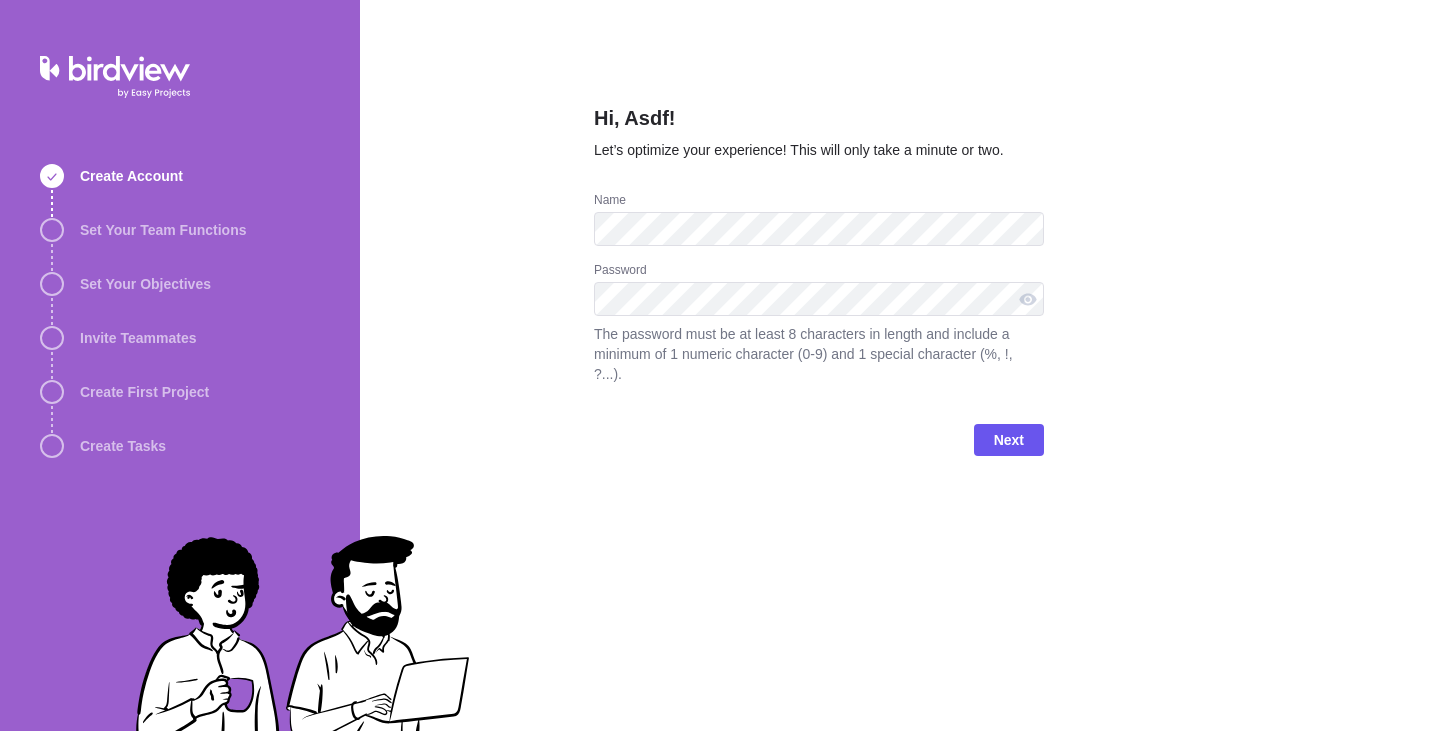 scroll, scrollTop: 0, scrollLeft: 0, axis: both 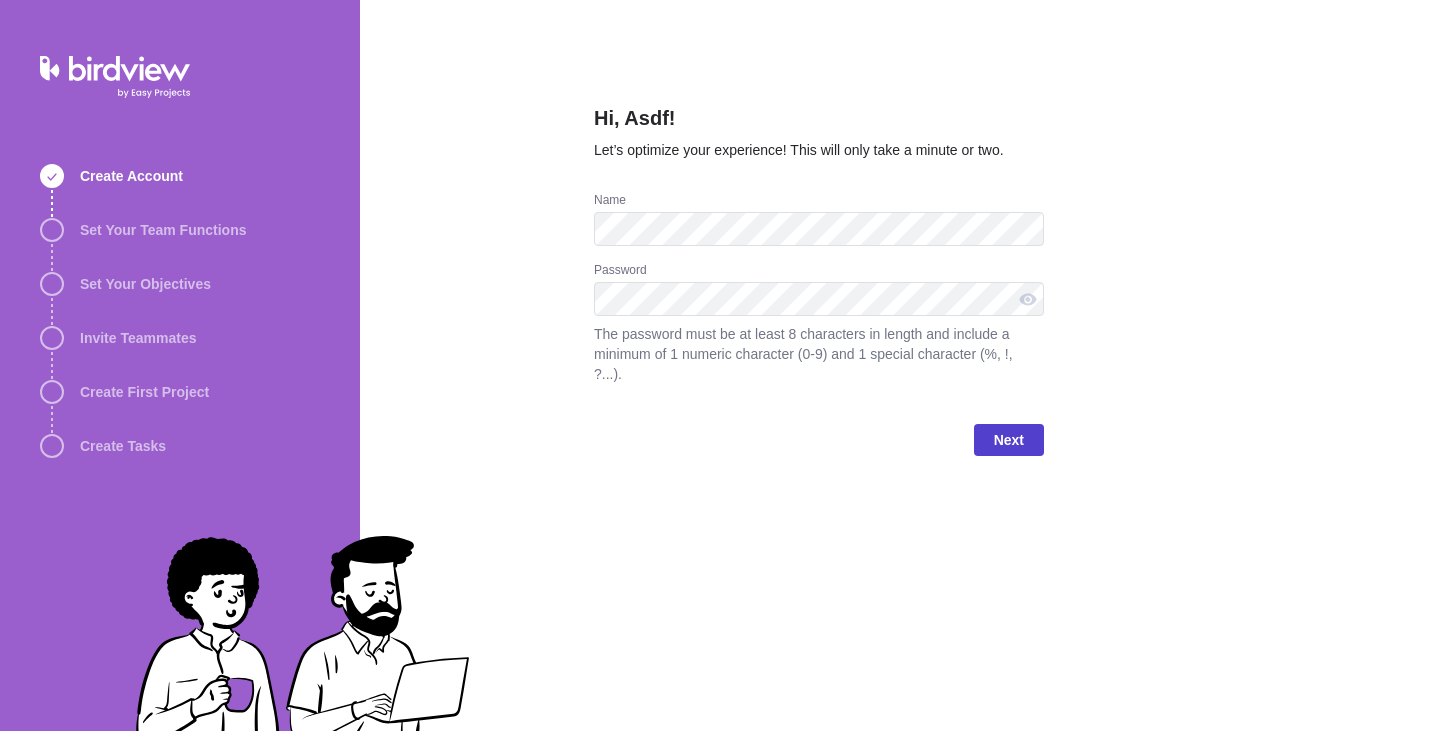 click on "Next" at bounding box center [1009, 440] 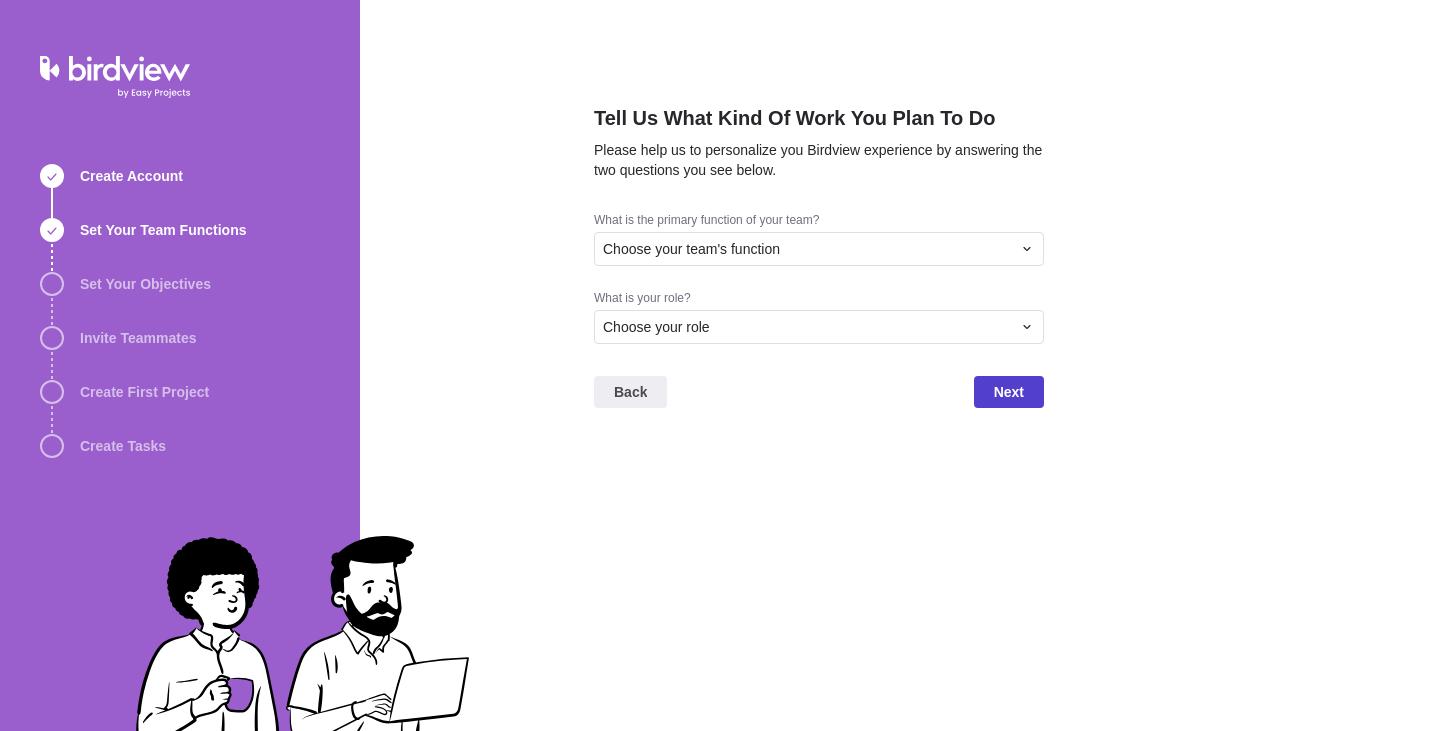 click on "Next" at bounding box center (1009, 392) 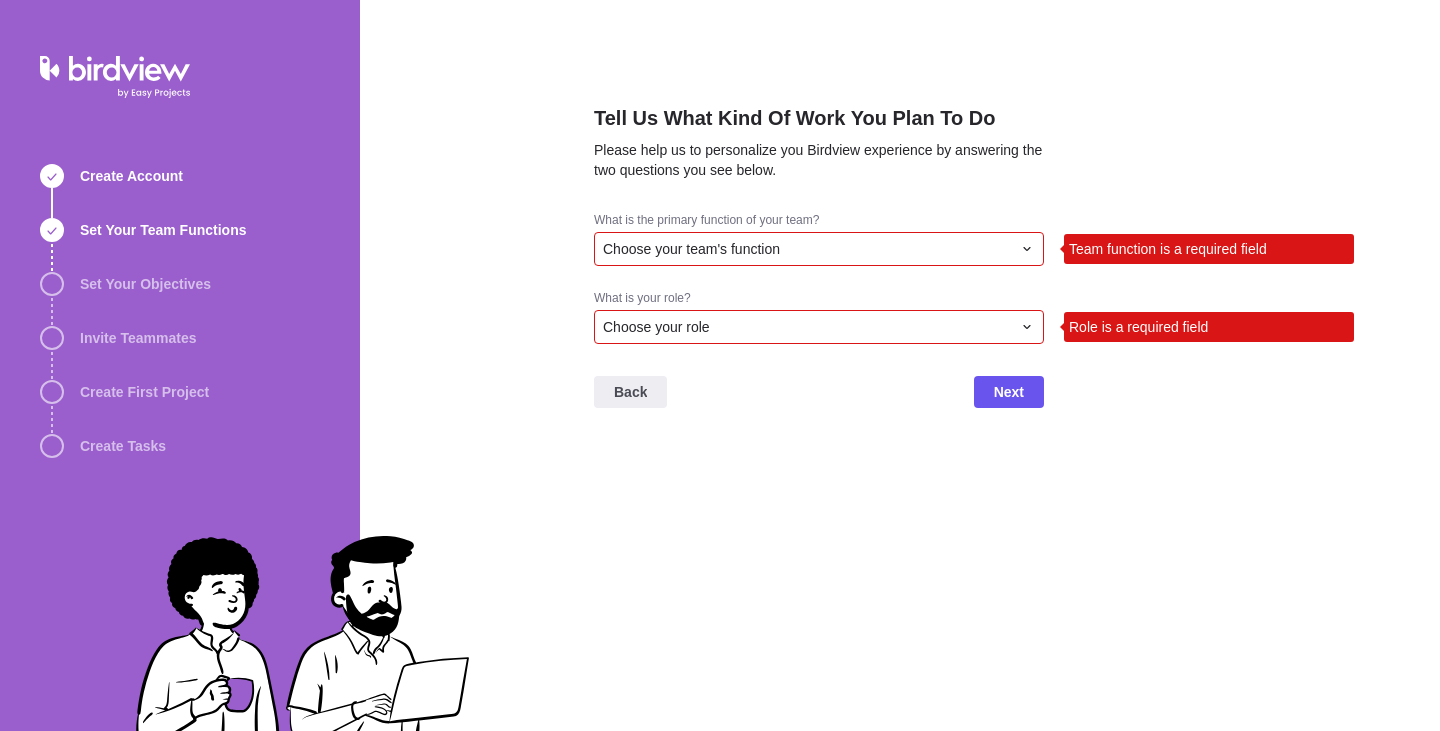 click on "Choose your team's function" at bounding box center [807, 249] 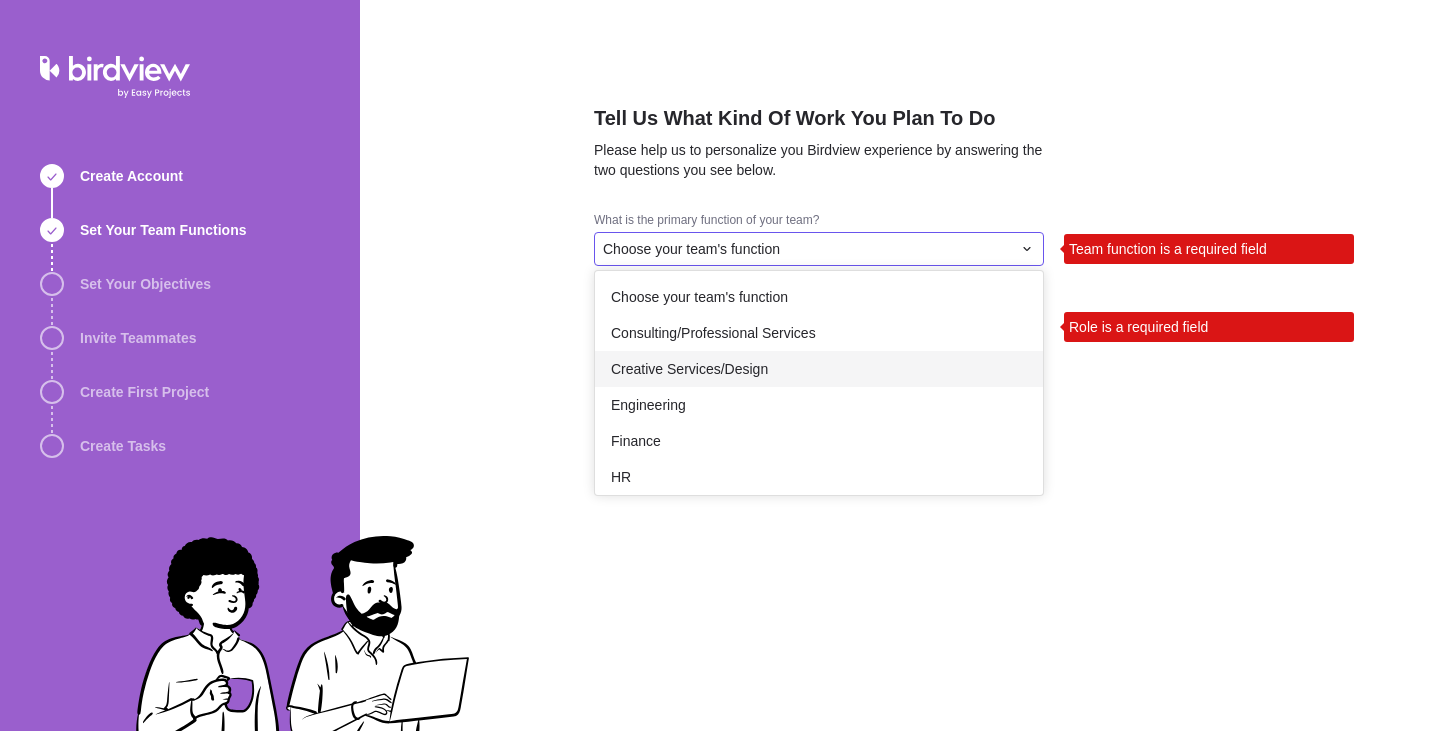 click on "Creative Services/Design" at bounding box center (819, 369) 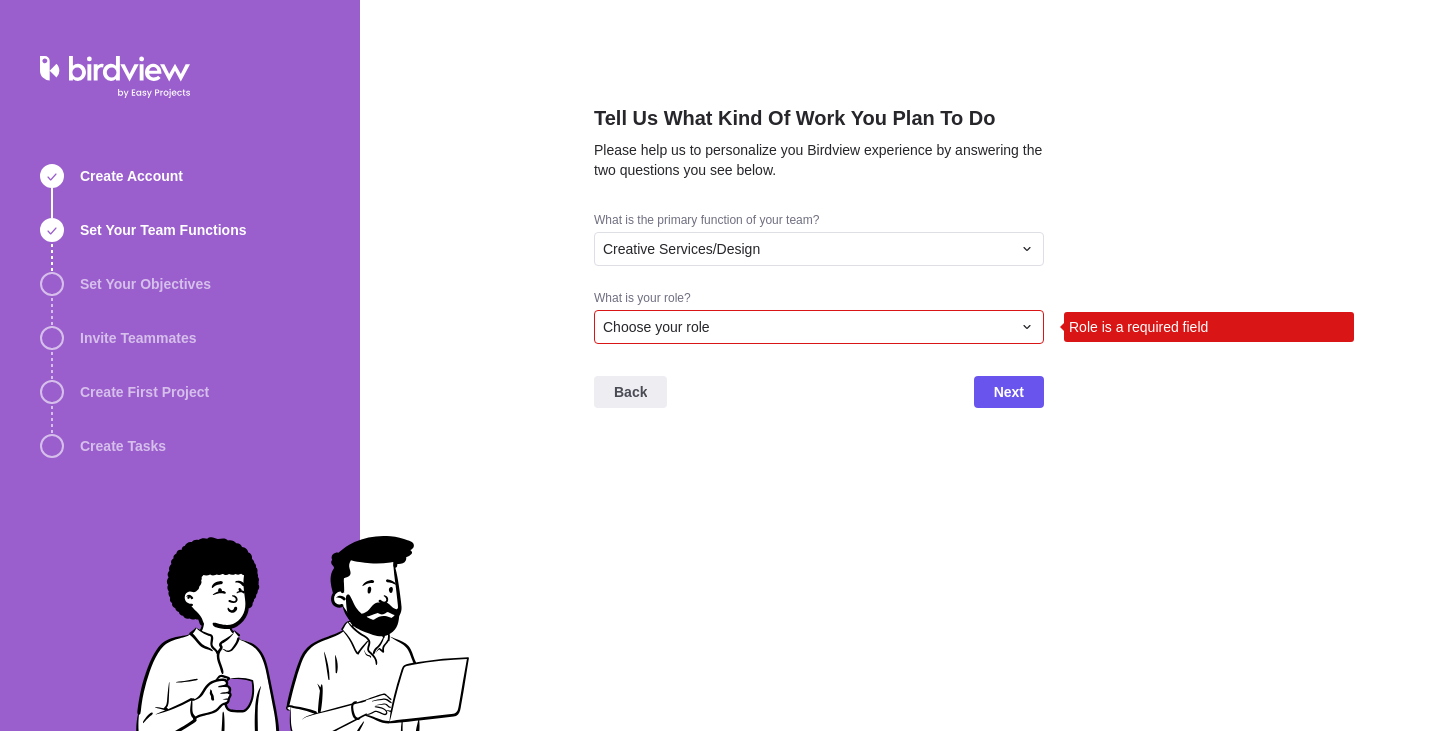 click on "Choose your role" at bounding box center [819, 327] 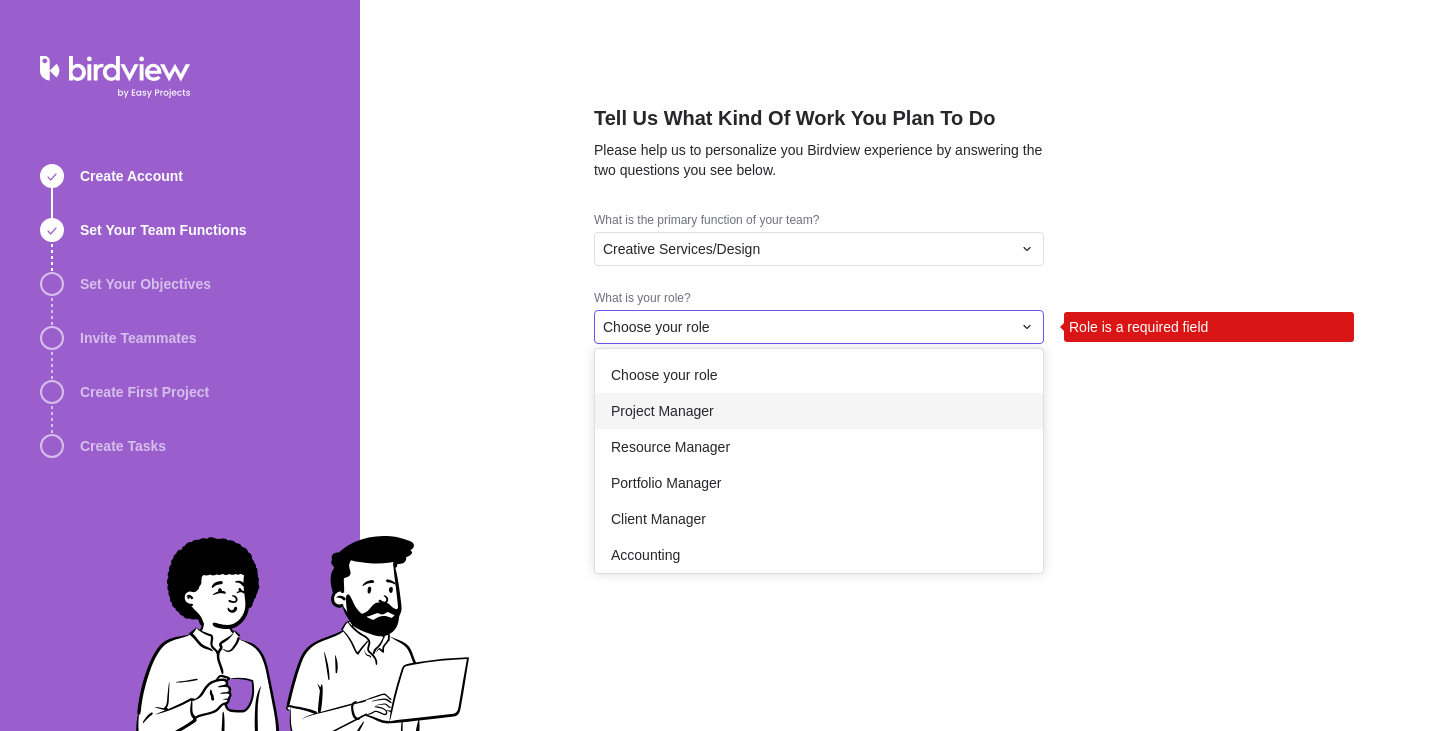 click on "Project Manager" at bounding box center (819, 411) 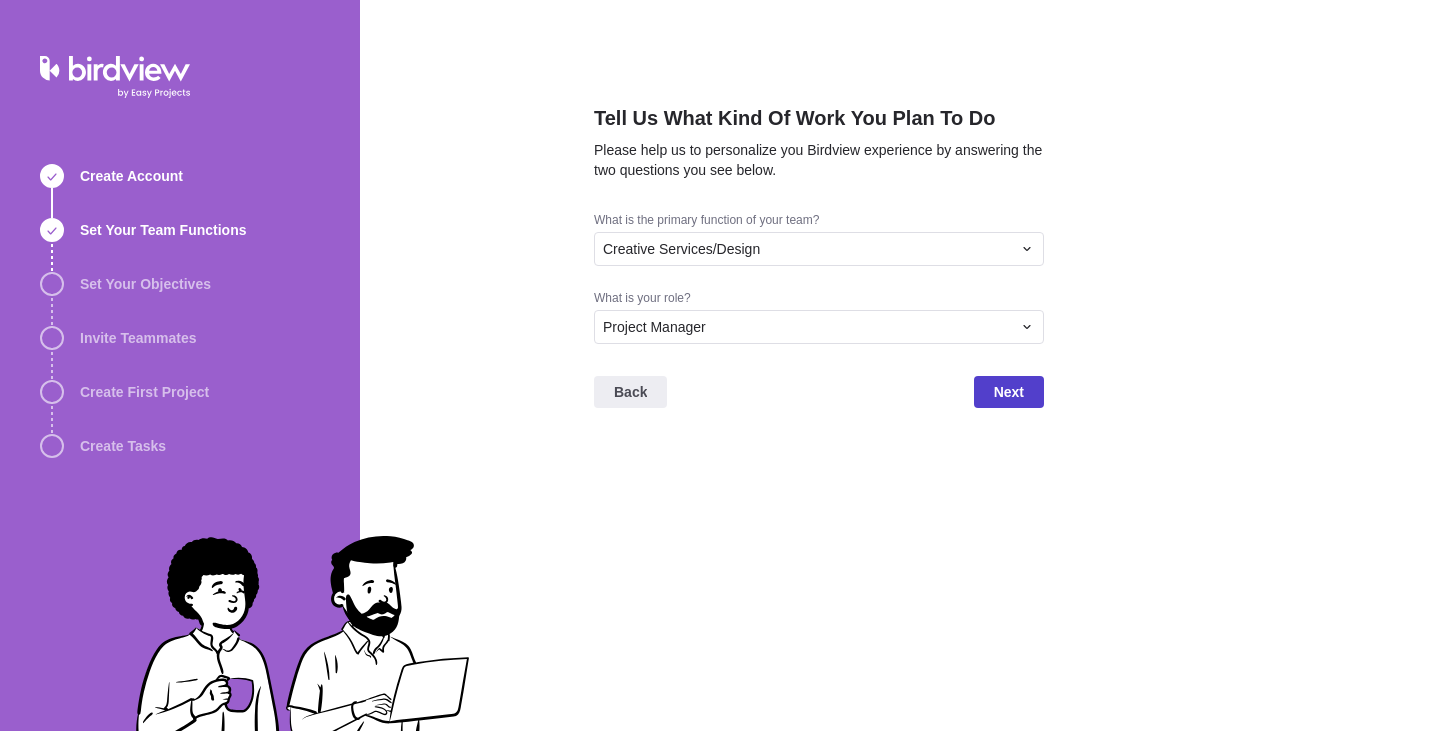 click on "Next" at bounding box center [1009, 392] 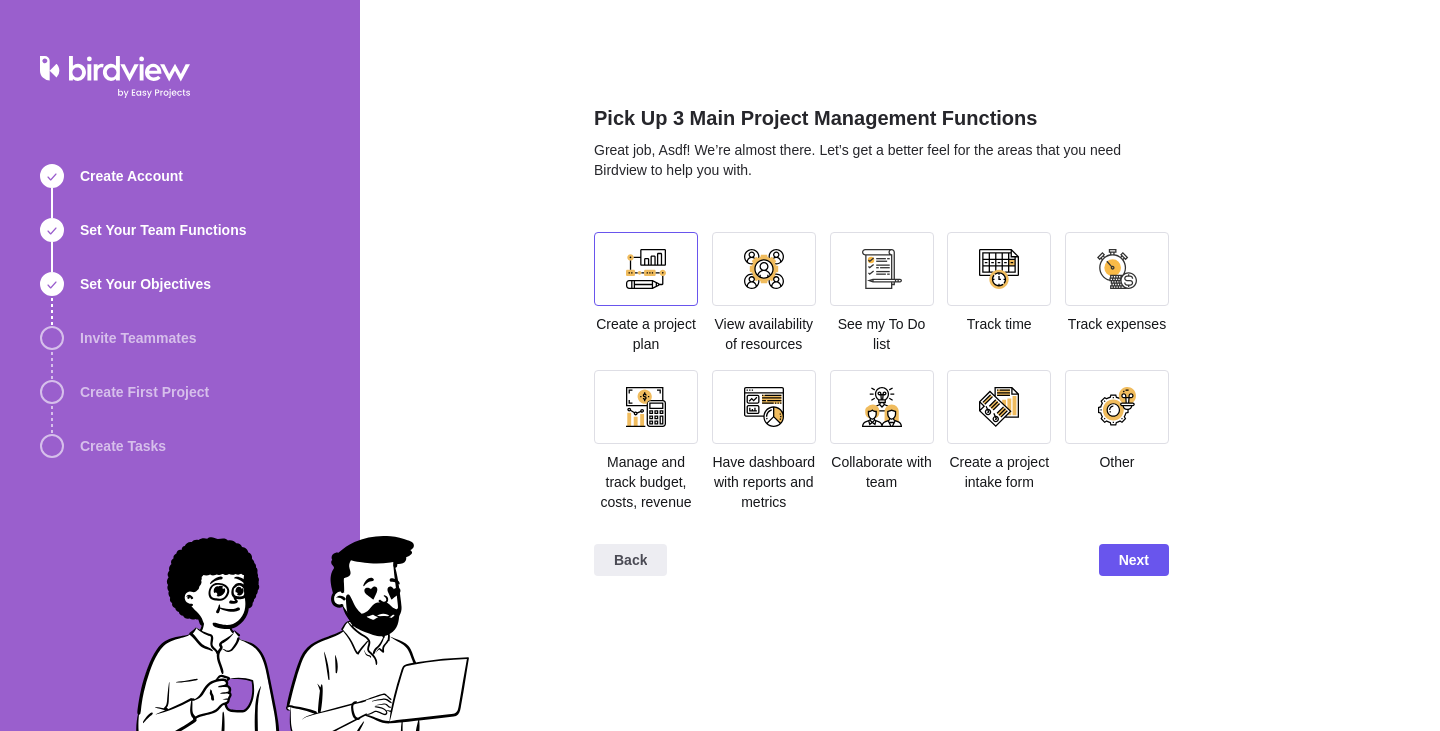click at bounding box center [646, 269] 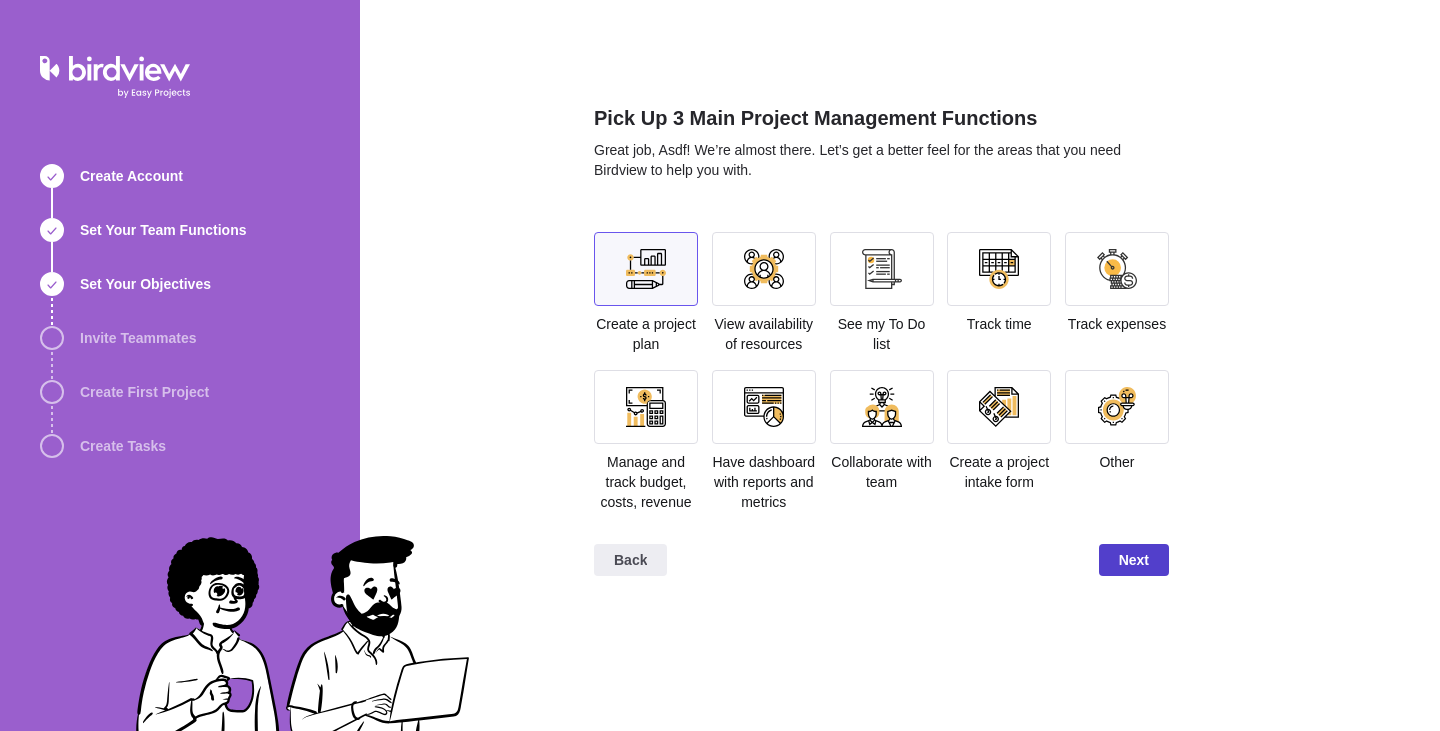 click on "Next" at bounding box center [1134, 560] 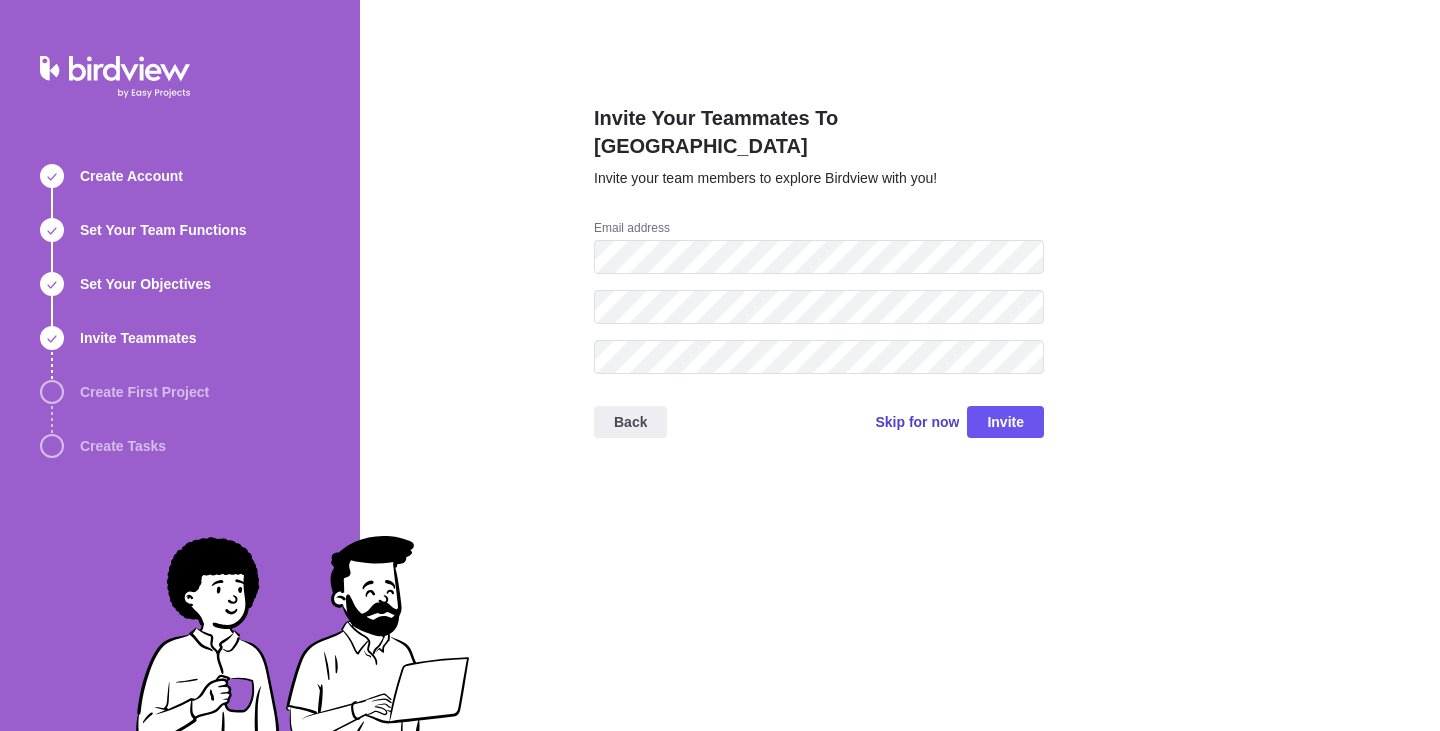 click on "Skip for now" at bounding box center (917, 422) 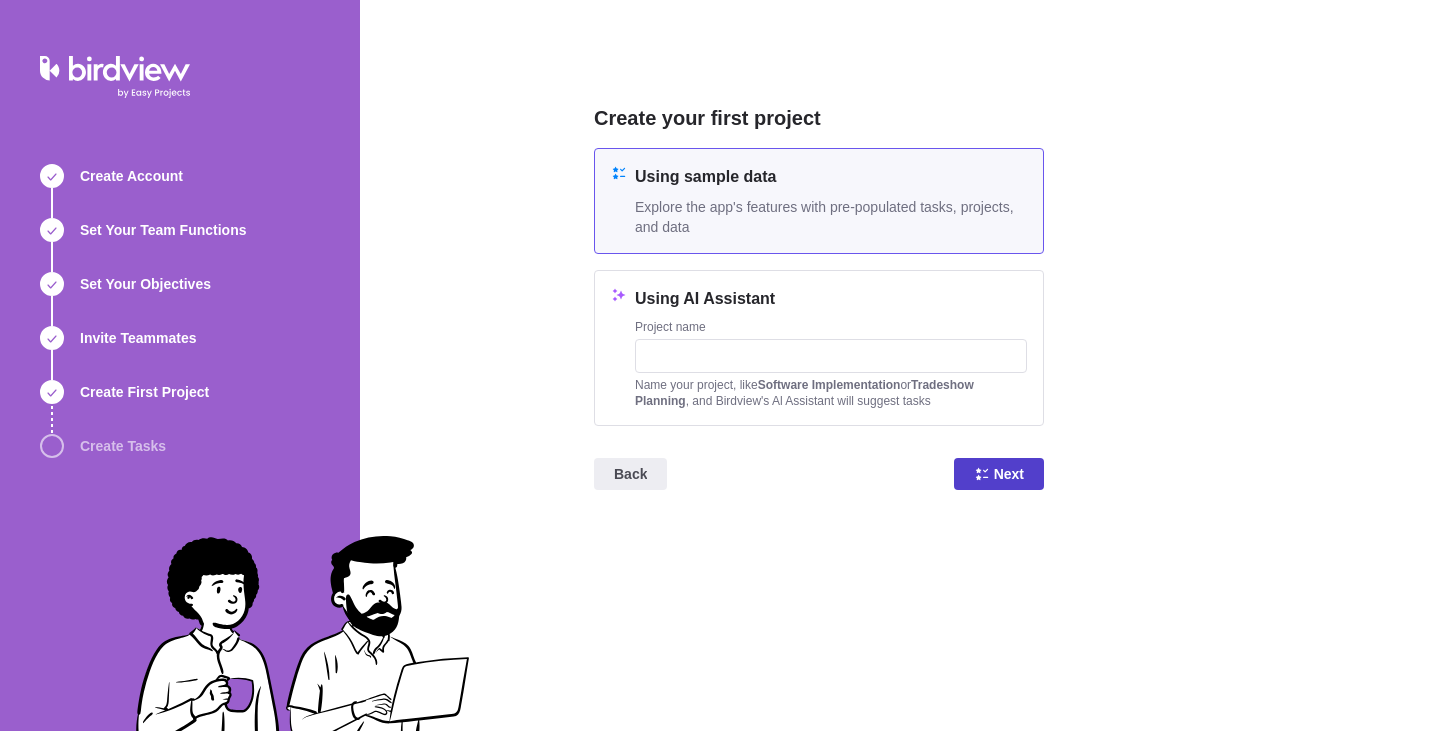 click on "Next" at bounding box center [999, 474] 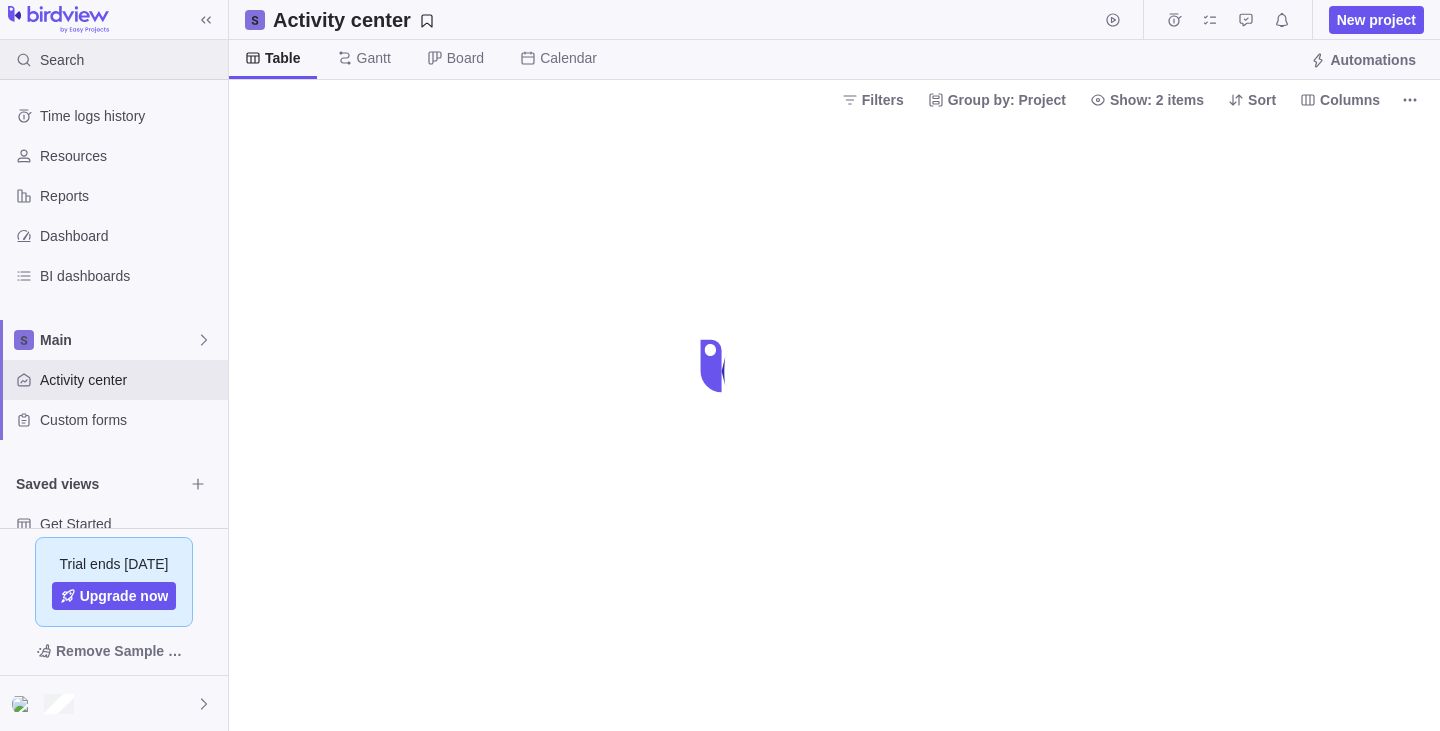 scroll, scrollTop: 0, scrollLeft: 0, axis: both 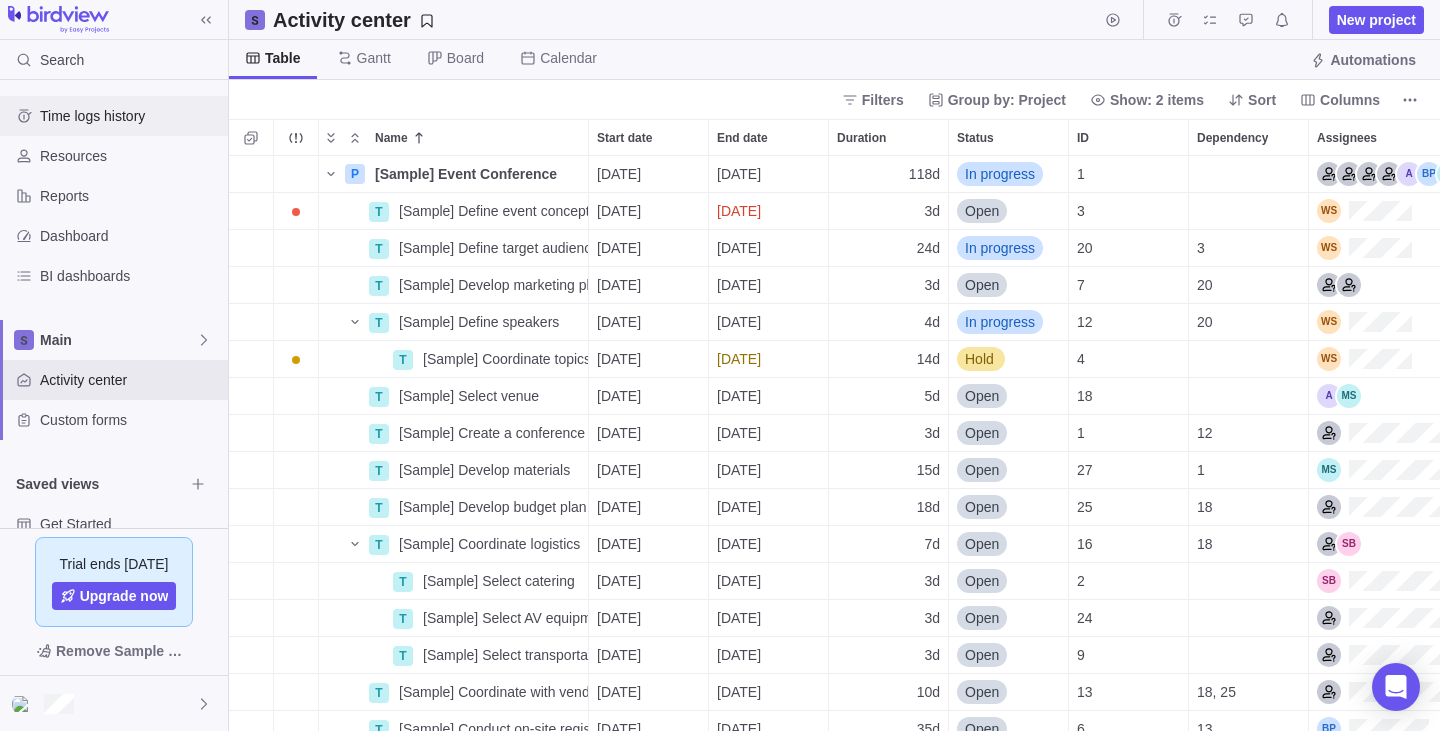 click on "Time logs history" at bounding box center (130, 116) 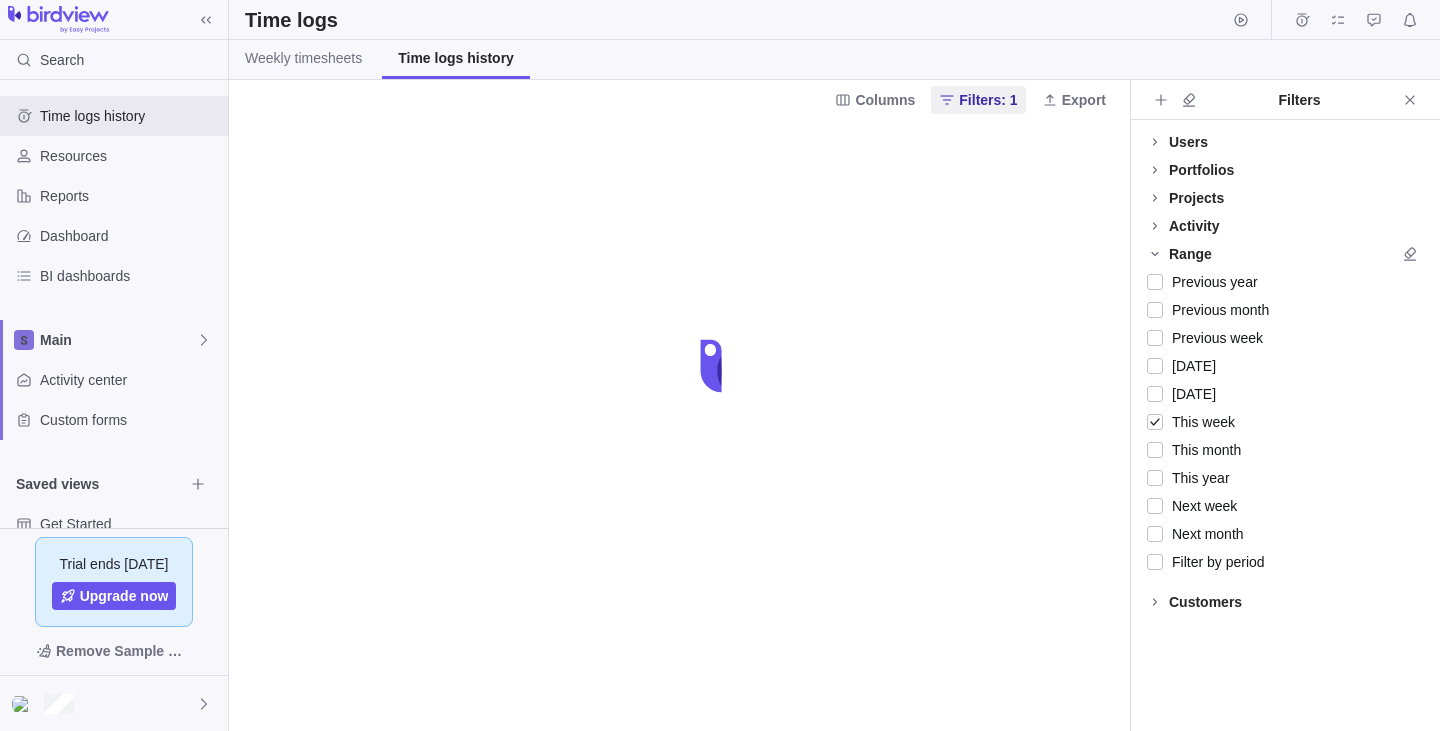 scroll, scrollTop: 0, scrollLeft: 0, axis: both 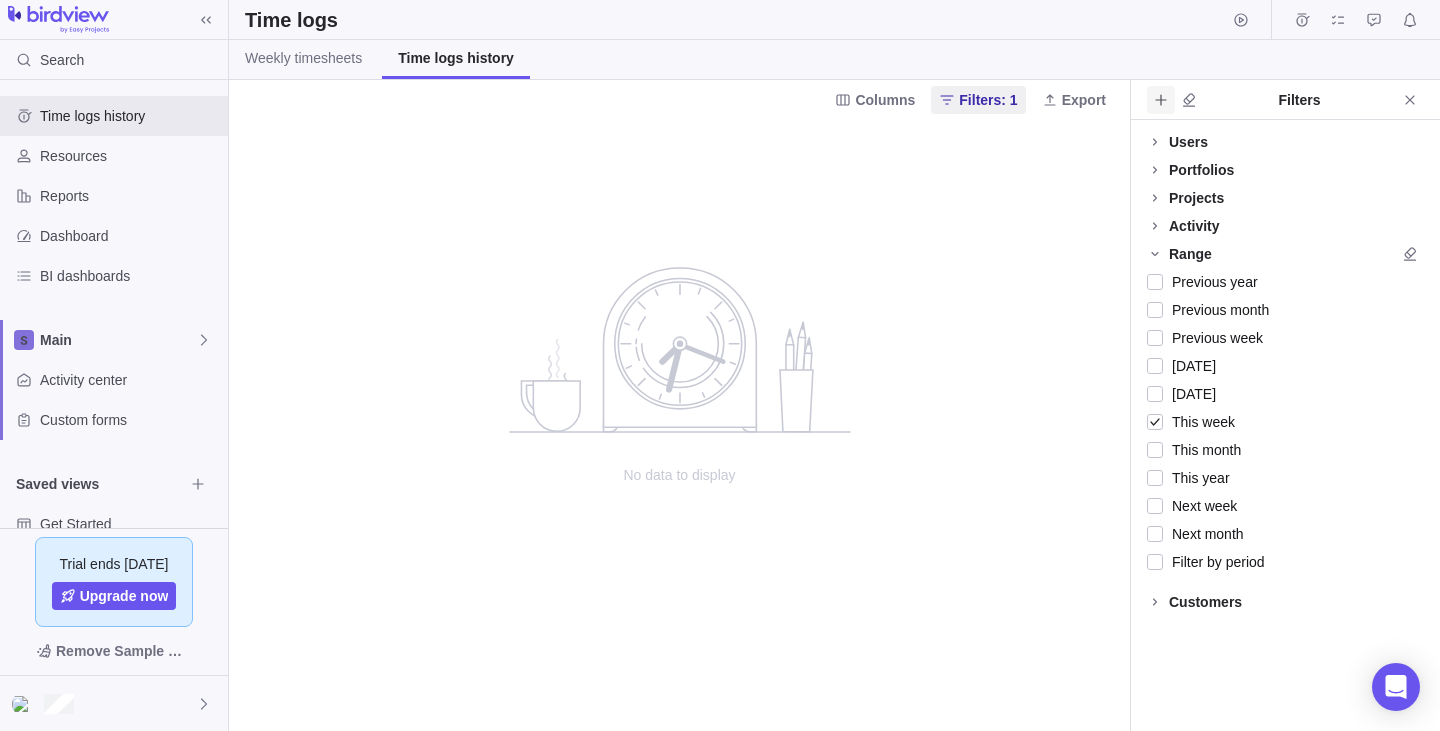 click at bounding box center (1161, 100) 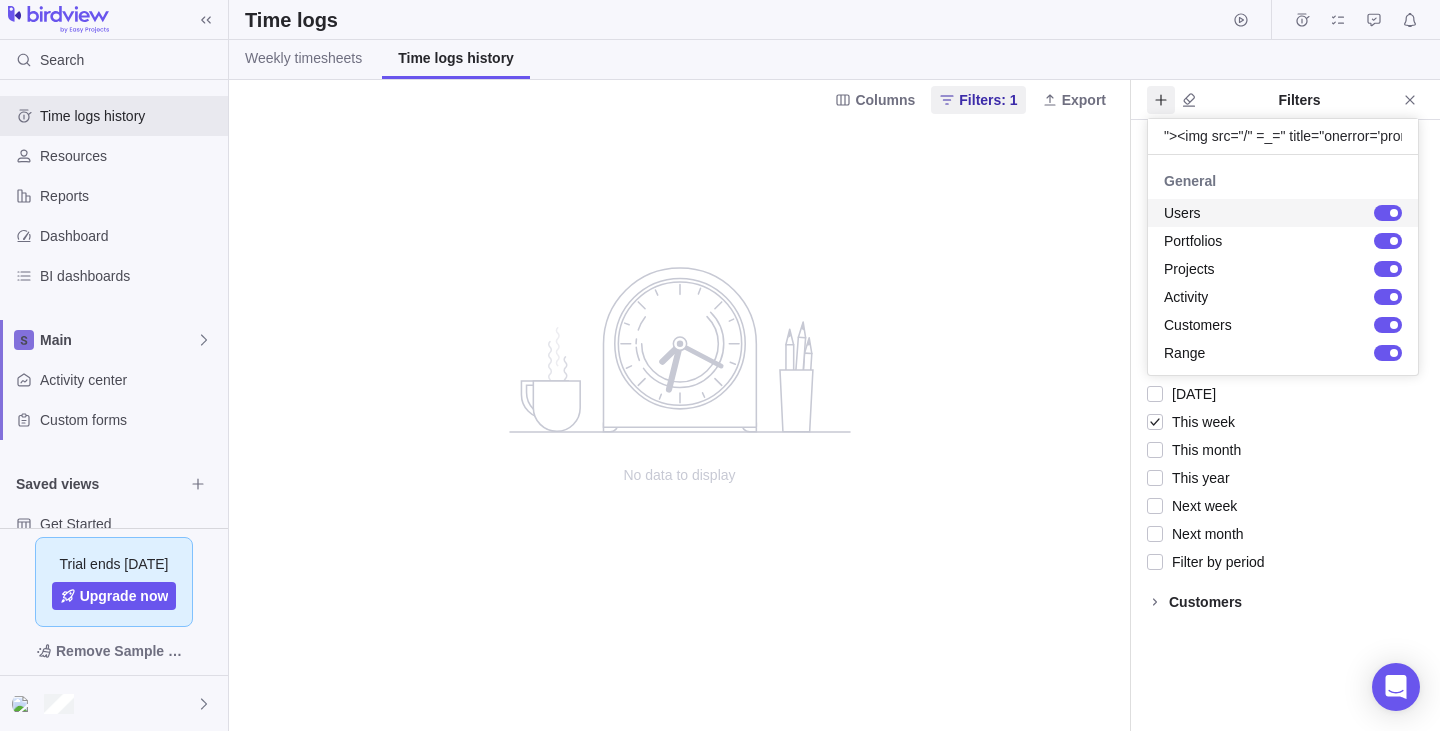 scroll, scrollTop: 0, scrollLeft: 189, axis: horizontal 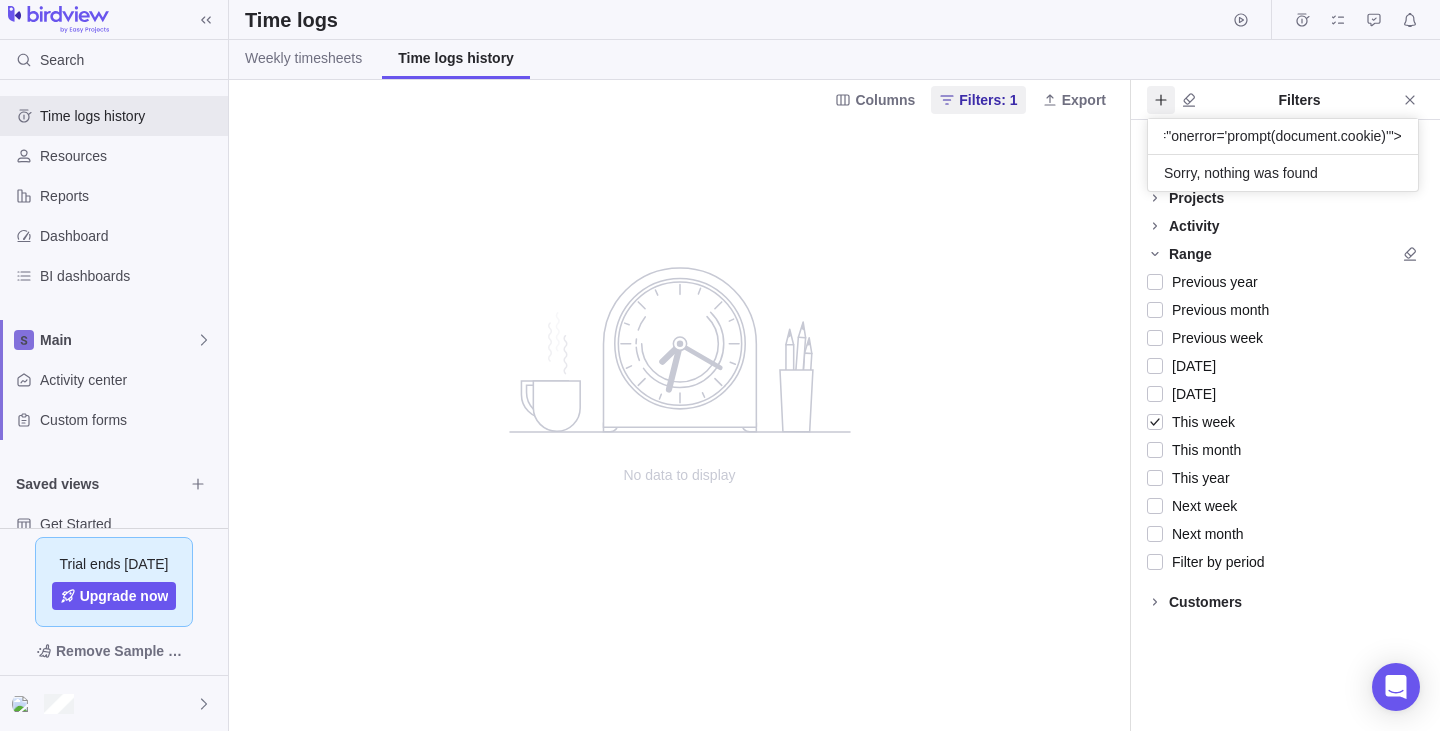 type on ""><img src="/" =_=" title="onerror='prompt(document.cookie)'">" 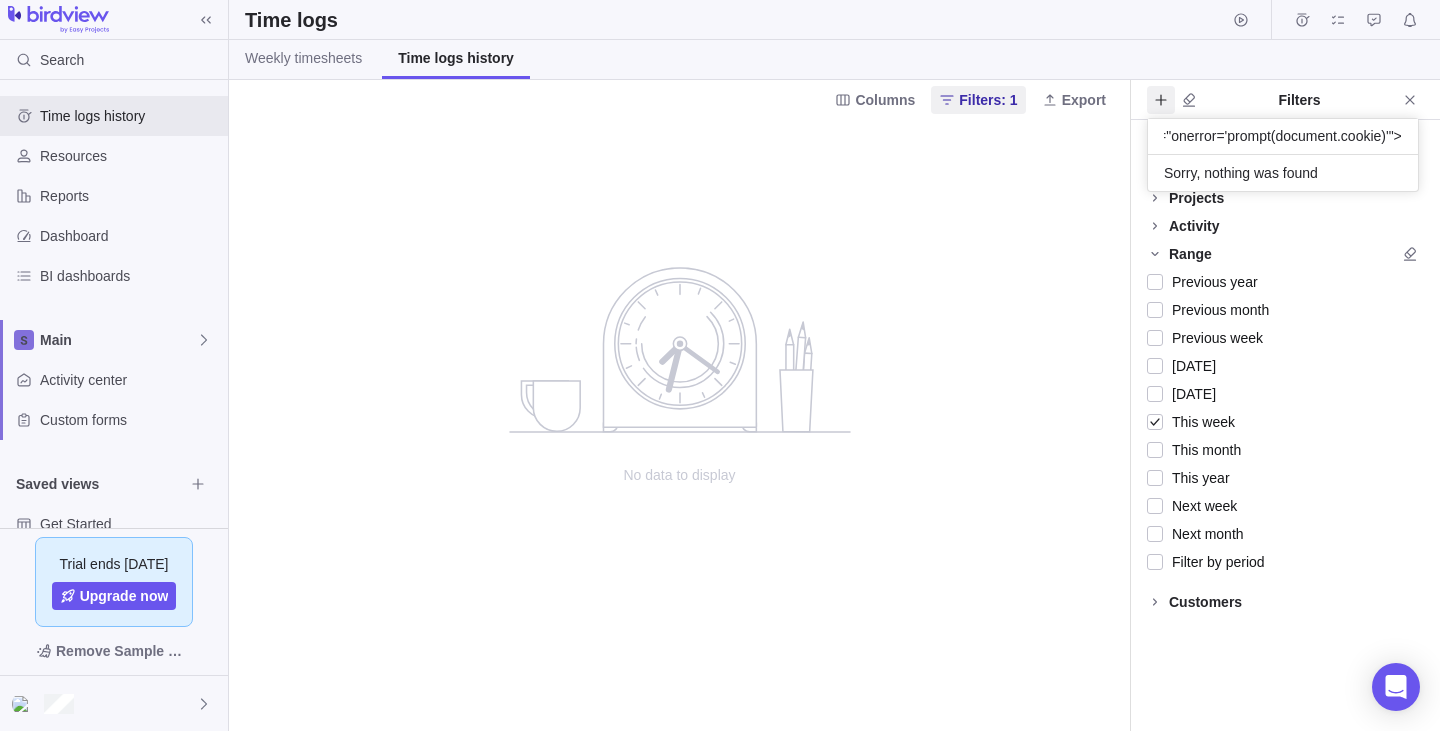 click on "Search Time logs history Resources Reports Dashboard BI dashboards Main Activity center Custom forms Saved views Get Started Upcoming Milestones Trial ends [DATE] Upgrade now Remove Sample Data Time logs Weekly timesheets Time logs history Columns Filters: 1 Export No data to display Filters Users More Portfolios Projects Activity More Range Previous year Previous month Previous week [DATE] [DATE] This week This month This year Next week Next month Filter by period Customers
Start timer "><img src="/" =_=" title="onerror='prompt(document.cookie)'"> Sorry, nothing was found" at bounding box center (720, 365) 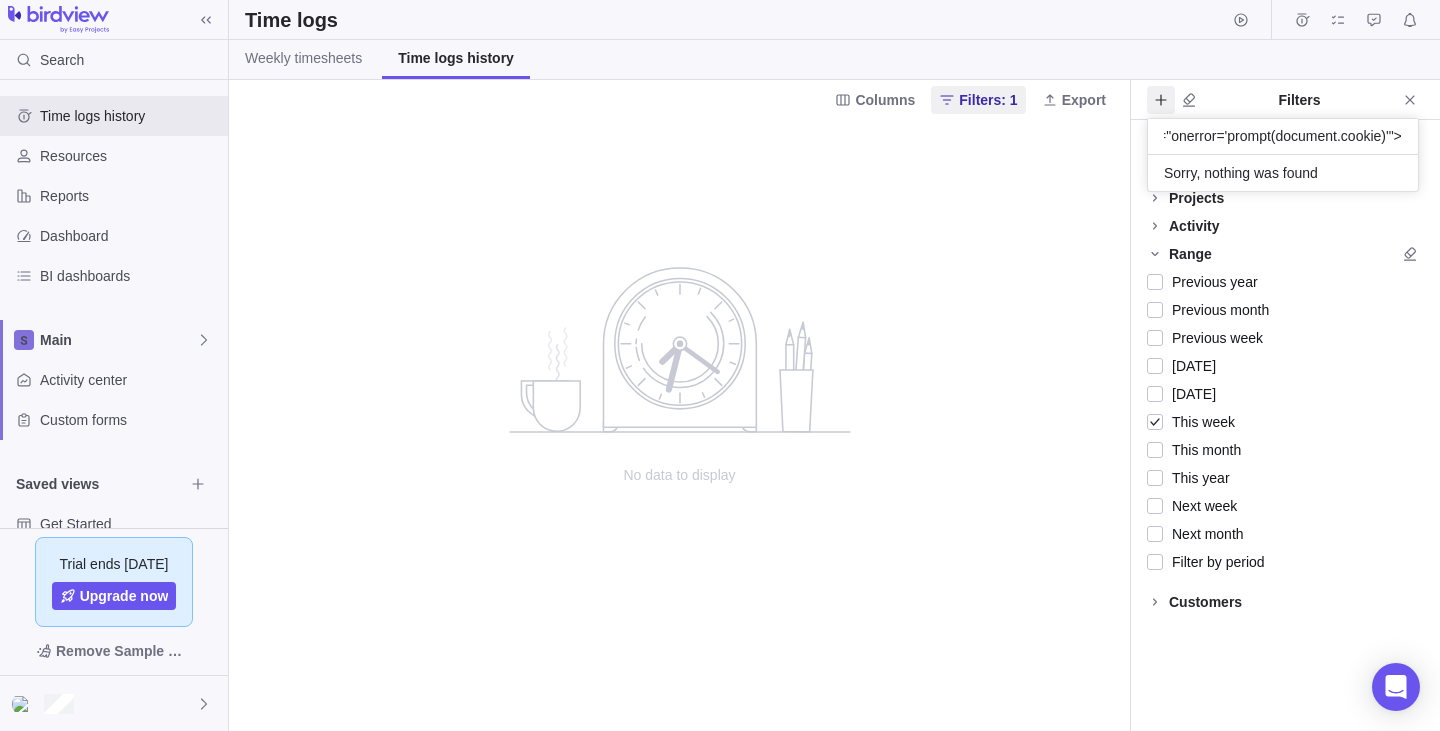 scroll, scrollTop: 0, scrollLeft: 0, axis: both 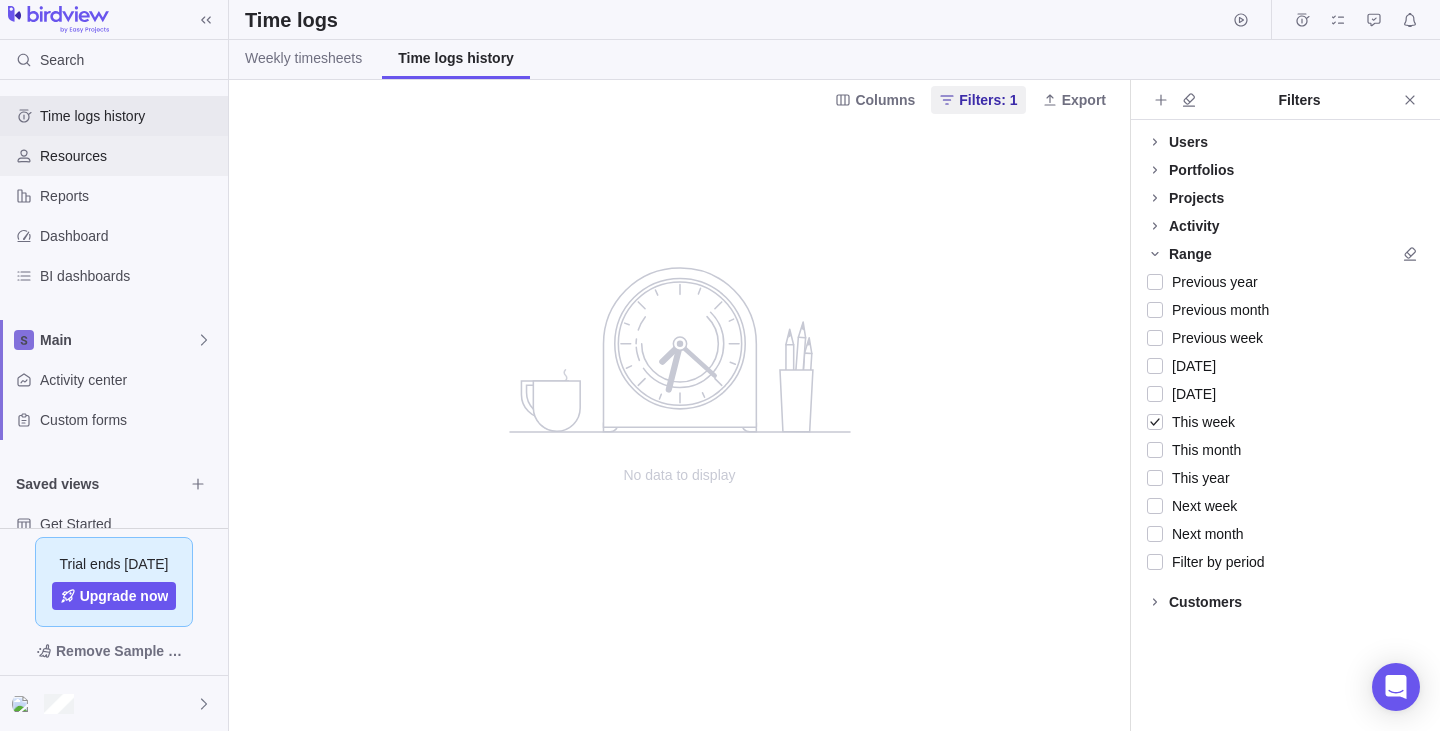 click on "Resources" at bounding box center [130, 156] 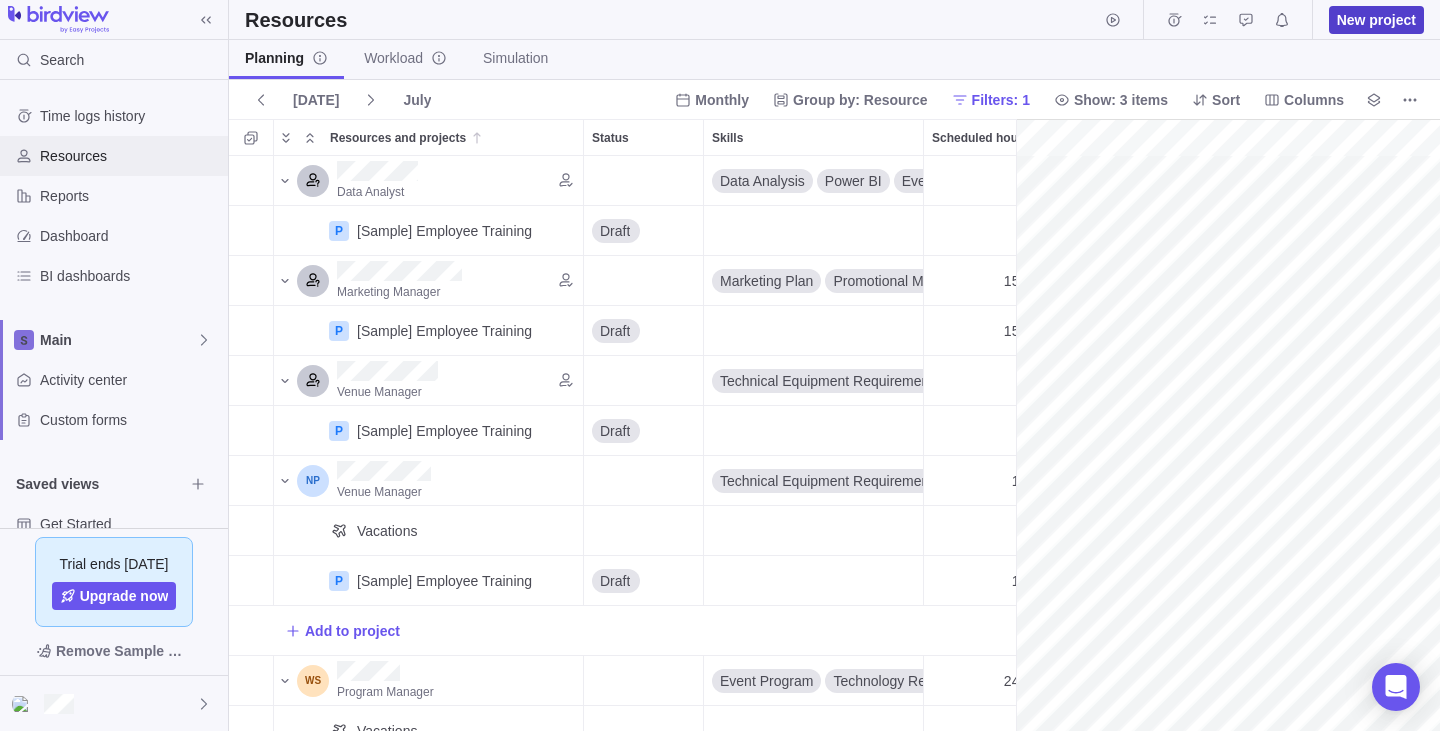 scroll, scrollTop: 1, scrollLeft: 1, axis: both 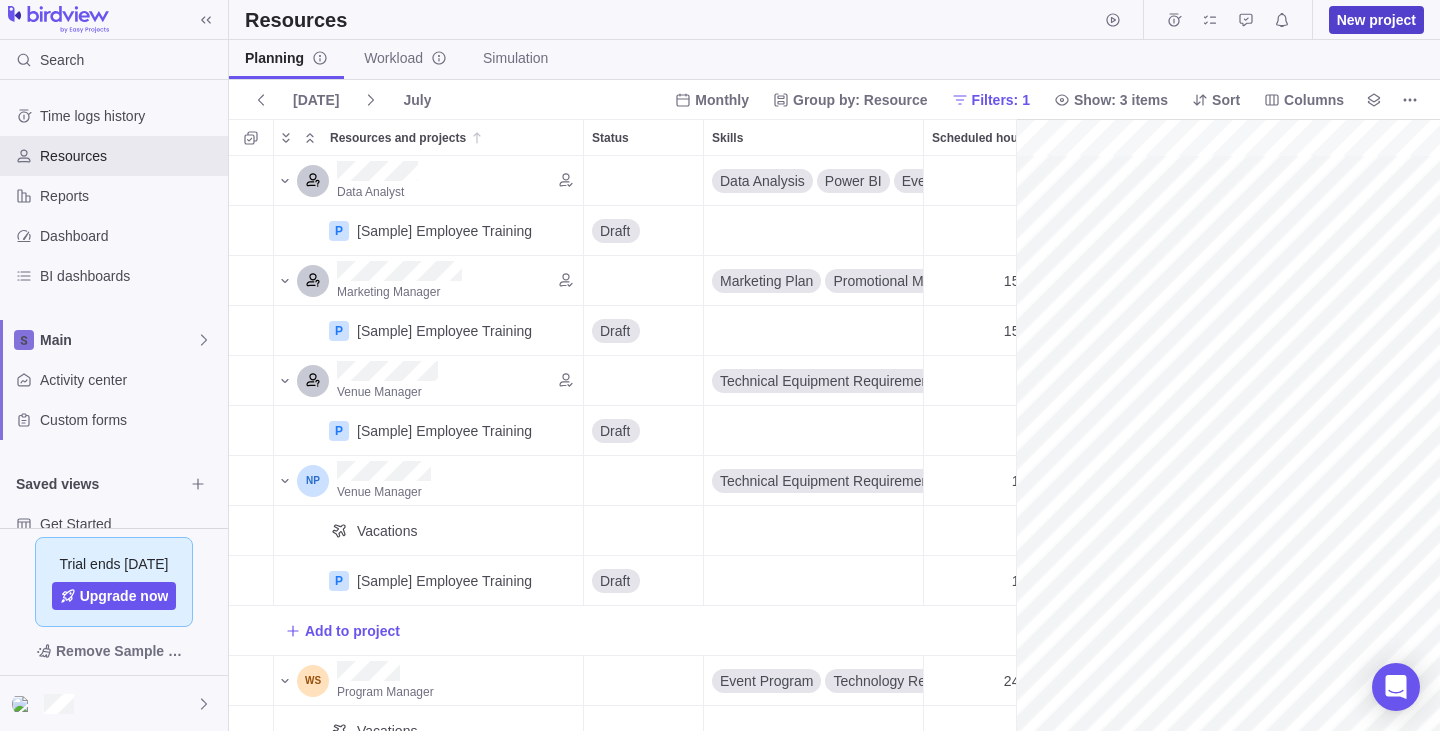 click on "New project" at bounding box center (1376, 20) 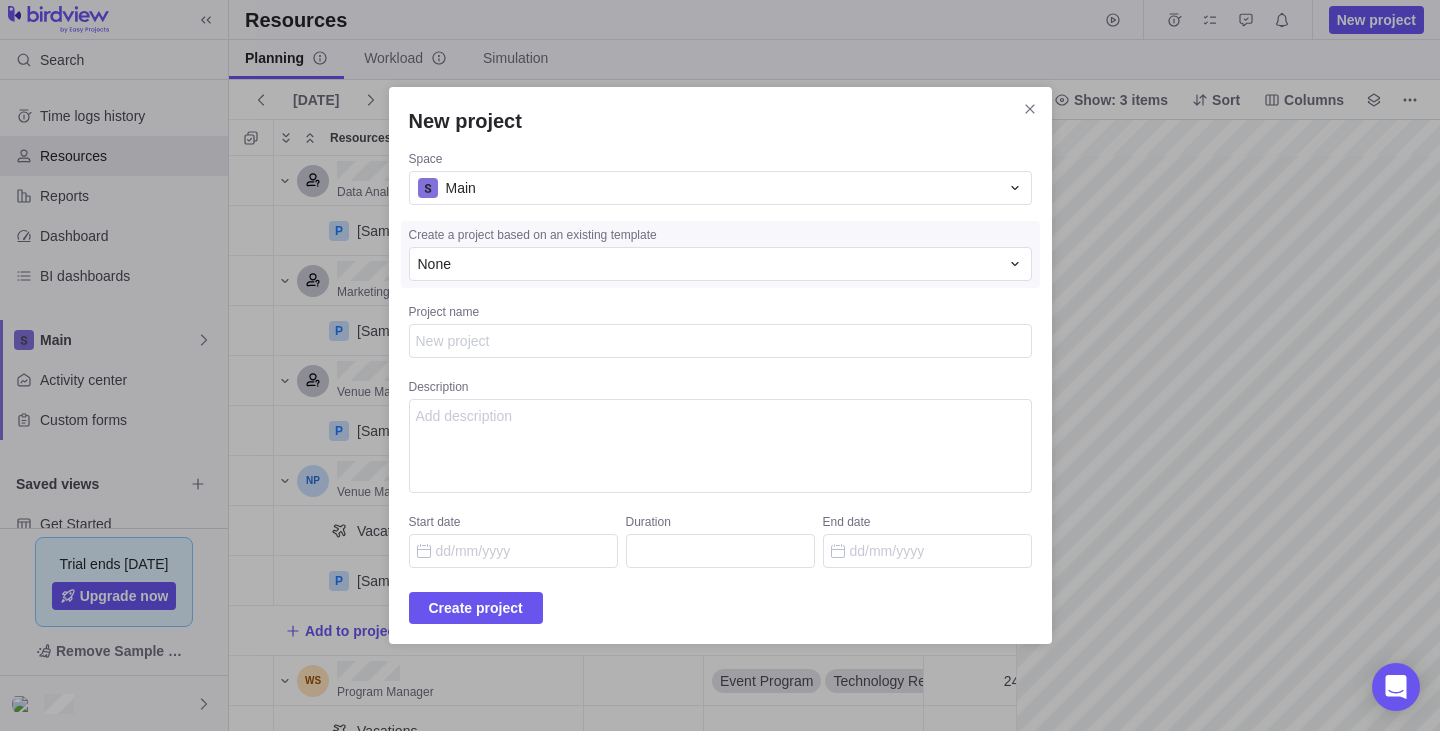 type on "x" 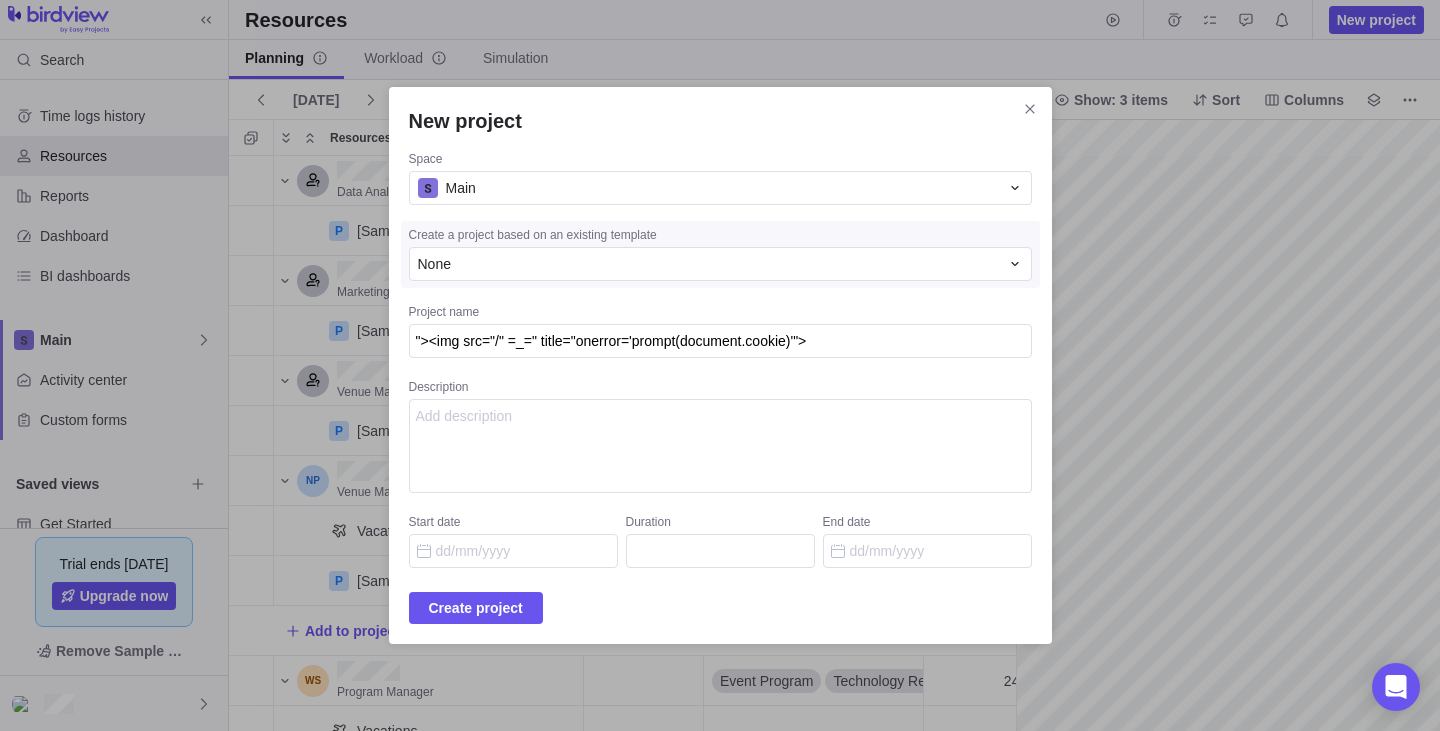 type on ""><img src="/" =_=" title="onerror='prompt(document.cookie)'">" 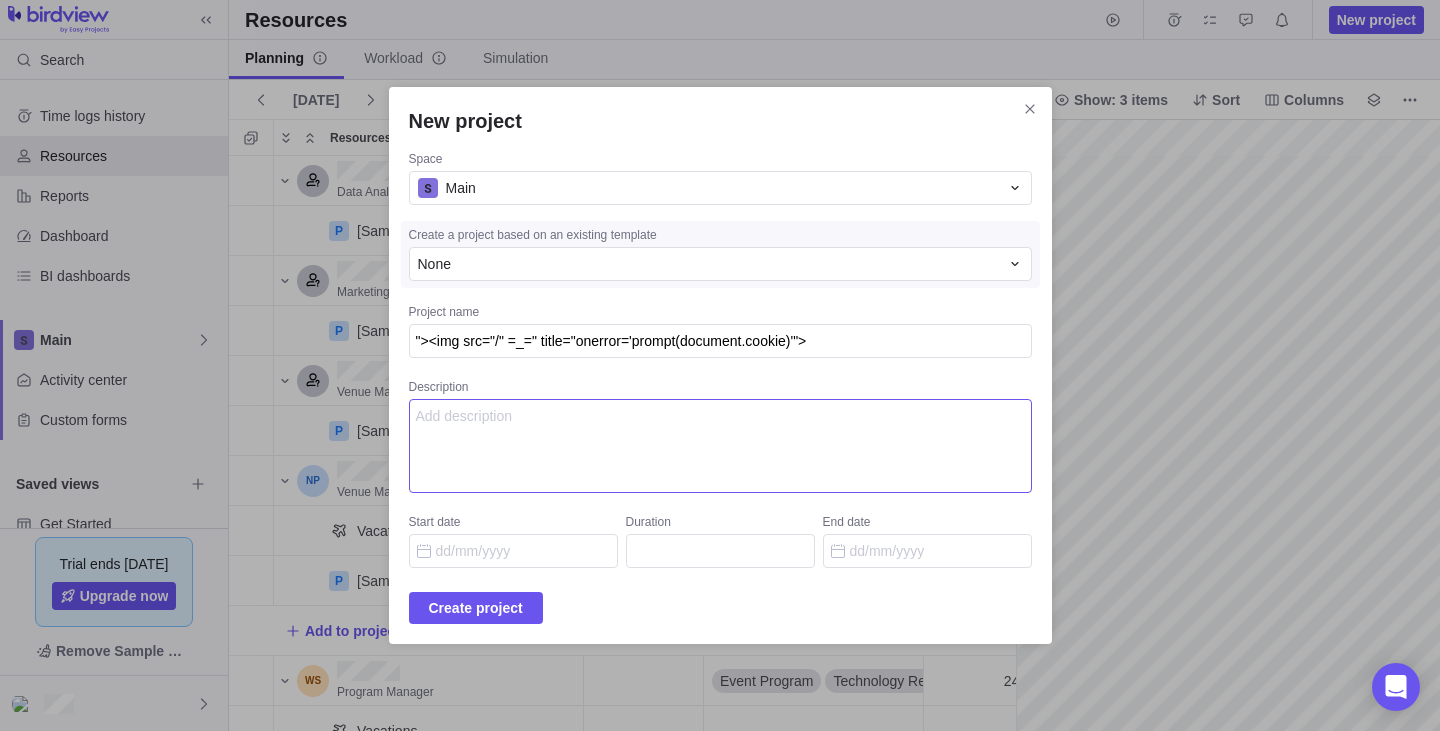 type on "x" 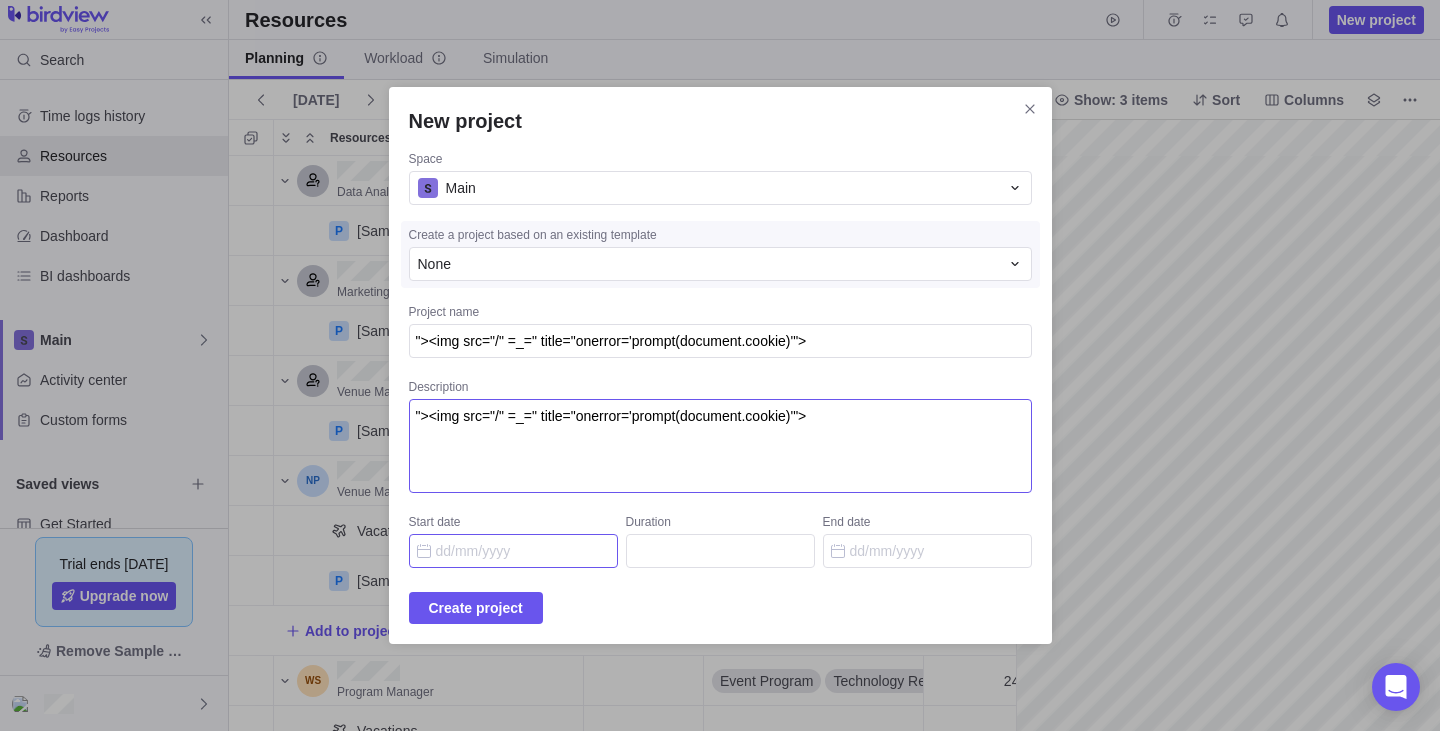 type on ""><img src="/" =_=" title="onerror='prompt(document.cookie)'">" 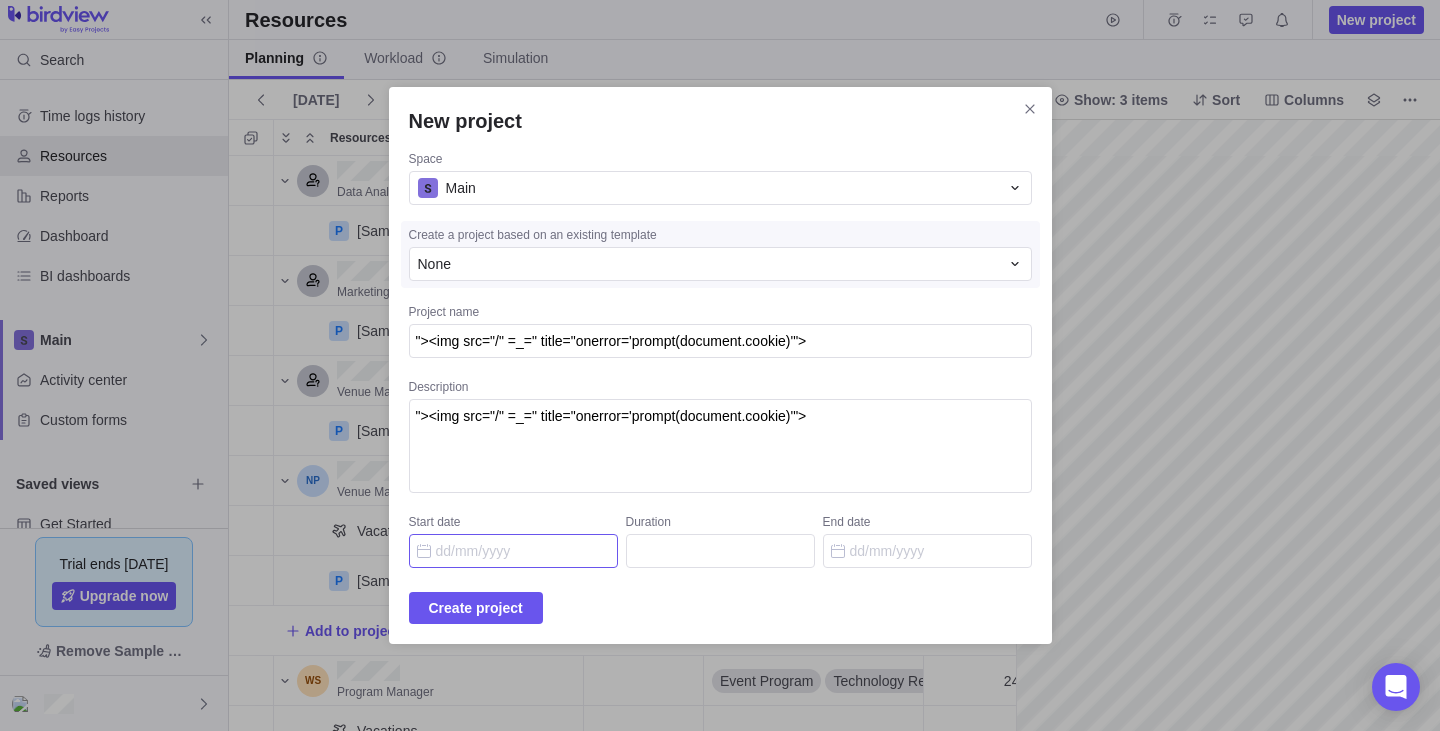 click on "Start date" at bounding box center [513, 551] 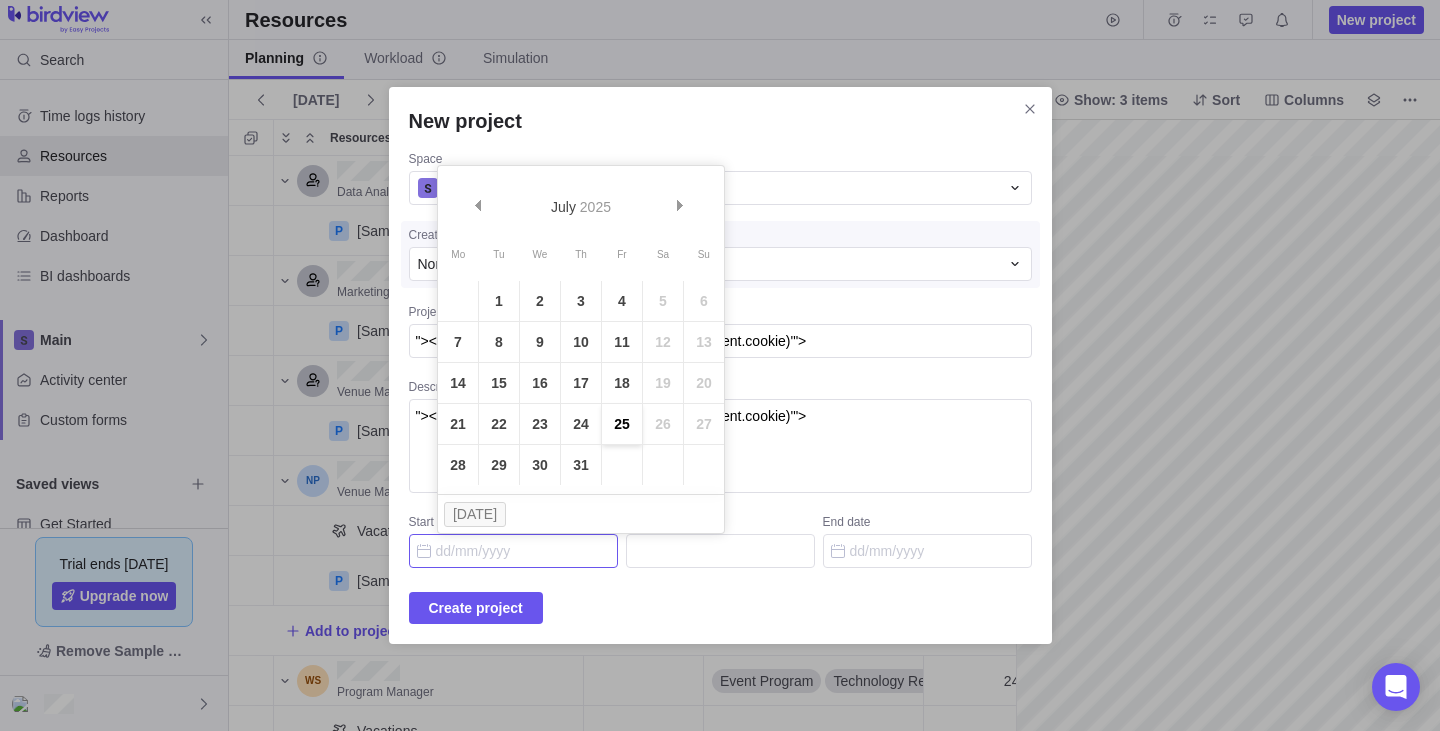 click on "25" at bounding box center (622, 424) 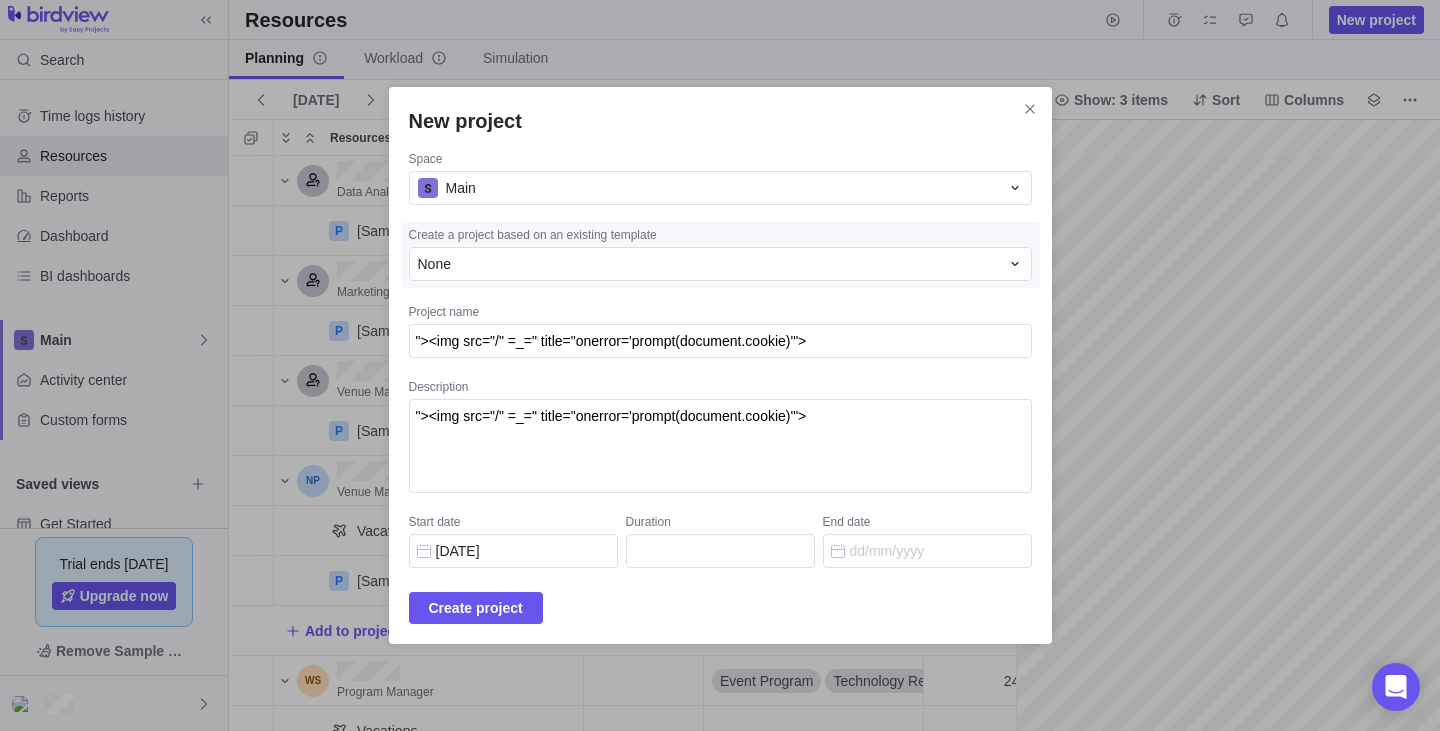click on "New project Space Main Create a project based on an existing template None Project name  "><img src="/" =_=" title="onerror='prompt(document.cookie)'">  Description  "><img src="/" =_=" title="onerror='prompt(document.cookie)'">
Start date [DATE] Duration End date Create project" at bounding box center (720, 365) 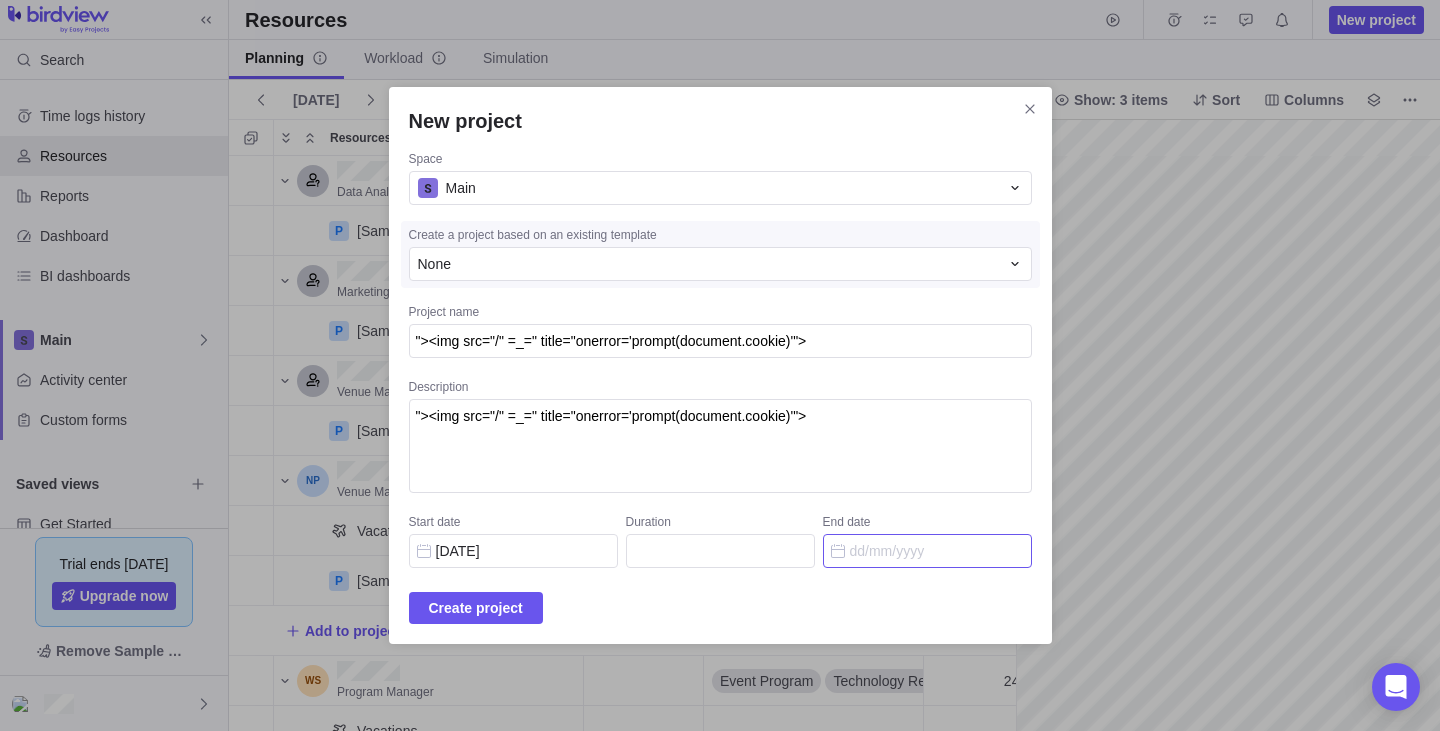 click on "End date" at bounding box center [927, 551] 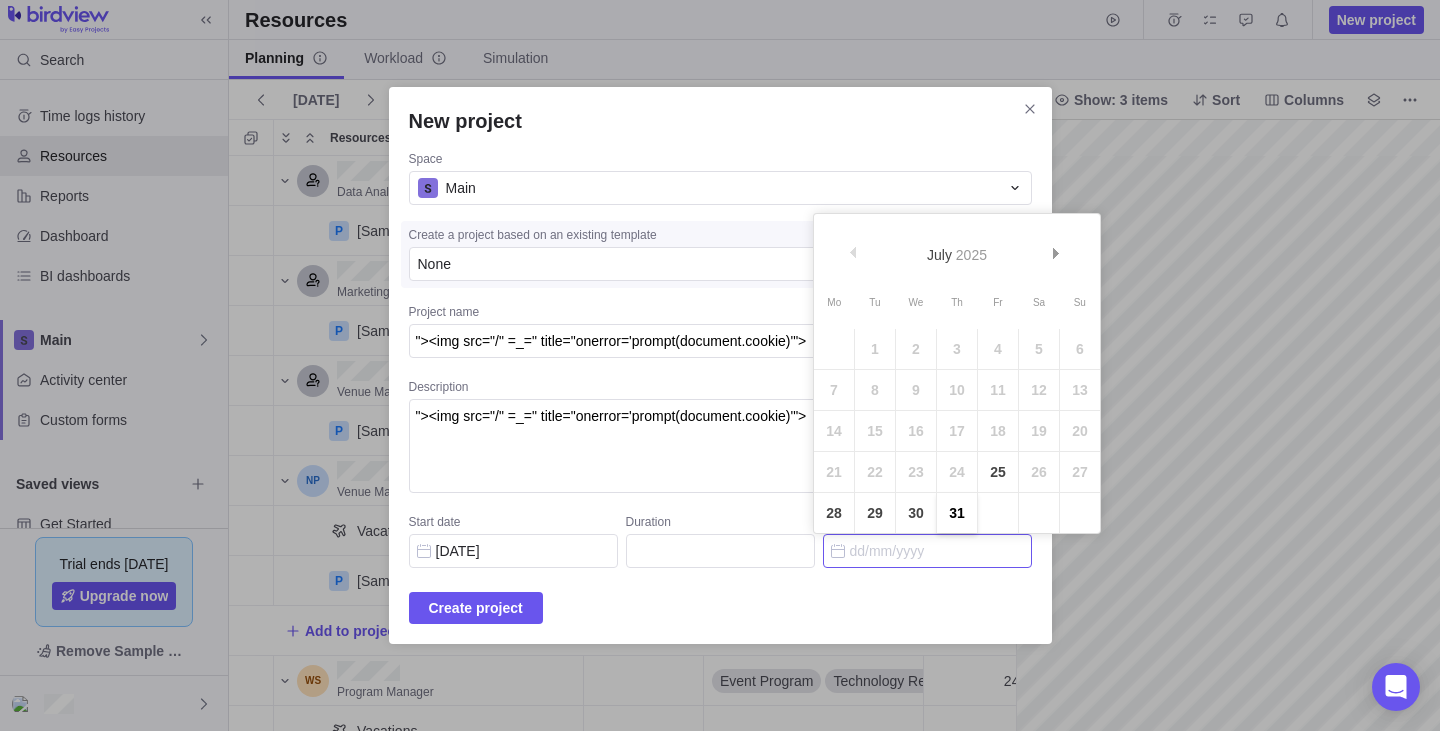 click on "31" at bounding box center (957, 513) 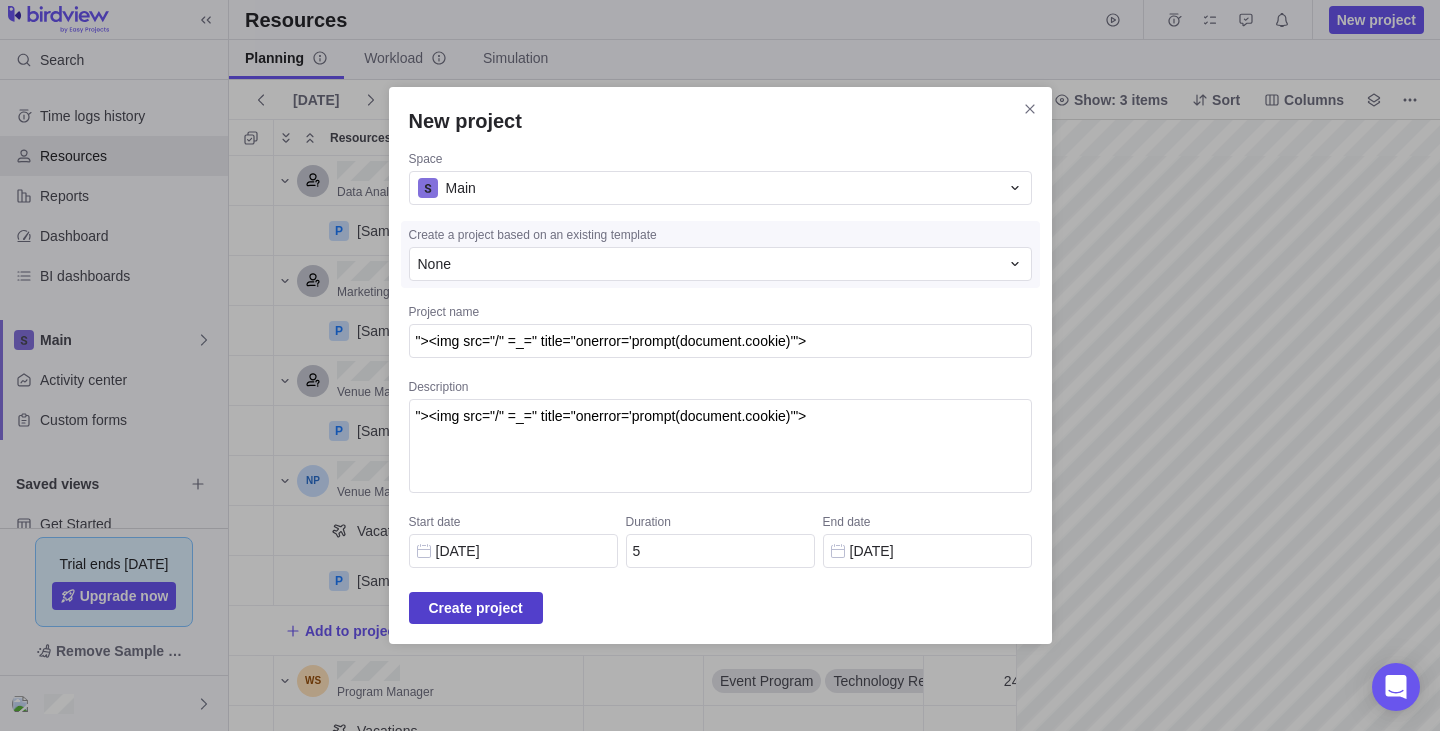 click on "Create project" at bounding box center (476, 608) 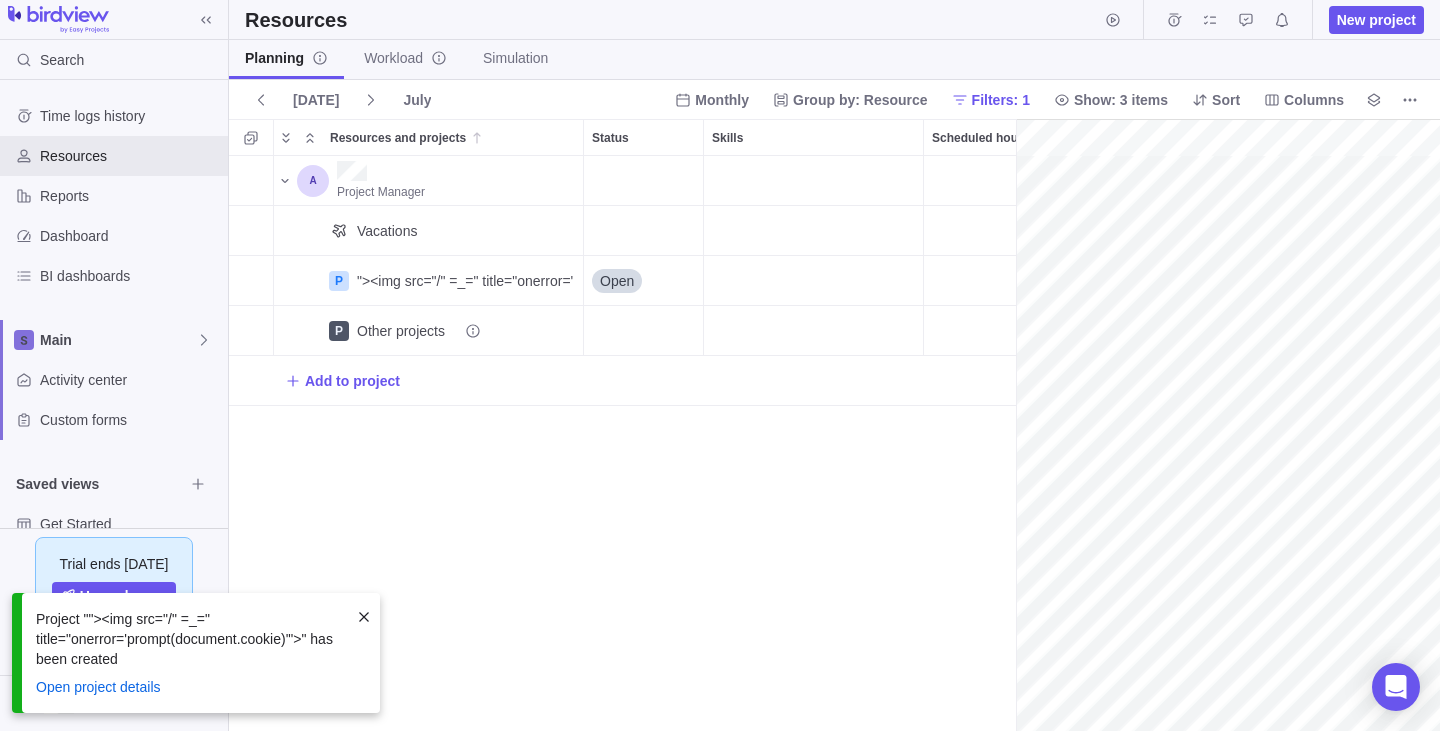 scroll, scrollTop: 1, scrollLeft: 1, axis: both 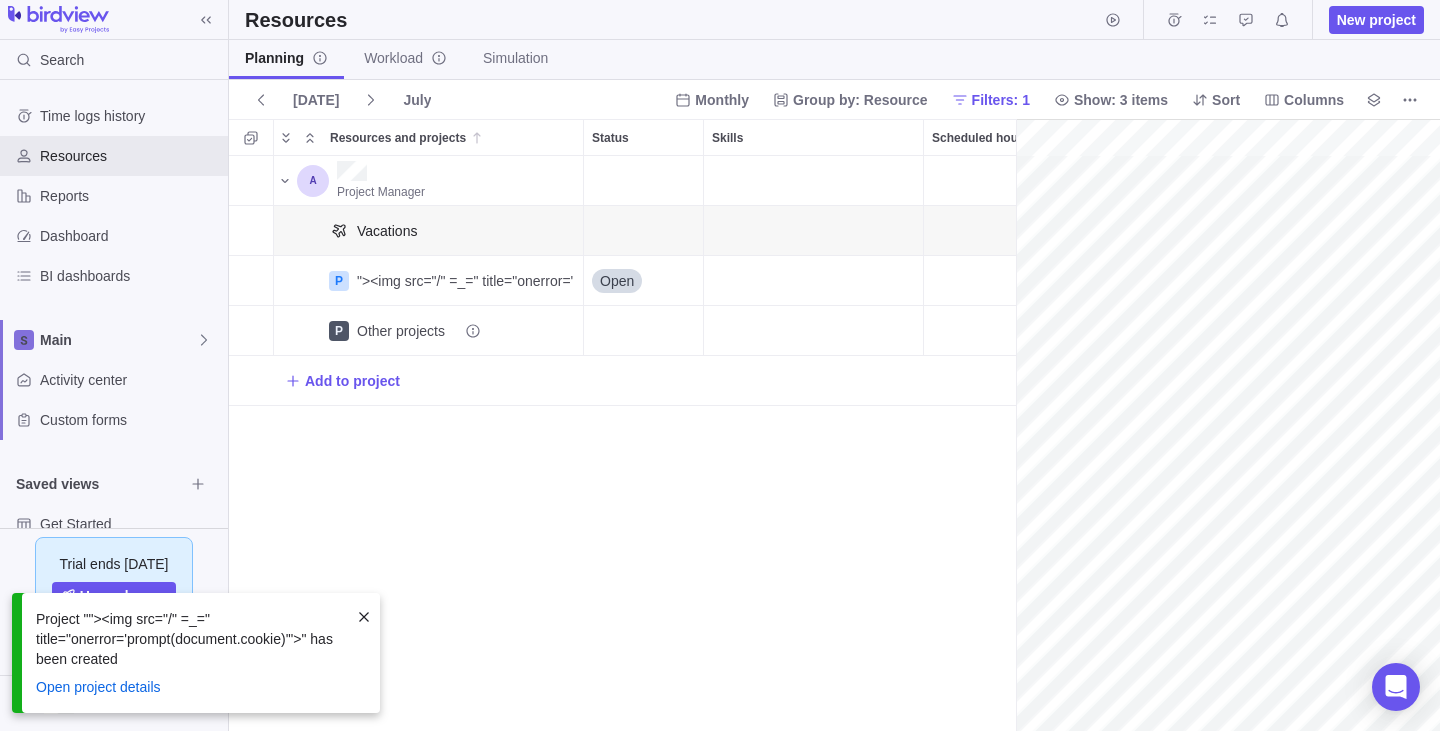 click at bounding box center (644, 231) 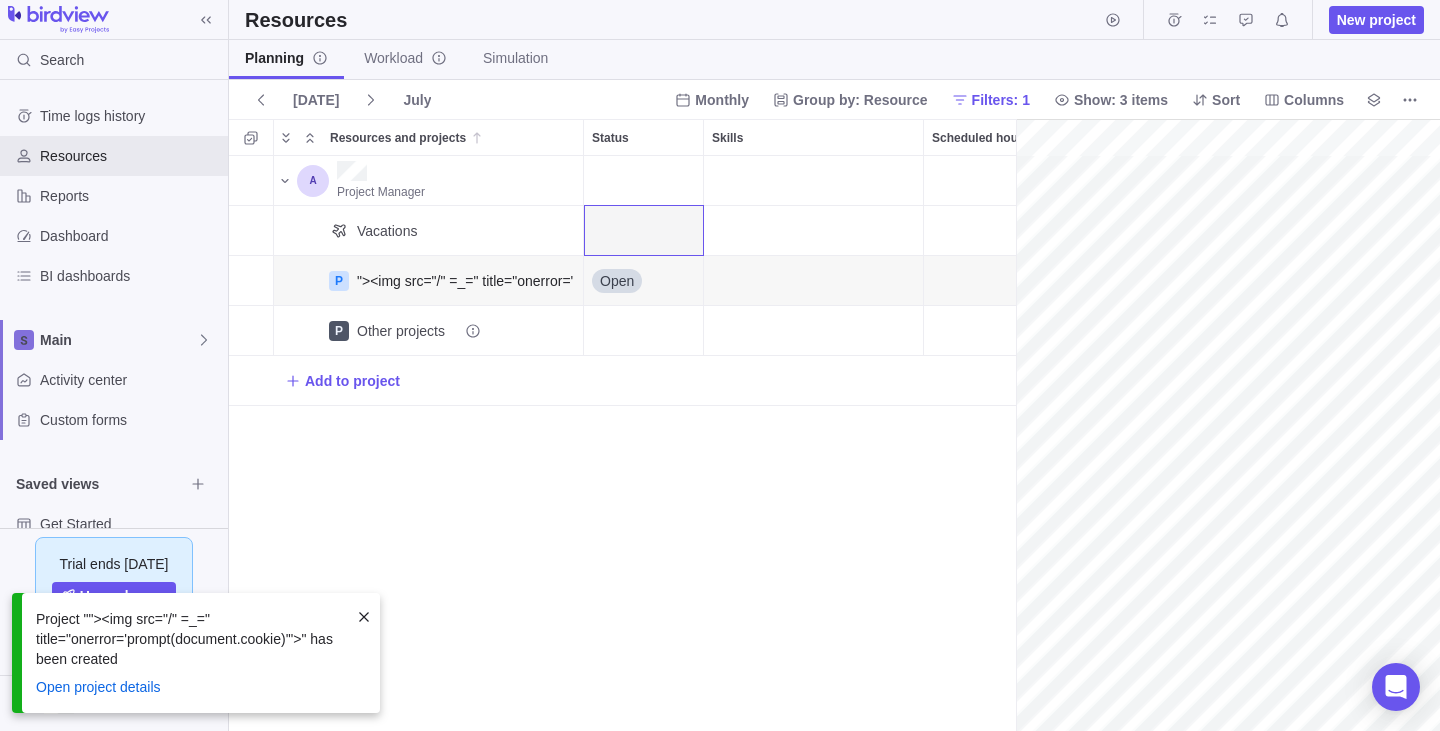 drag, startPoint x: 698, startPoint y: 290, endPoint x: 709, endPoint y: 286, distance: 11.7046995 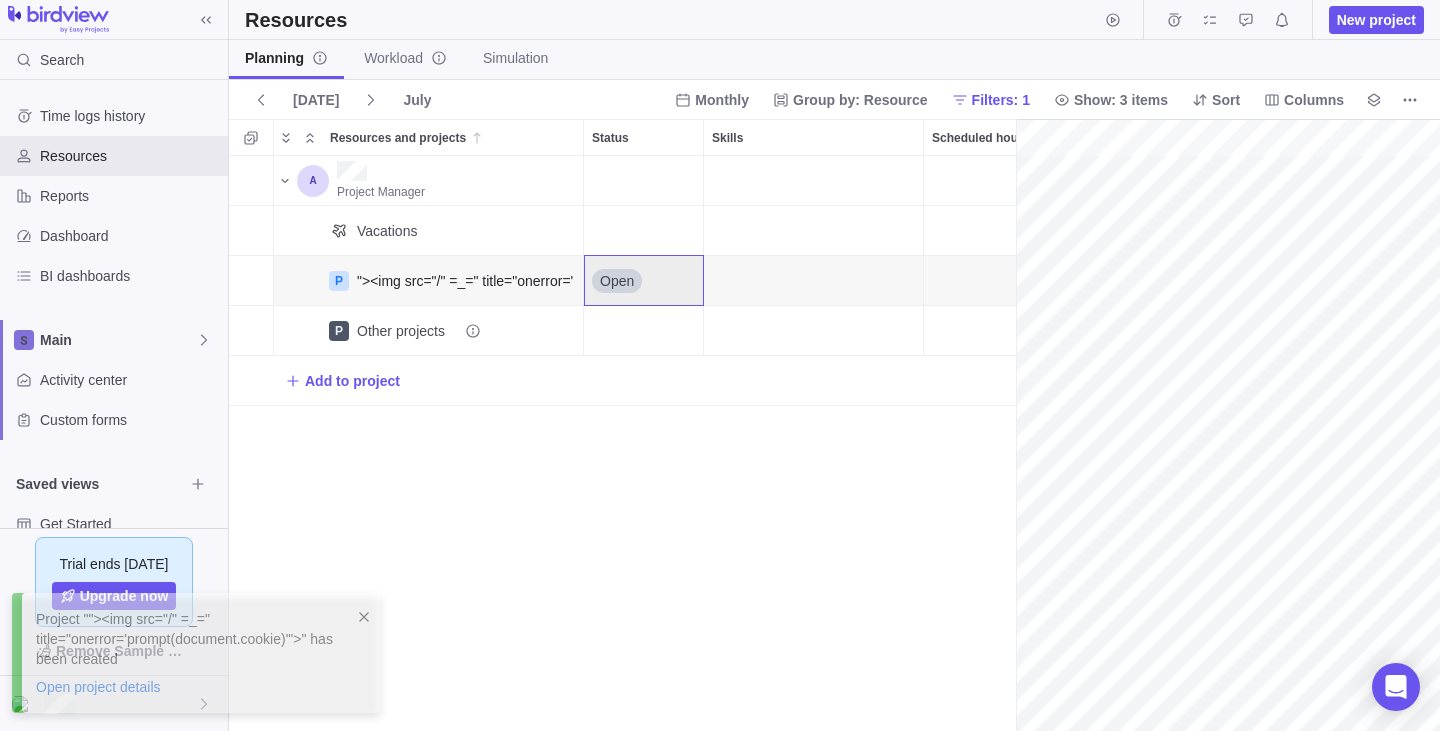 click at bounding box center (814, 281) 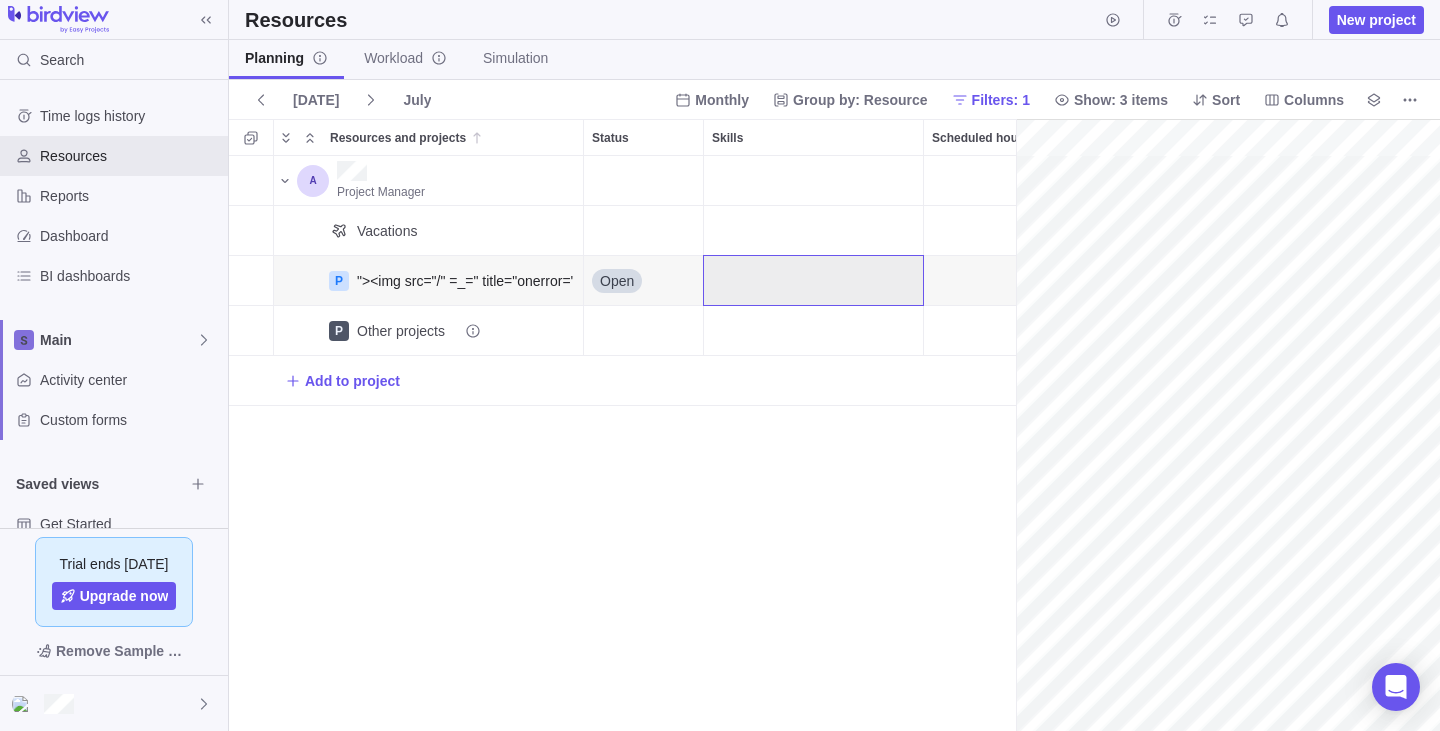click at bounding box center [814, 281] 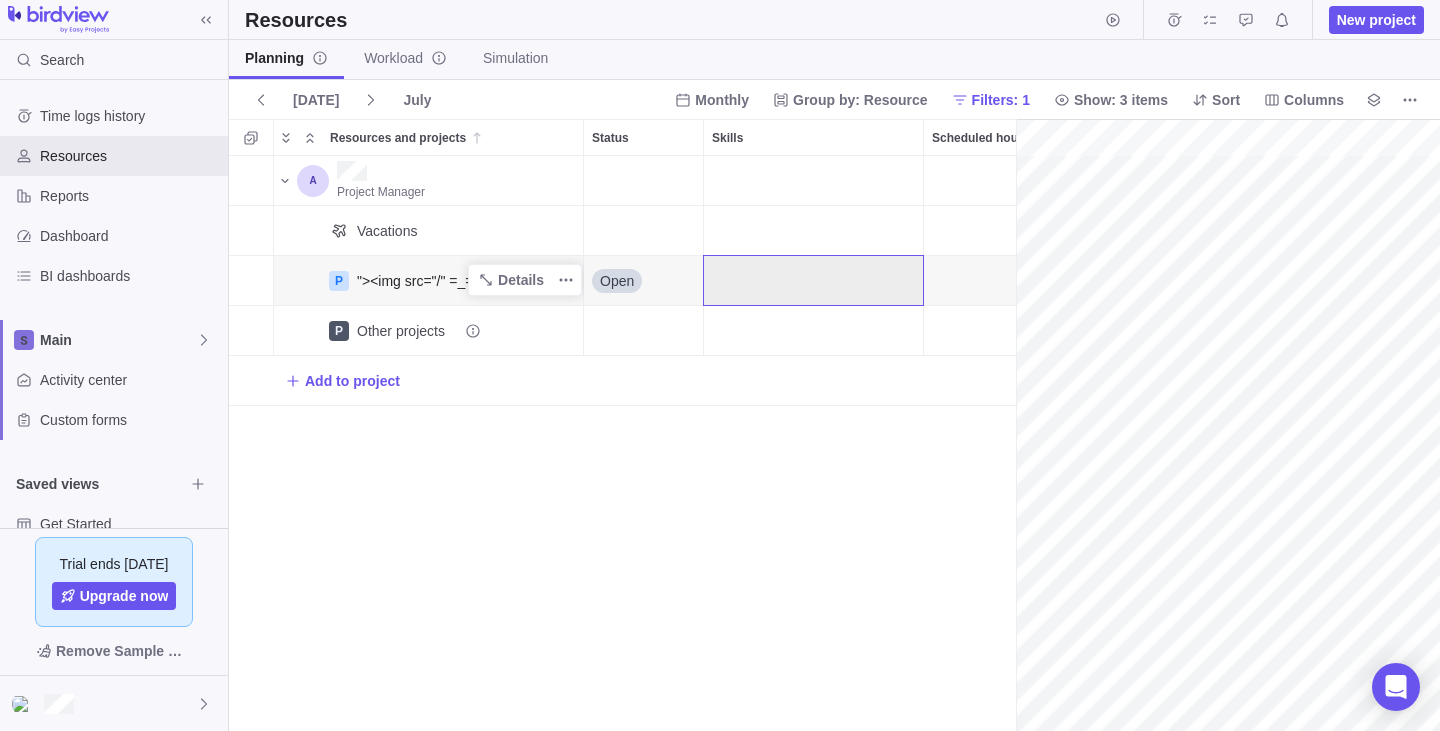 click on ""><img src="/" =_=" title="onerror='prompt(document.cookie)'">" at bounding box center [461, 280] 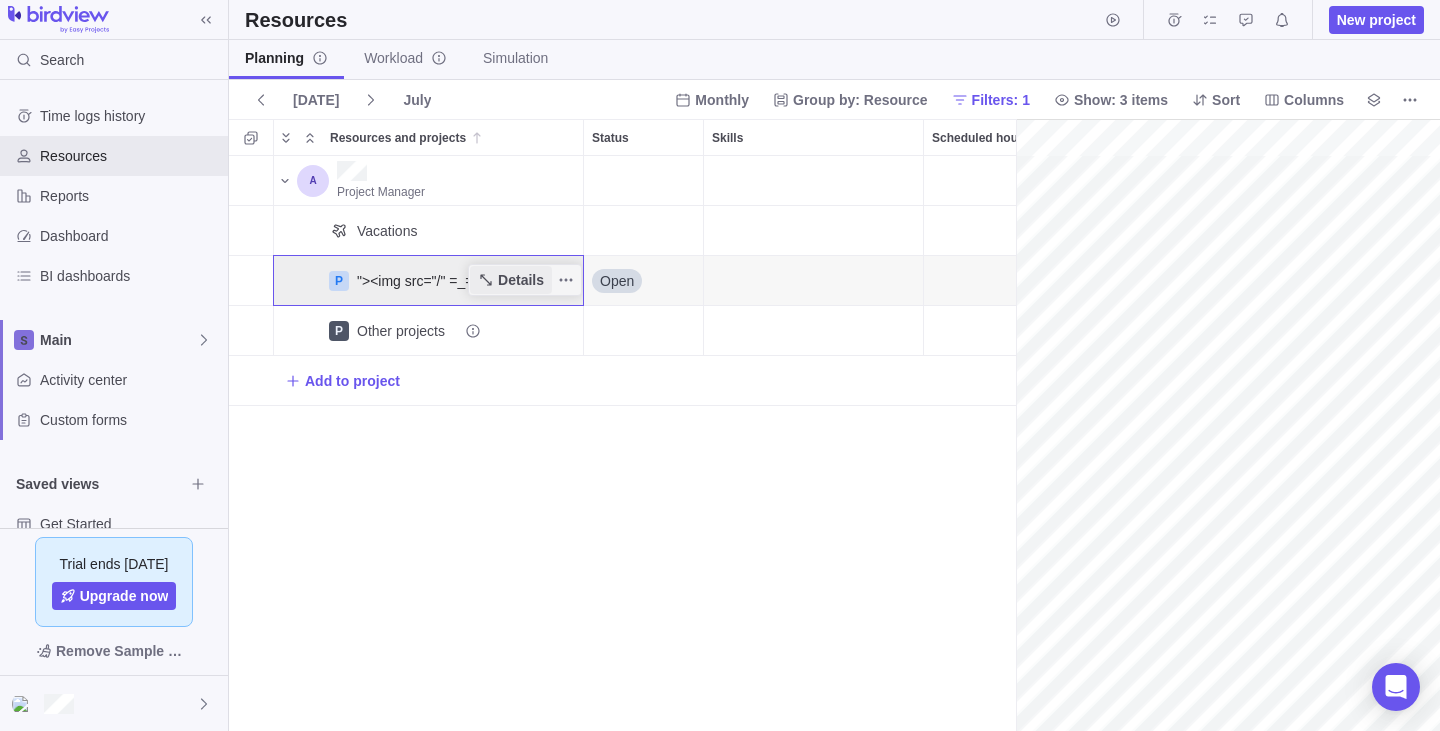 click on "Details" at bounding box center (521, 280) 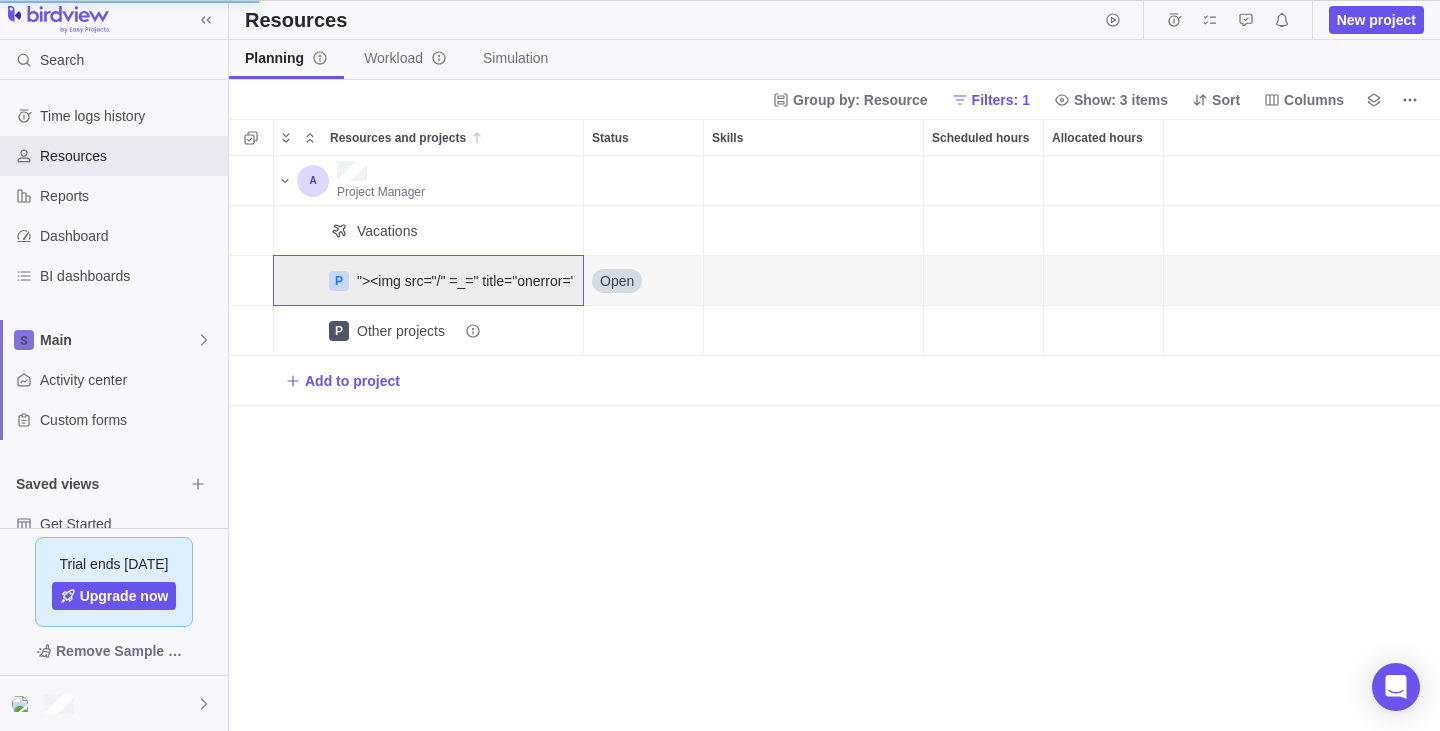 scroll, scrollTop: 575, scrollLeft: 375, axis: both 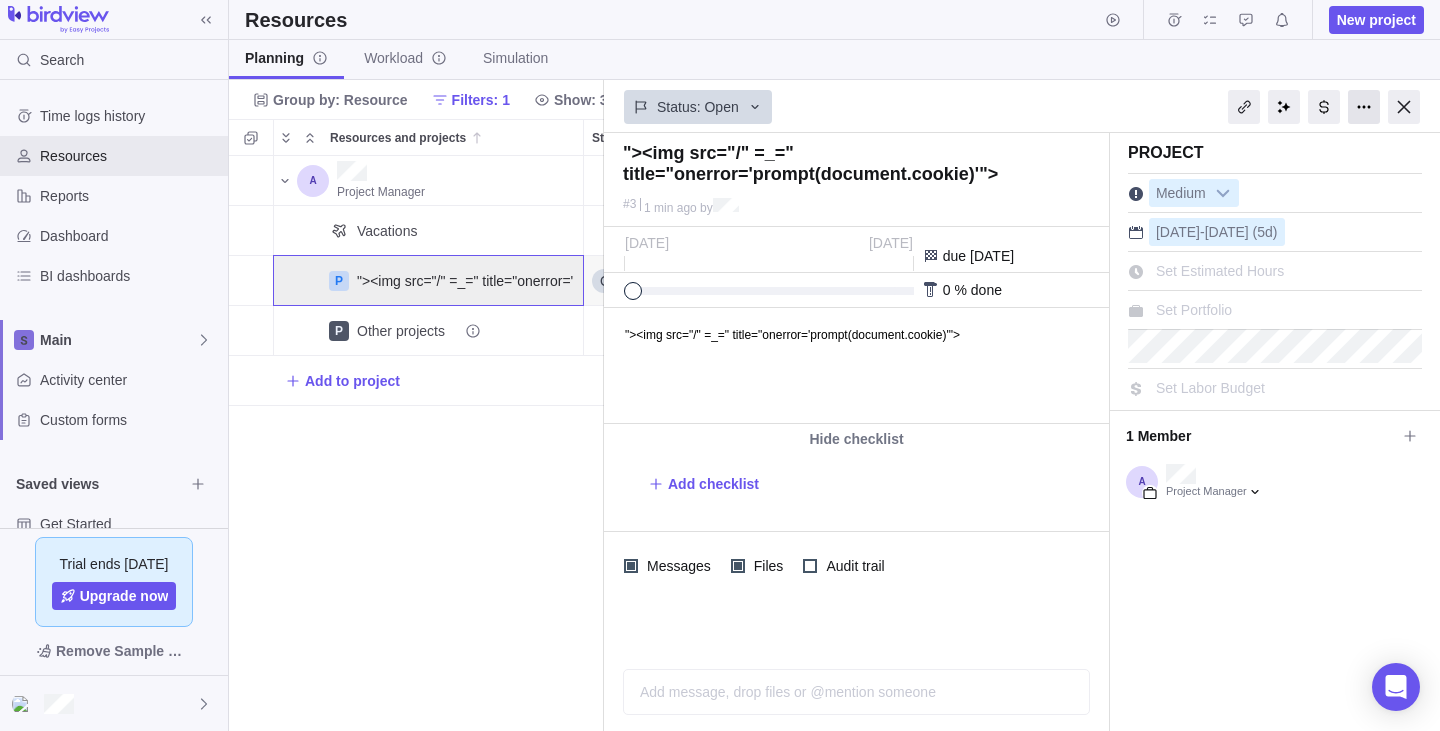 click at bounding box center (1364, 107) 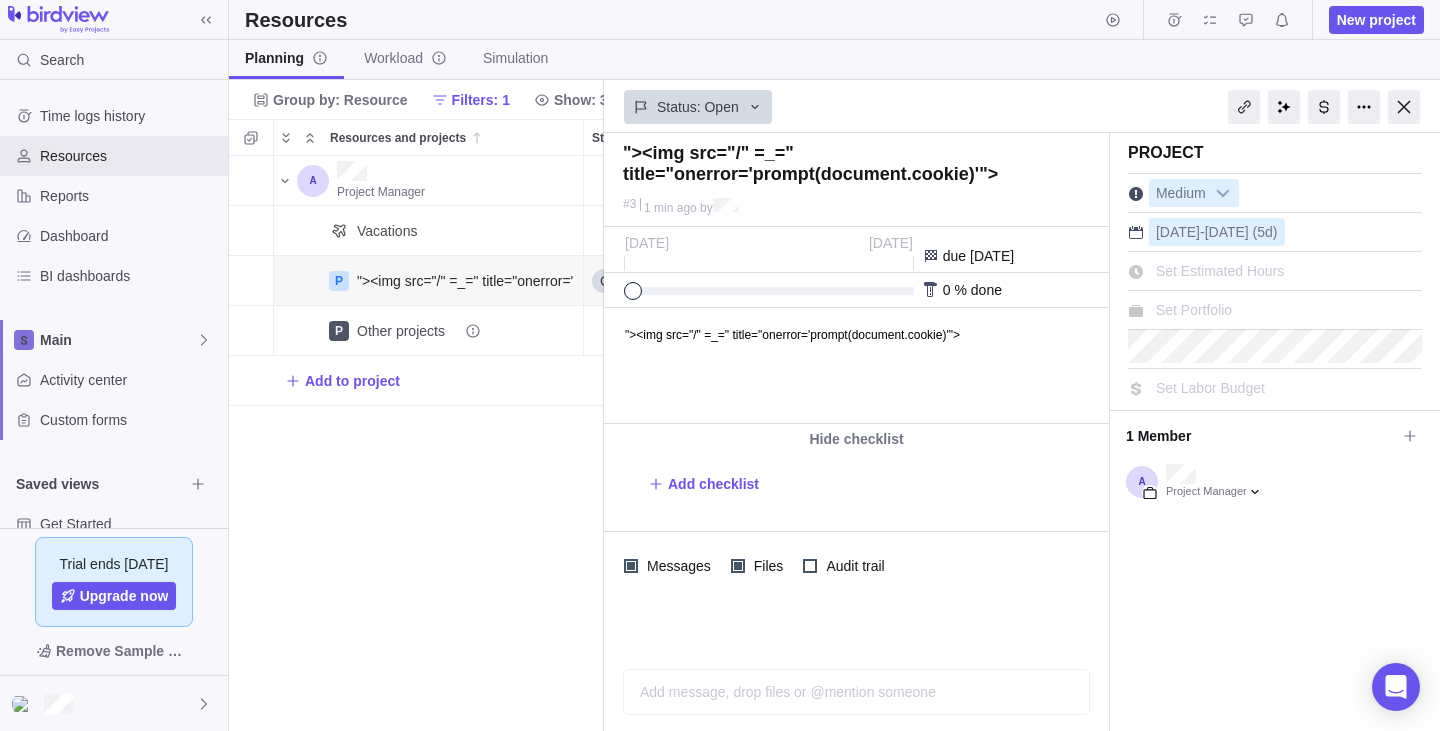 click on "0
% done" at bounding box center (856, 290) 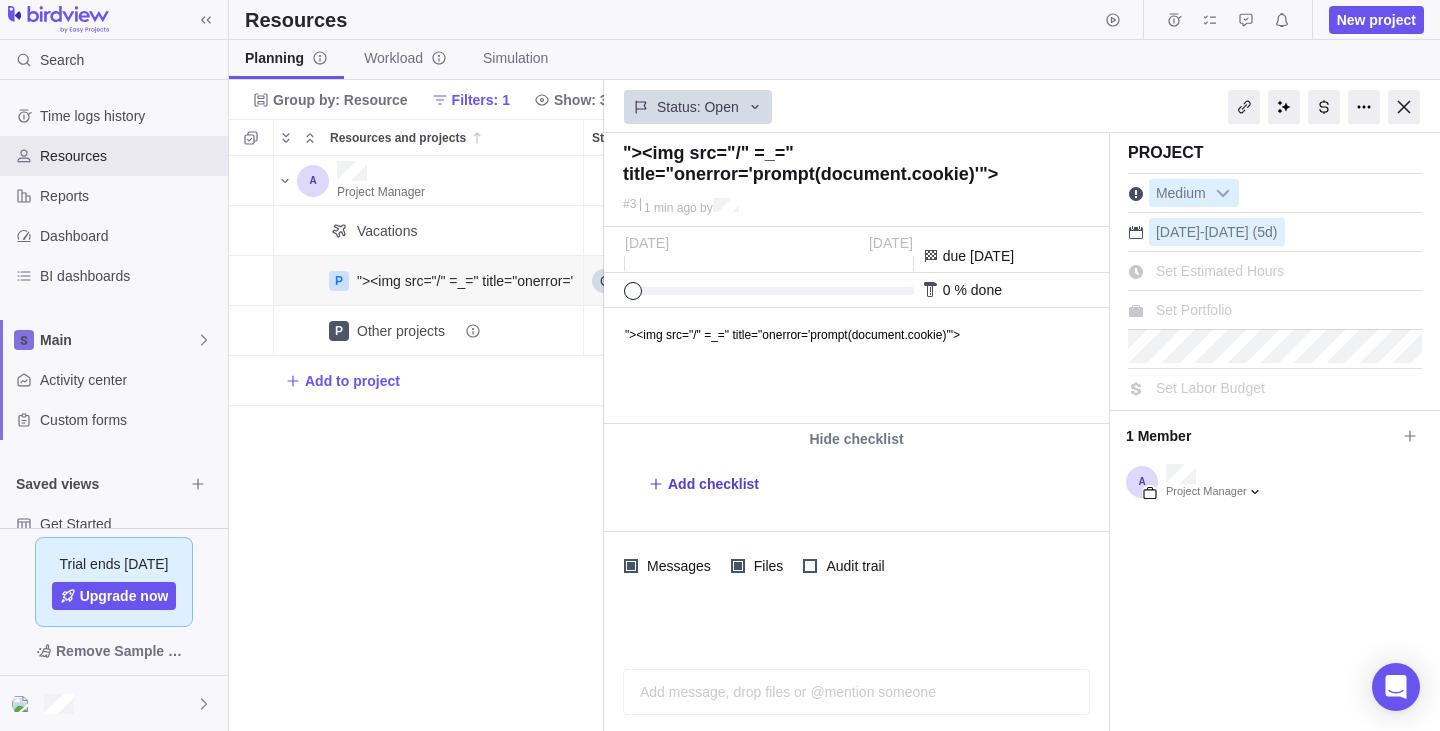 click on "Add checklist" at bounding box center (713, 484) 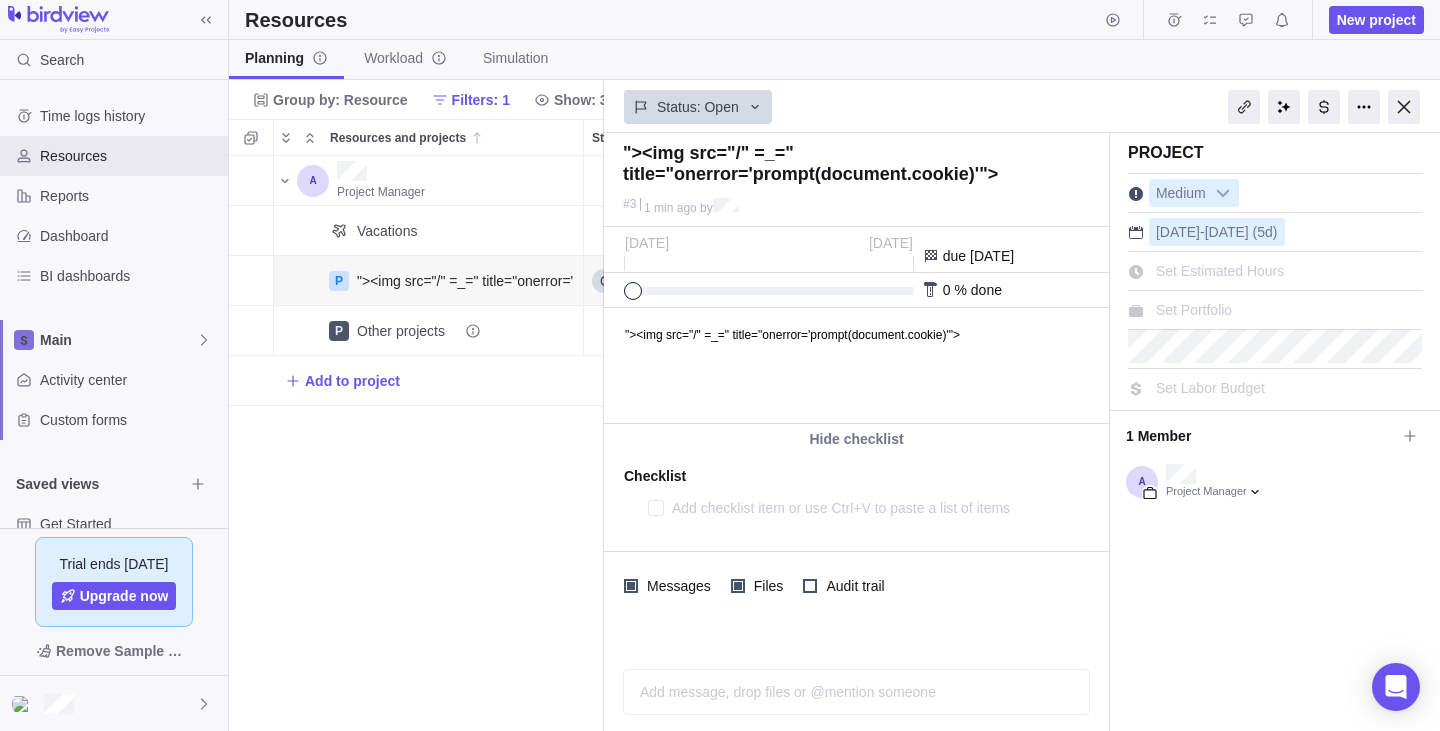 type on "x" 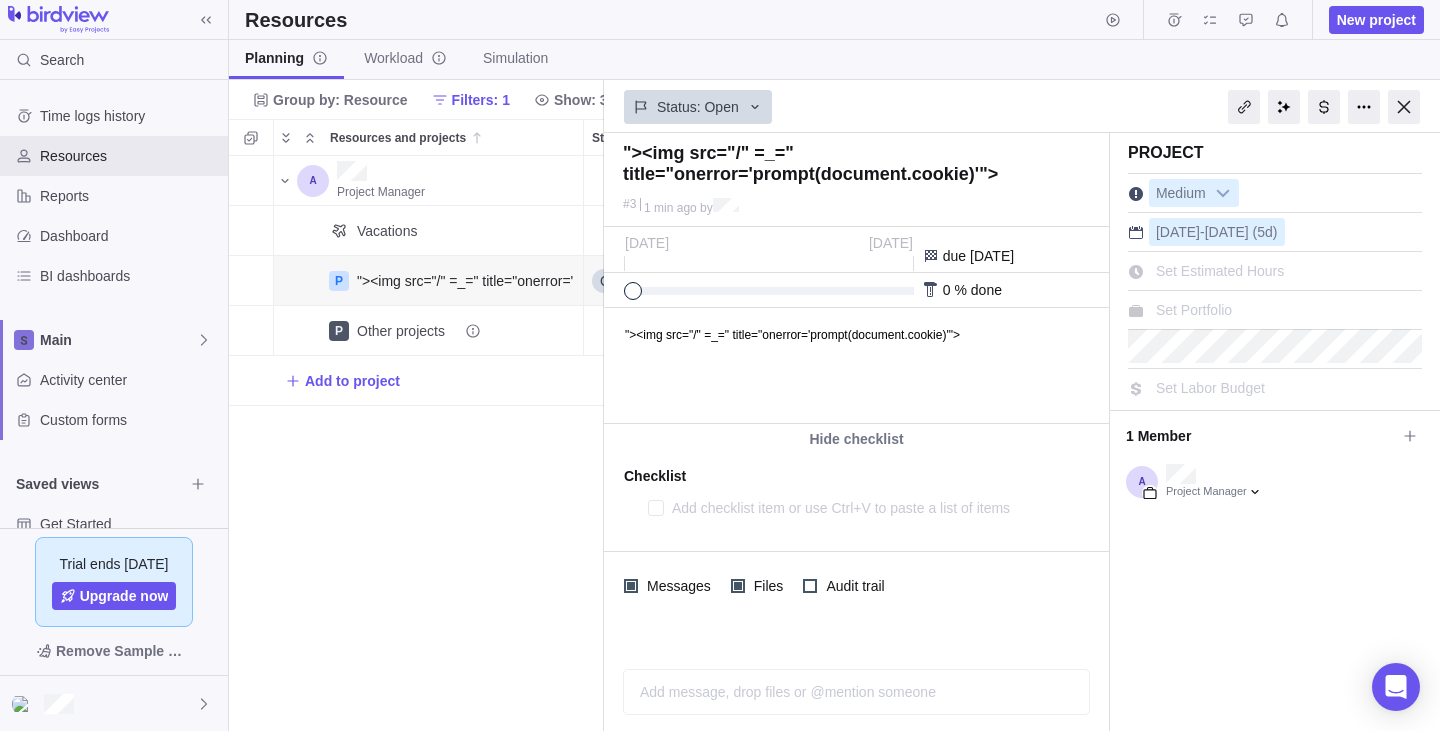 type on ""><img src="/" =_=" title="onerror='prompt(document.cookie)'">" 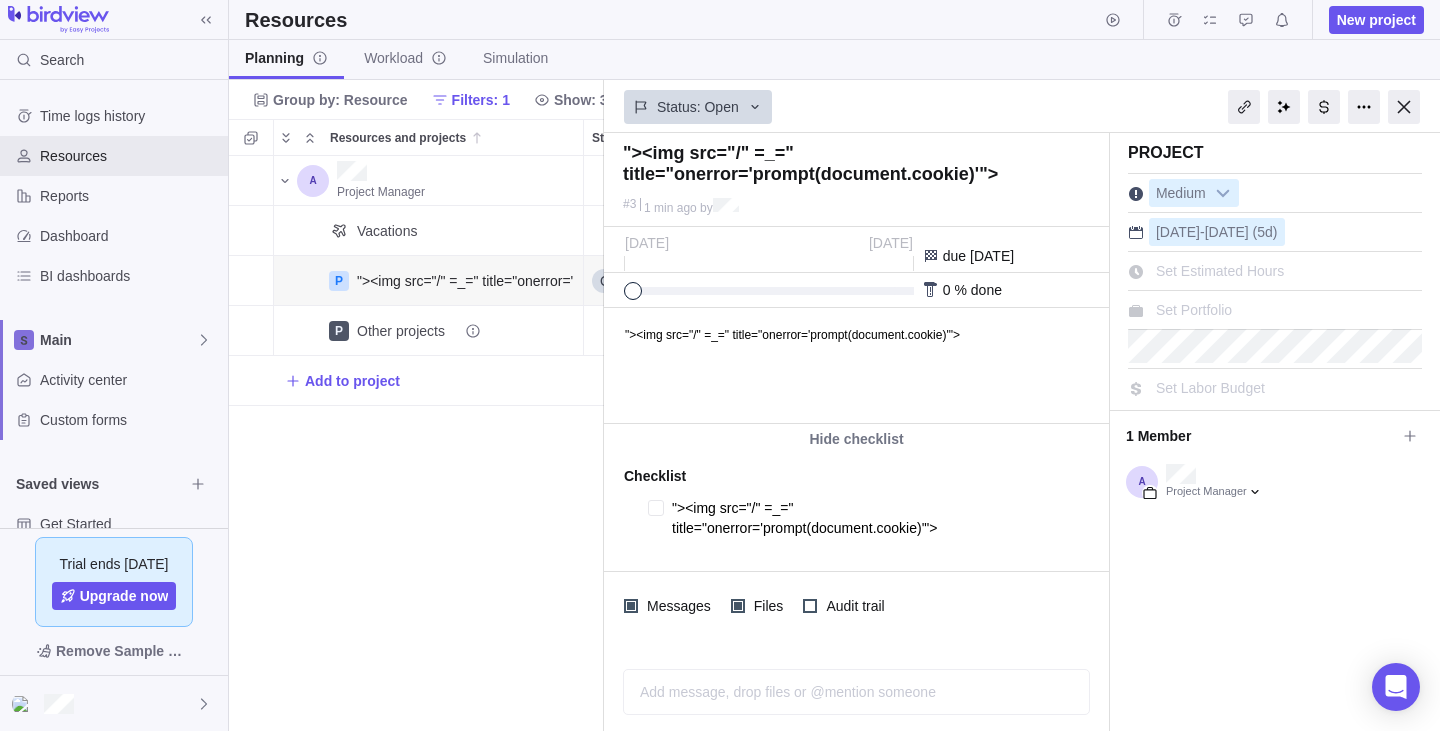 type on "x" 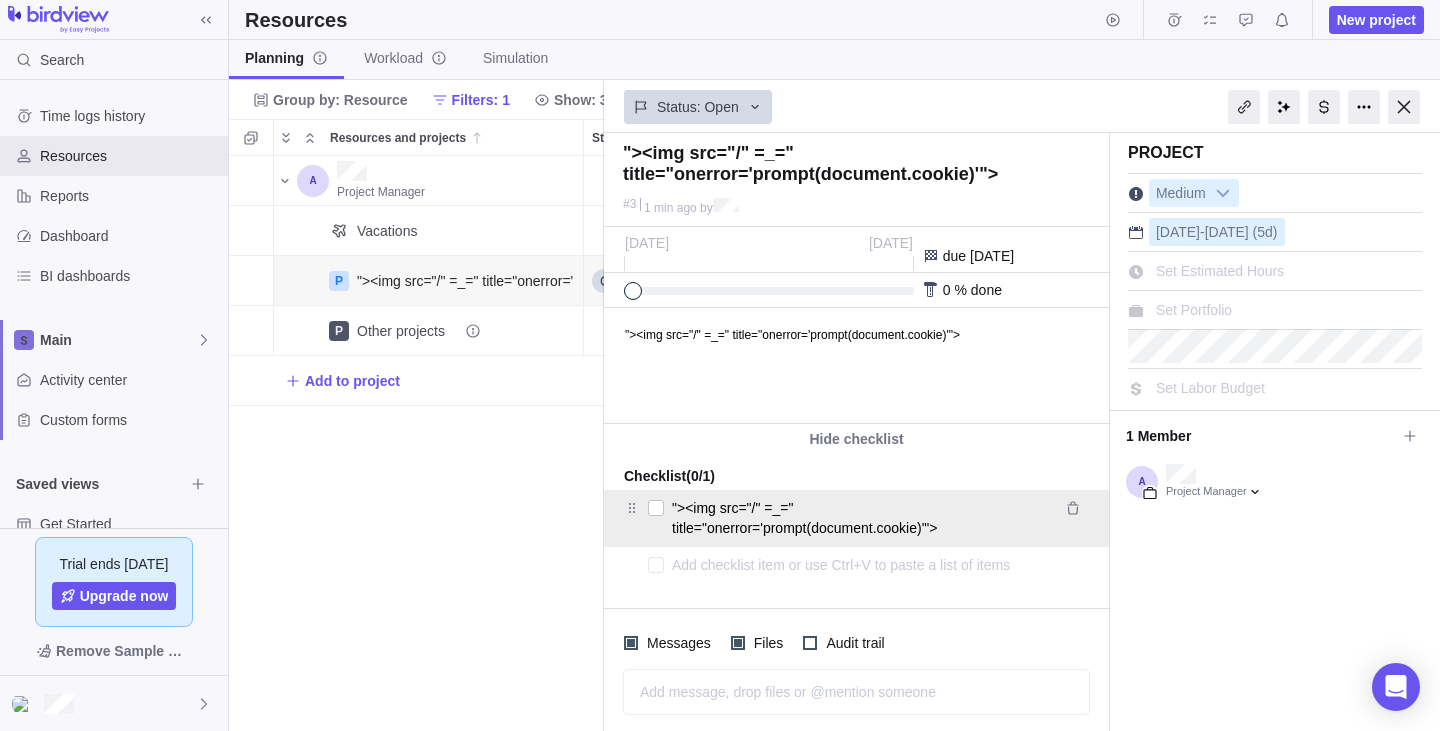 click on ""><img src="/" =_=" title="onerror='prompt(document.cookie)'">" at bounding box center [848, 518] 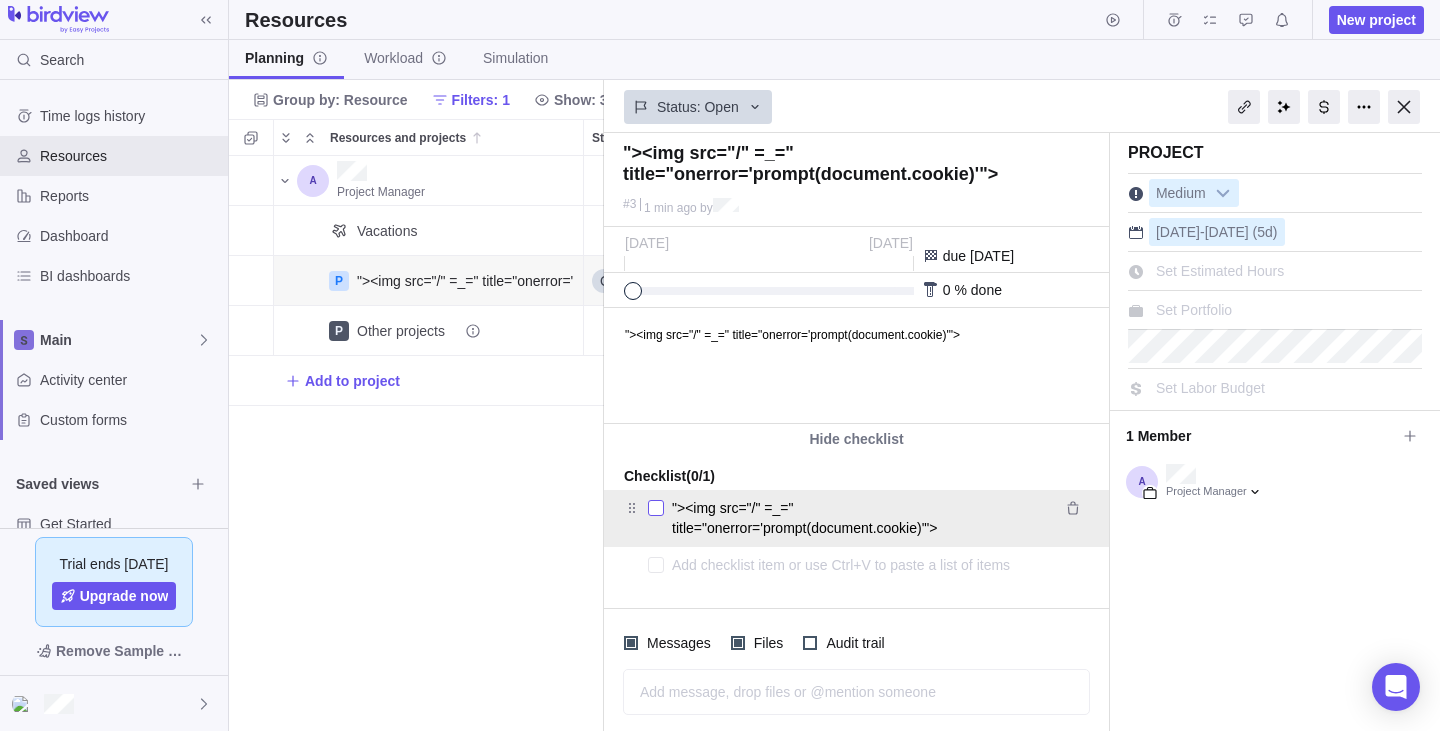 click at bounding box center (656, 508) 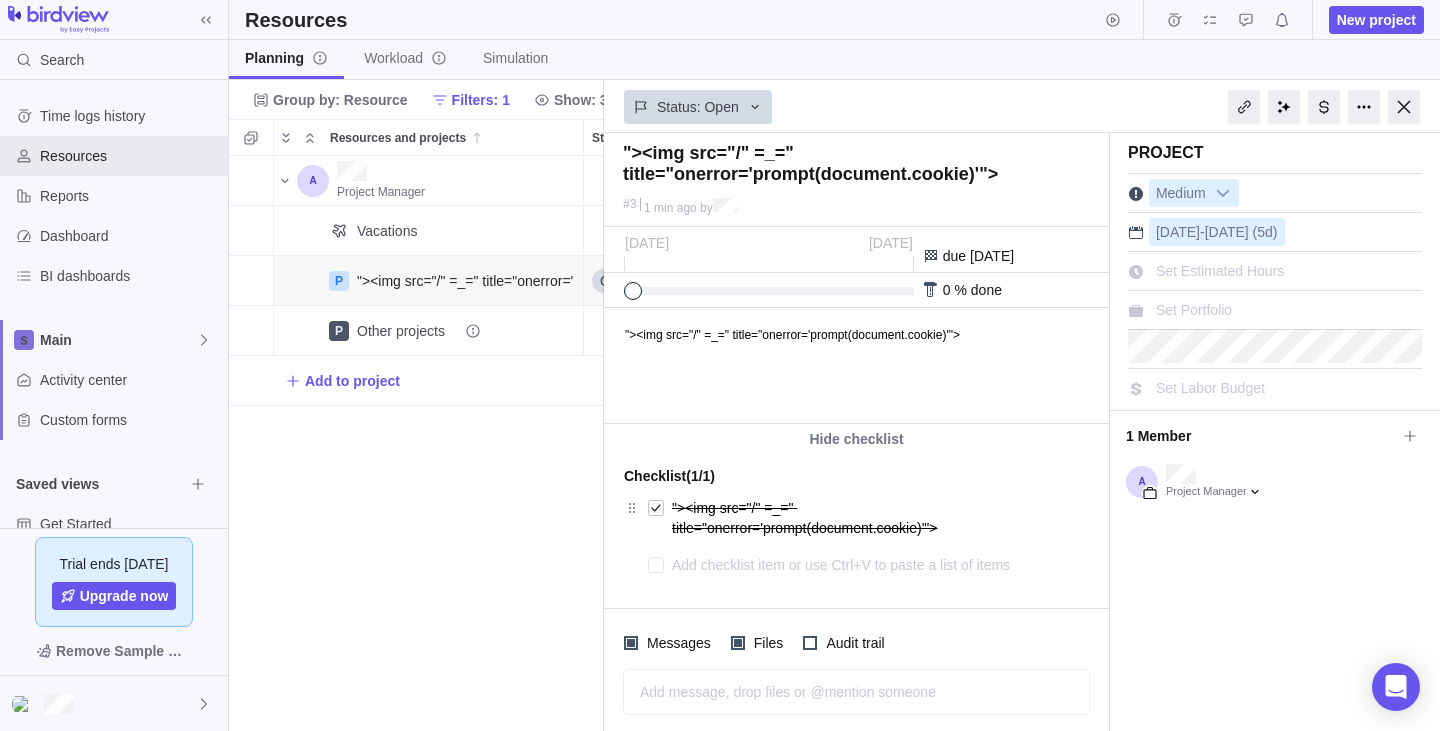 click on "Add message, drop files or @mention someone AI" at bounding box center [856, 692] 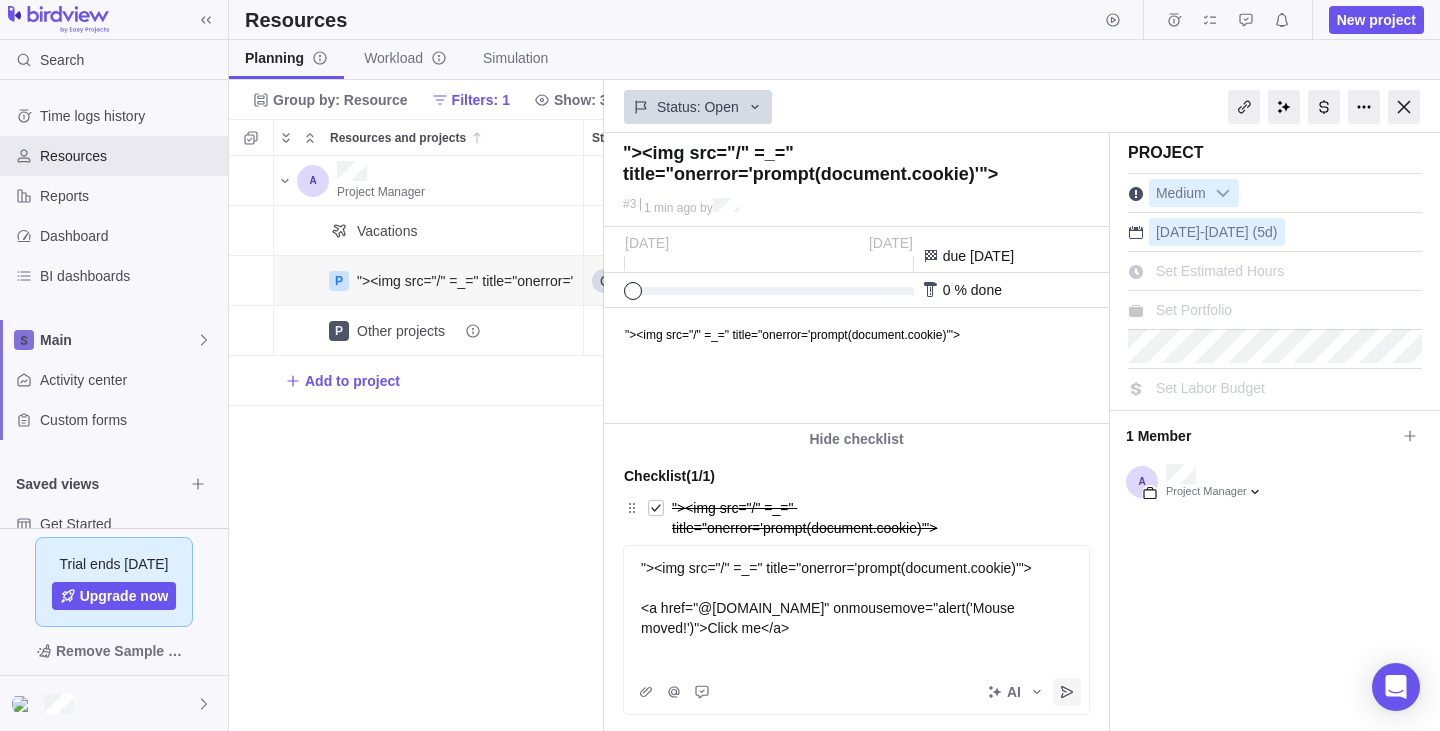 click at bounding box center [1067, 692] 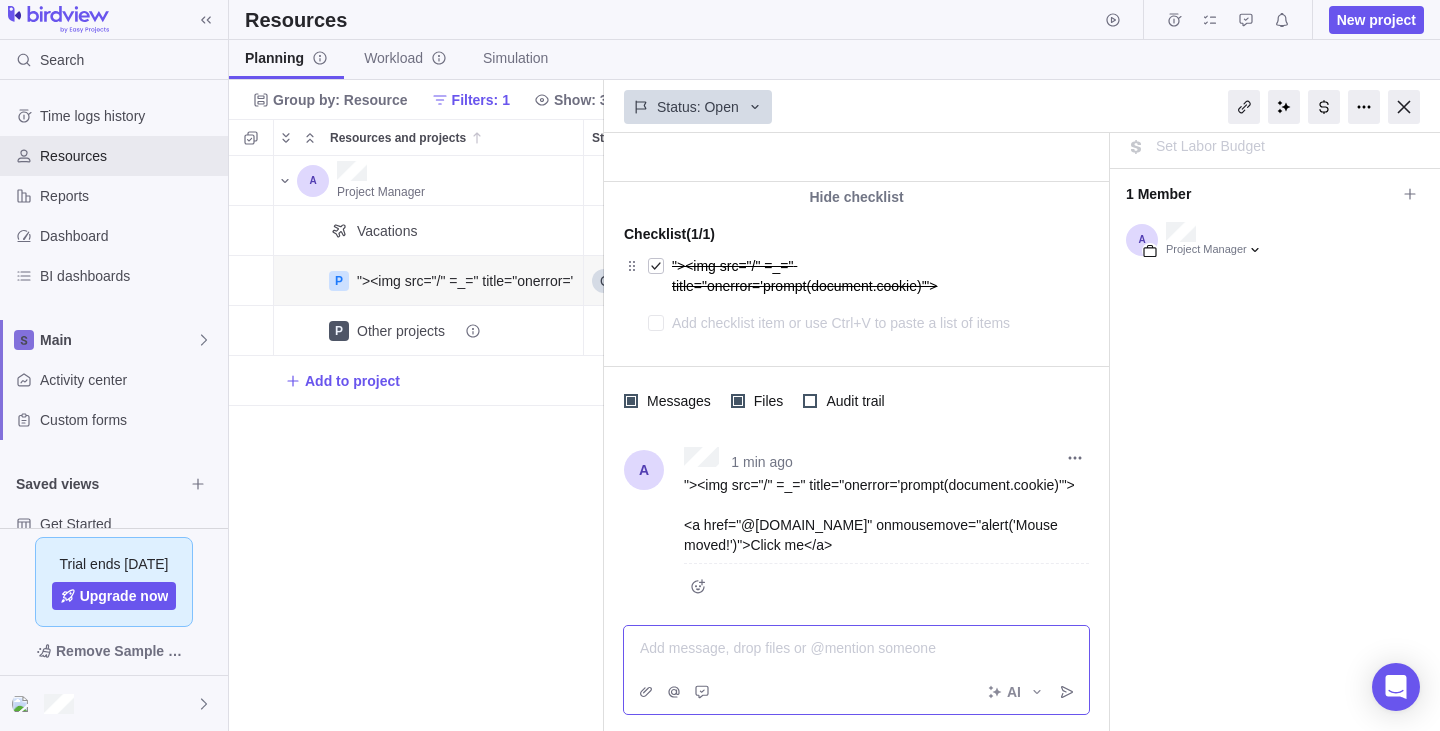 scroll, scrollTop: 248, scrollLeft: 0, axis: vertical 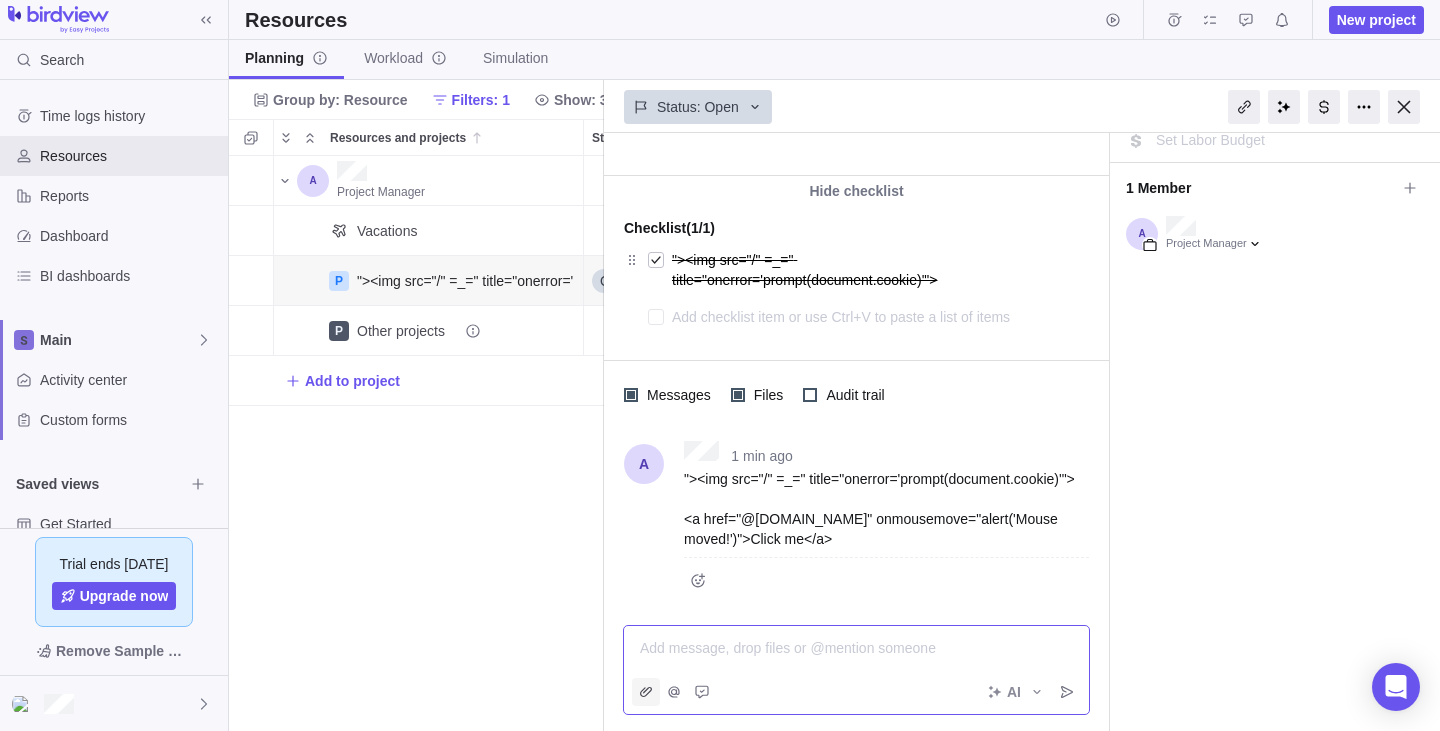 click 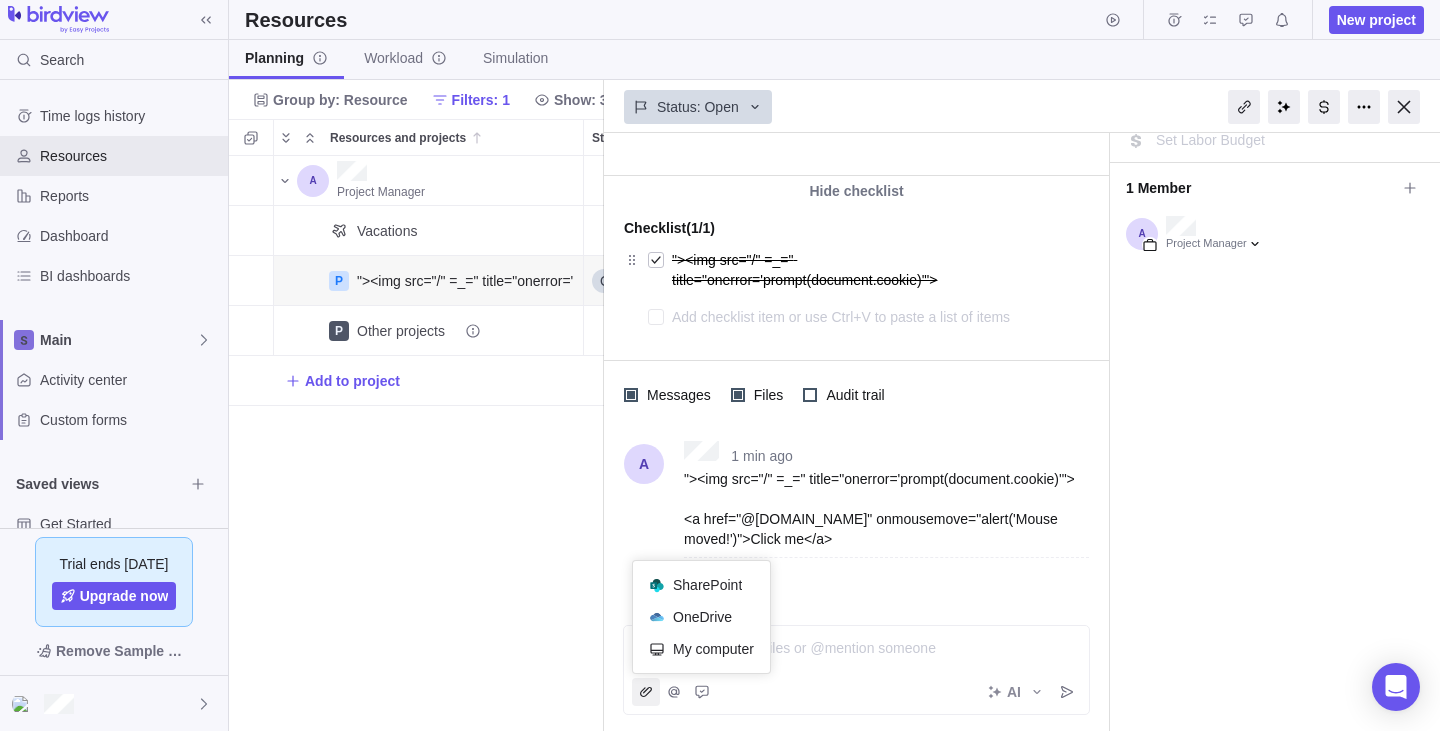 click on ""><img src="/" =_=" title="onerror='prompt(document.cookie)'">
#3
1 min ago
by
Project was completed on its planned end date
[DATE]
[DATE] [DATE]
due [DATE]
0
% done
0 h of
0 h spent
Set Hours Left" at bounding box center [1022, 432] 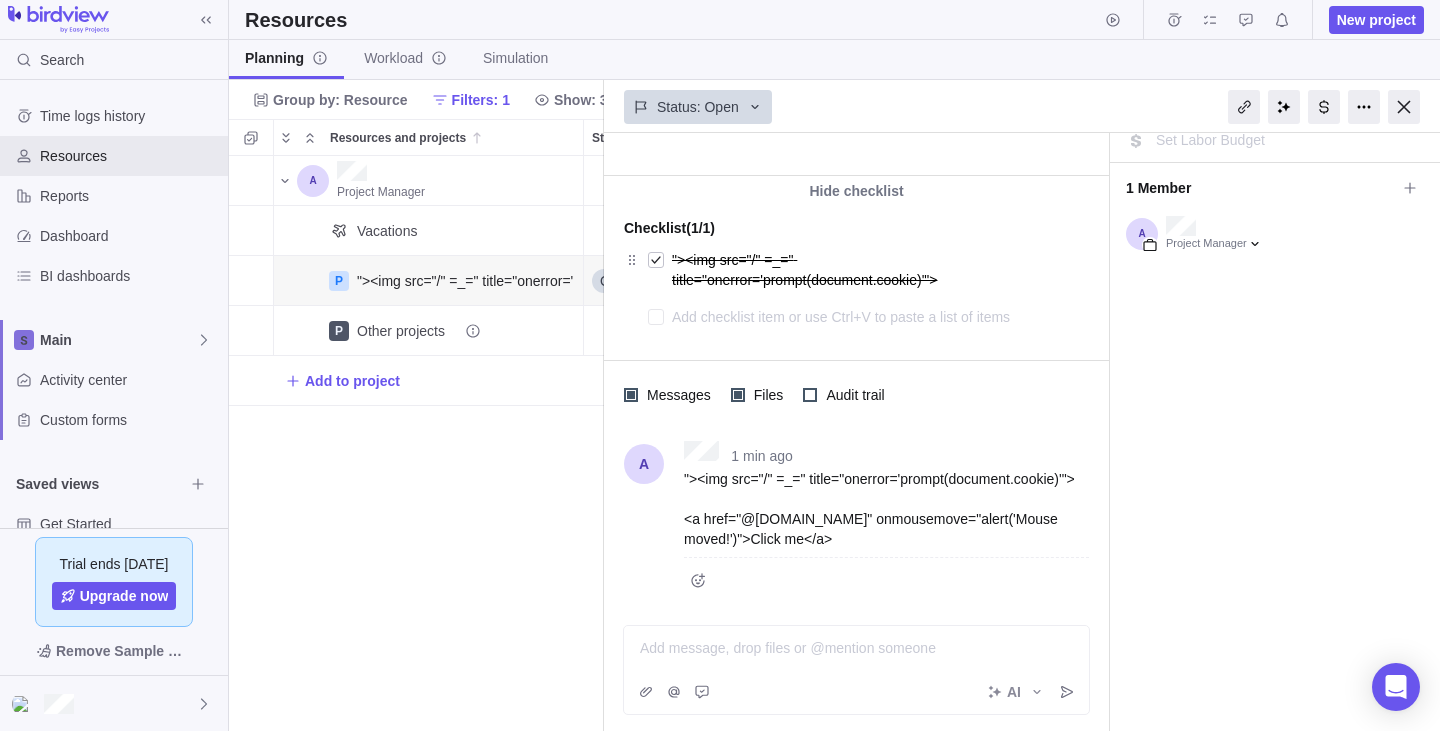click 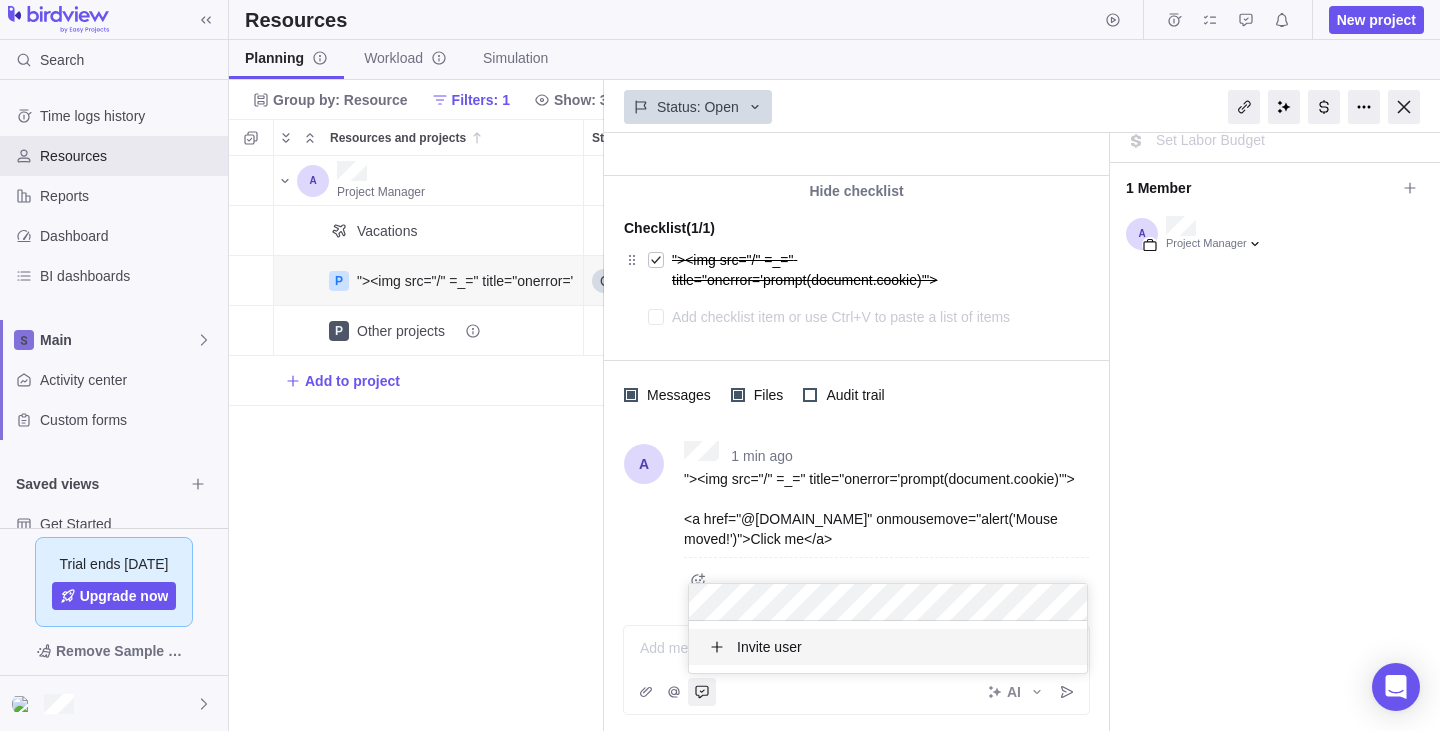 scroll, scrollTop: 1, scrollLeft: 1, axis: both 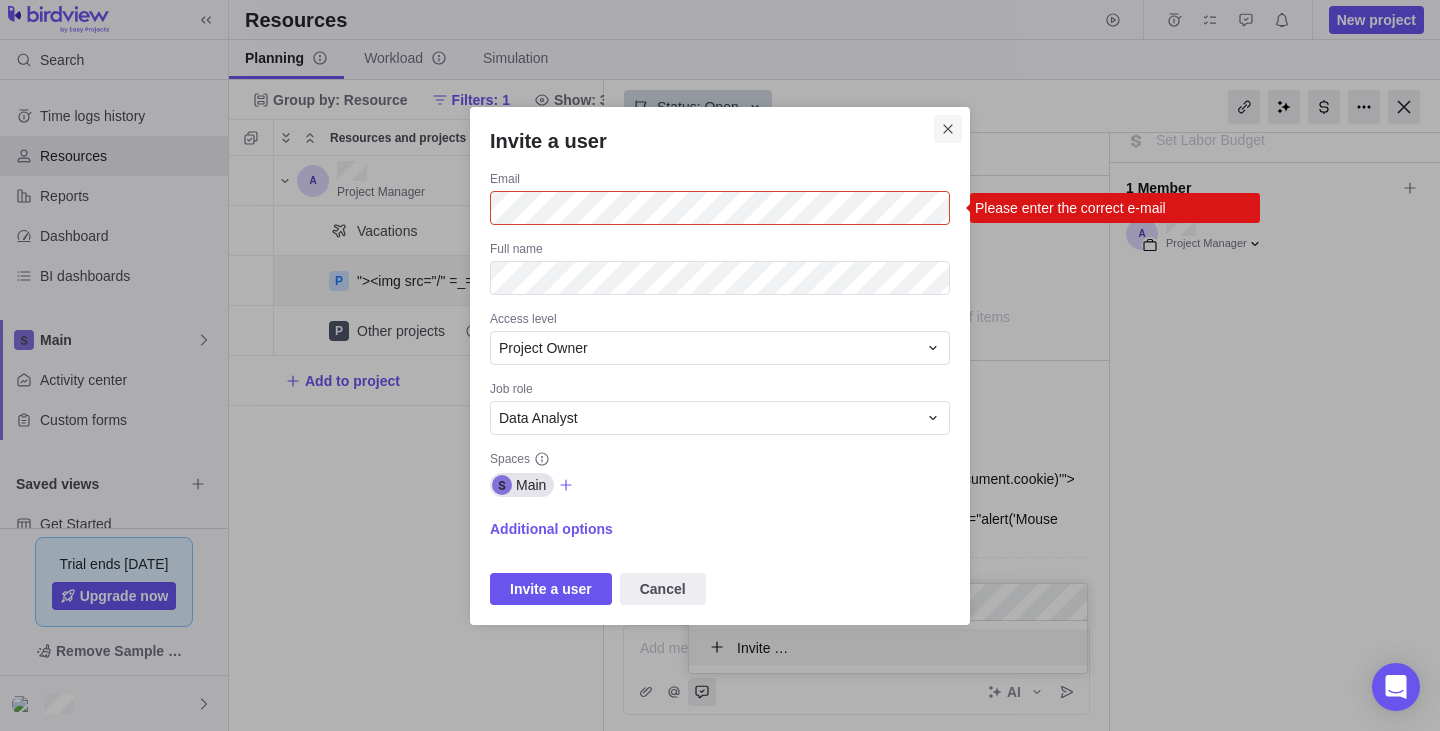 click 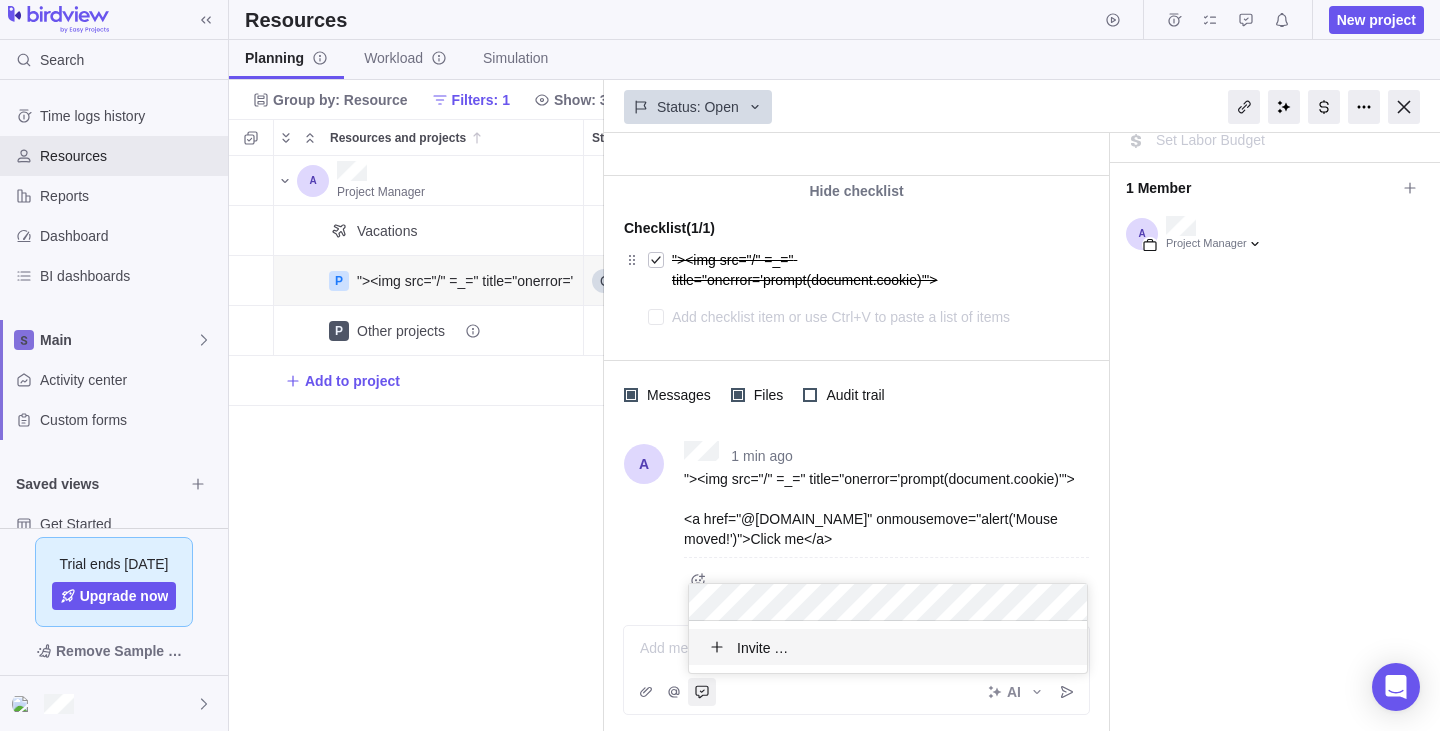 click on ""><img src="/" =_=" title="onerror='prompt(document.cookie)'">
#3
1 min ago
by
Project was completed on its planned end date
[DATE]
[DATE] [DATE]
due [DATE]
0
% done
0 h of
0 h spent
Set Hours Left" at bounding box center (1022, 432) 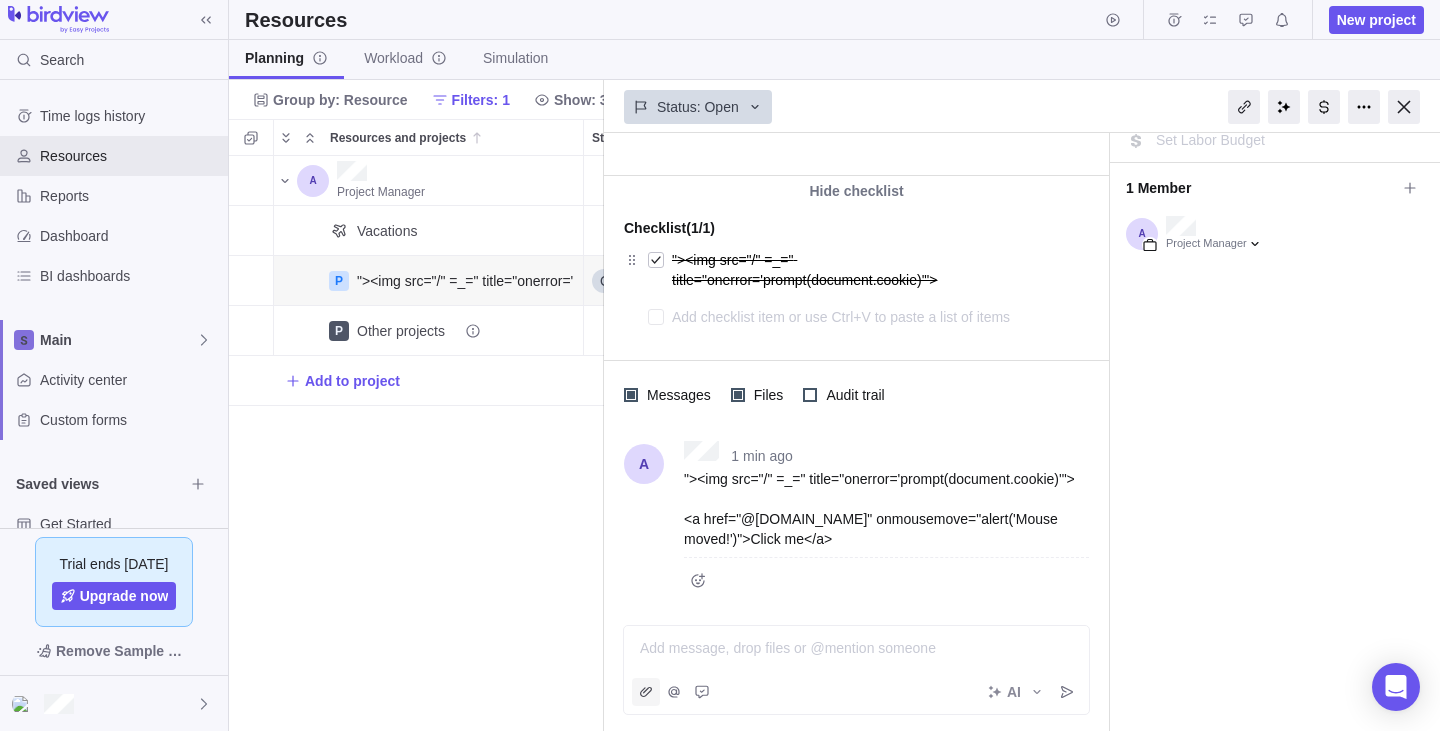 click at bounding box center (646, 692) 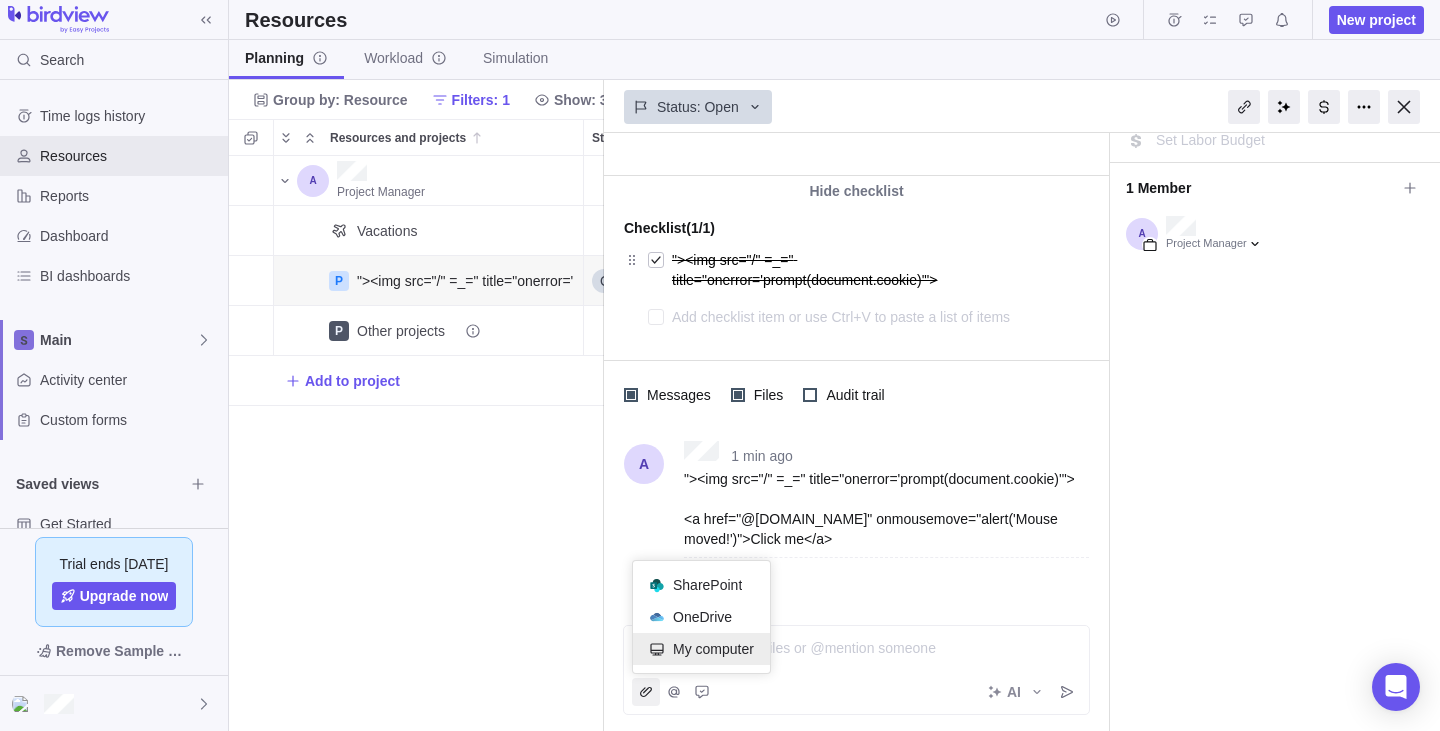 click on "My computer" at bounding box center (713, 649) 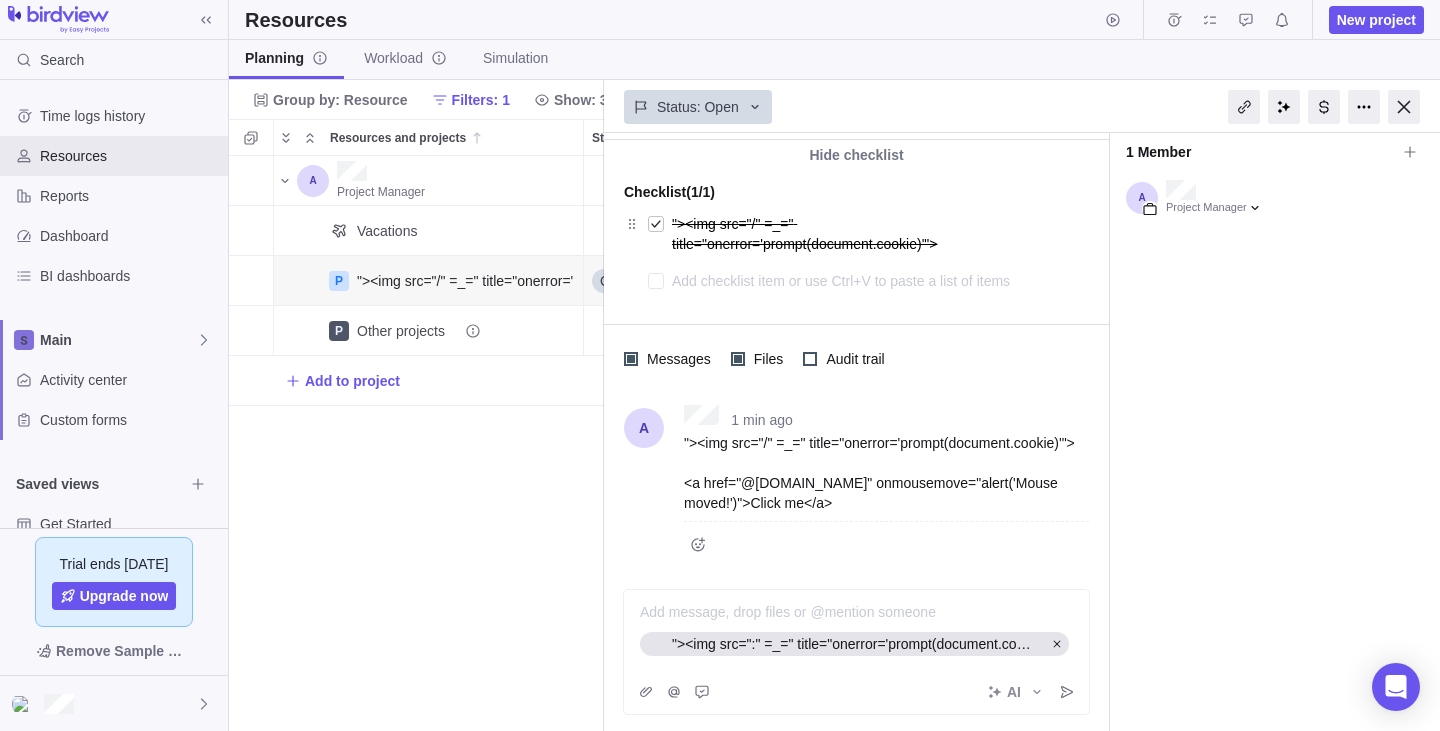 scroll, scrollTop: 300, scrollLeft: 0, axis: vertical 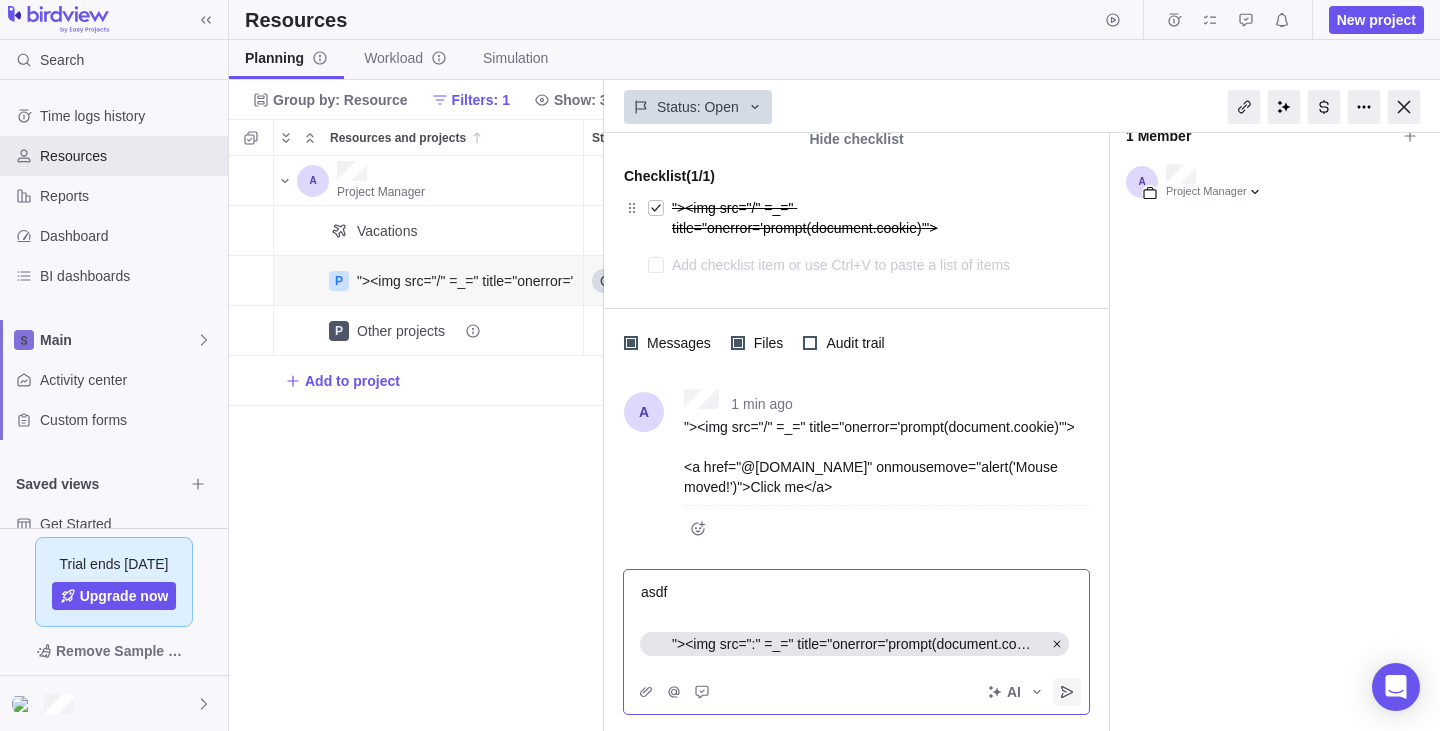 click at bounding box center (1067, 692) 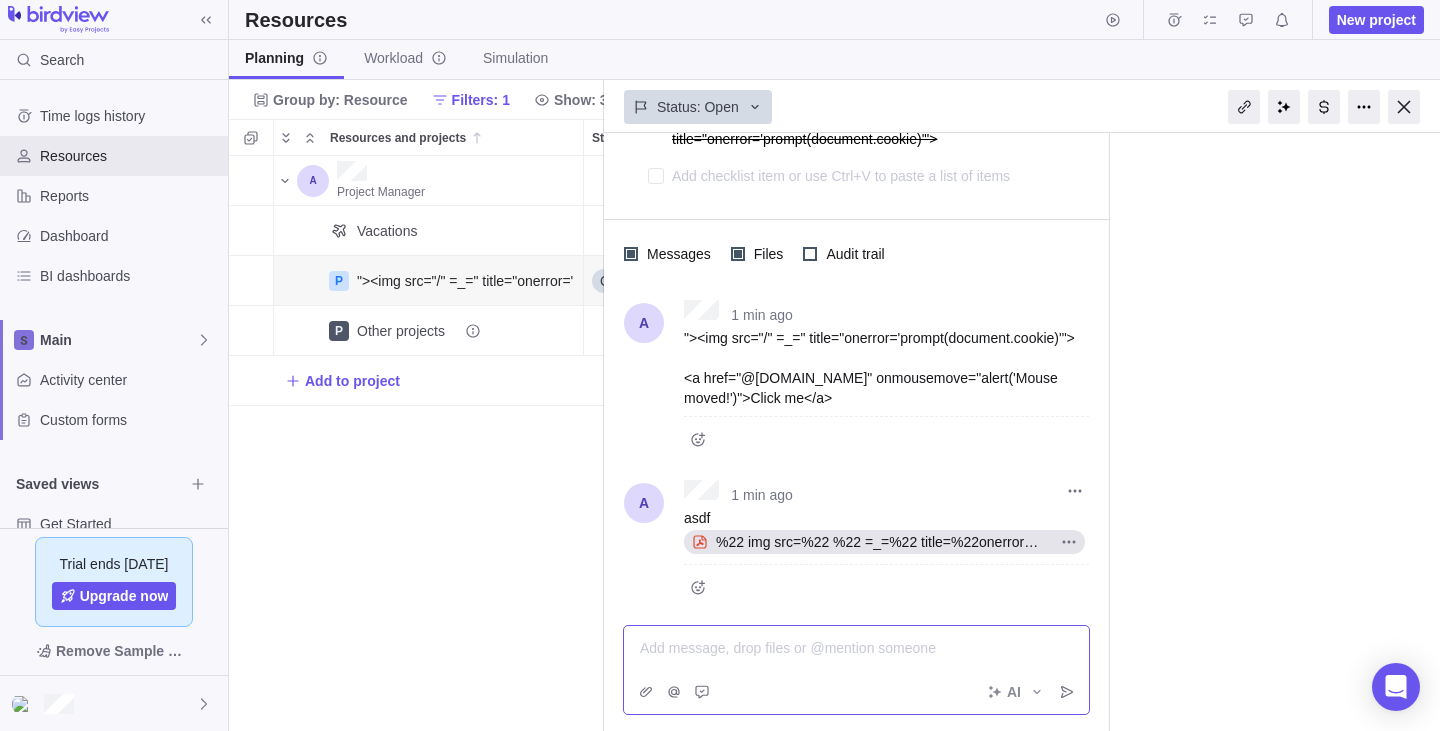 scroll, scrollTop: 408, scrollLeft: 0, axis: vertical 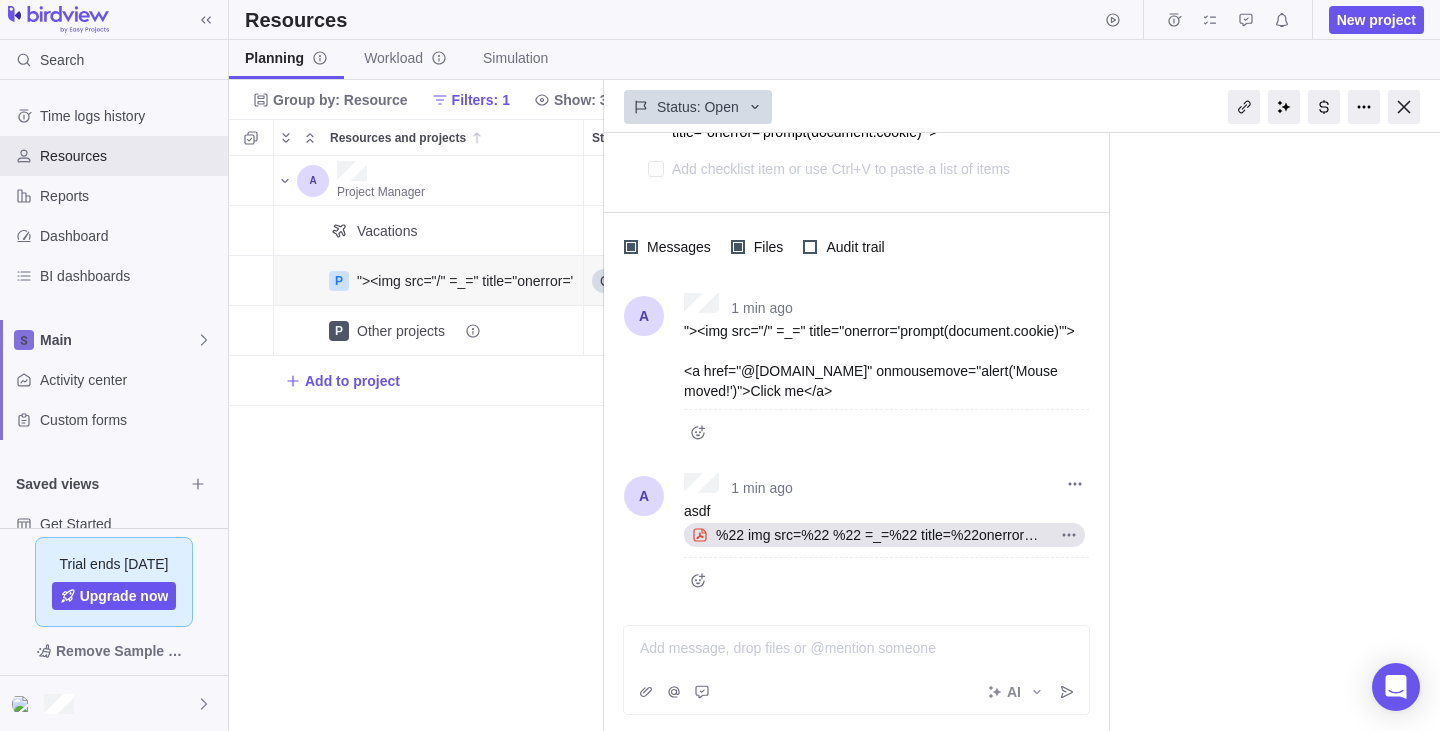 click on "%22  img src=%22 %22 =_=%22 title=%22onerror='prompt(document.cookie)'%22 .pdf" at bounding box center [880, 535] 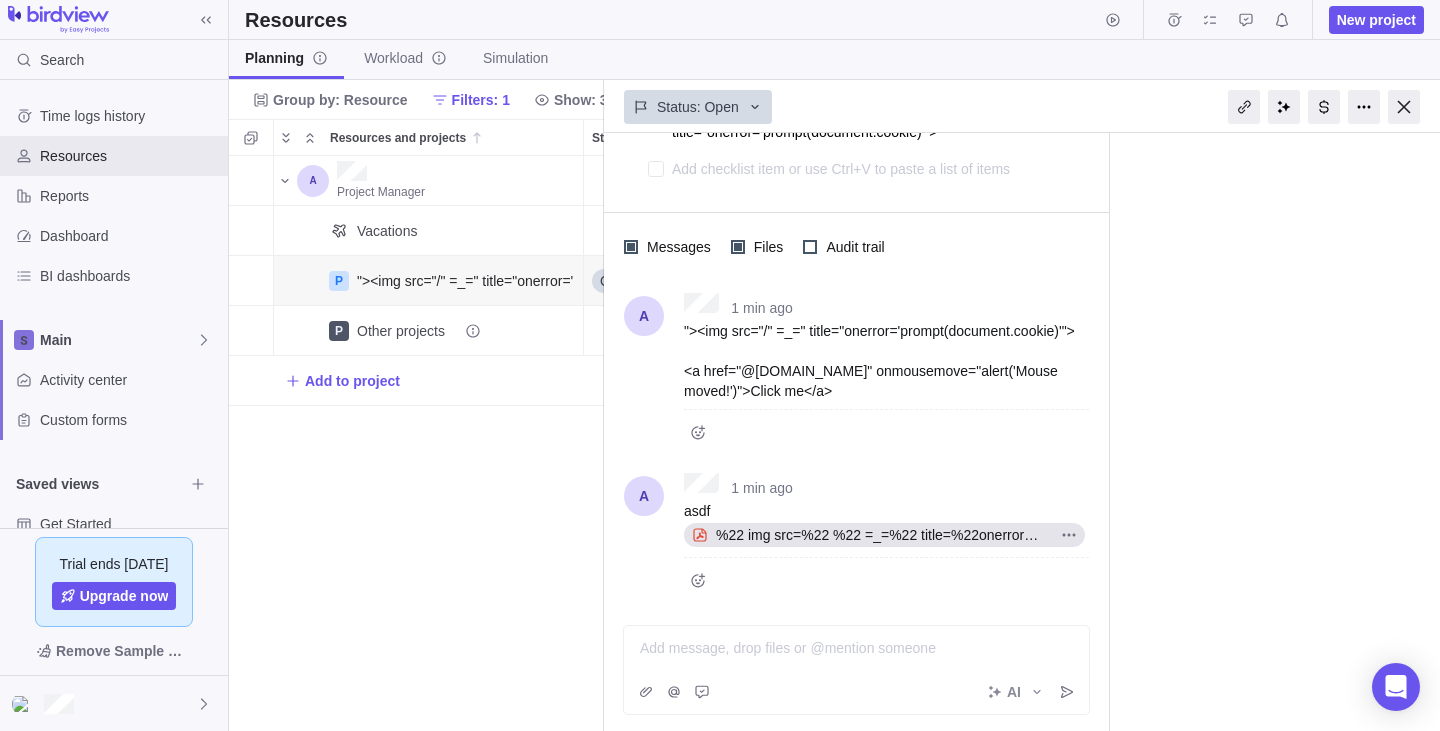 click on "Add message, drop files or @mention someone" at bounding box center (856, 648) 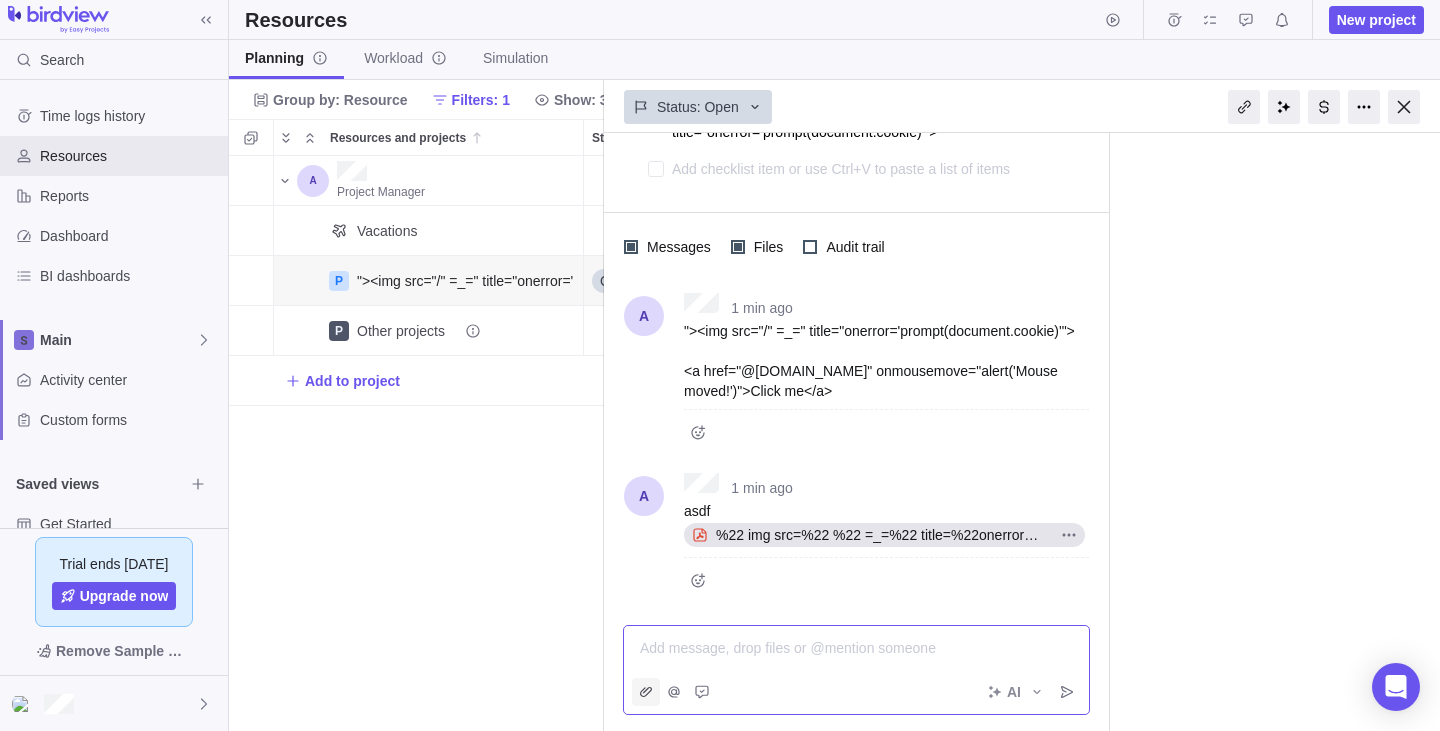 click at bounding box center (646, 692) 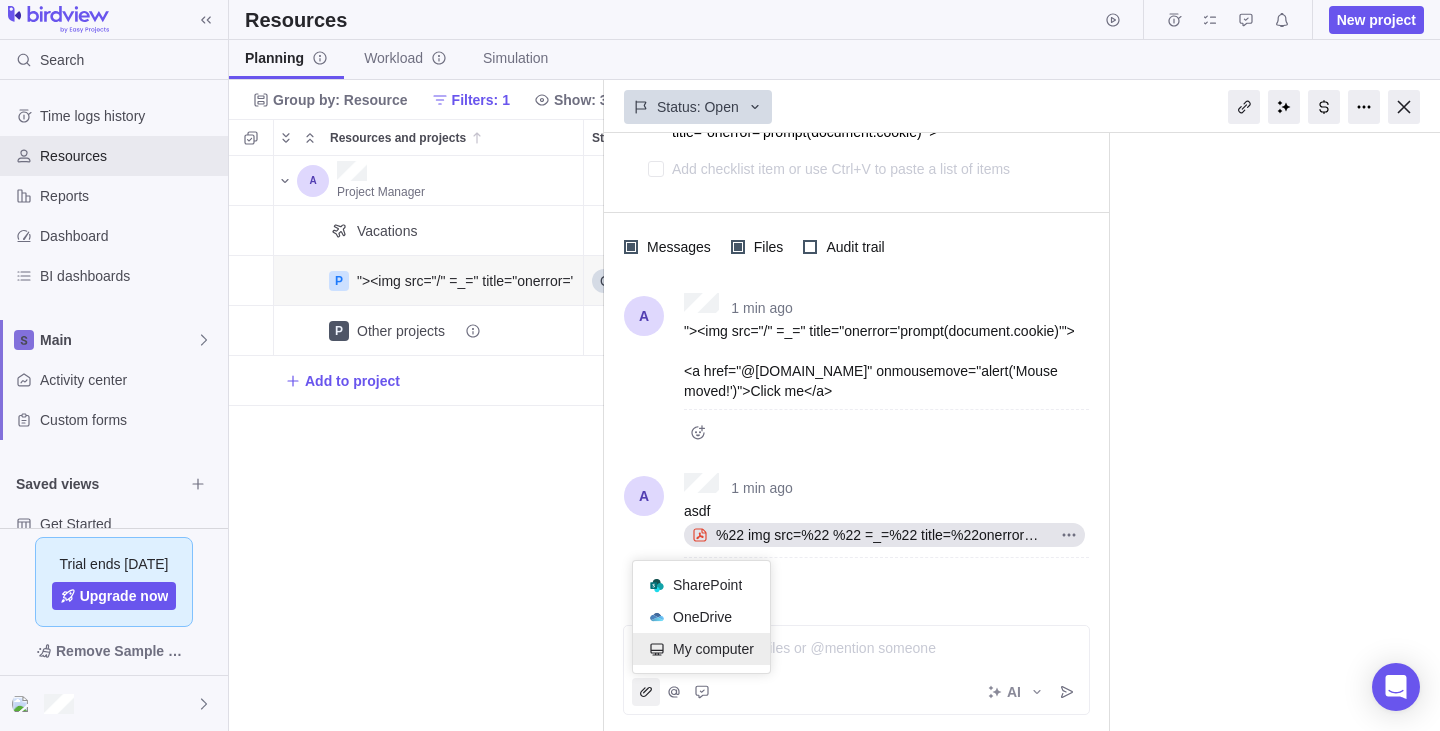 click on "My computer" at bounding box center (713, 649) 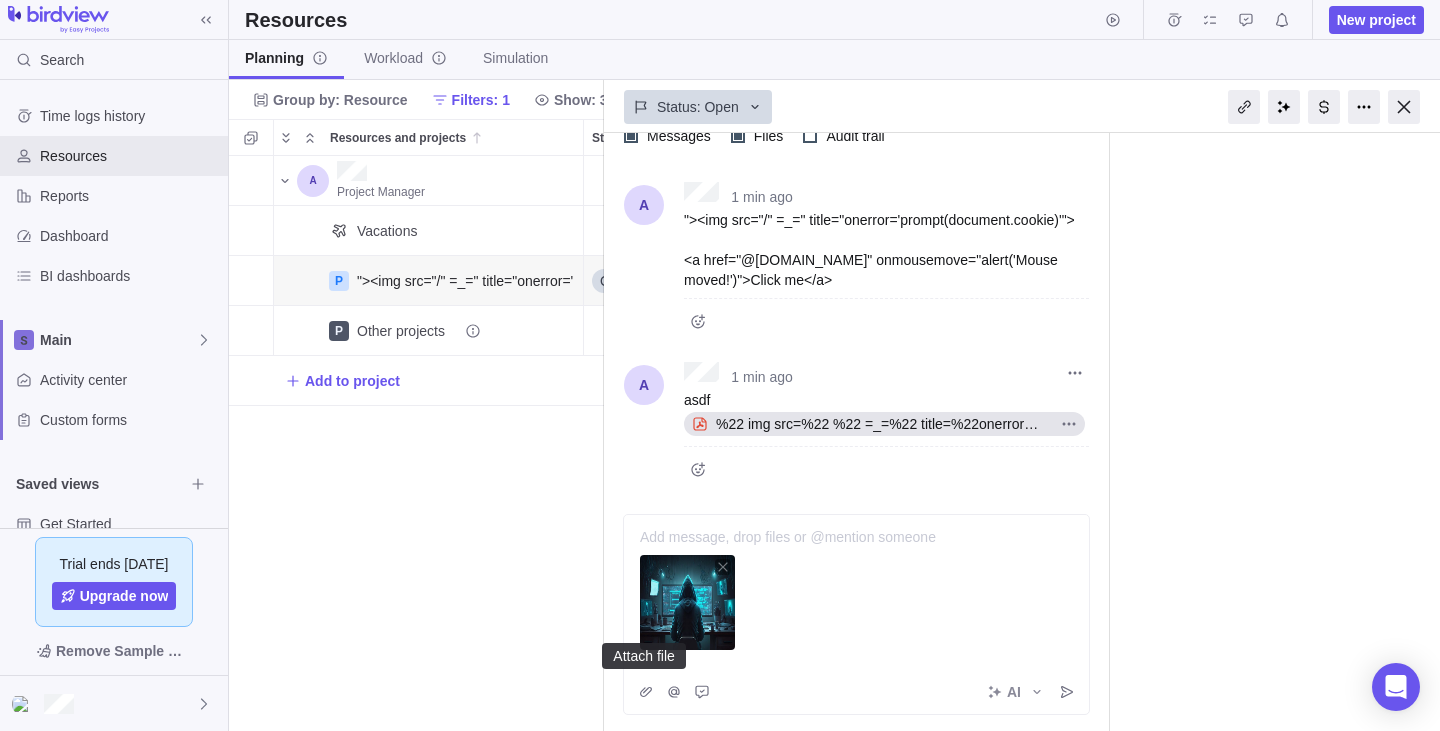 scroll, scrollTop: 519, scrollLeft: 0, axis: vertical 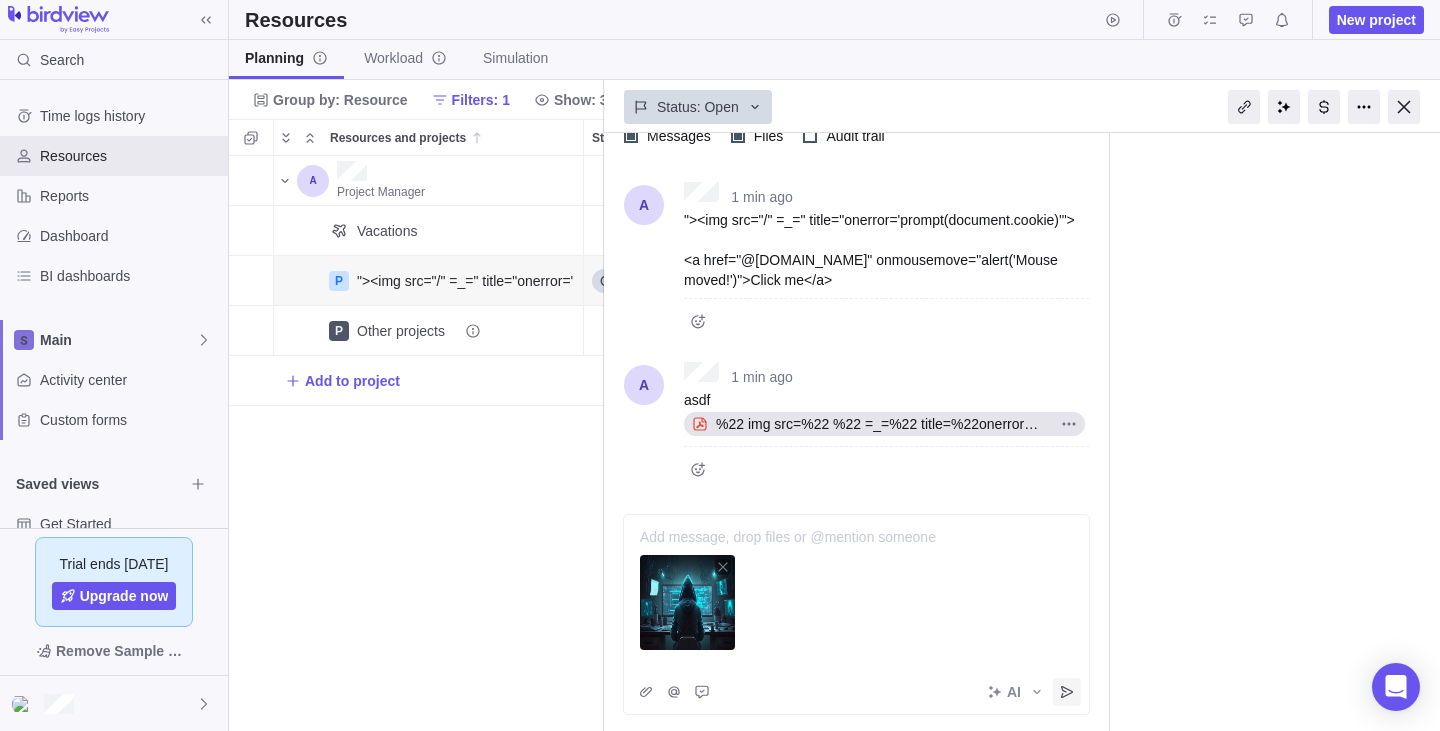 click at bounding box center [1067, 692] 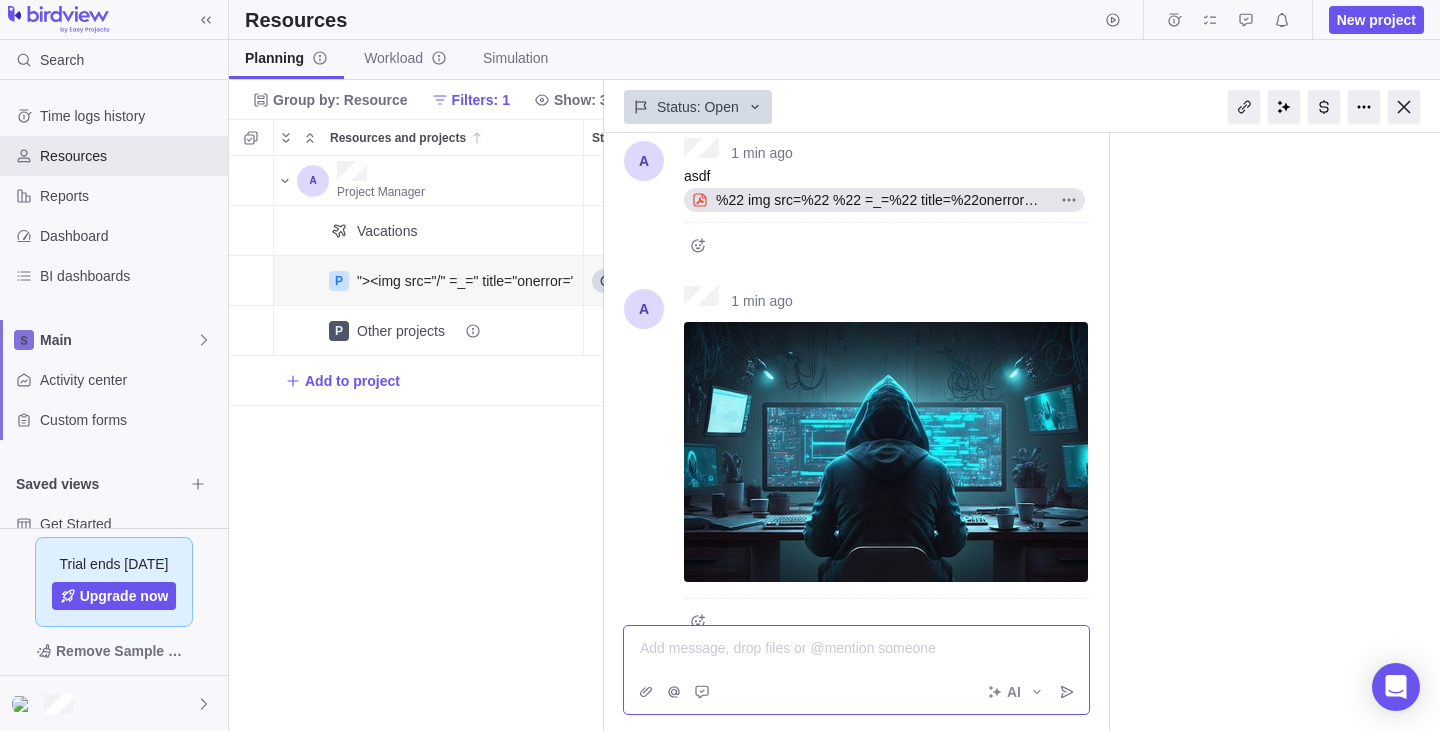 scroll, scrollTop: 780, scrollLeft: 0, axis: vertical 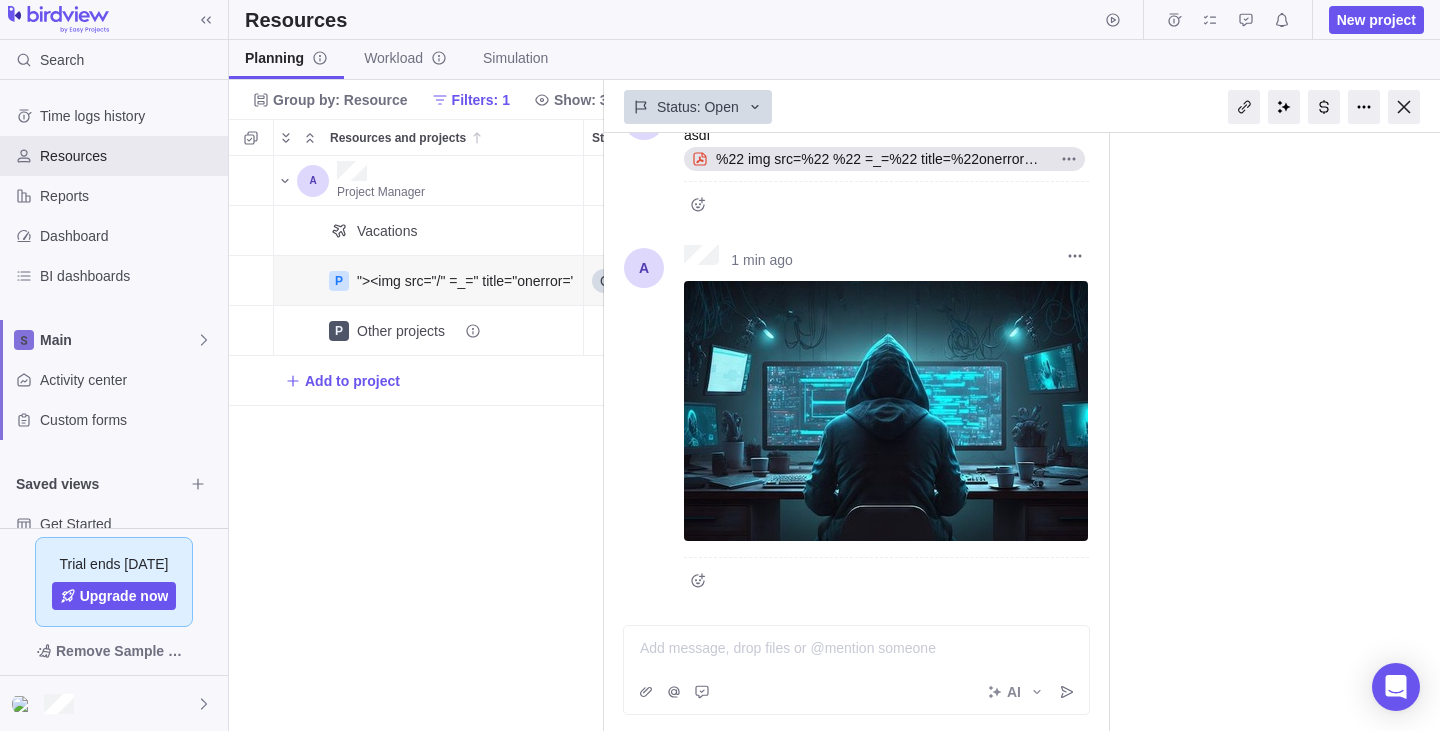 click at bounding box center (886, 411) 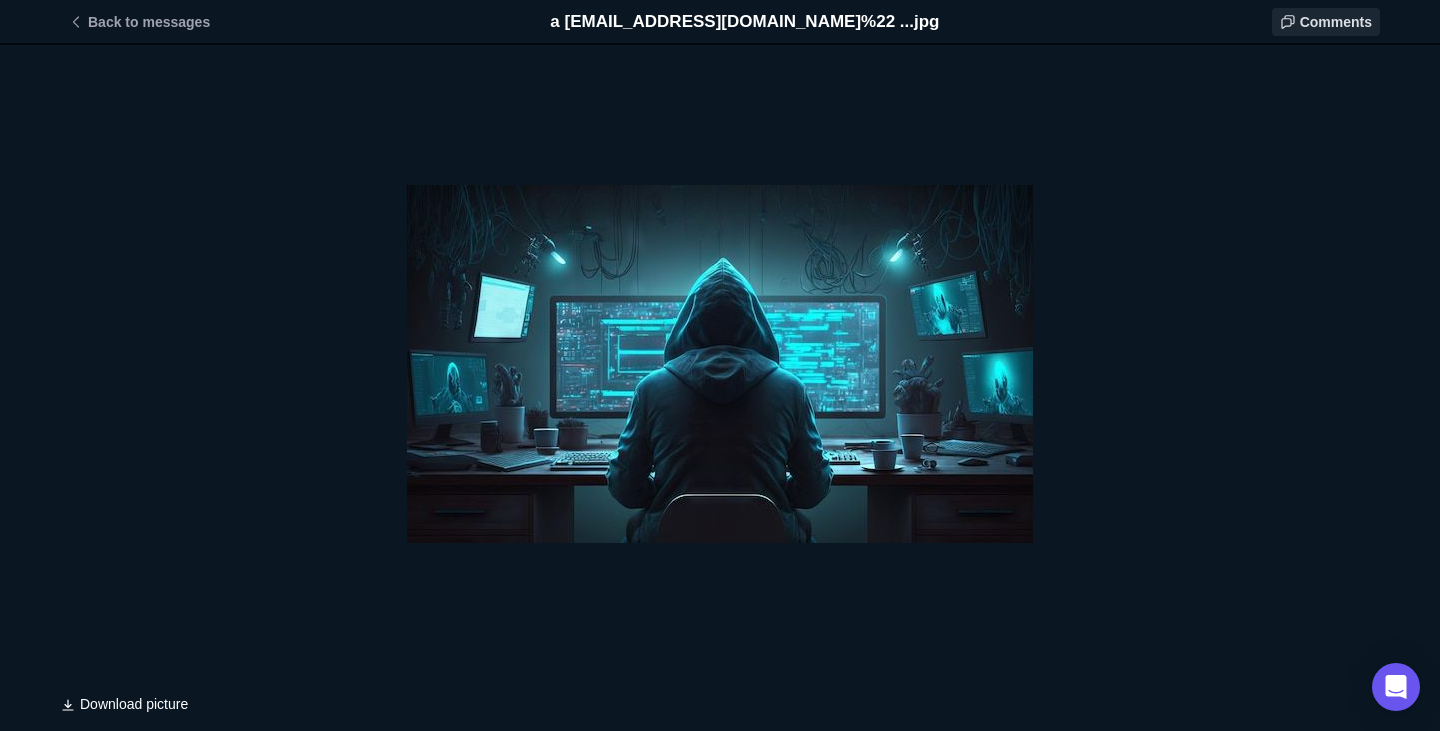 click on "Comments" at bounding box center (1336, 22) 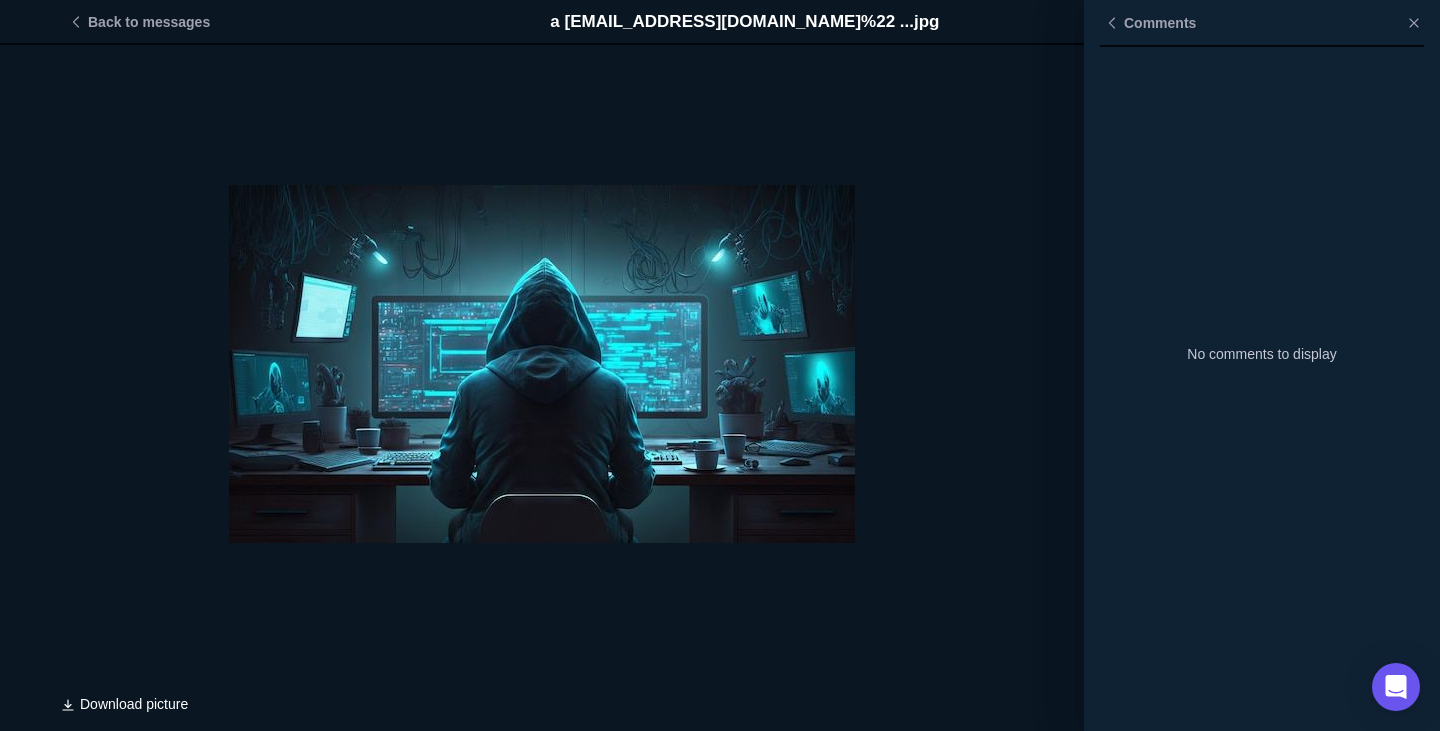 click on "No comments to display" at bounding box center [1262, 389] 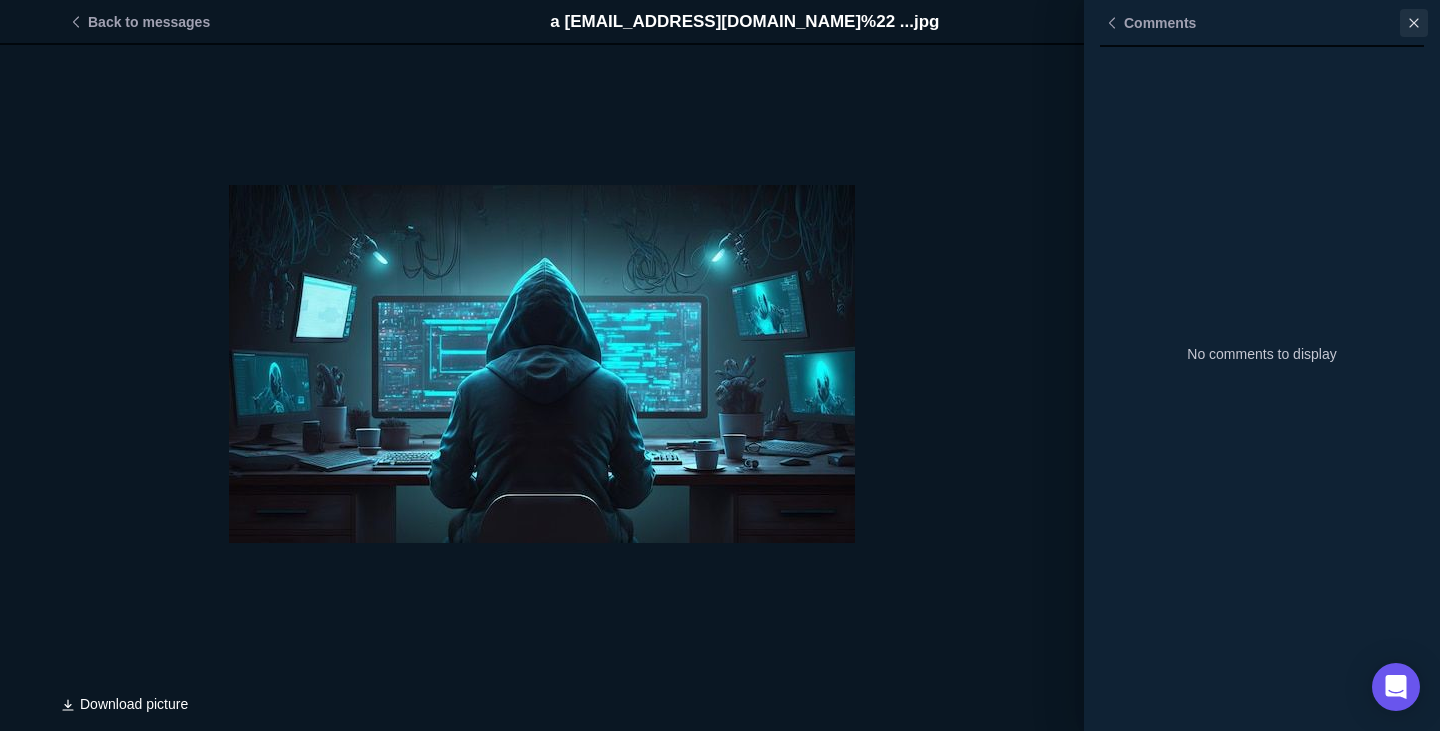click 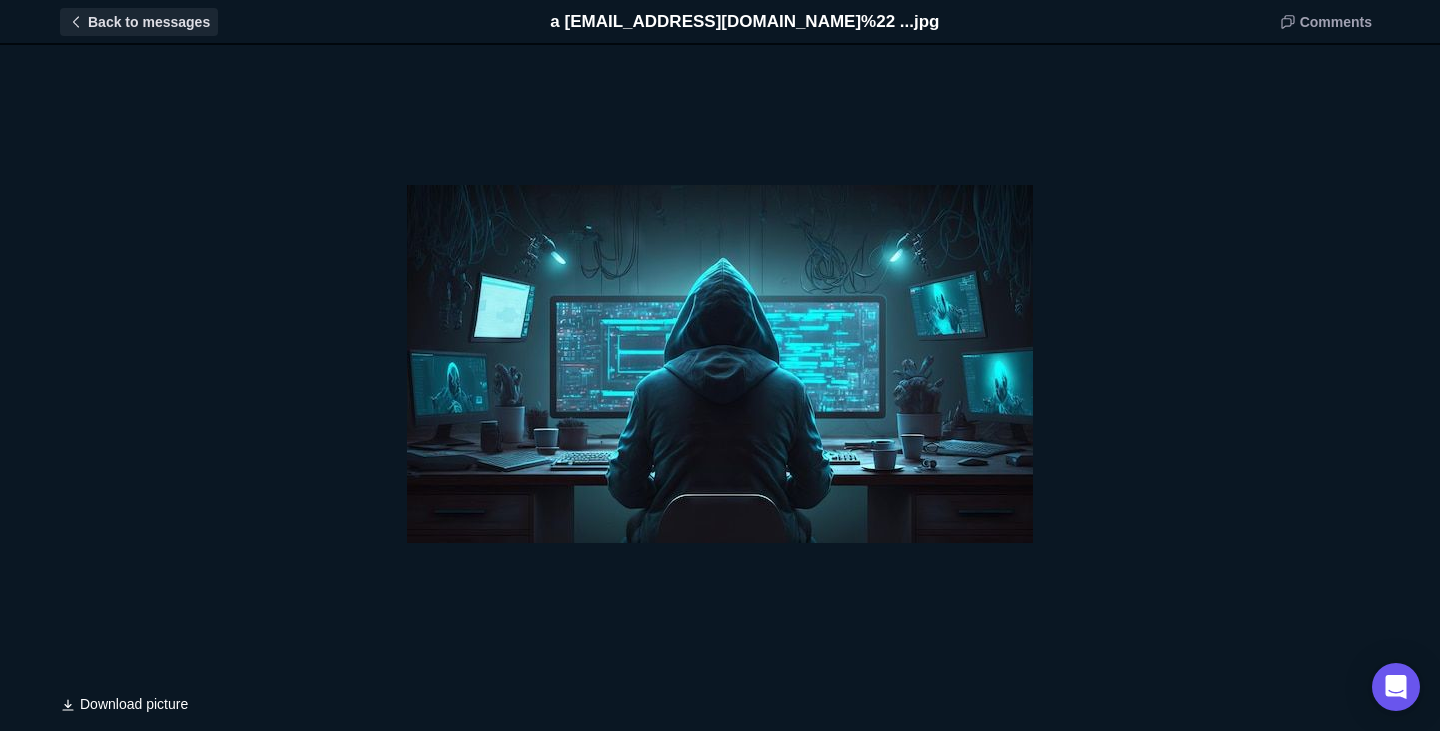 click on "Back to messages" at bounding box center [149, 22] 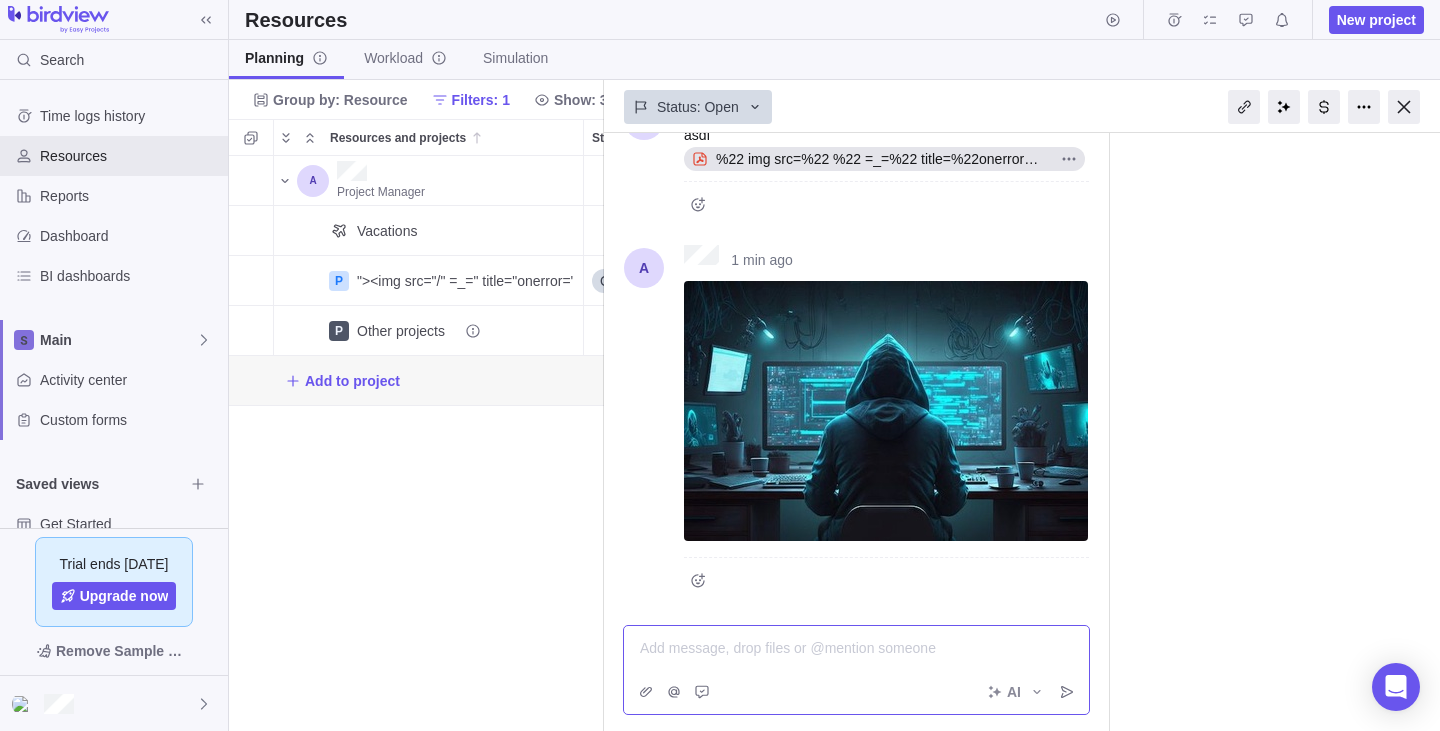 click at bounding box center [857, 648] 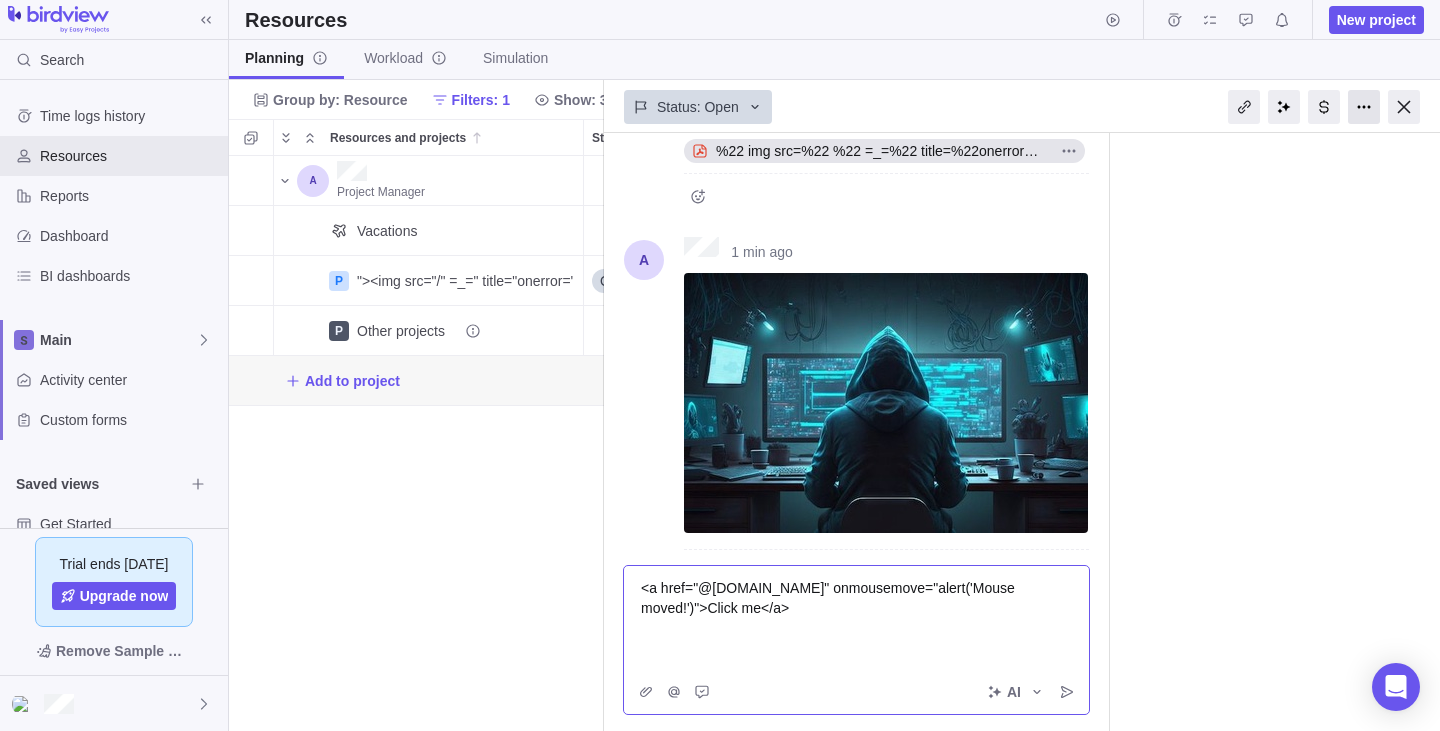 click at bounding box center [1364, 107] 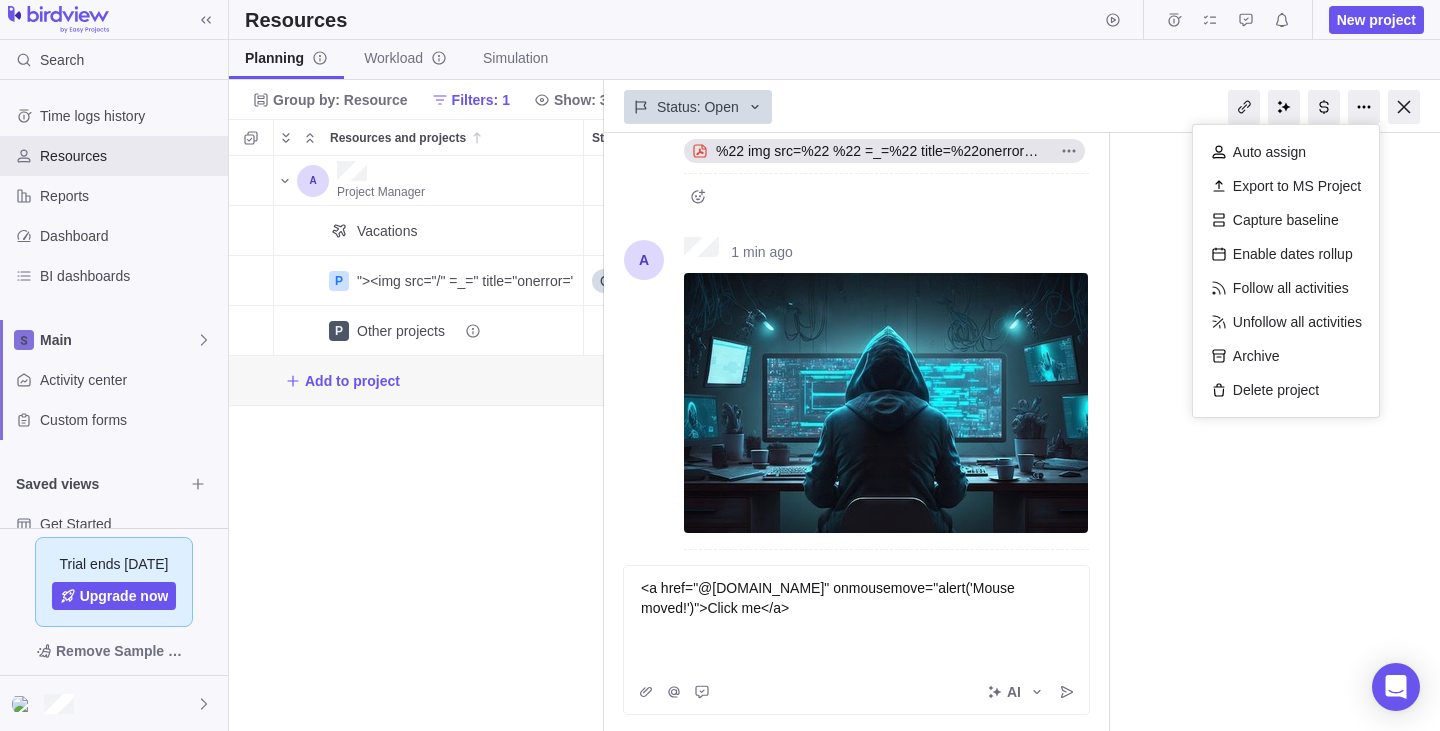 click on "Project
Medium
[DATE]  -  [DATE]
(5d)
Set Estimated Hours
Set Portfolio
Set Labor Budget
1 Member
Project Manager" at bounding box center (1275, 68) 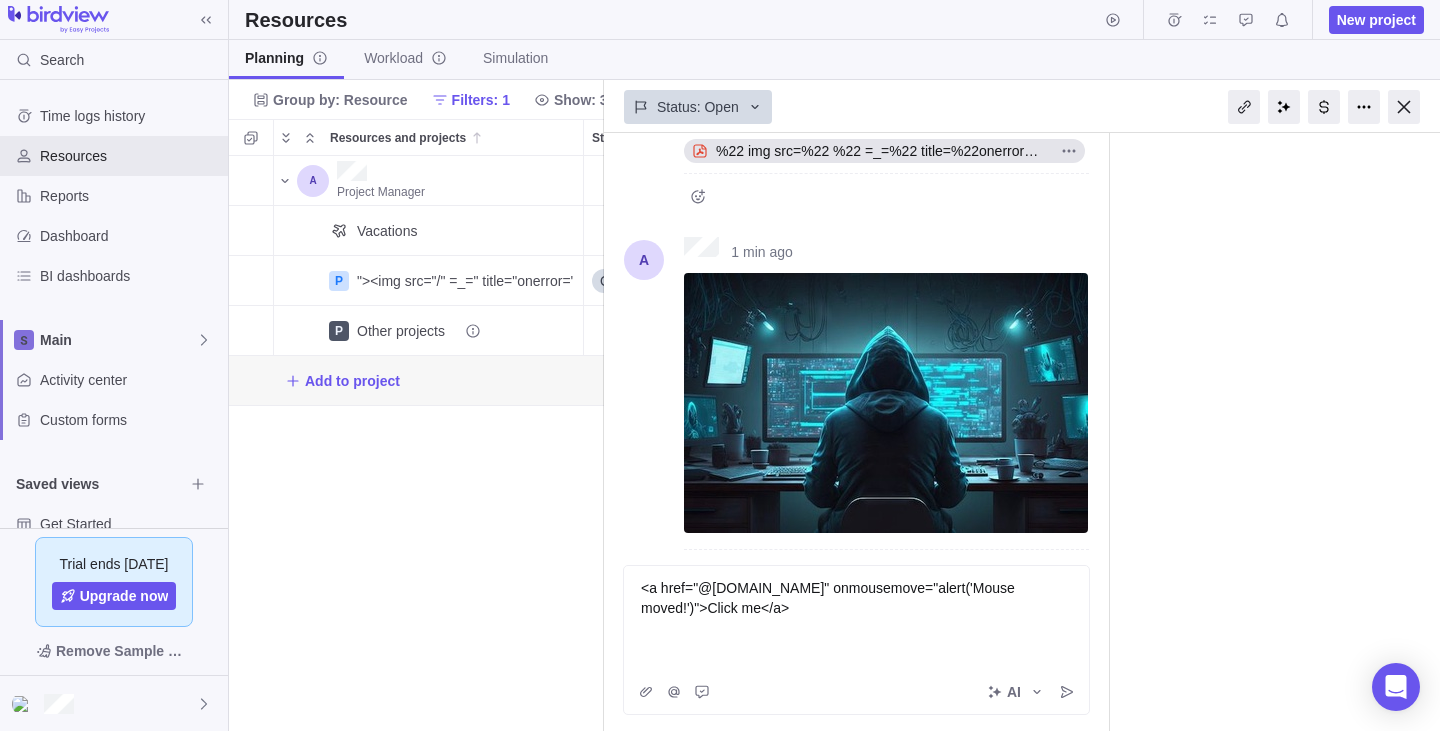 click at bounding box center (857, 628) 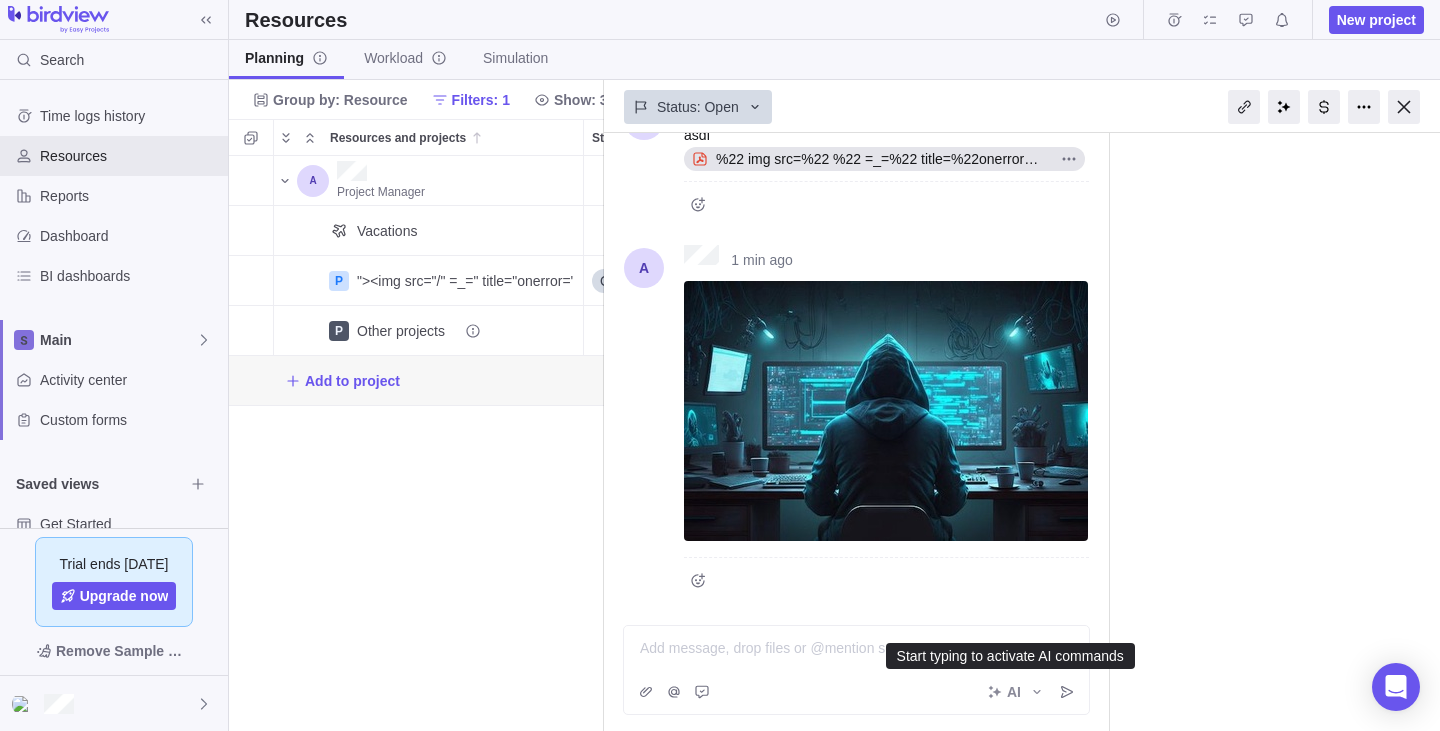 click 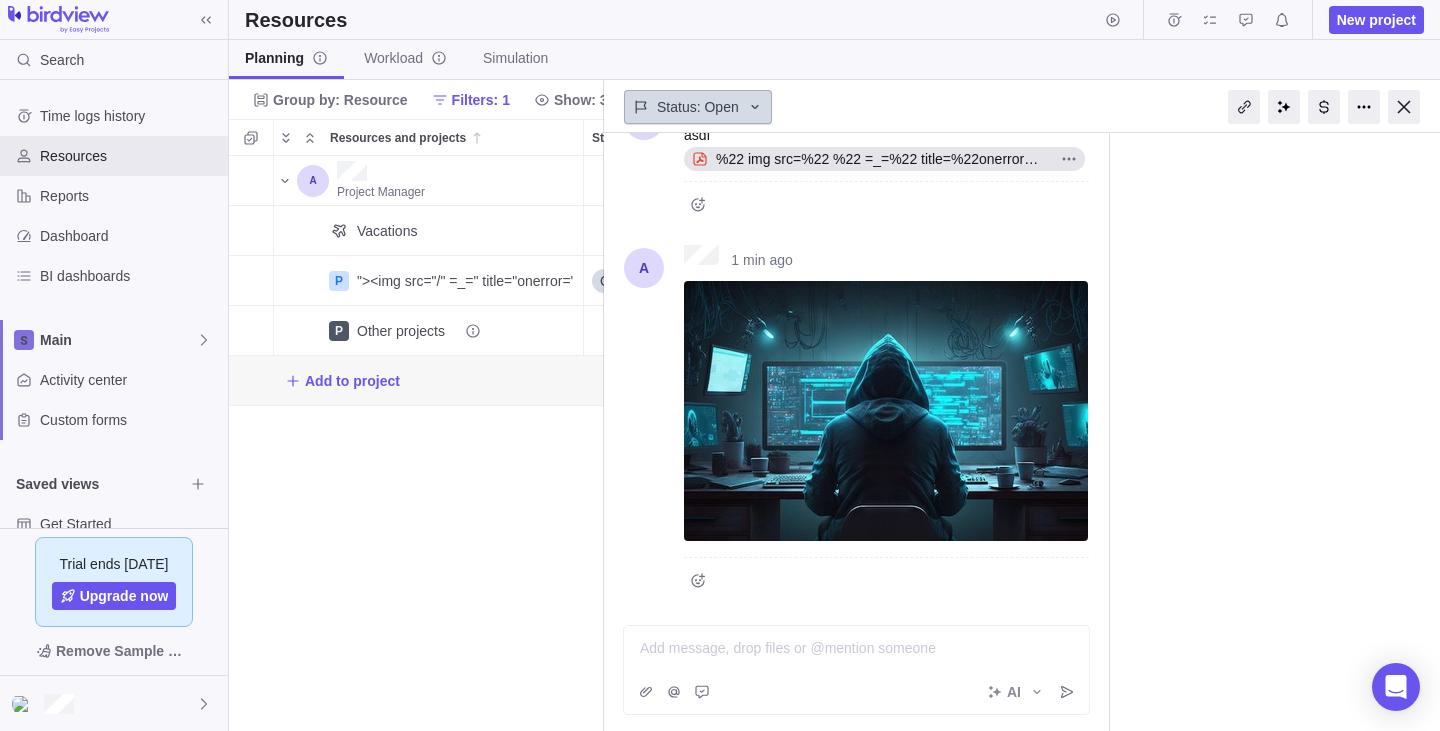 click 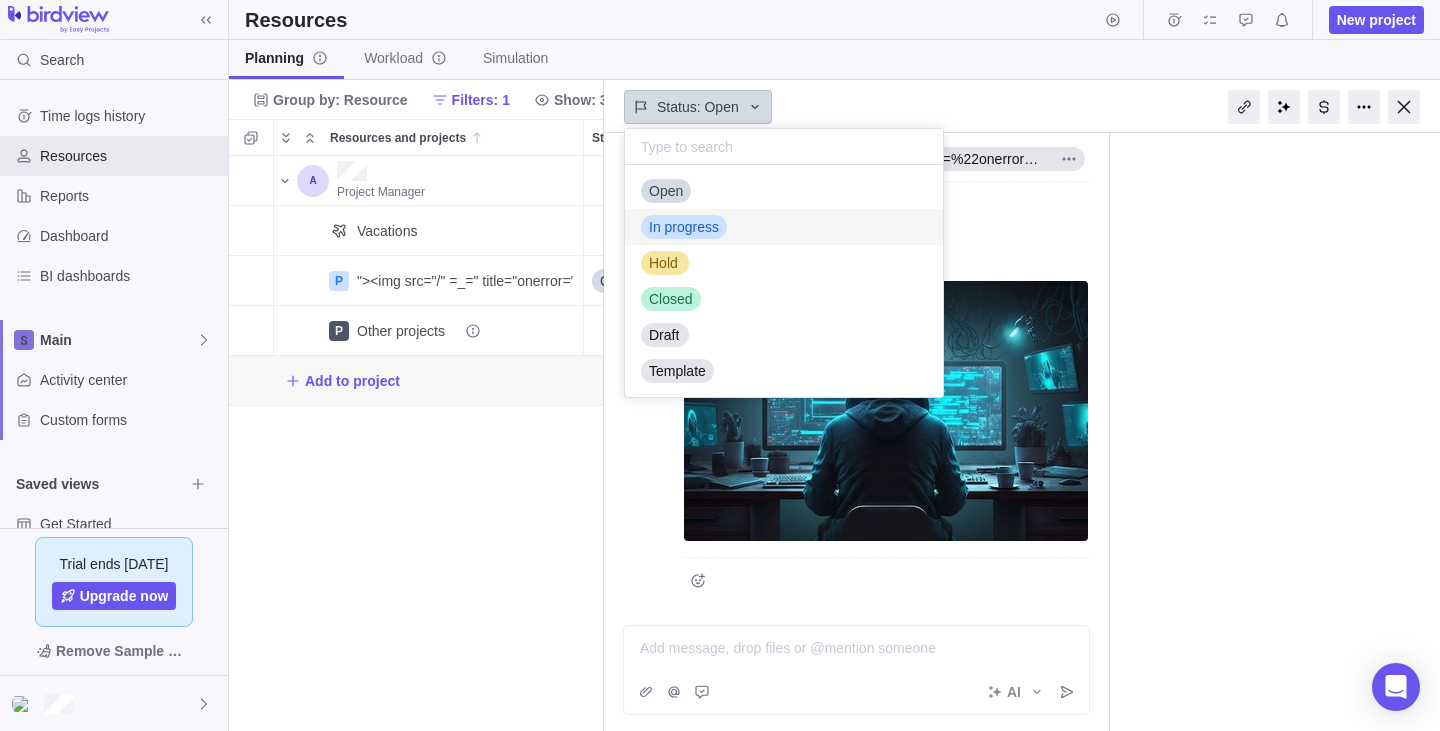 scroll, scrollTop: 1, scrollLeft: 1, axis: both 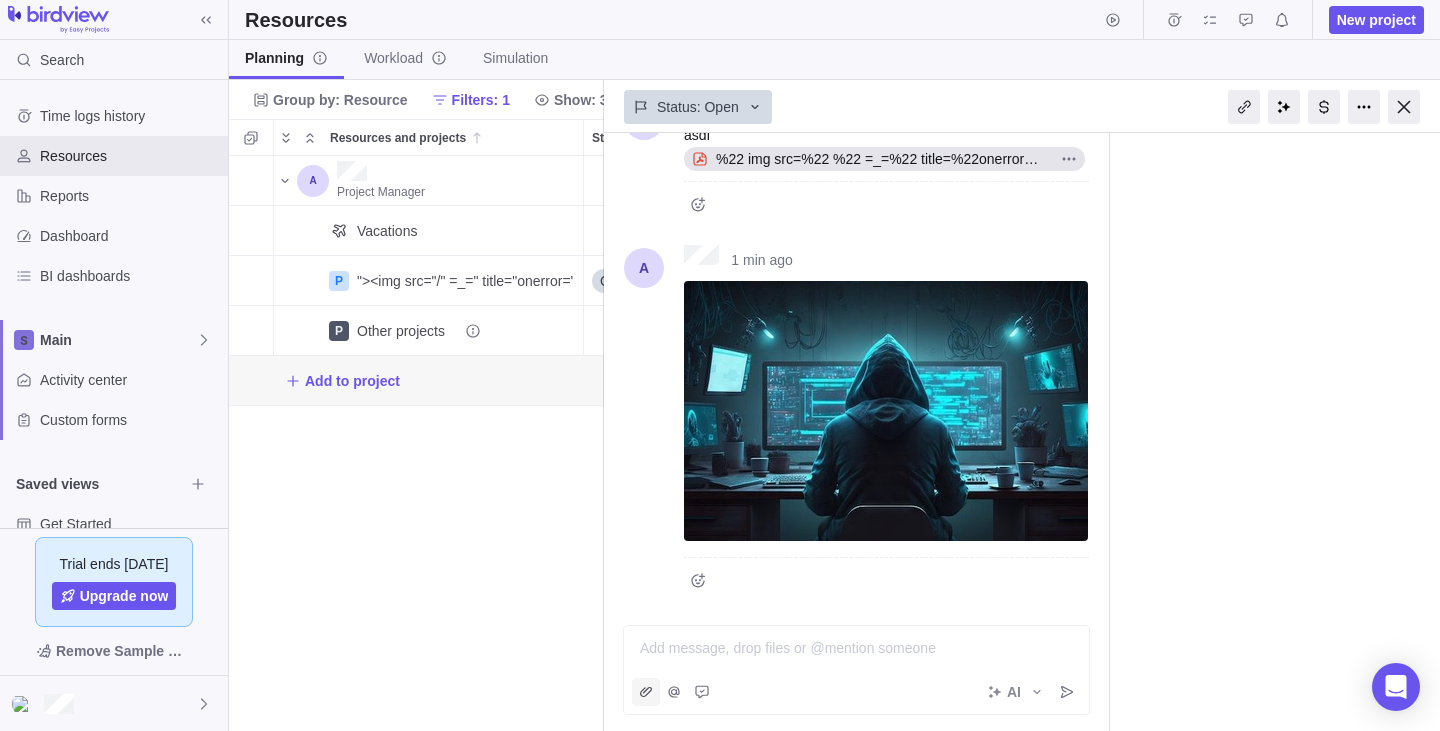 click 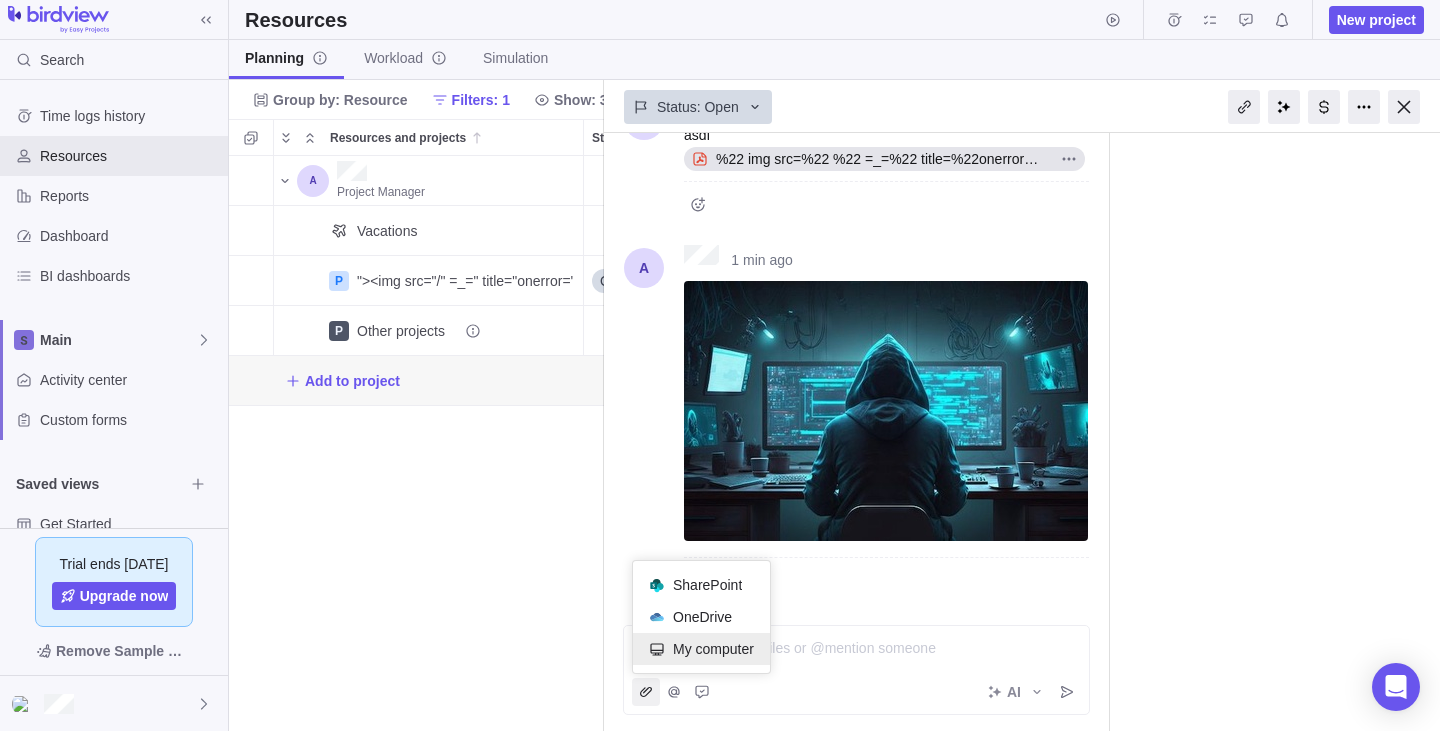 click on "My computer" at bounding box center (713, 649) 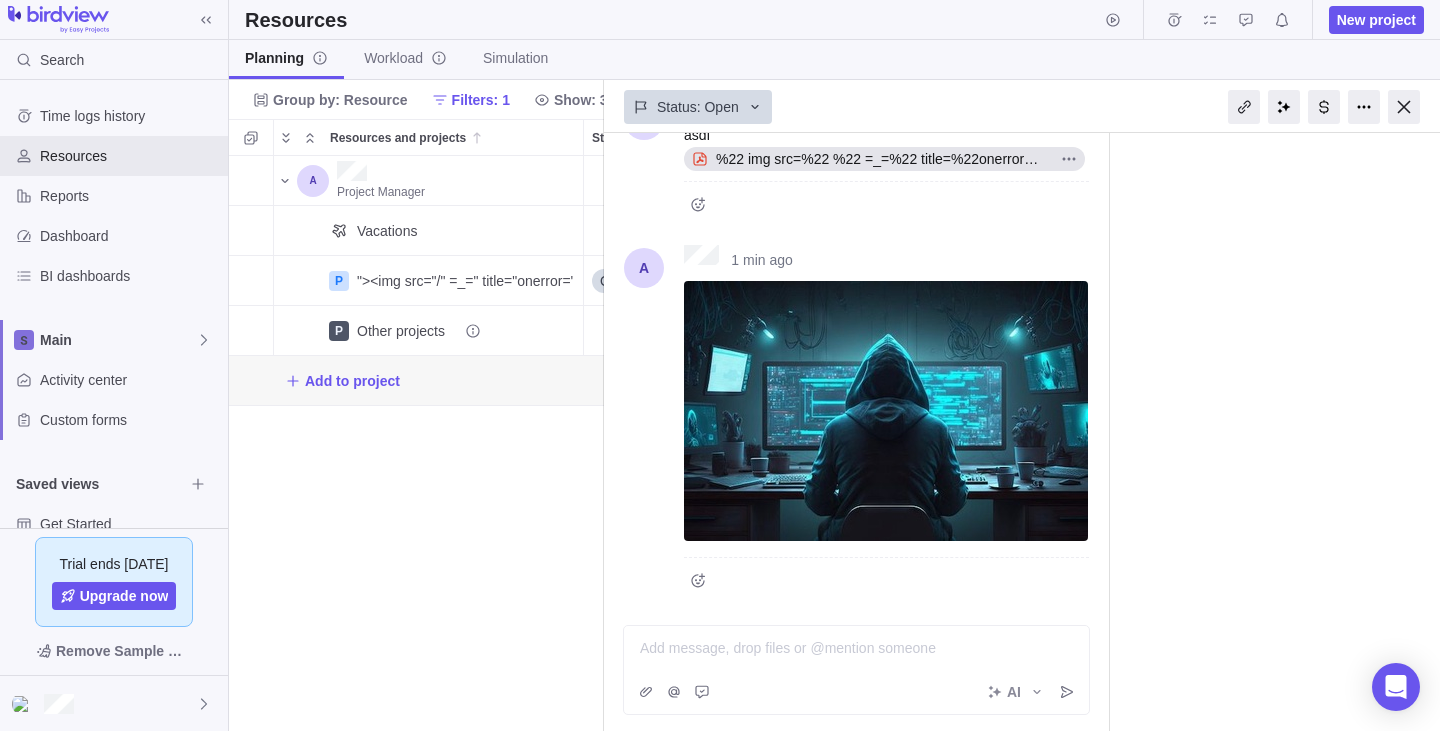 scroll, scrollTop: 816, scrollLeft: 0, axis: vertical 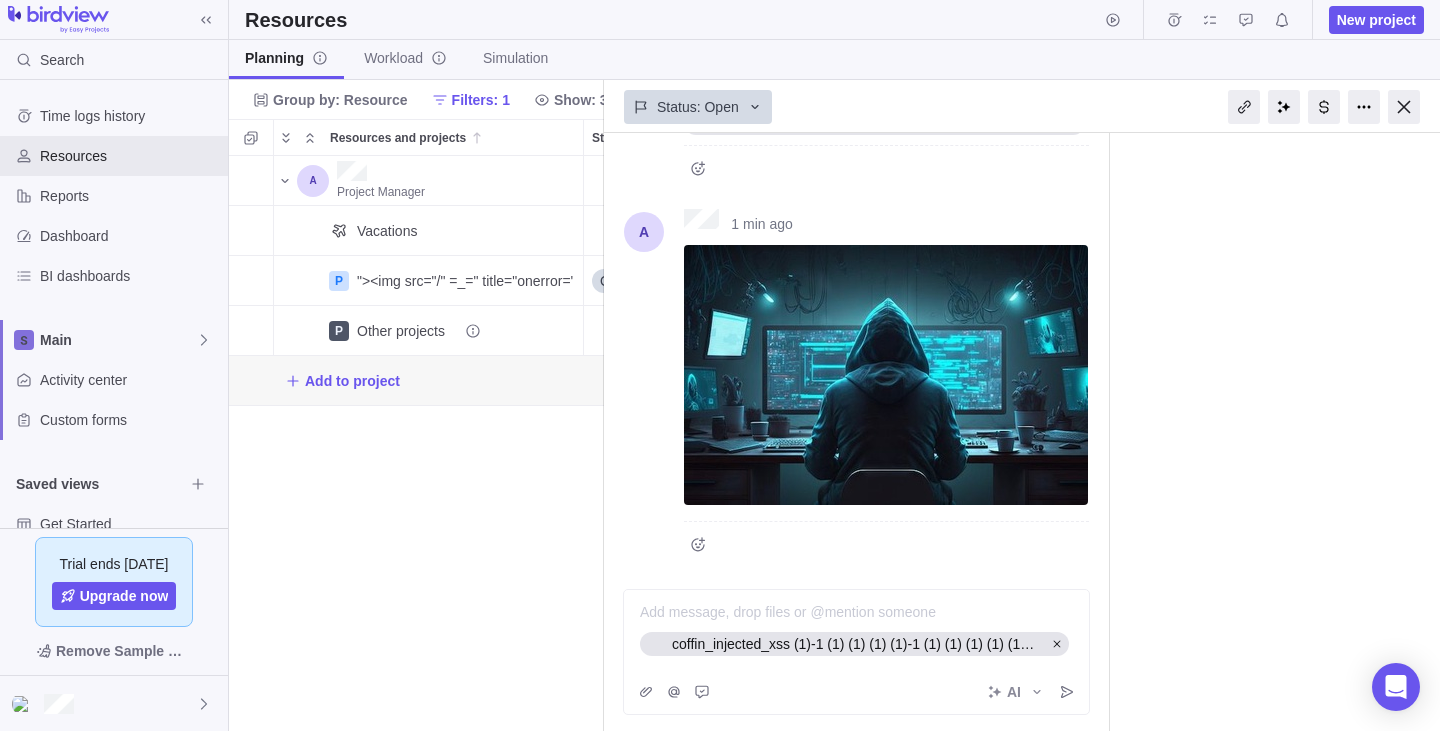 click on "Add message, drop files or @mention someone coffin_injected_xss (1)-1 (1) (1) (1) (1)-1 (1) (1) (1) (1) (1) (1) (1) (1) (1) (1) (1).pdf" at bounding box center [856, 630] 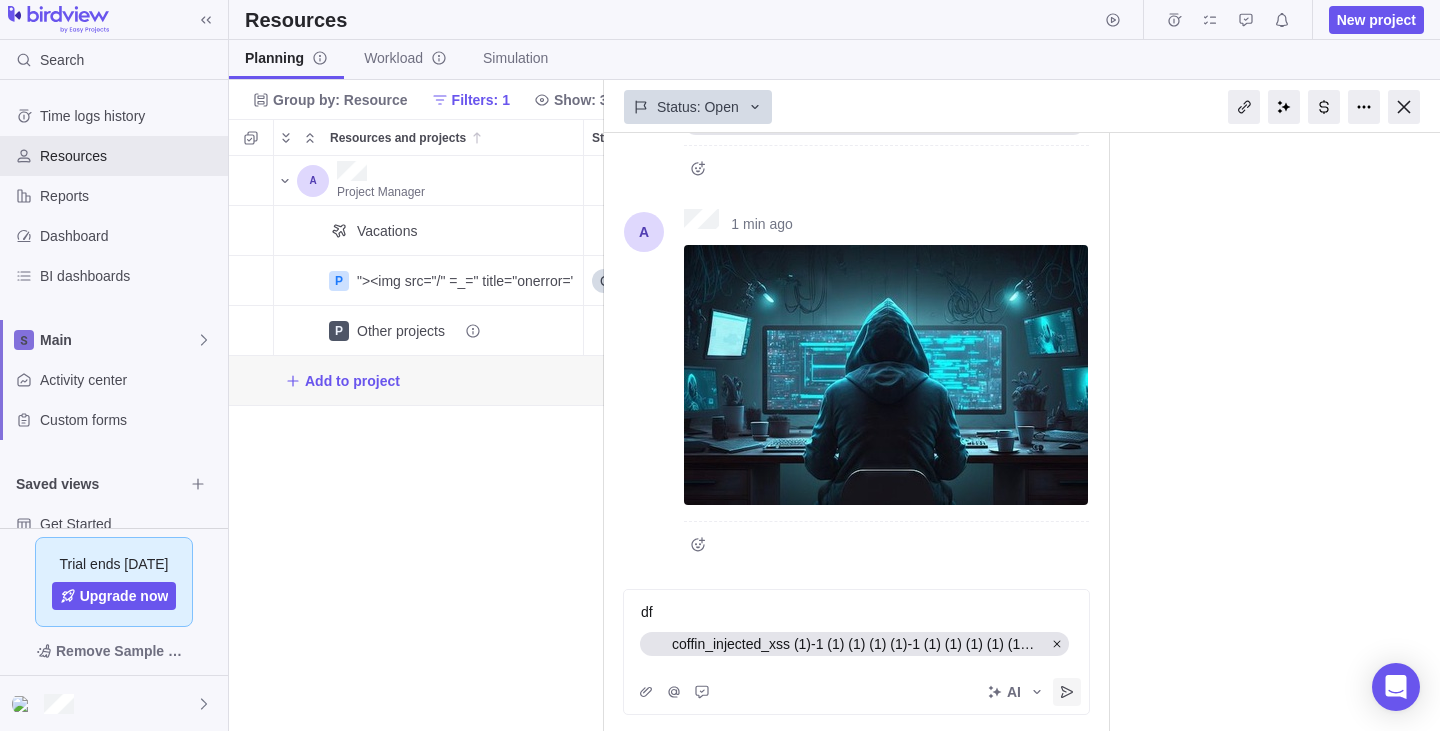 click 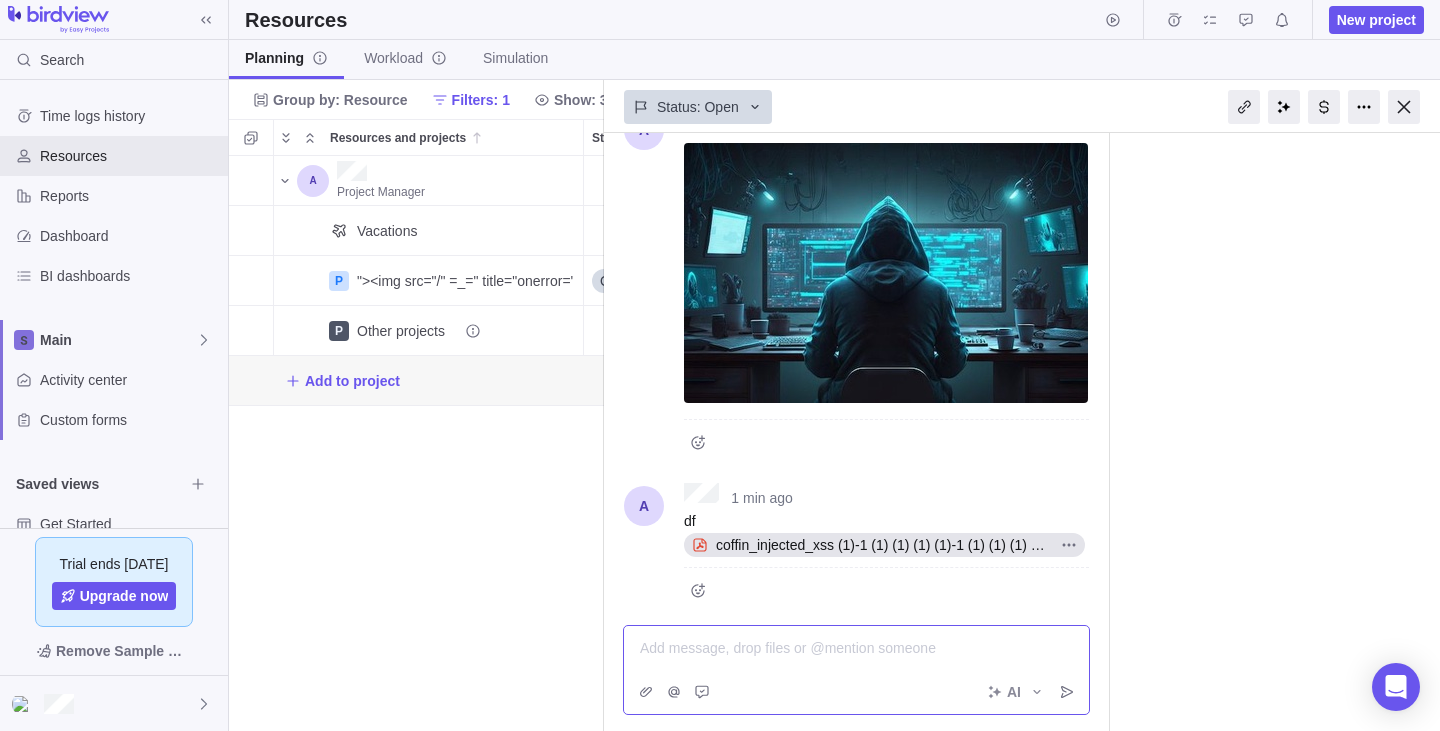 scroll, scrollTop: 924, scrollLeft: 0, axis: vertical 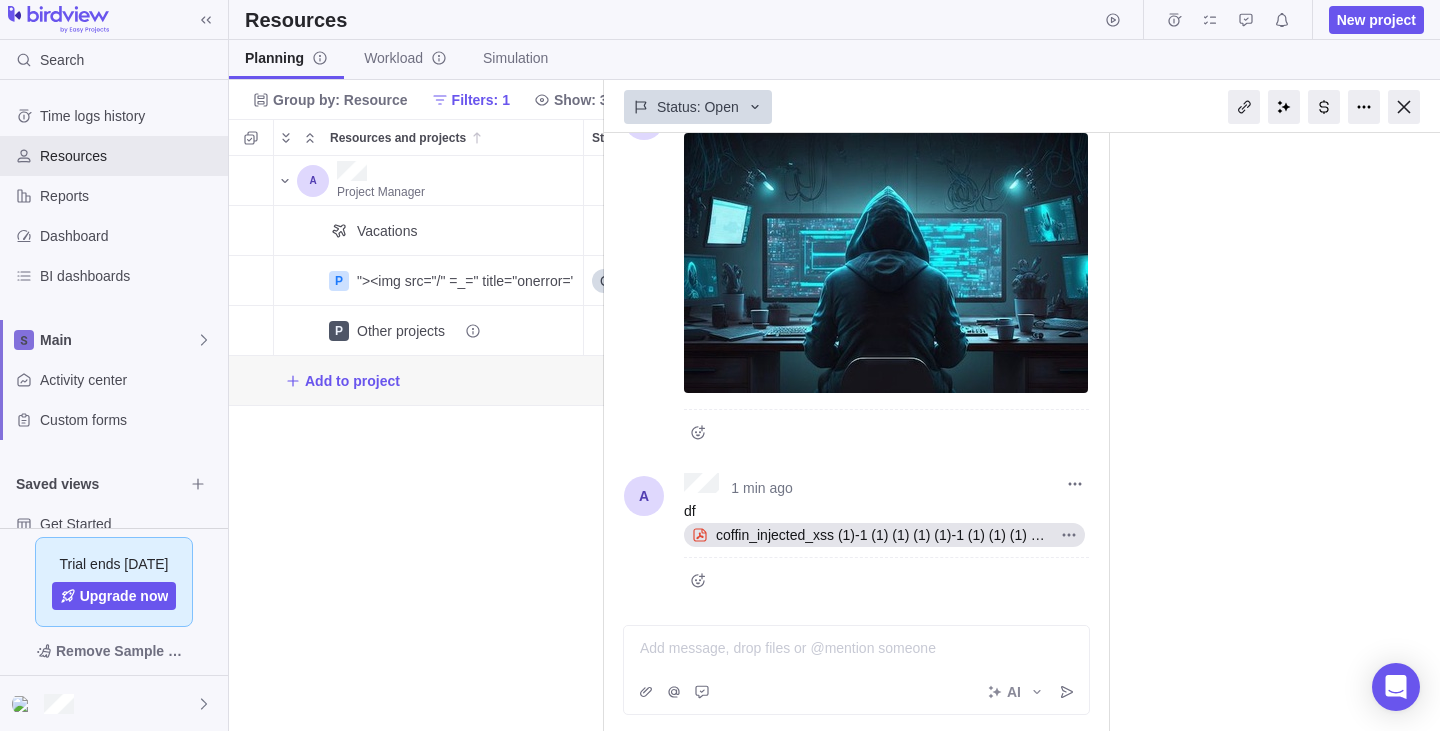 click on "coffin_injected_xss (1)-1 (1) (1) (1) (1)-1 (1) (1) (1) (1) (1) (1) (1) (1) (1) (1) (1).pdf" at bounding box center [880, 535] 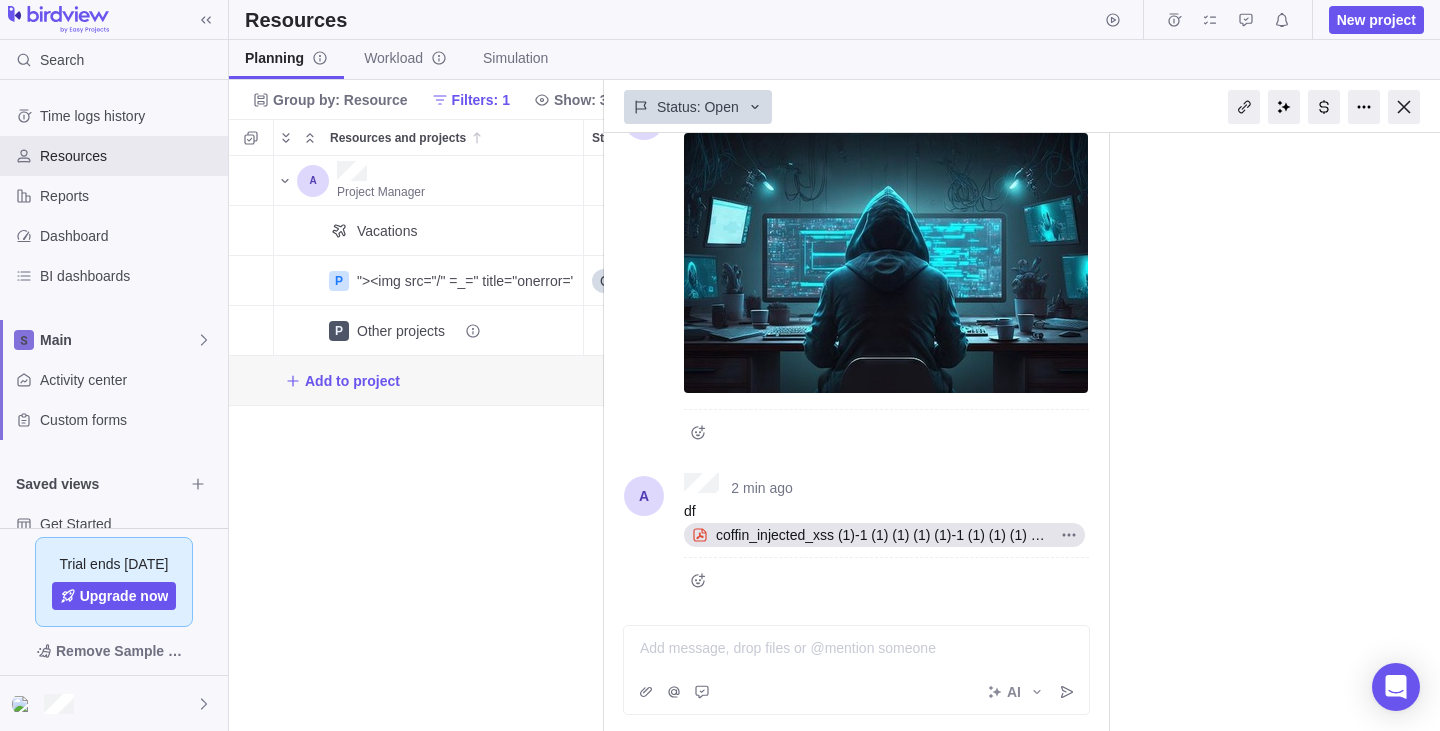 click on "Project Manager Vacations P "><img src="/" =_=" title="onerror='prompt(document.cookie)'"> Details Open P Other projects Add to project" at bounding box center [416, 443] 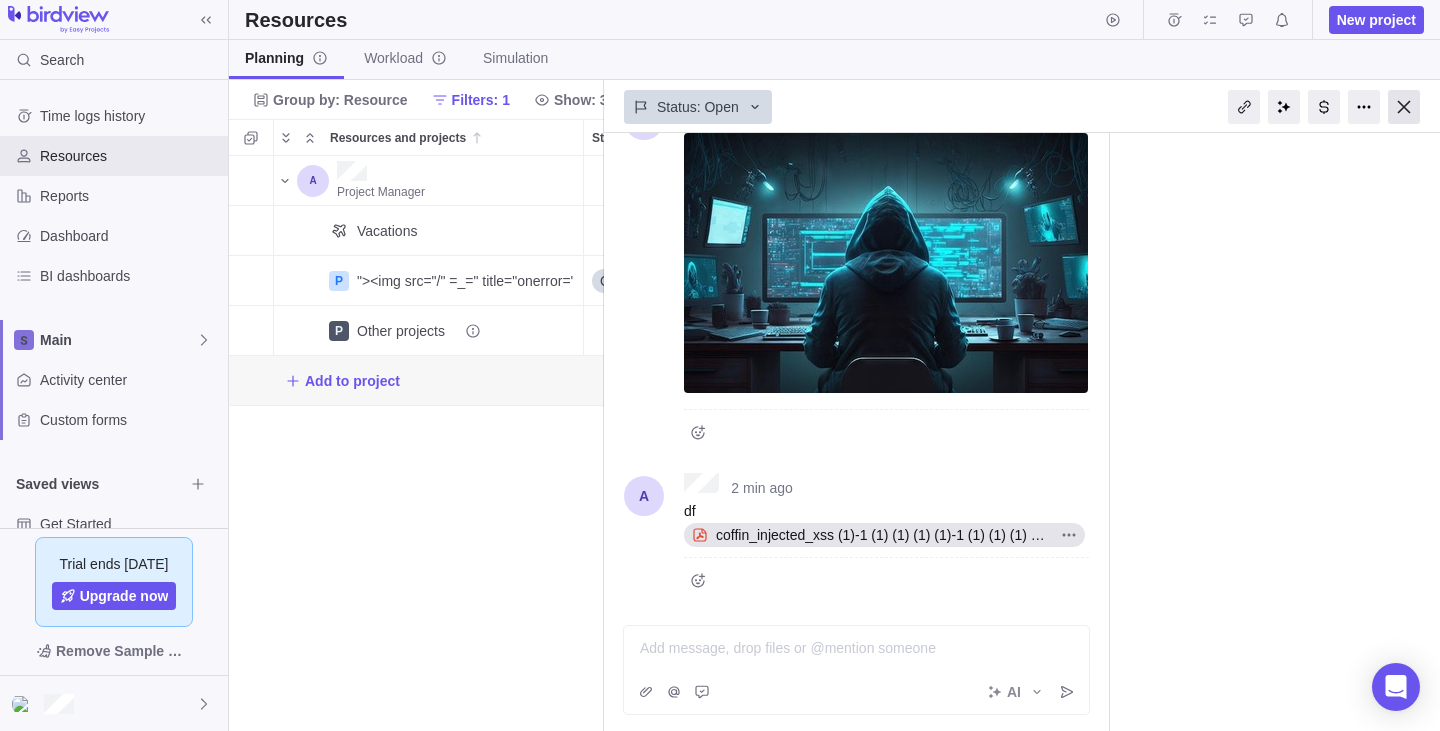 click at bounding box center [1404, 107] 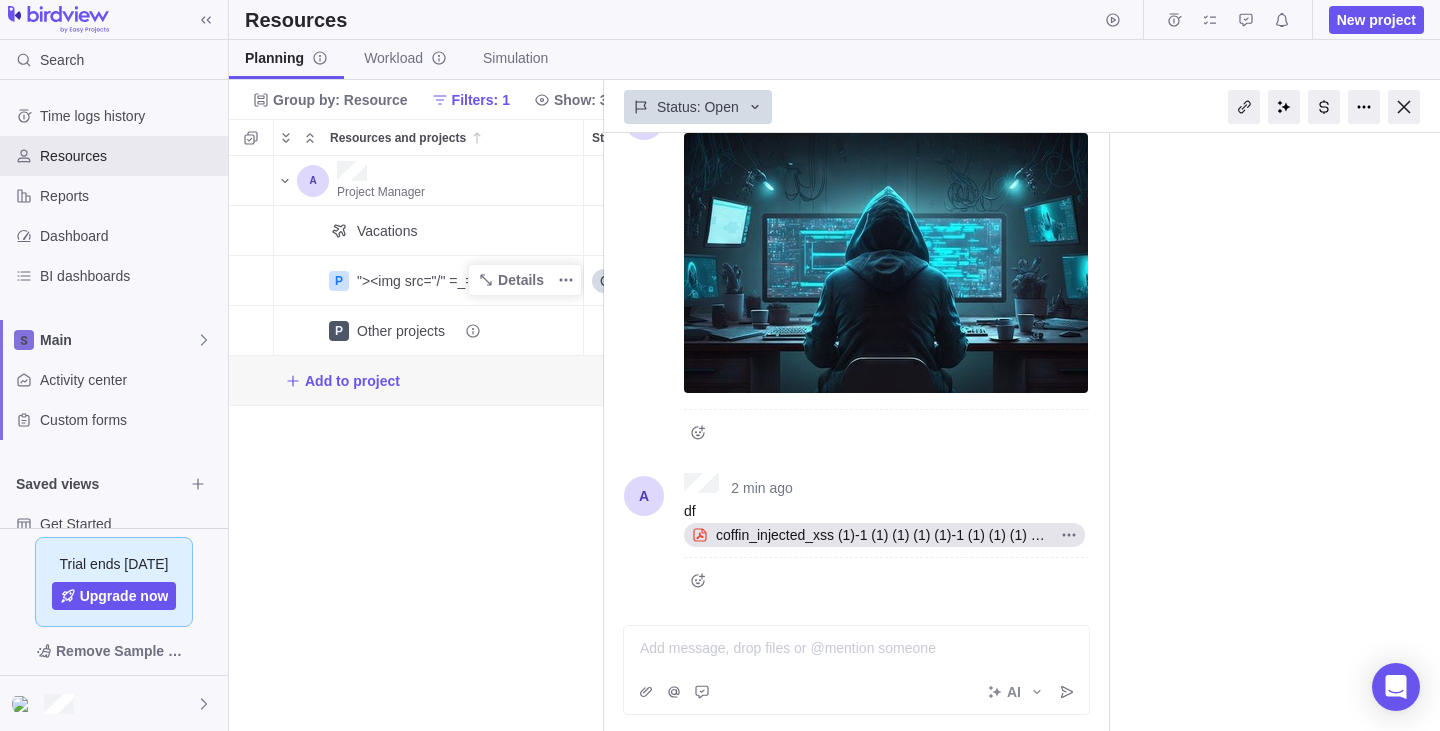 scroll, scrollTop: 1, scrollLeft: 1, axis: both 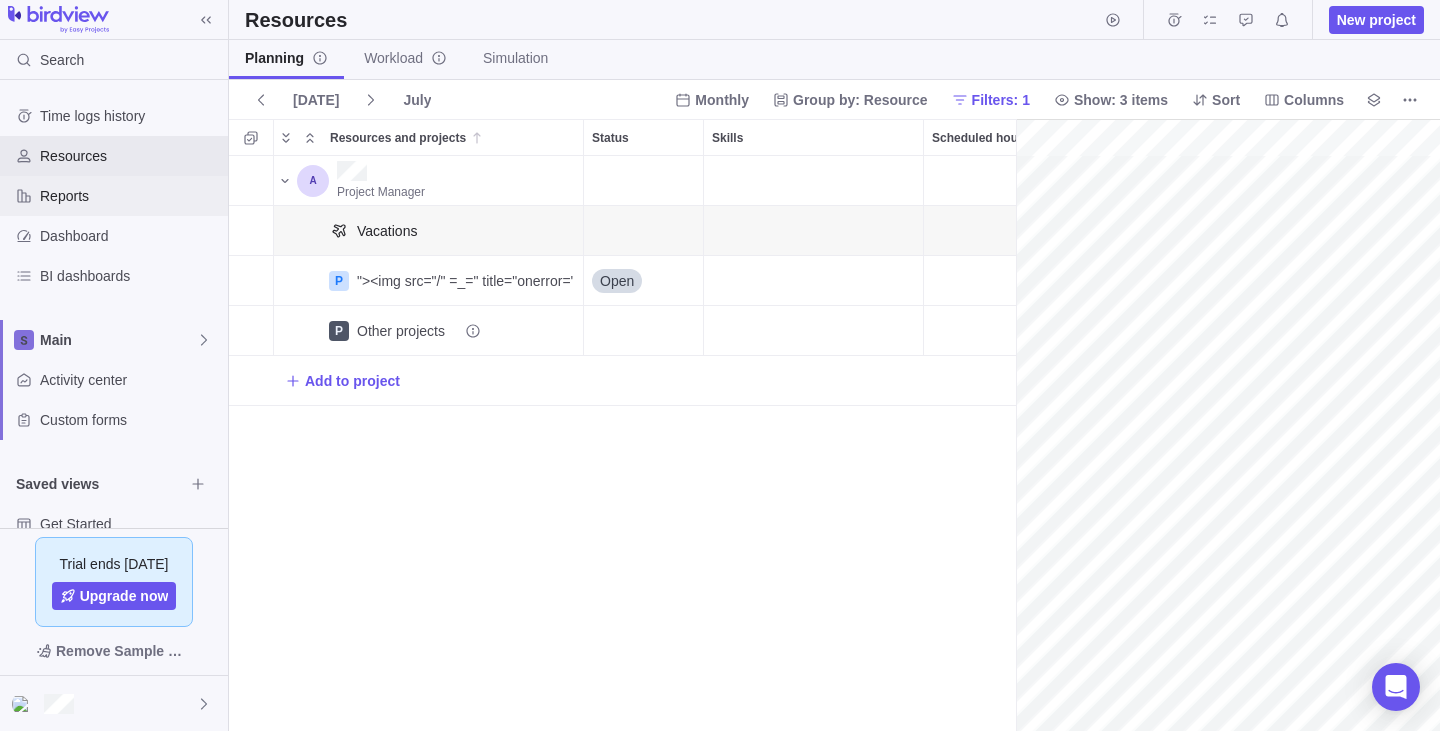 click on "Reports" at bounding box center (130, 196) 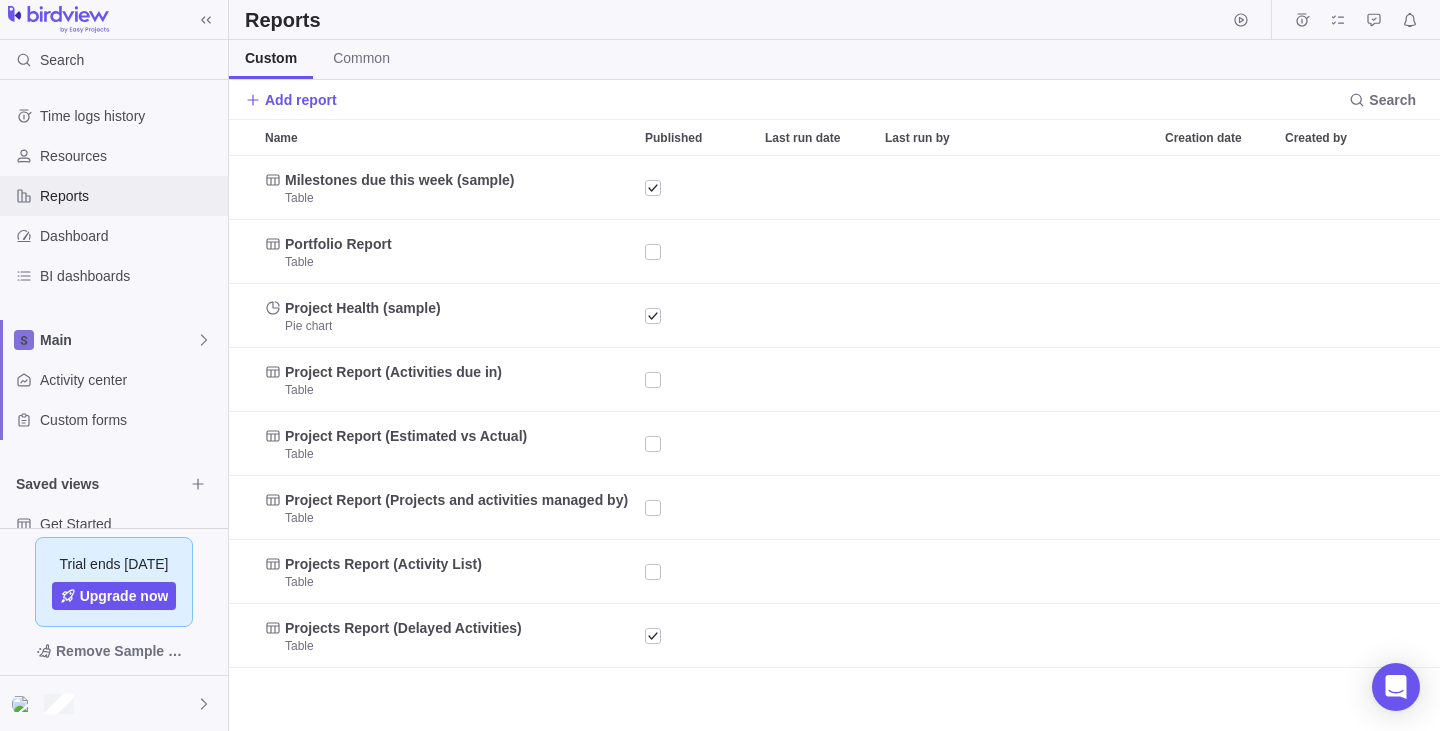 scroll, scrollTop: 1, scrollLeft: 1, axis: both 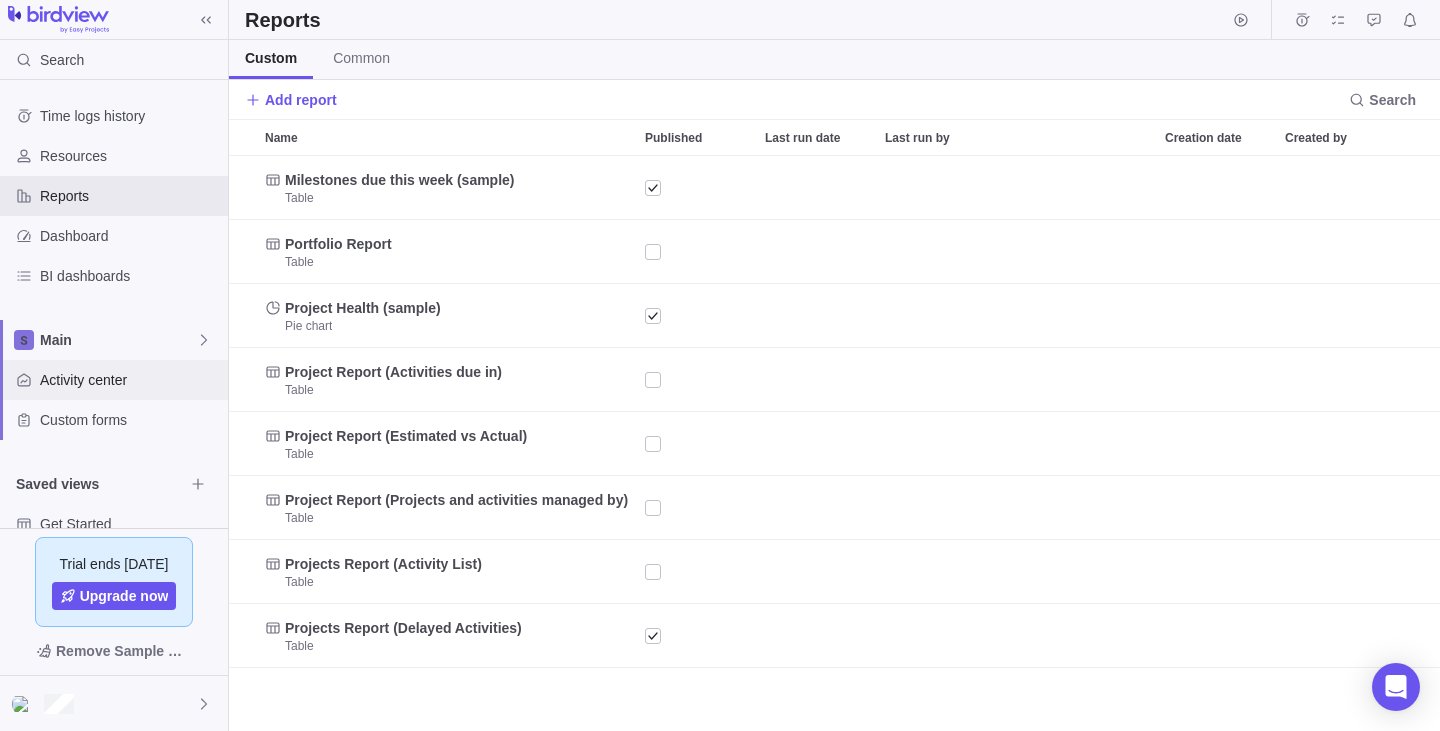 click on "Activity center" at bounding box center [114, 380] 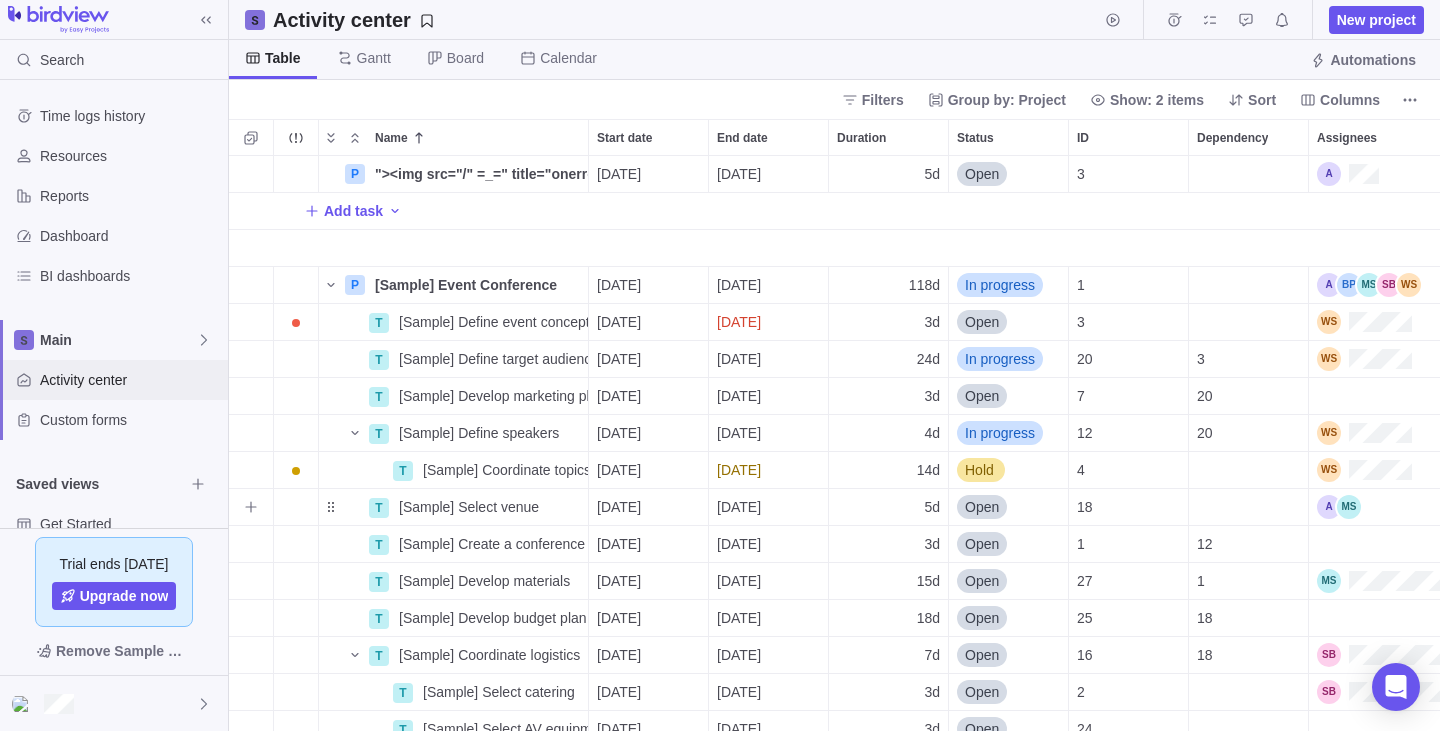 scroll, scrollTop: 1, scrollLeft: 1, axis: both 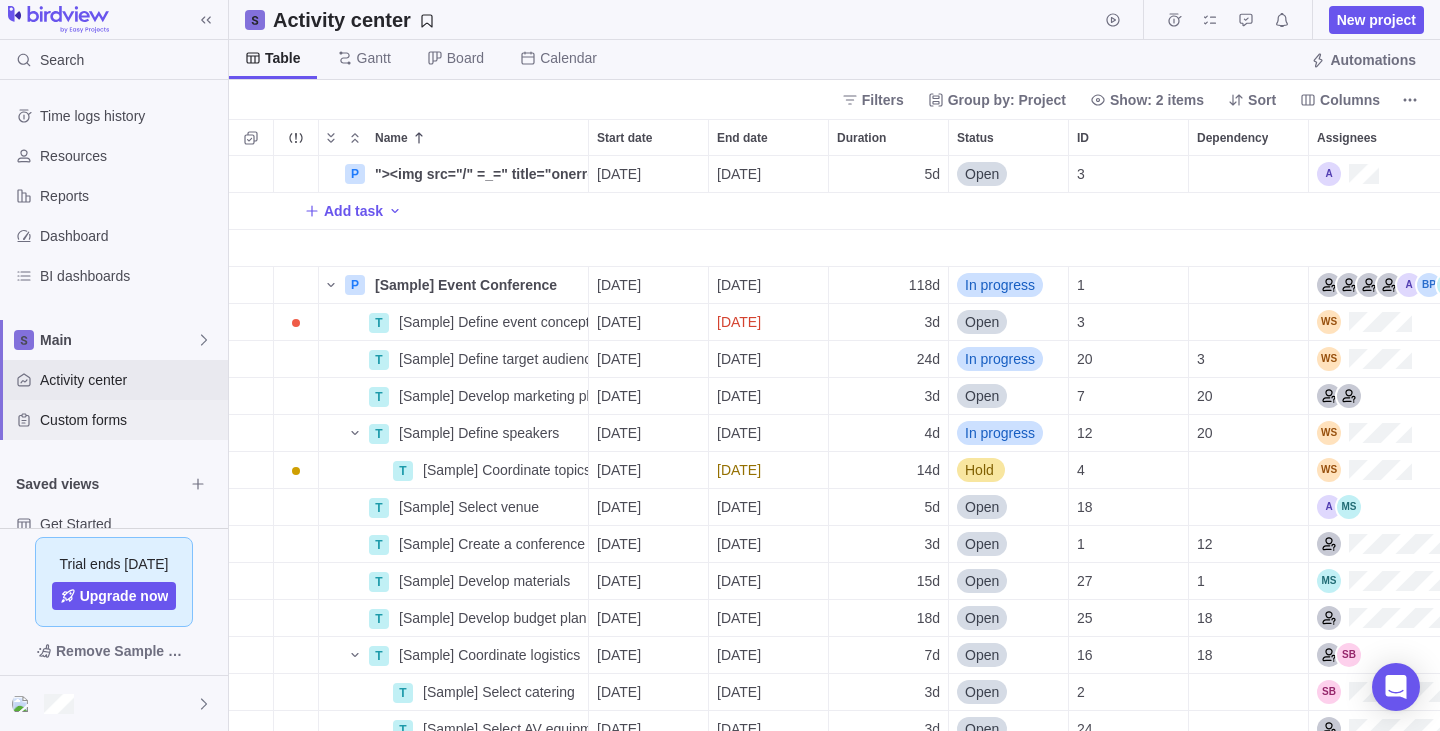 click on "Custom forms" at bounding box center (130, 420) 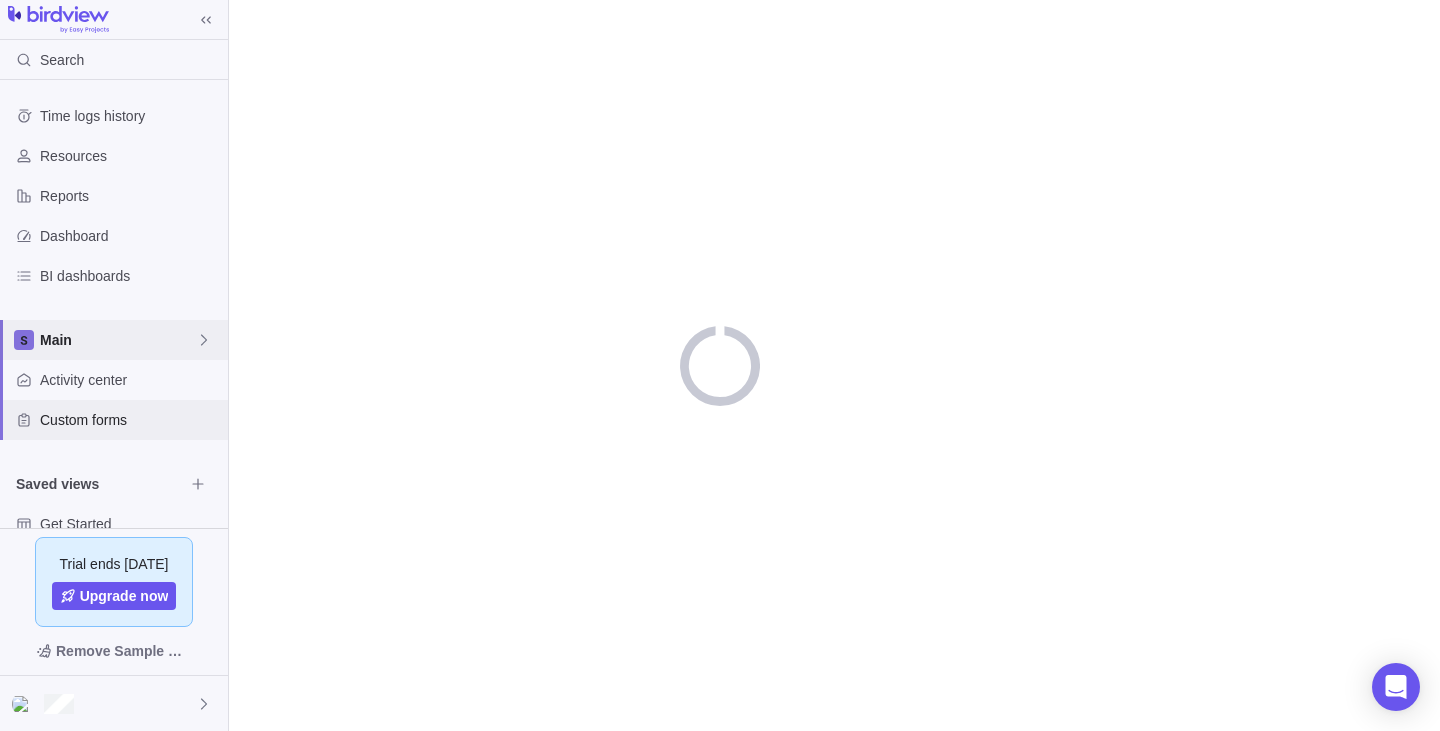 scroll, scrollTop: 72, scrollLeft: 0, axis: vertical 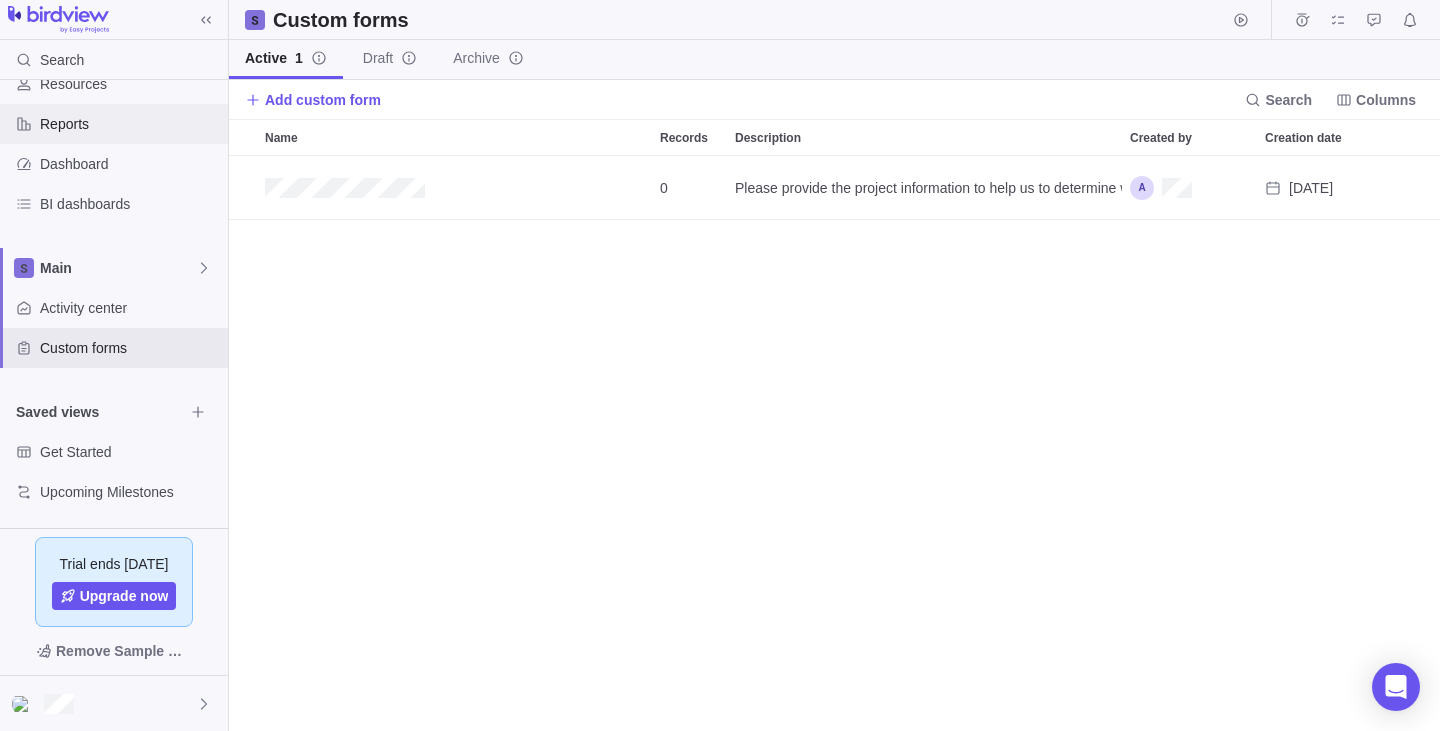 click on "Reports" at bounding box center [130, 124] 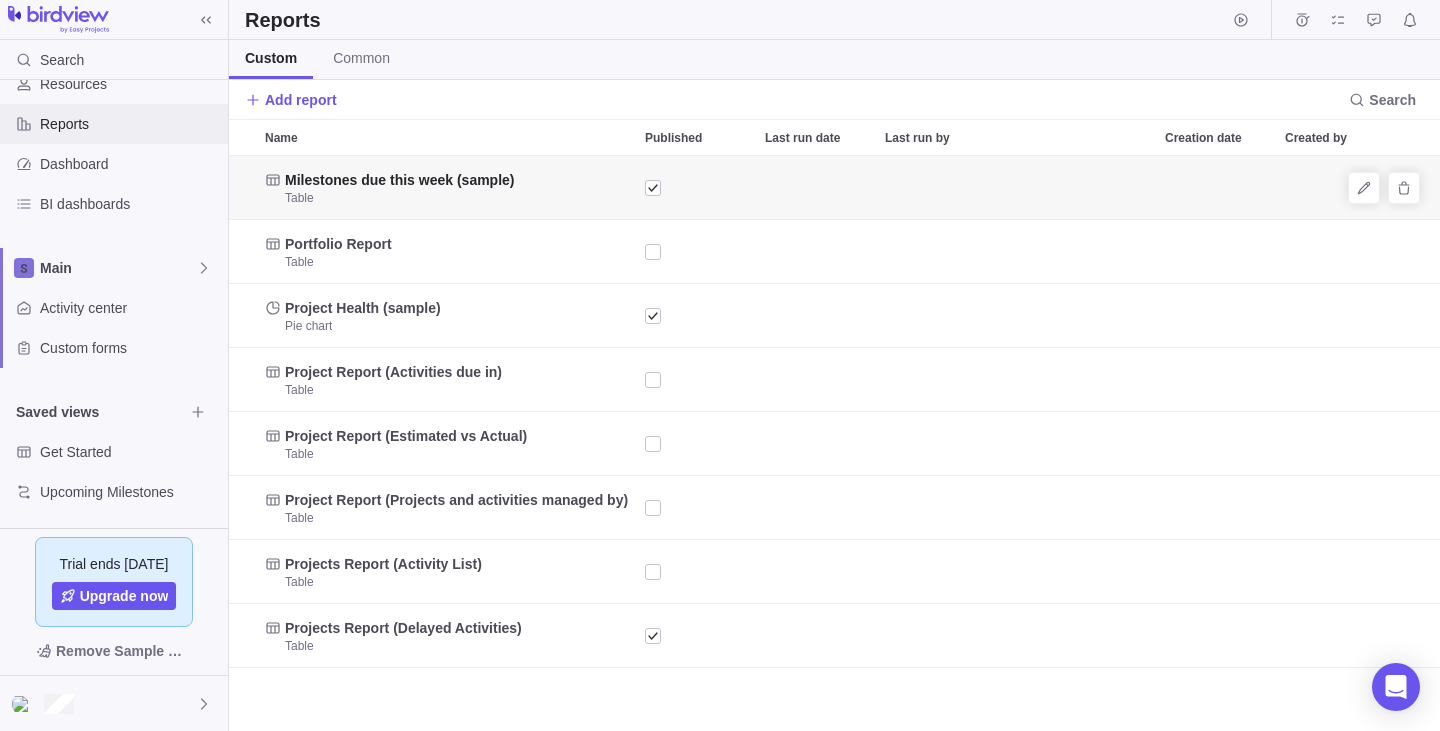 scroll, scrollTop: 1, scrollLeft: 1, axis: both 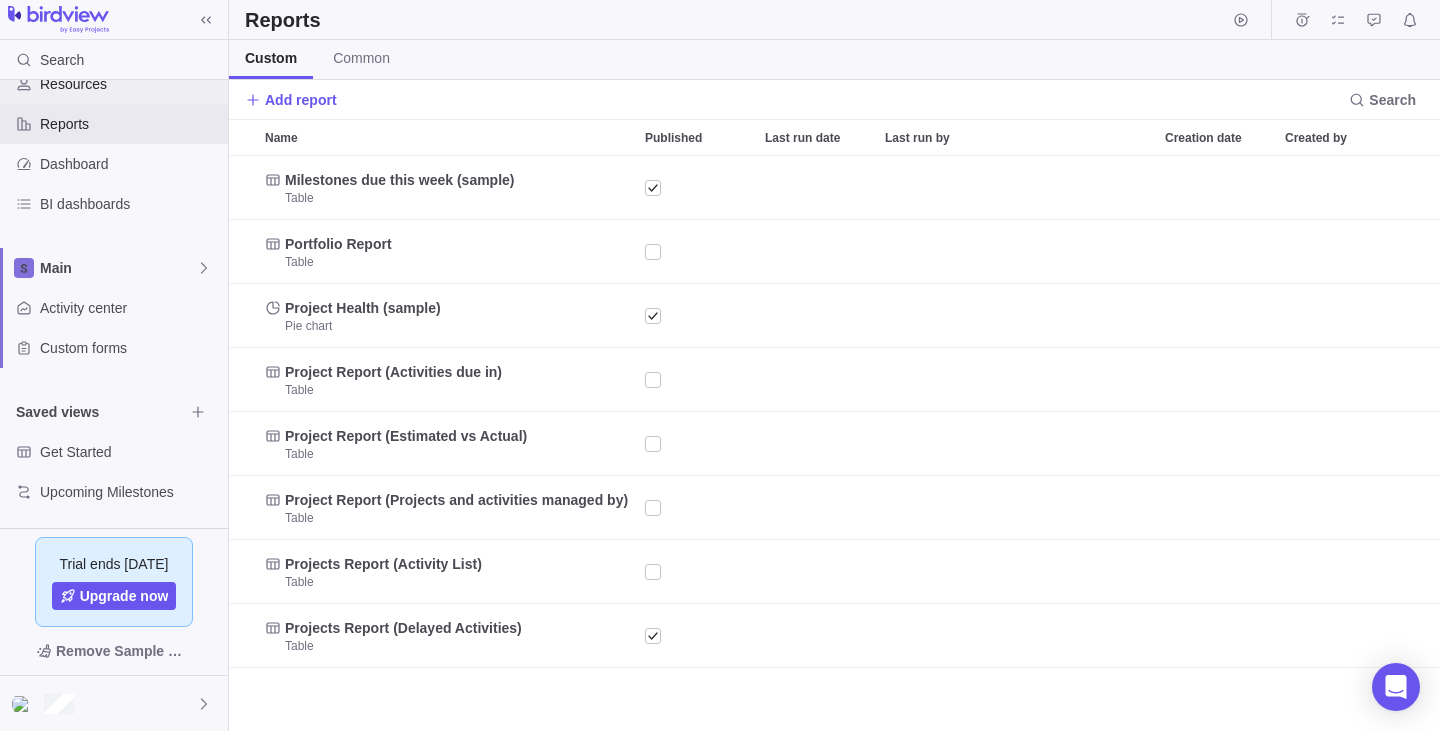 click on "Resources" at bounding box center (114, 84) 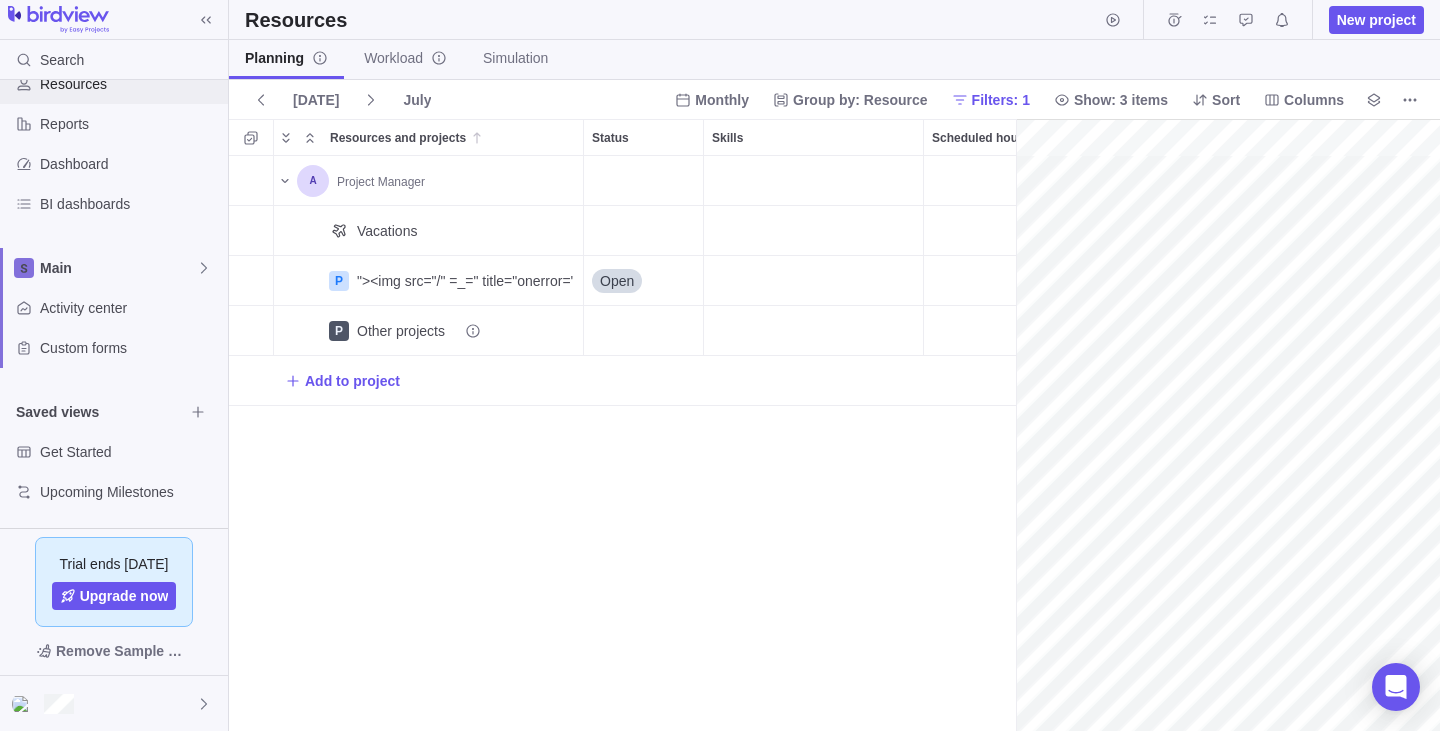 scroll, scrollTop: 0, scrollLeft: 0, axis: both 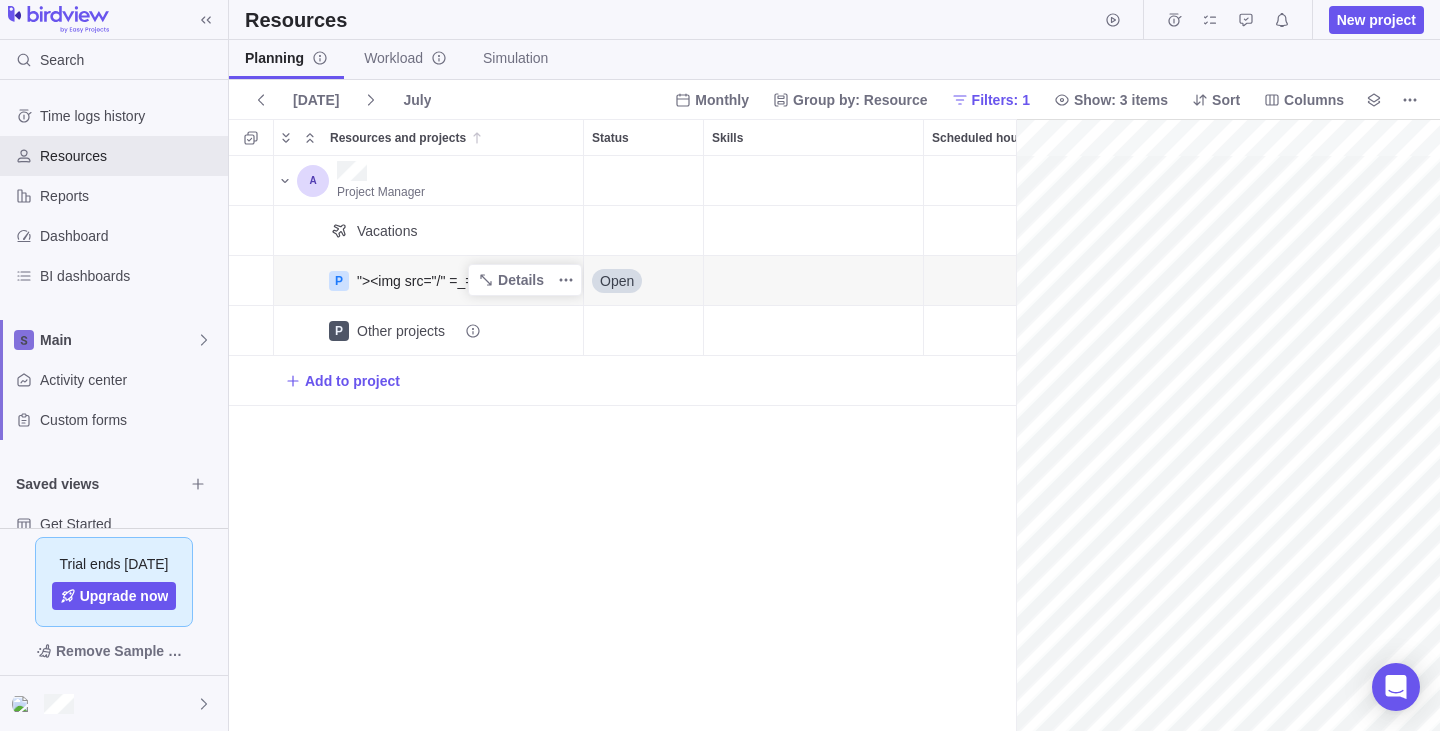 click on ""><img src="/" =_=" title="onerror='prompt(document.cookie)'">" at bounding box center (552, 281) 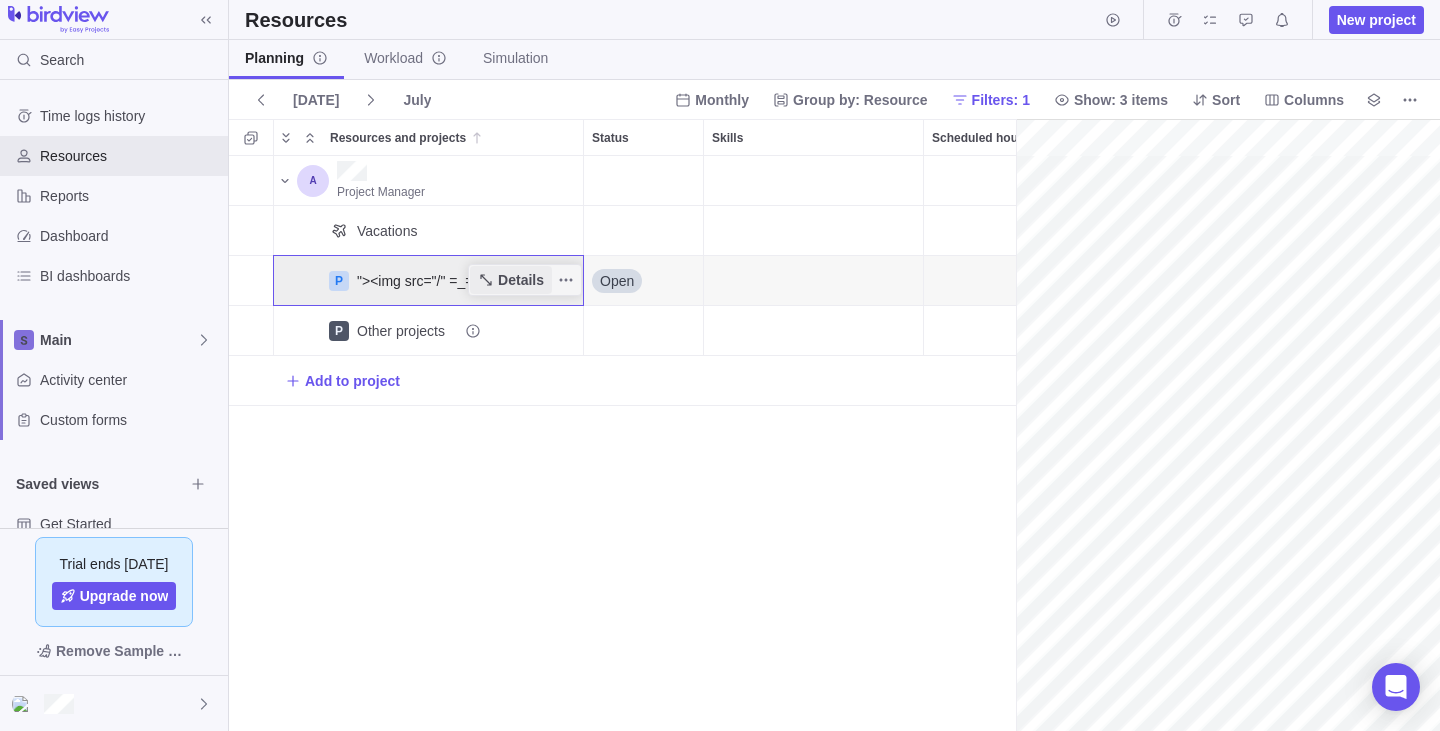 click on "Details" at bounding box center [511, 280] 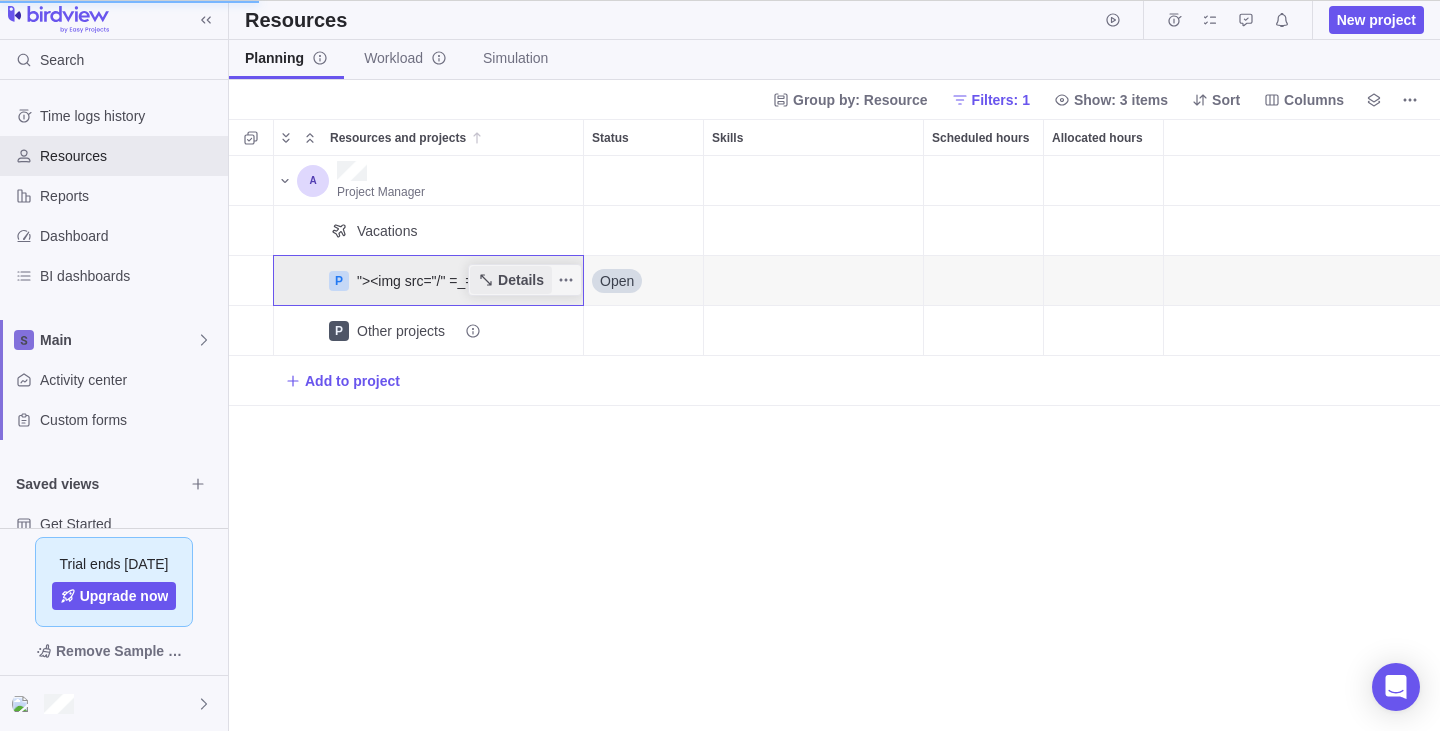 scroll, scrollTop: 575, scrollLeft: 375, axis: both 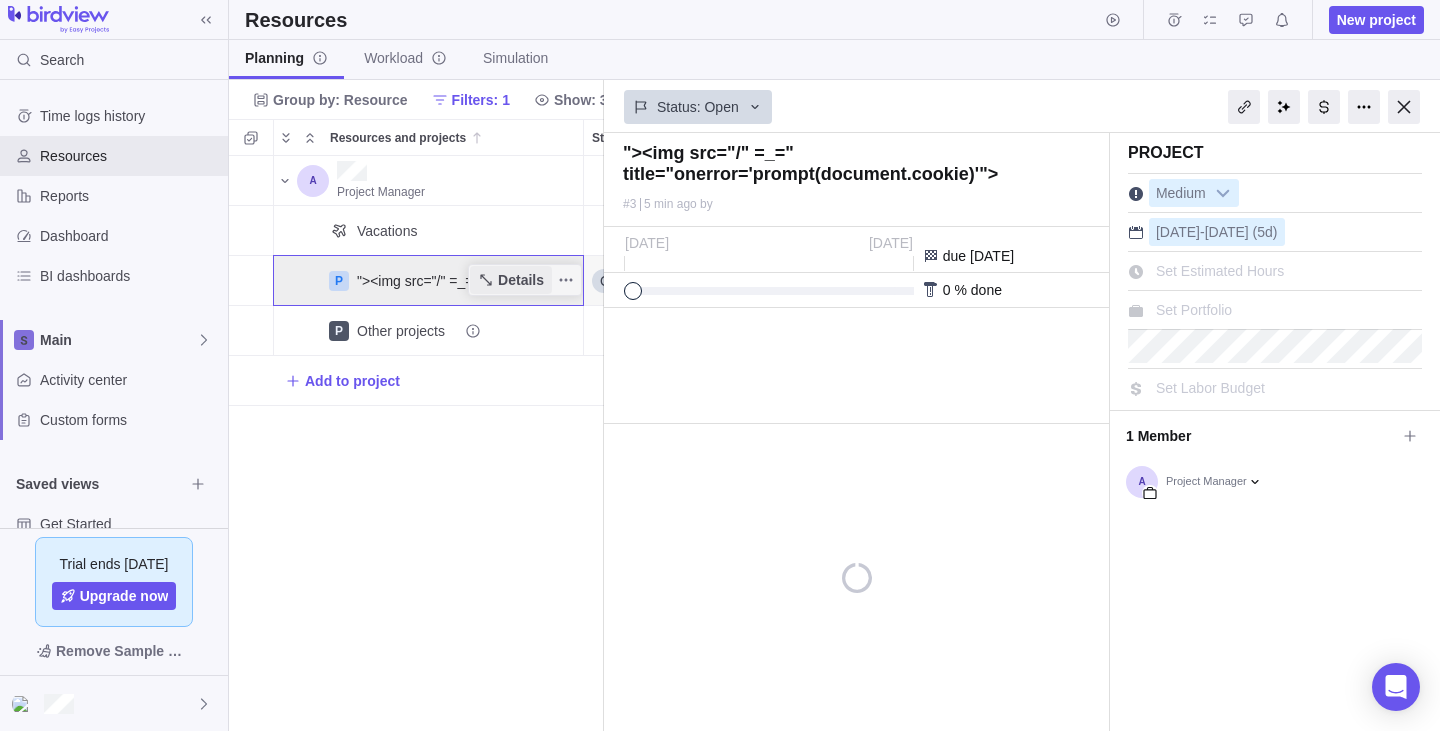 click on "Details" at bounding box center (521, 280) 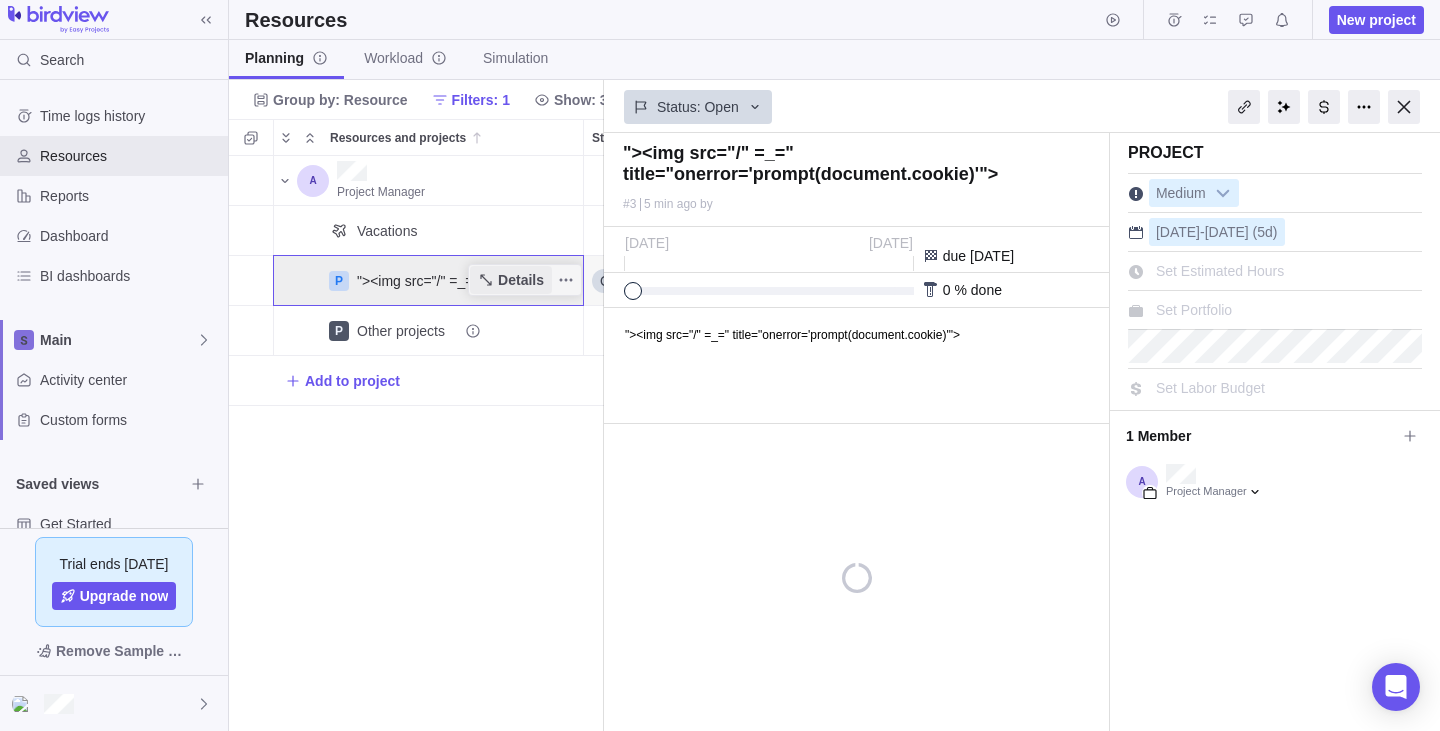 scroll, scrollTop: 0, scrollLeft: 0, axis: both 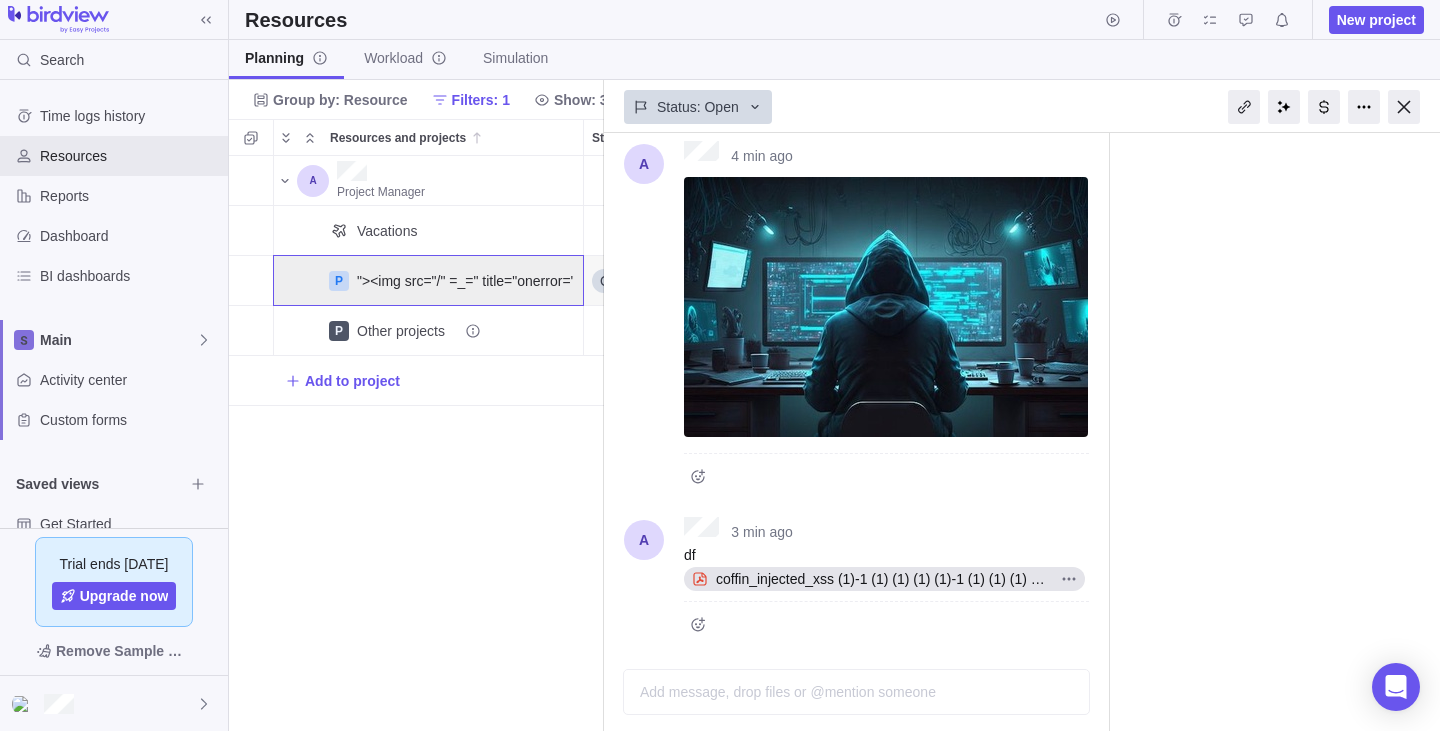 click on "Add message, drop files or @mention someone" at bounding box center (856, 692) 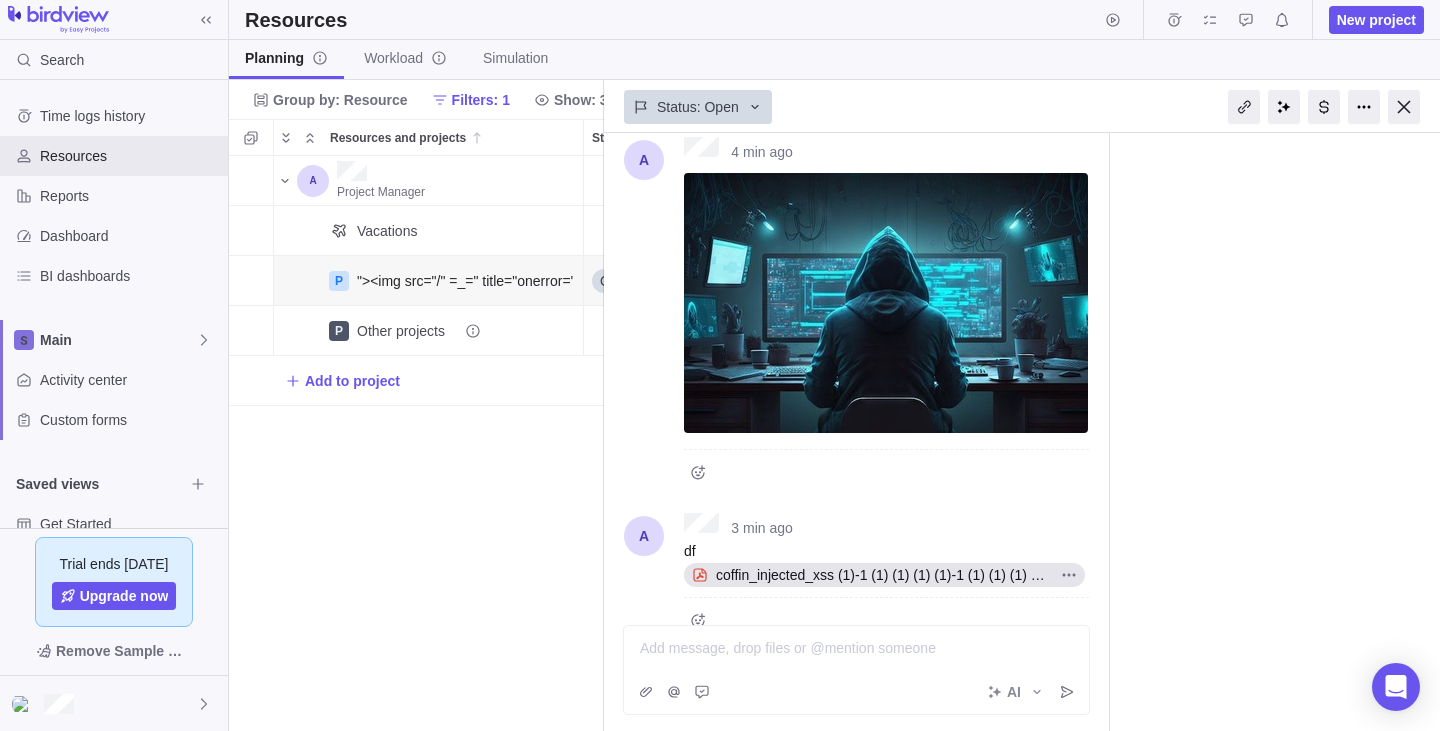 click on "AI" at bounding box center (856, 692) 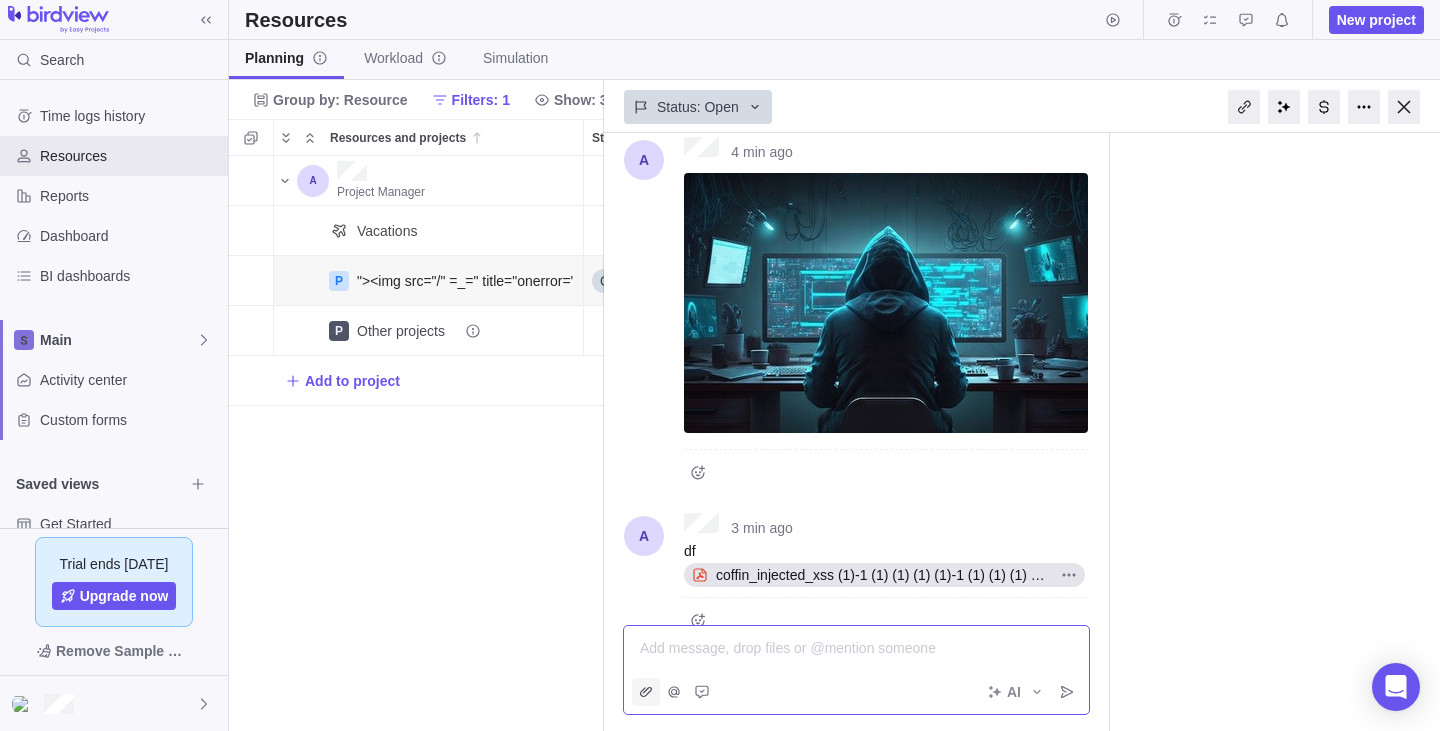 click 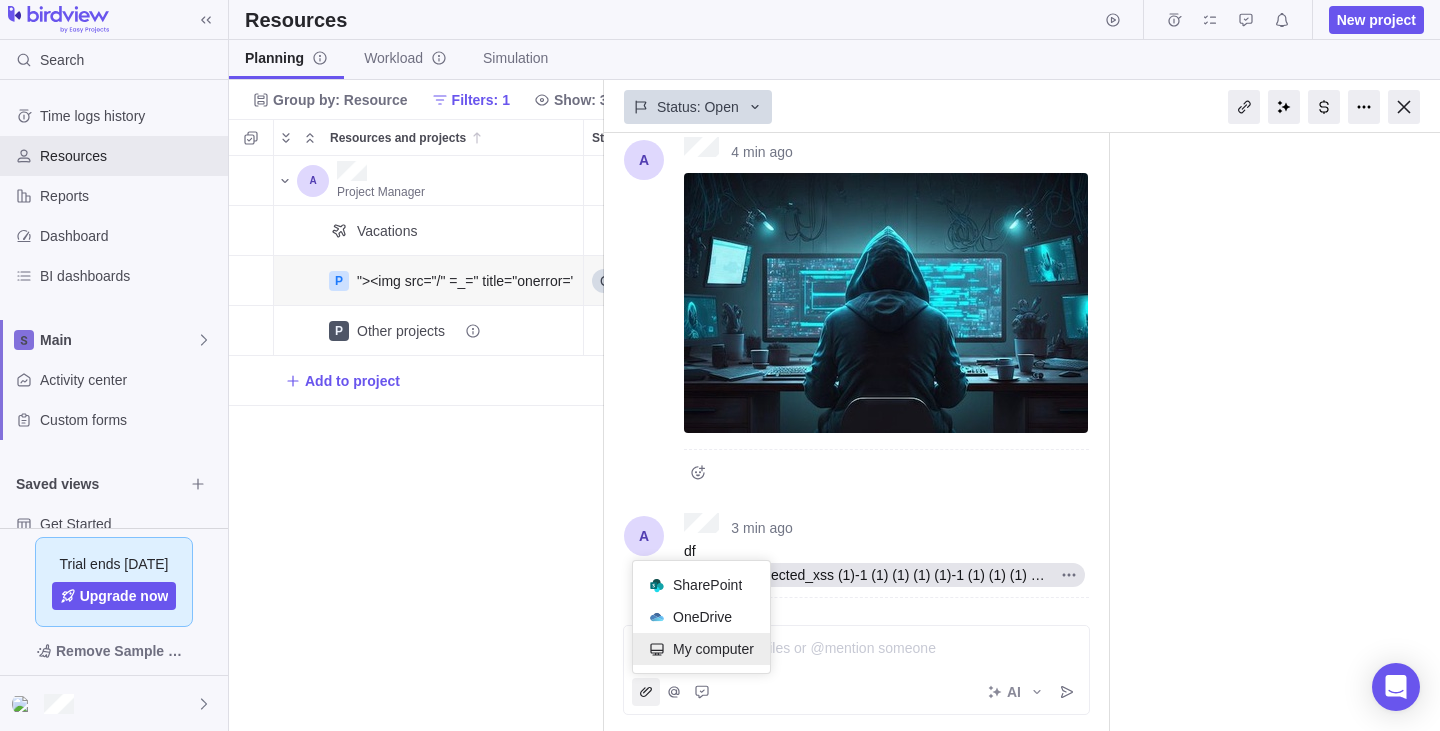 click on "My computer" at bounding box center (713, 649) 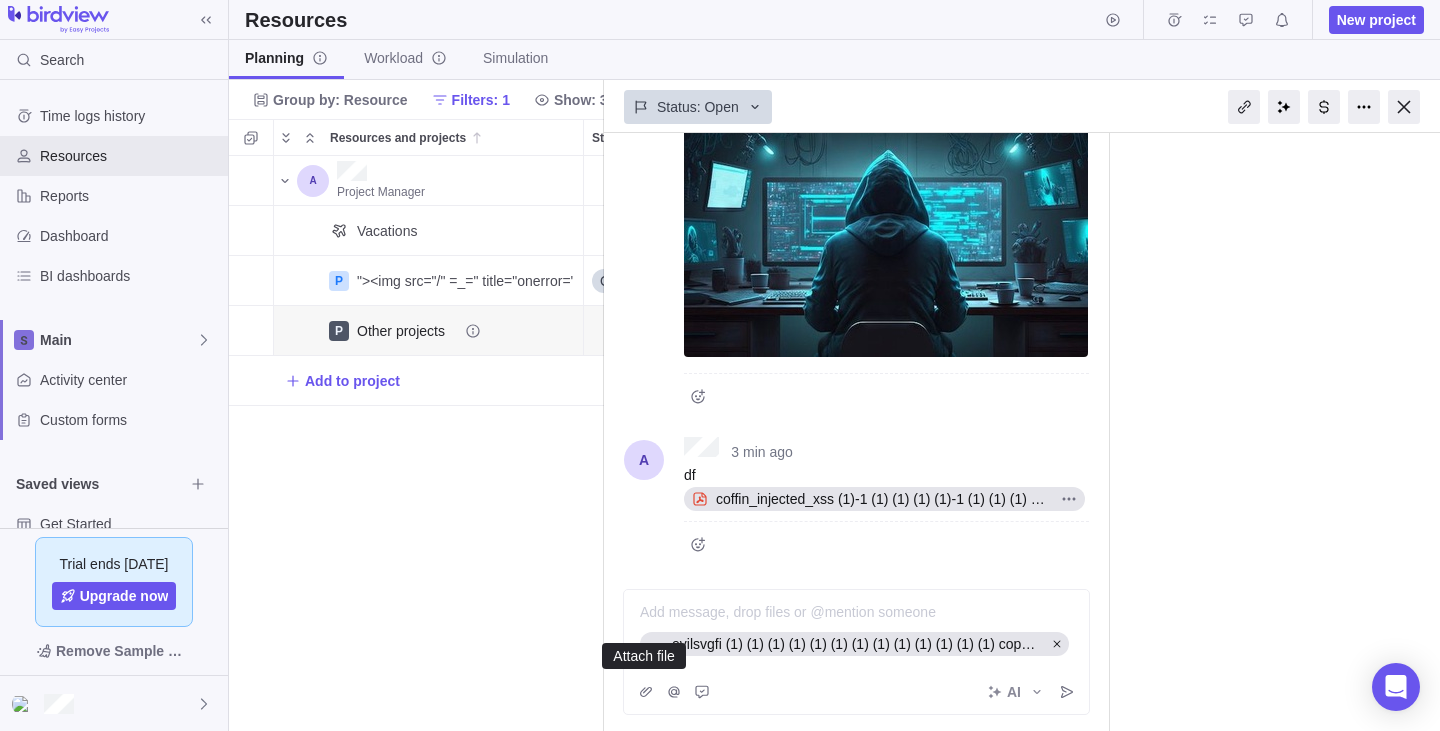 scroll, scrollTop: 960, scrollLeft: 0, axis: vertical 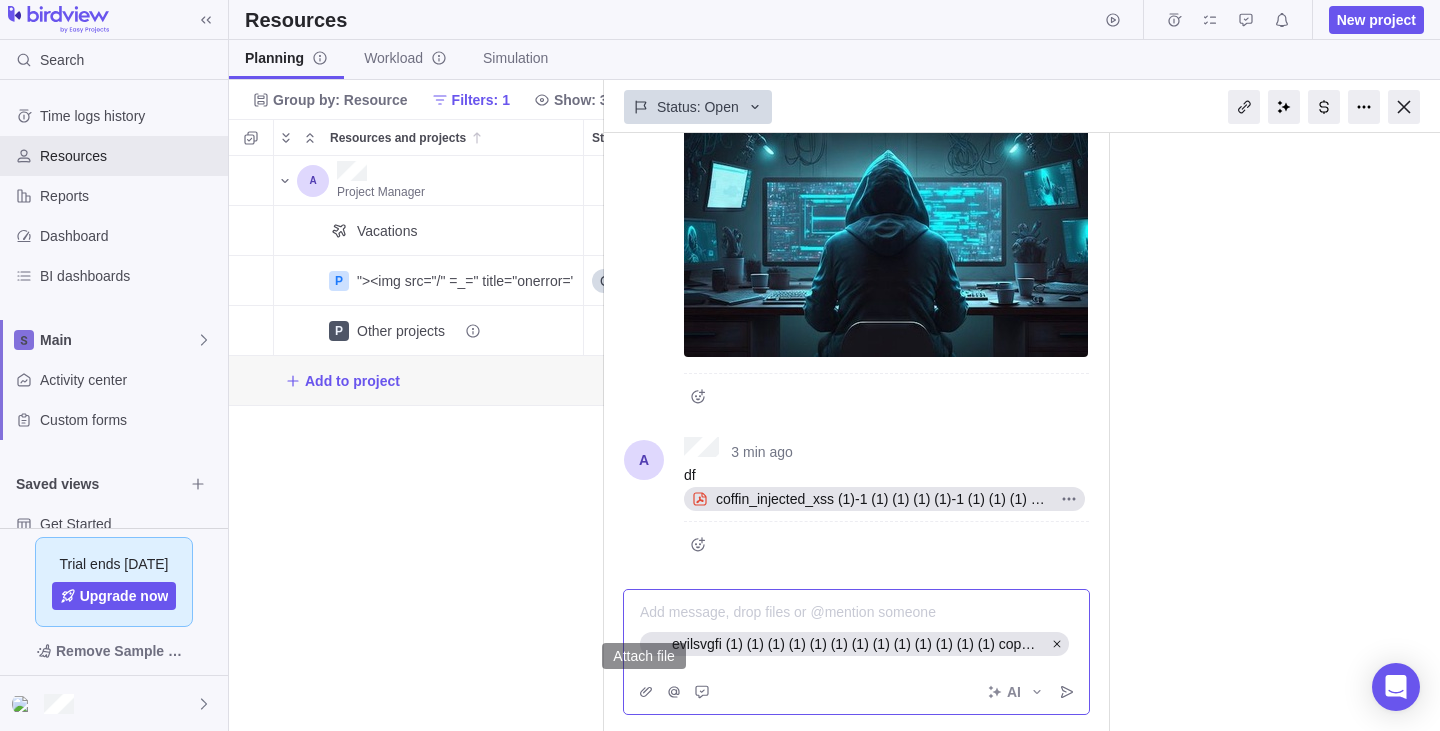 click at bounding box center [857, 612] 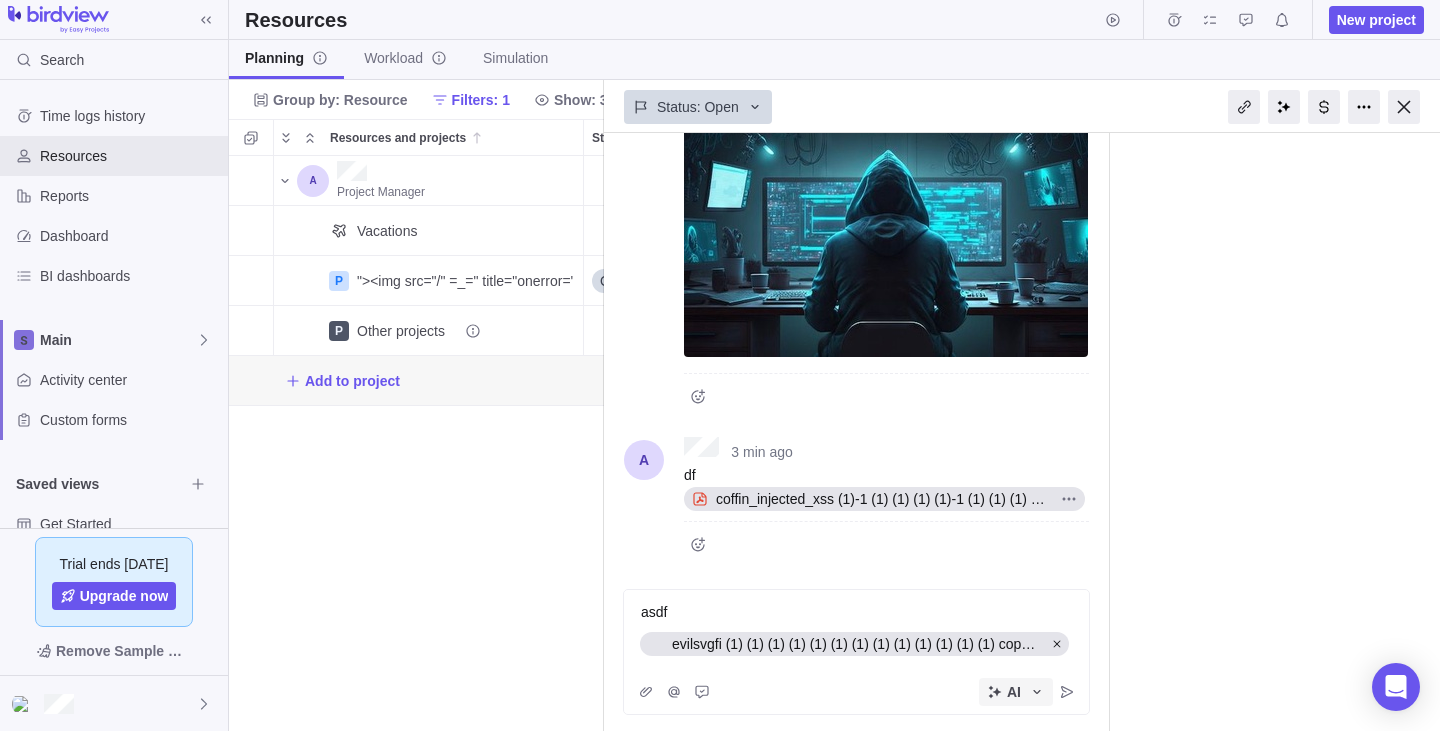 click on "AI" at bounding box center (1016, 692) 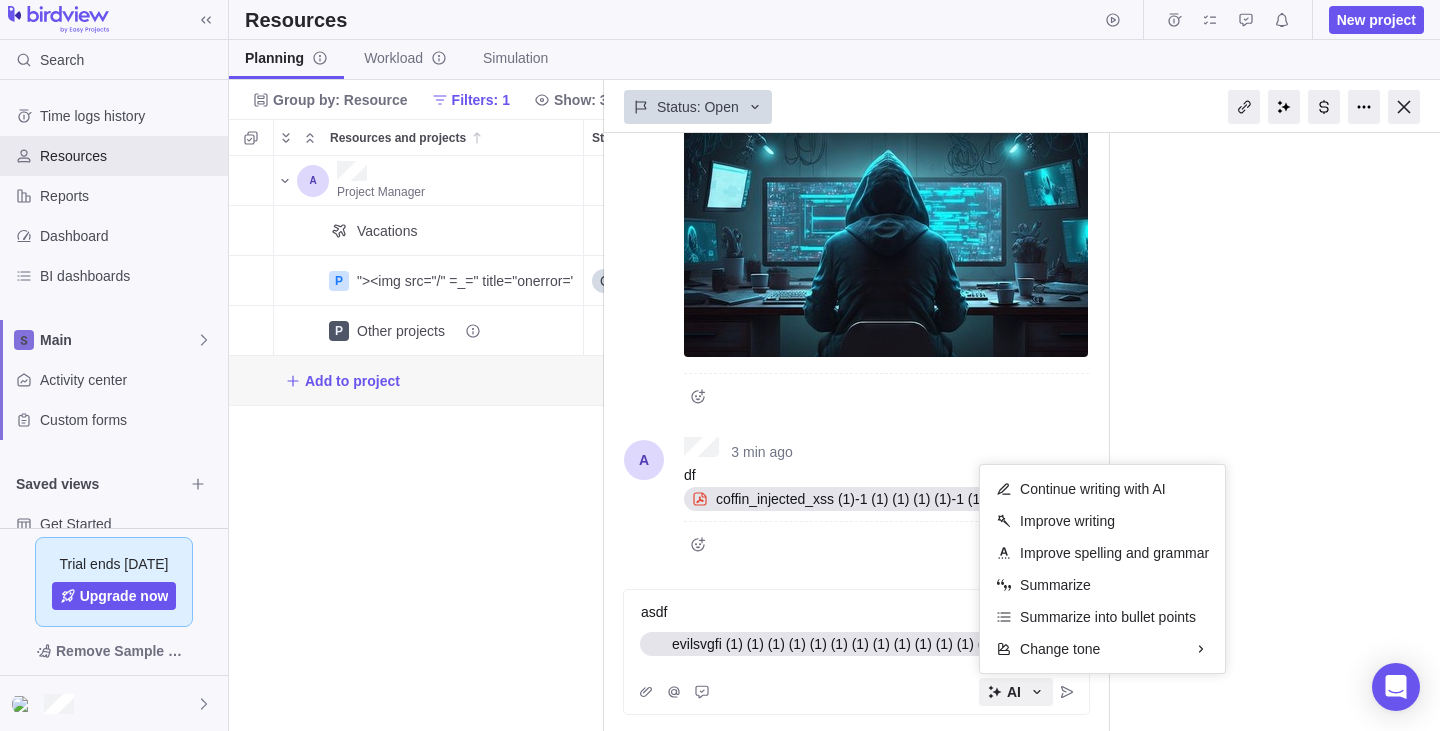 click on ""><img src="/" =_=" title="onerror='prompt(document.cookie)'">
#3
5 min ago
by
Project was completed on its planned end date
[DATE]
[DATE] [DATE]
due [DATE]
0
% done
0 h of
0 h spent
Set Hours Left" at bounding box center (1022, 432) 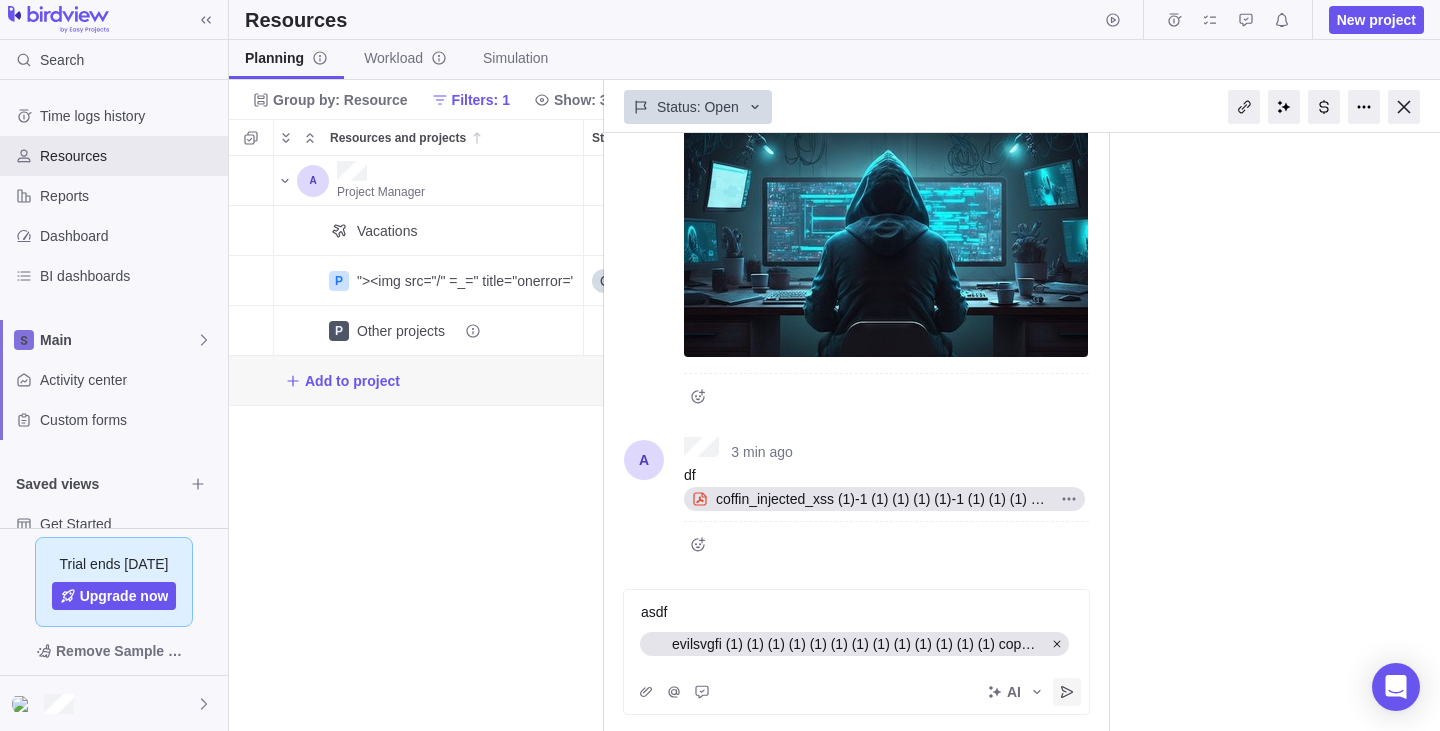 click 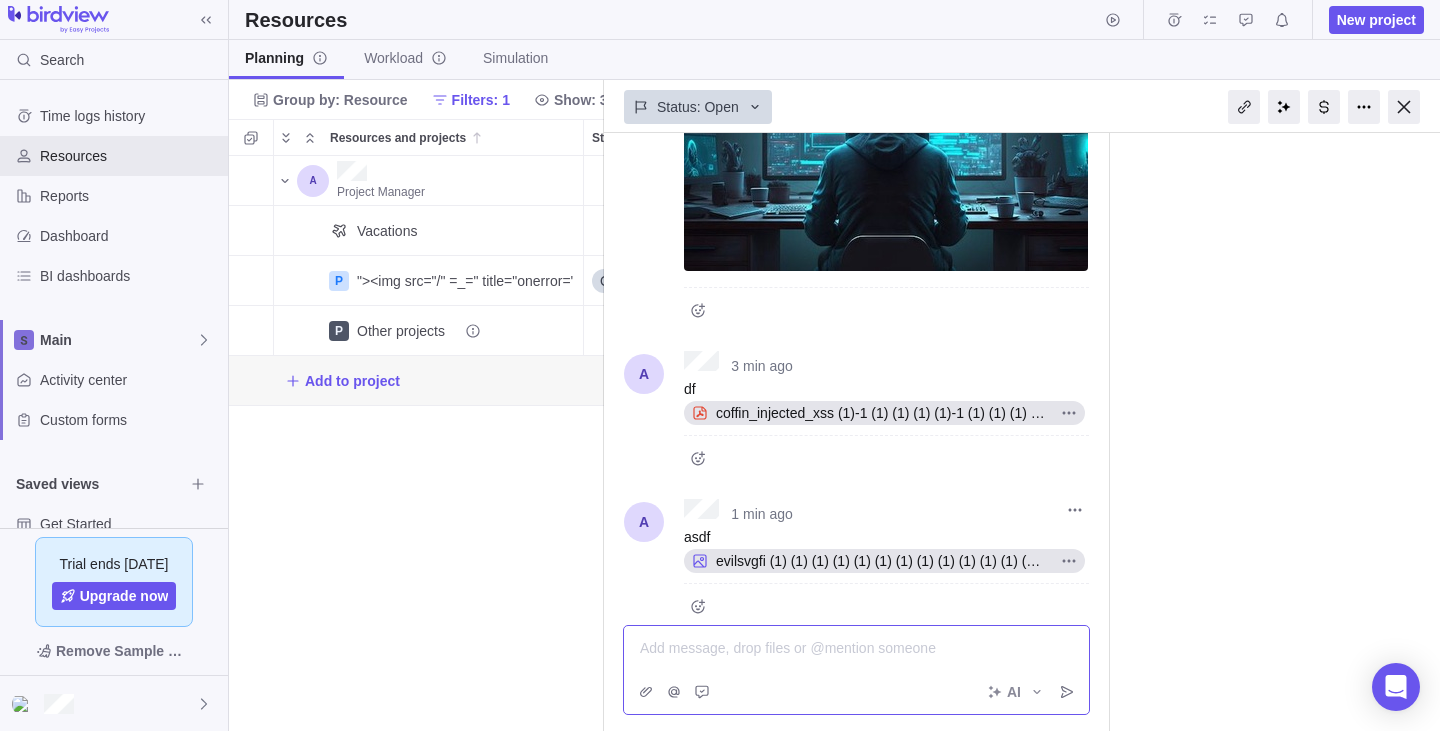 scroll, scrollTop: 1068, scrollLeft: 0, axis: vertical 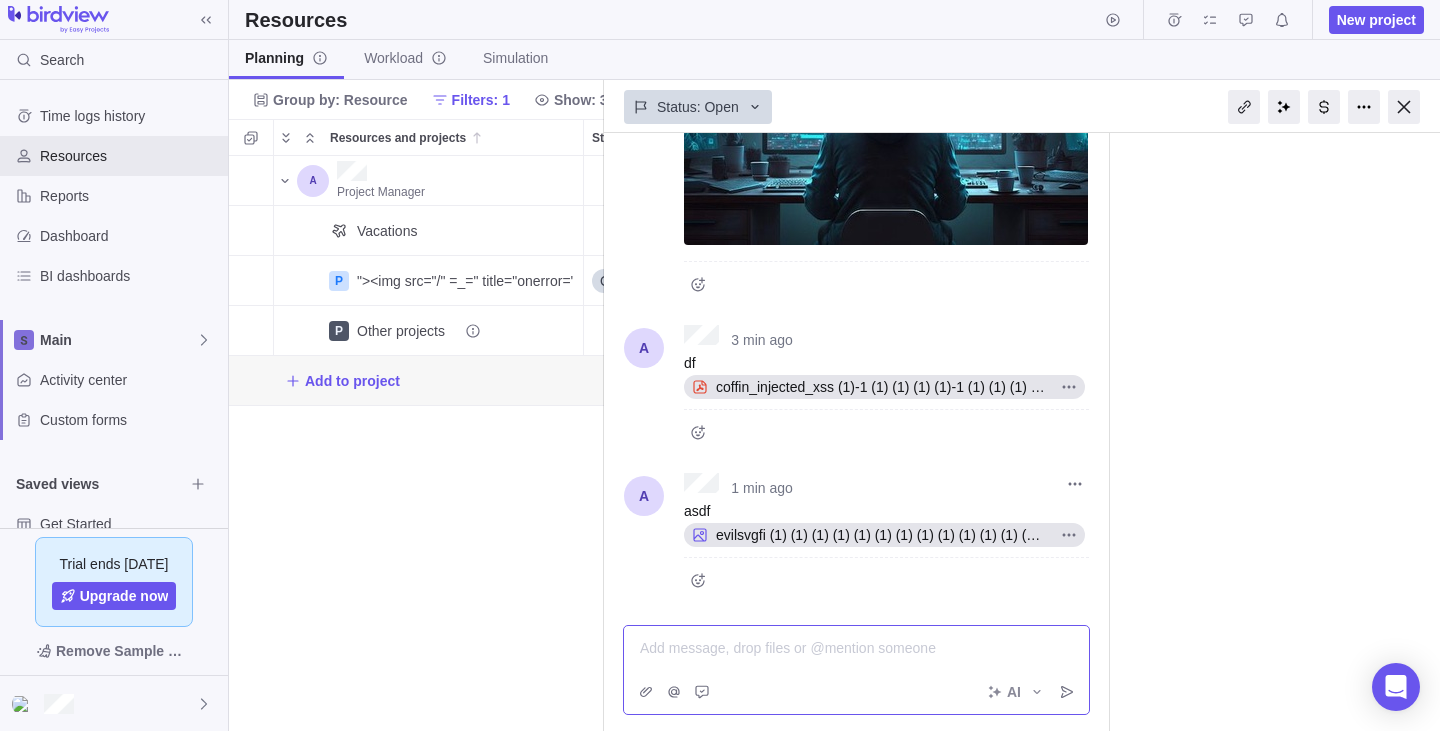 click on "evilsvgfi (1) (1) (1) (1) (1) (1) (1) (1) (1) (1) (1) (1) (1) copy (1) (1) copy (1) (1).svg" at bounding box center [880, 535] 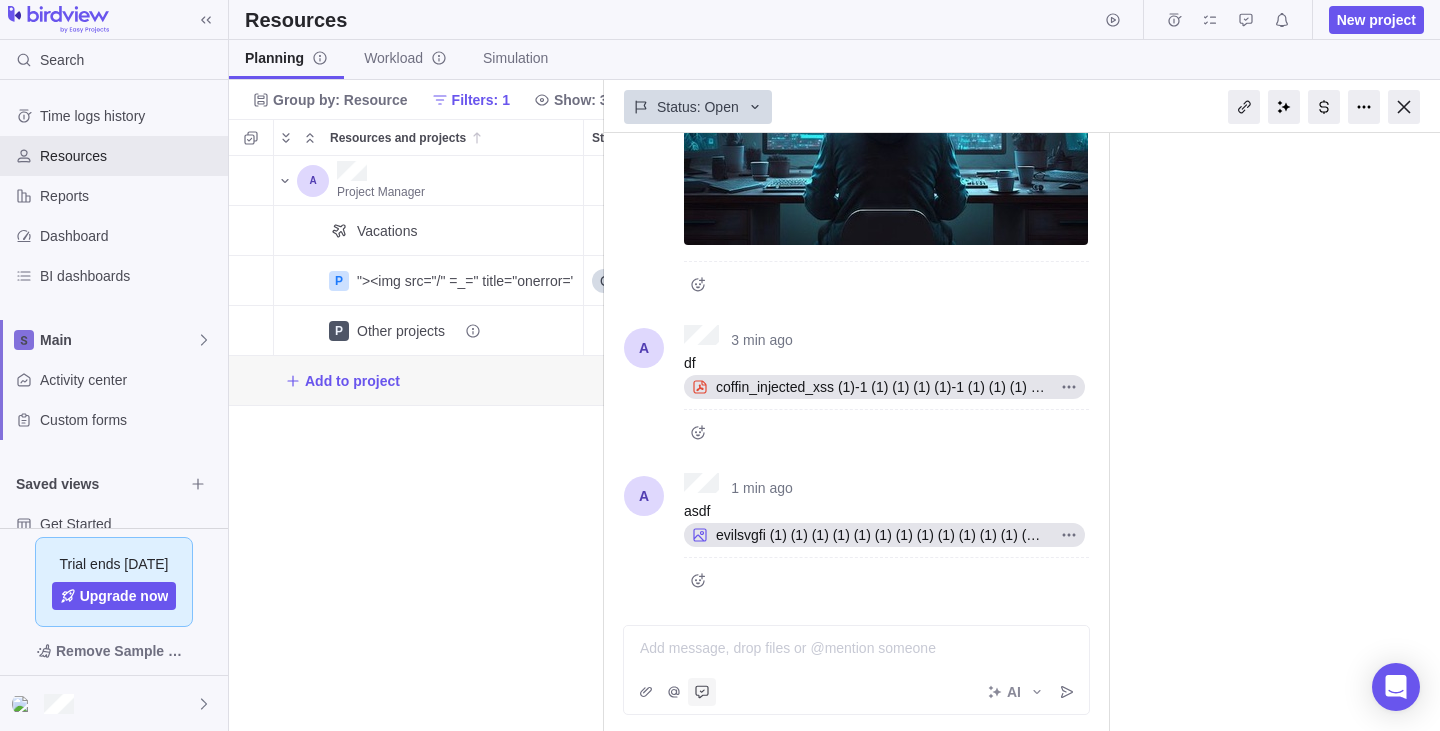 click 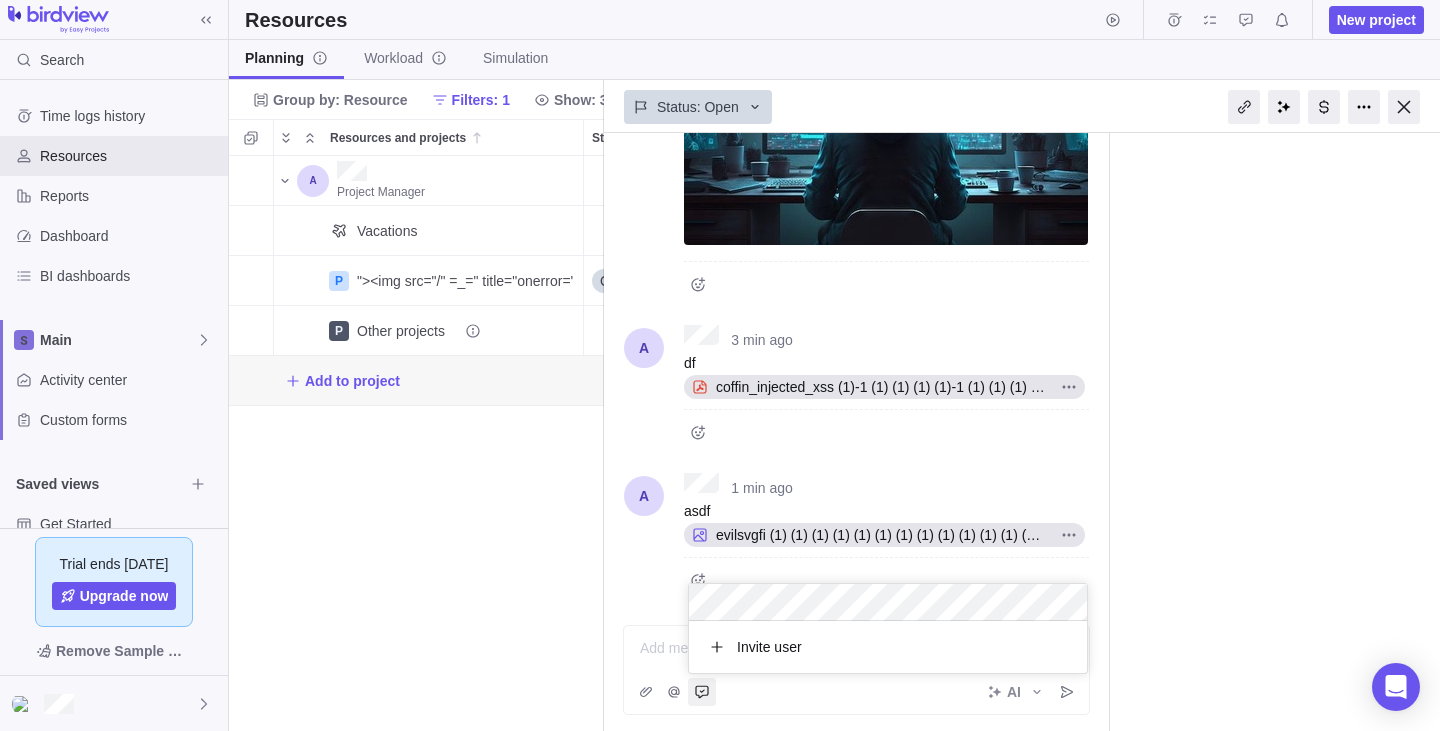 scroll, scrollTop: 1, scrollLeft: 1, axis: both 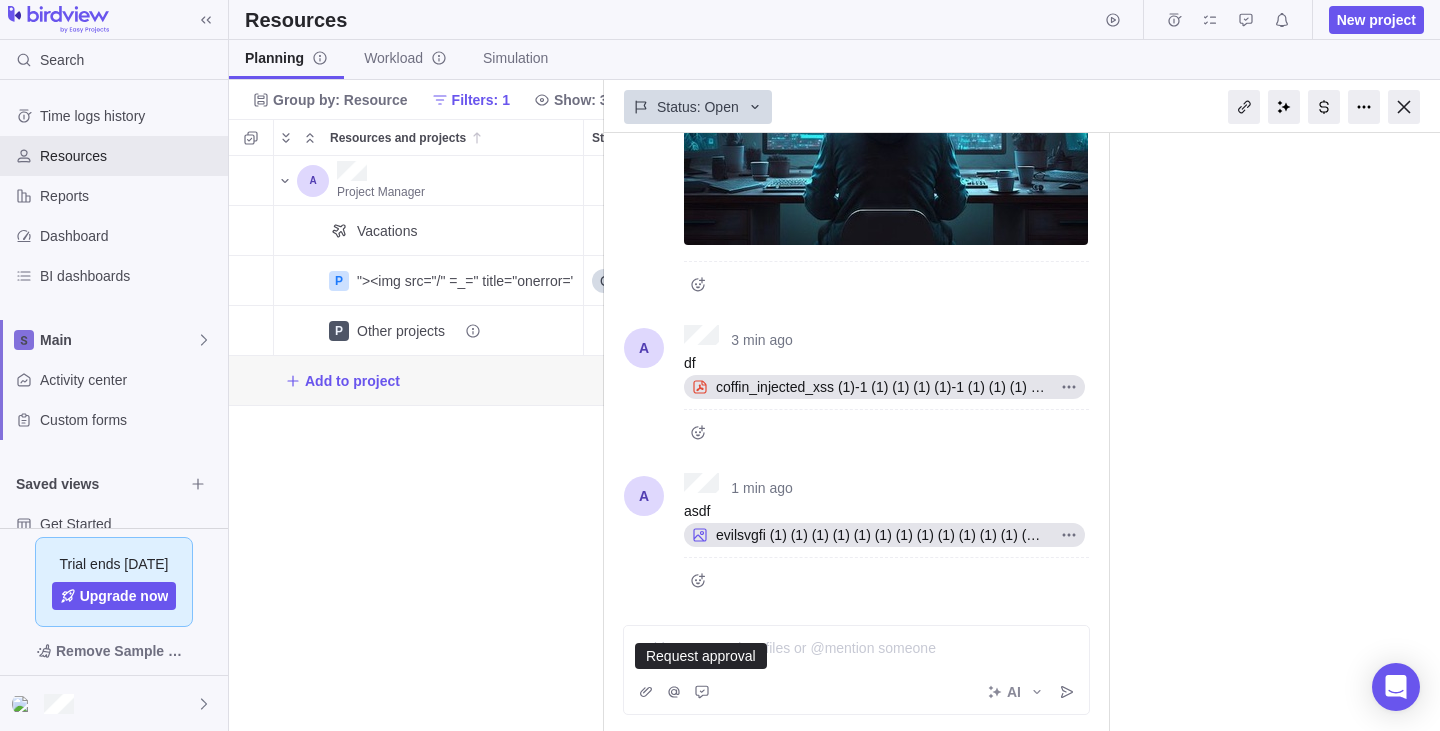 click on "AI" at bounding box center (1016, 692) 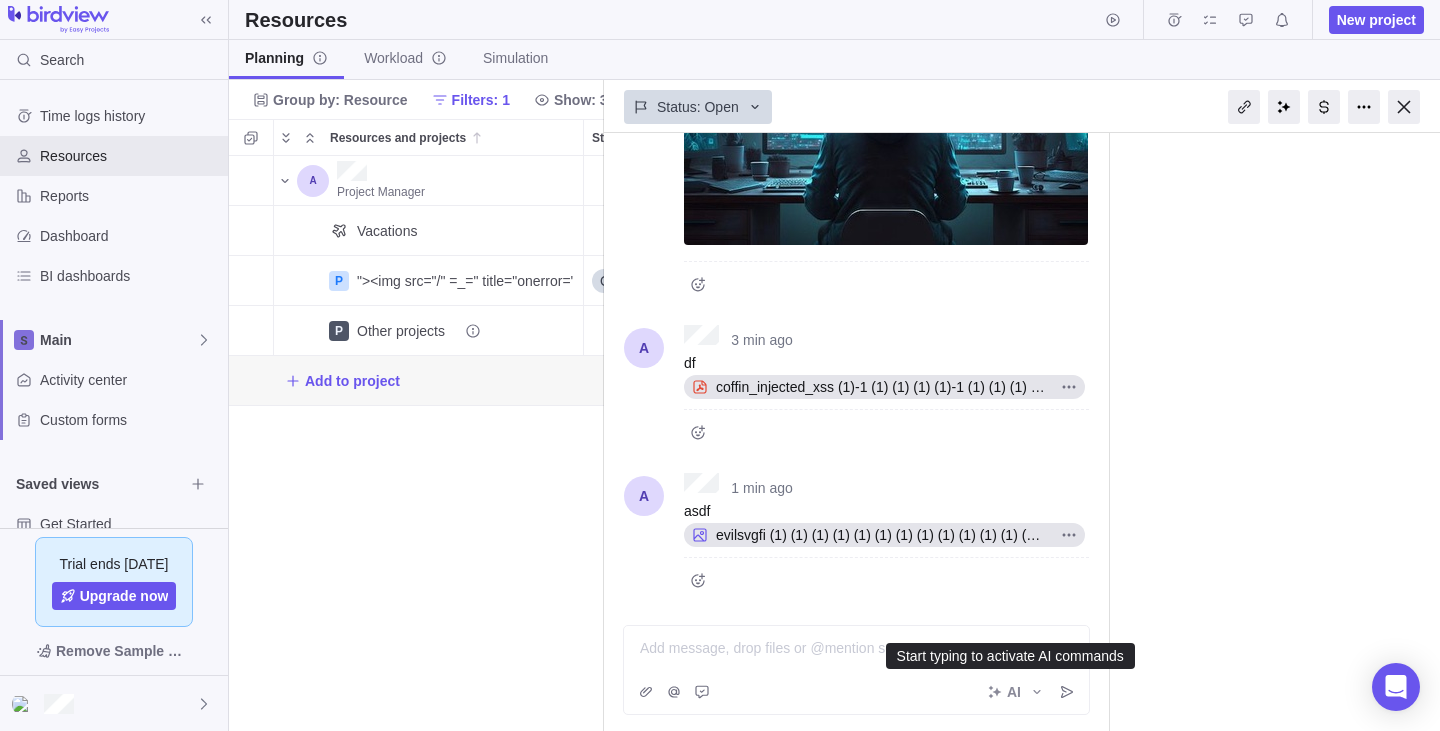 click on "AI" at bounding box center (1014, 692) 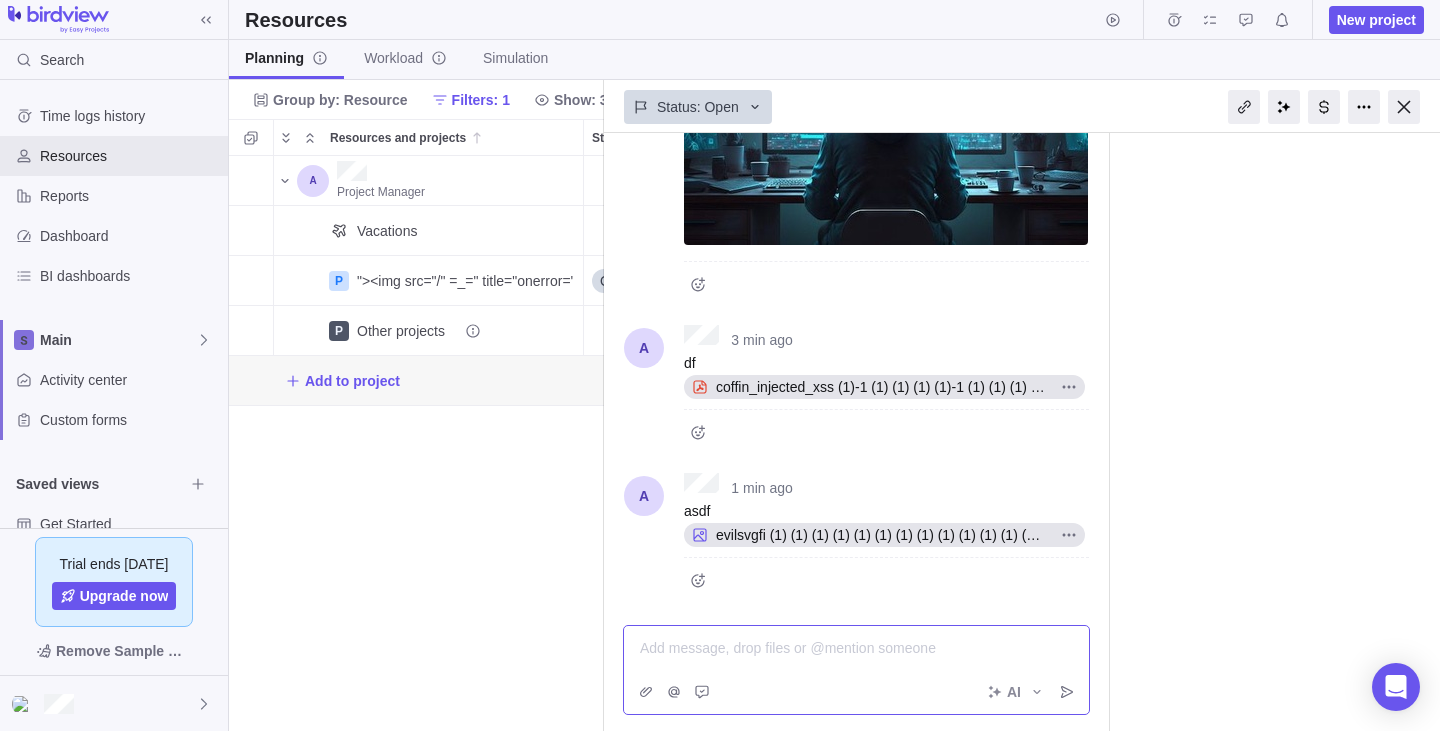 click at bounding box center [857, 648] 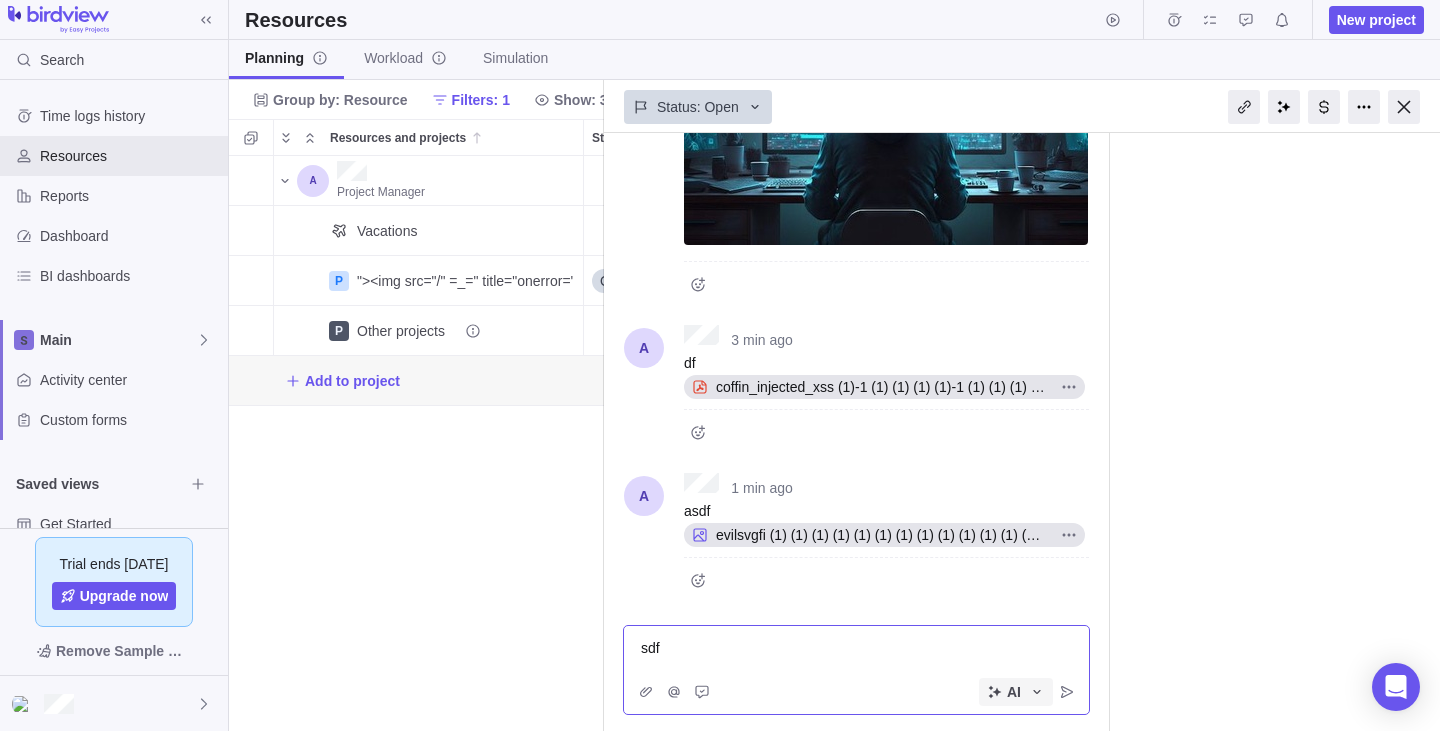 click on "AI" at bounding box center [1026, 692] 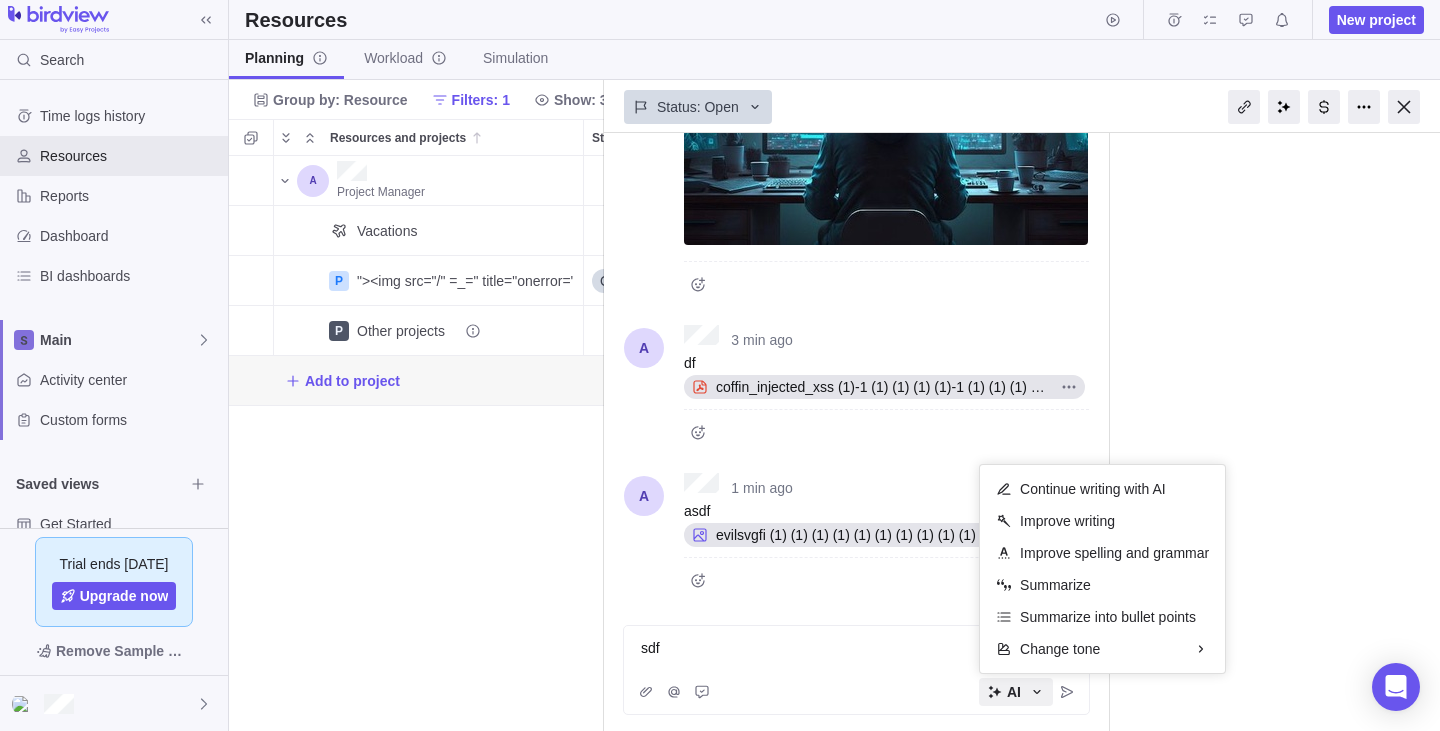 click on ""><img src="/" =_=" title="onerror='prompt(document.cookie)'">
#3
5 min ago
by
Project was completed on its planned end date
[DATE]
[DATE] [DATE]
due [DATE]
0
% done
0 h of
0 h spent
Set Hours Left" at bounding box center [1022, 432] 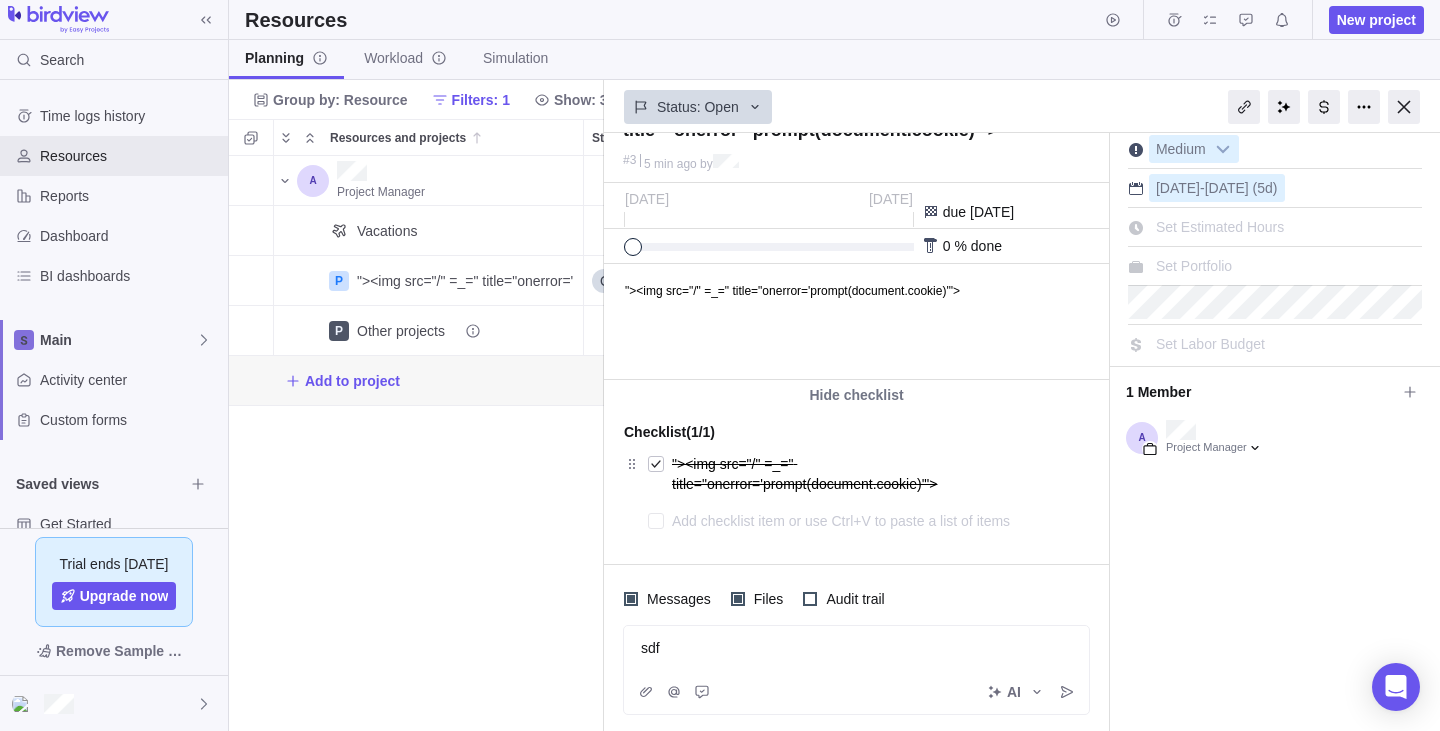 scroll, scrollTop: 39, scrollLeft: 0, axis: vertical 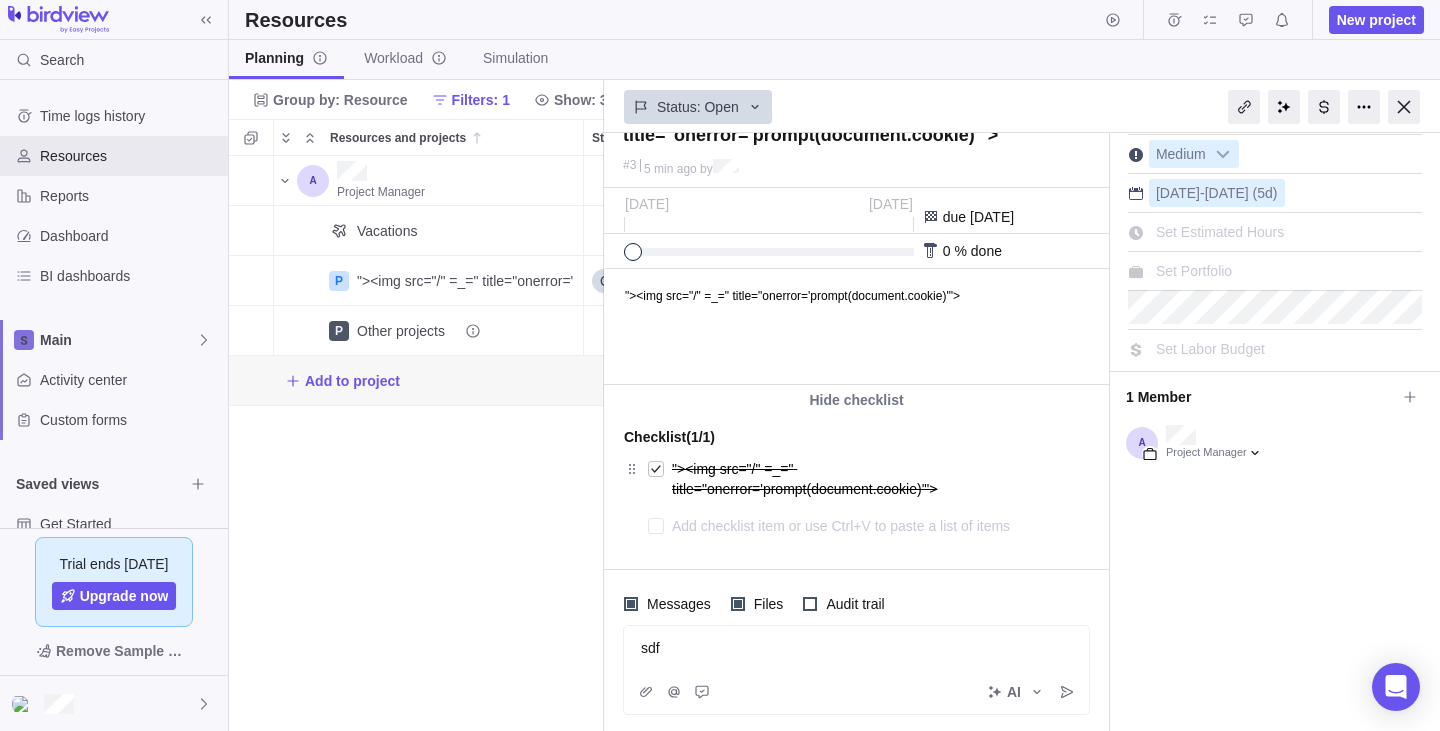 click on "Set Estimated Hours" at bounding box center (1220, 232) 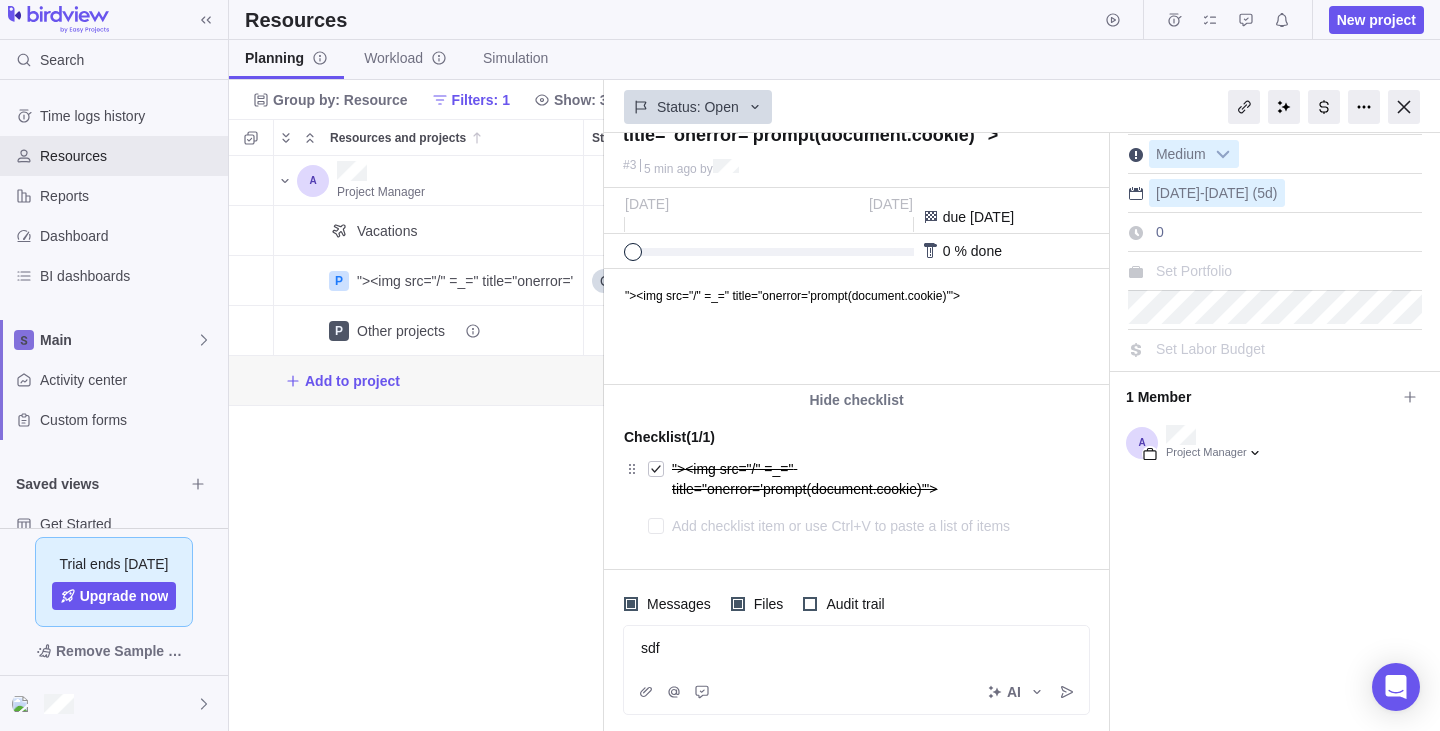 click on "Set Portfolio" at bounding box center (1194, 271) 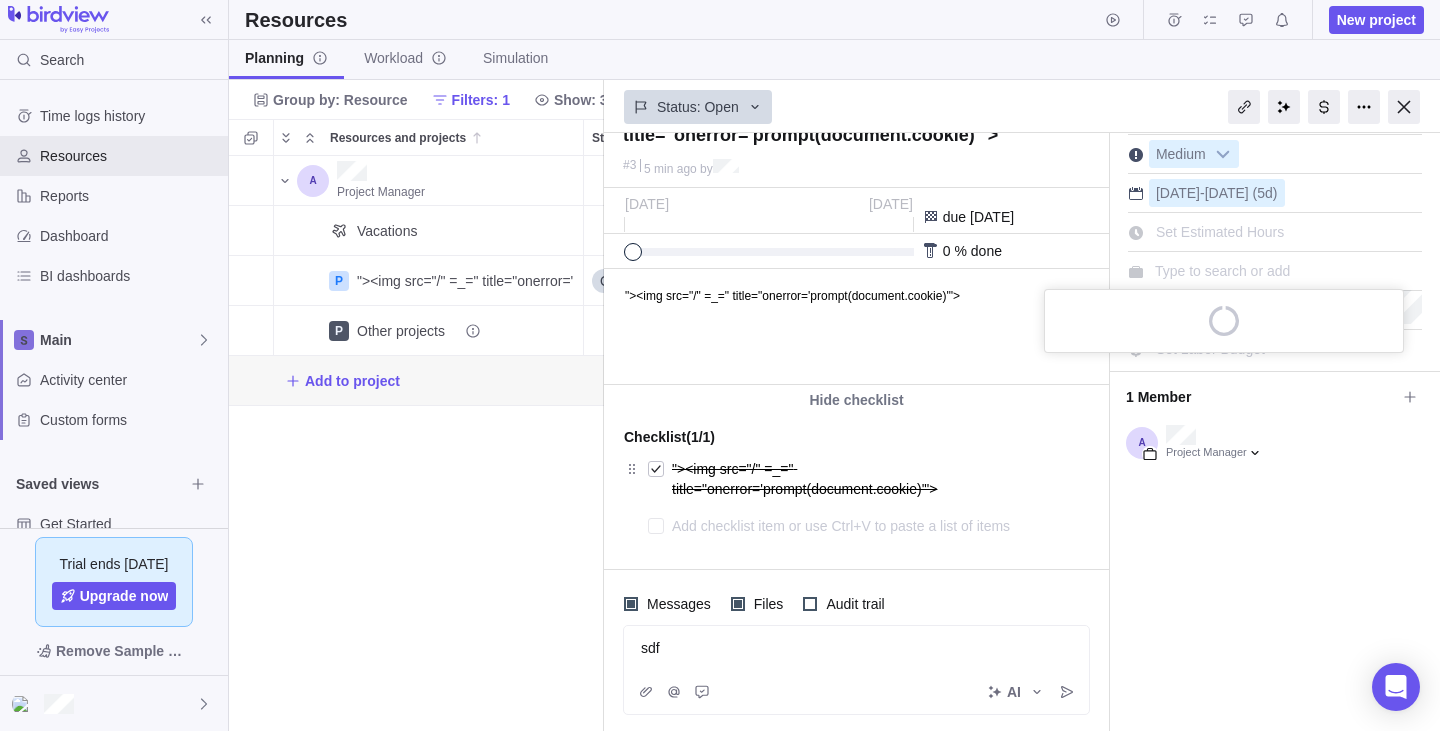 click at bounding box center (1224, 321) 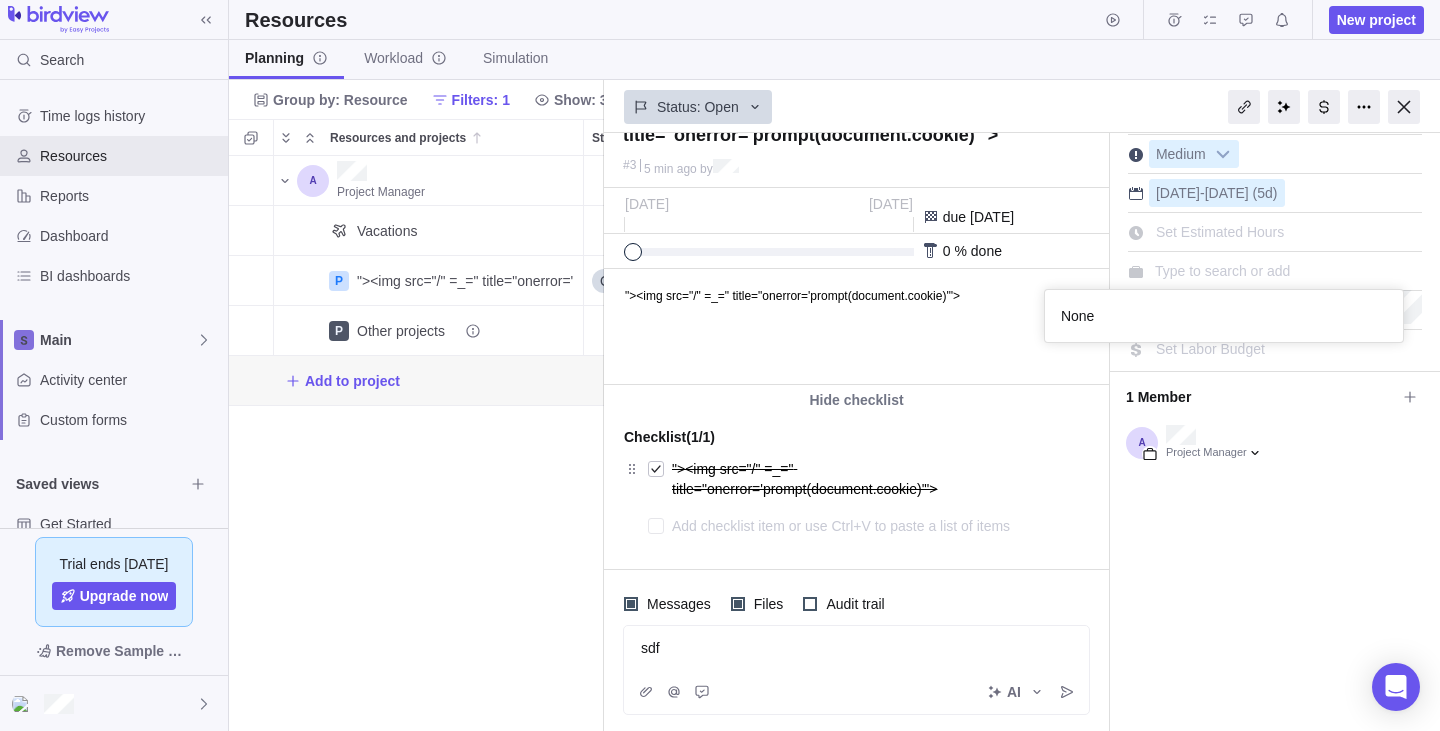 scroll, scrollTop: 1, scrollLeft: 1, axis: both 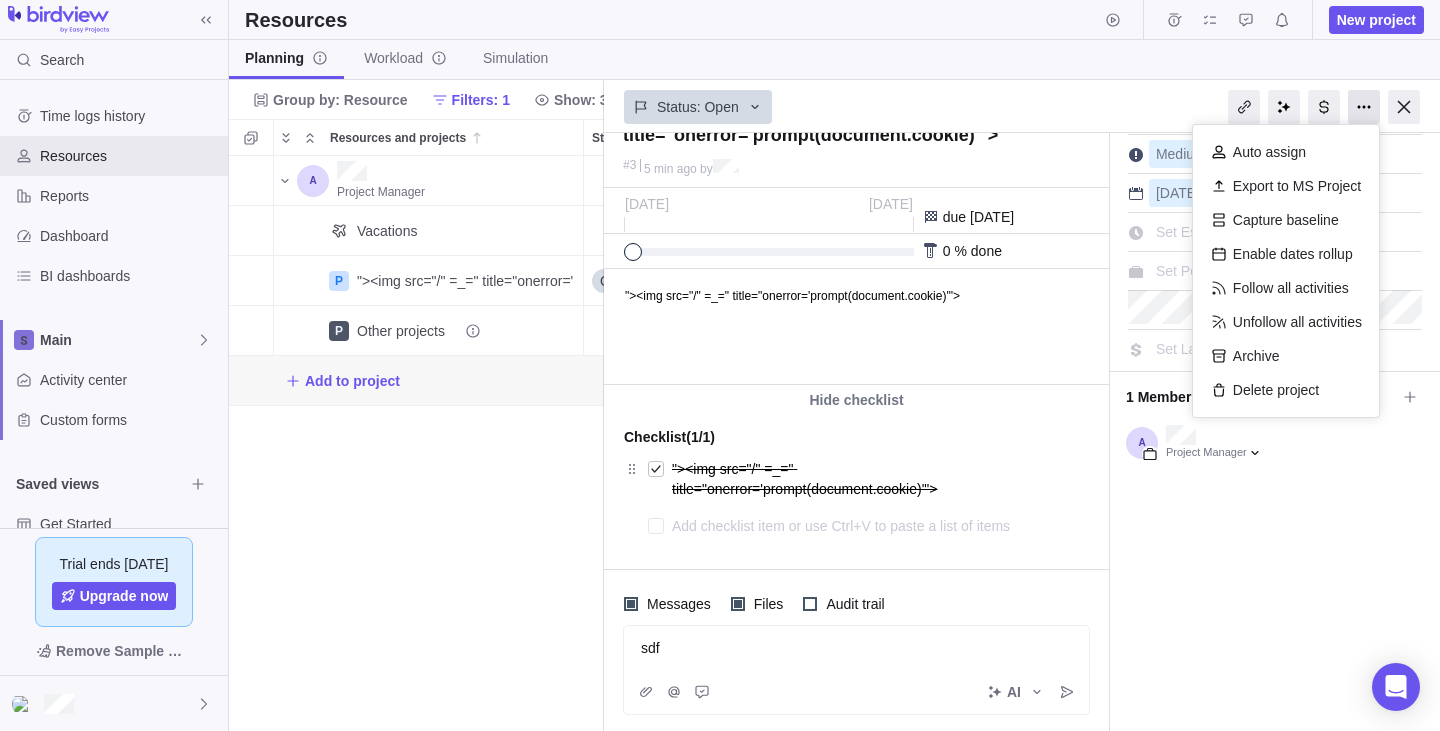click at bounding box center (1364, 107) 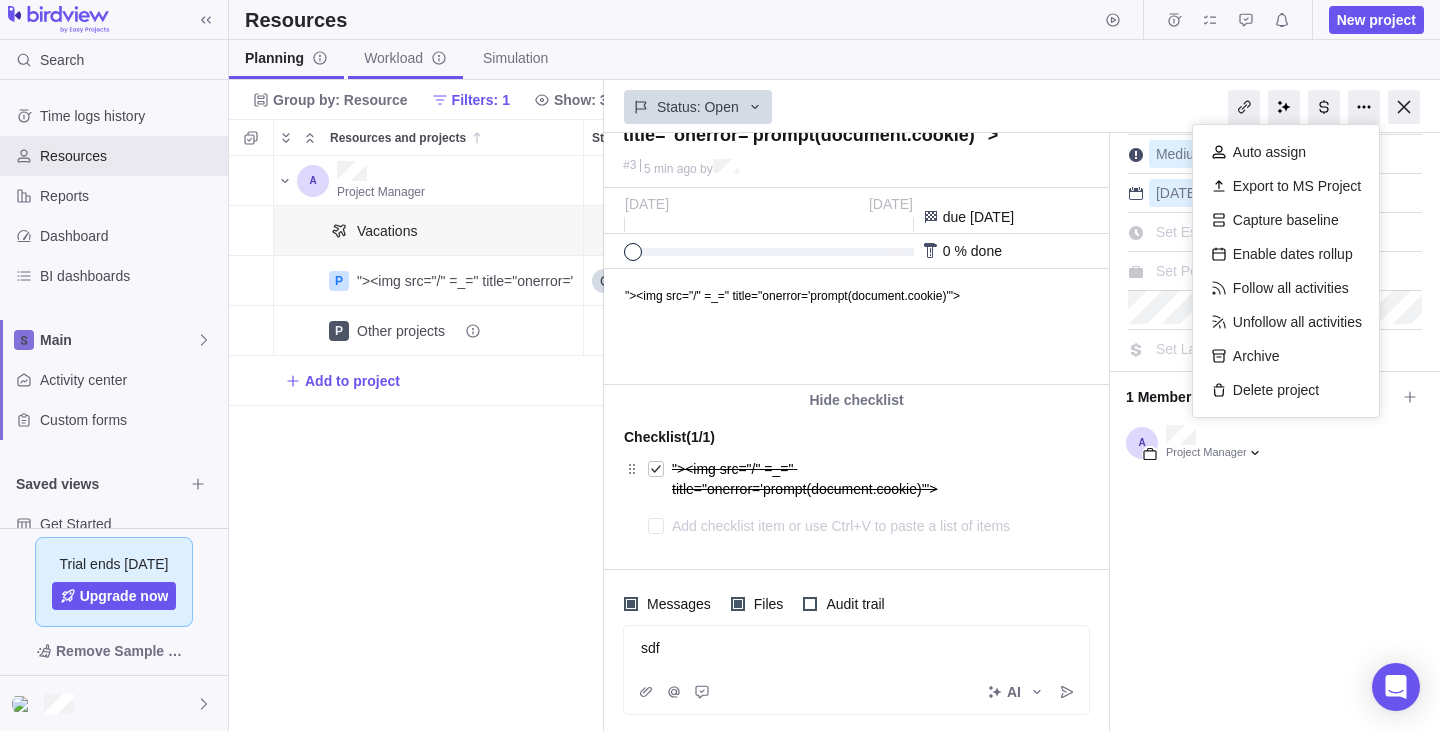 click on "Workload" at bounding box center (405, 58) 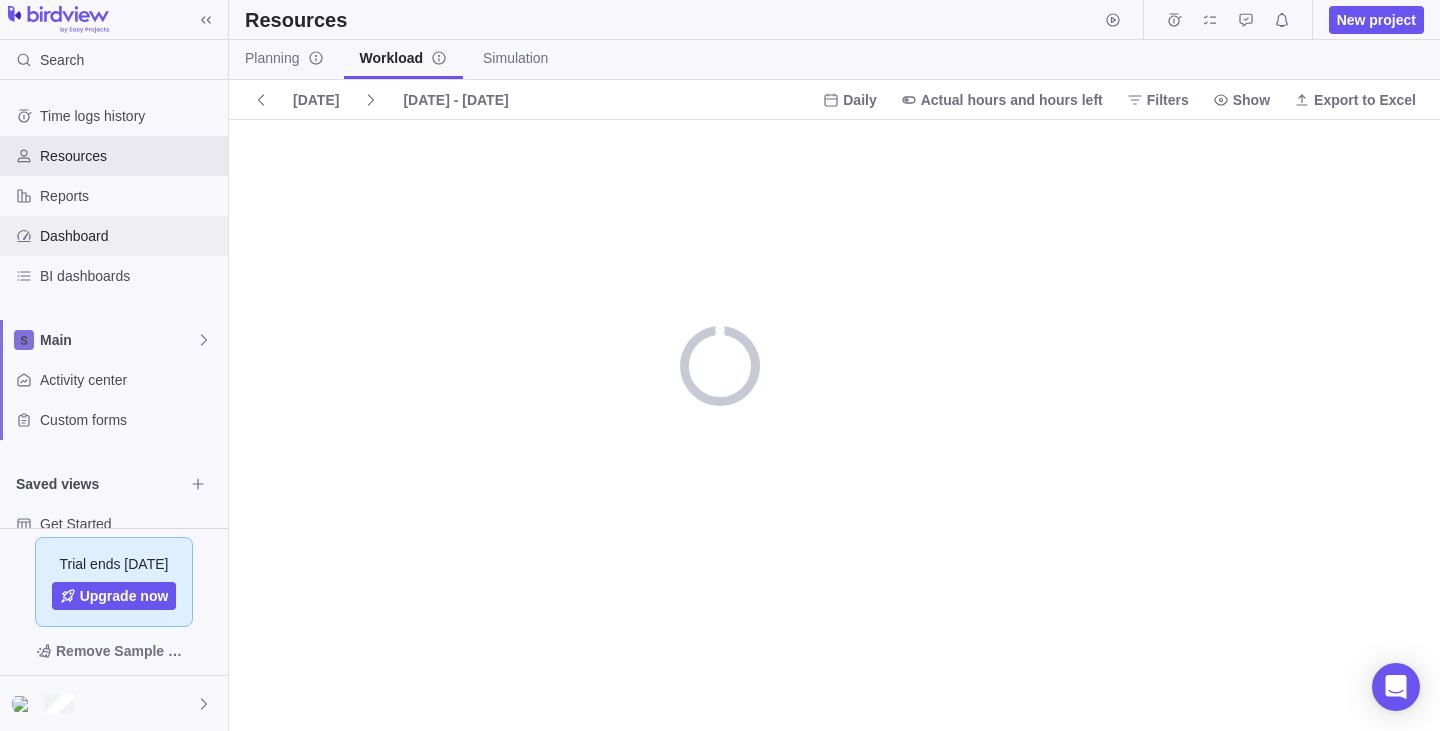 click on "Dashboard" at bounding box center (130, 236) 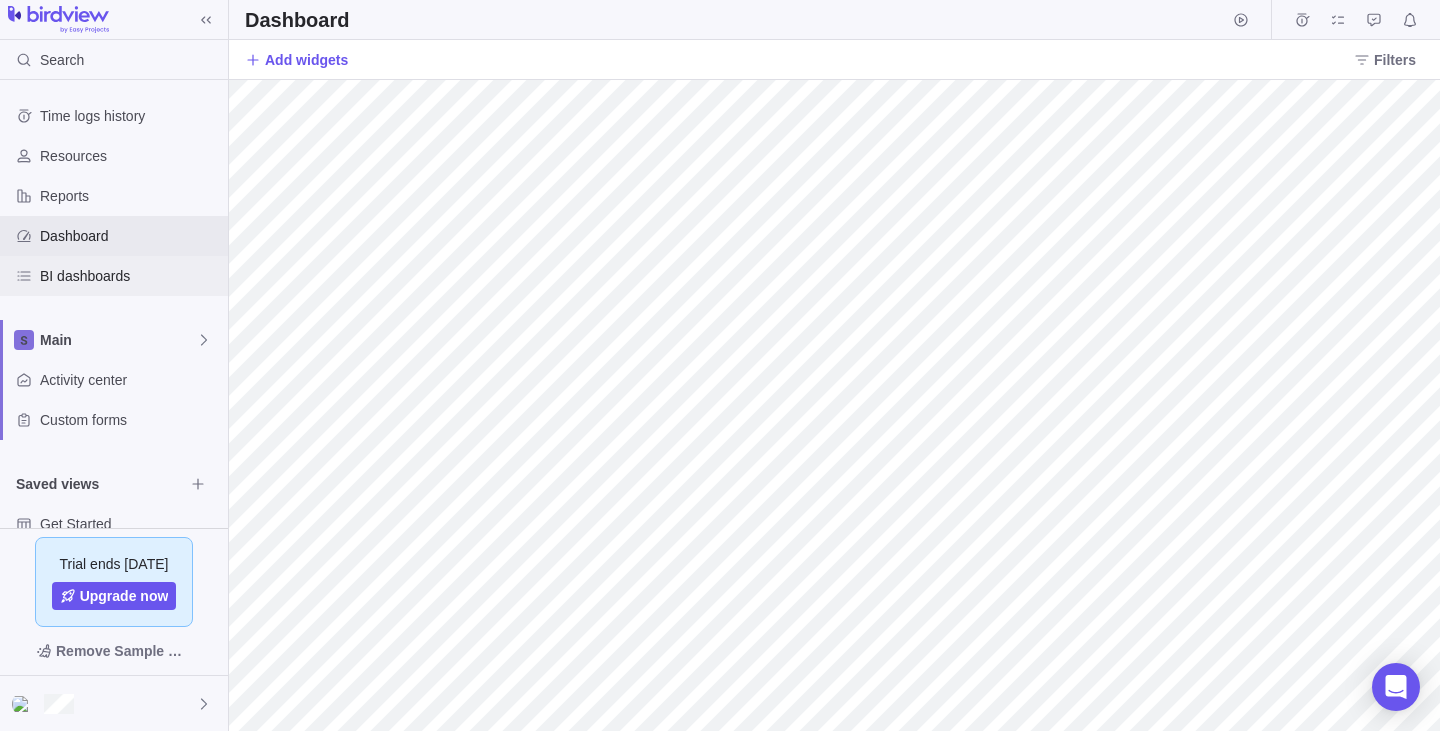 click on "BI dashboards" at bounding box center (114, 276) 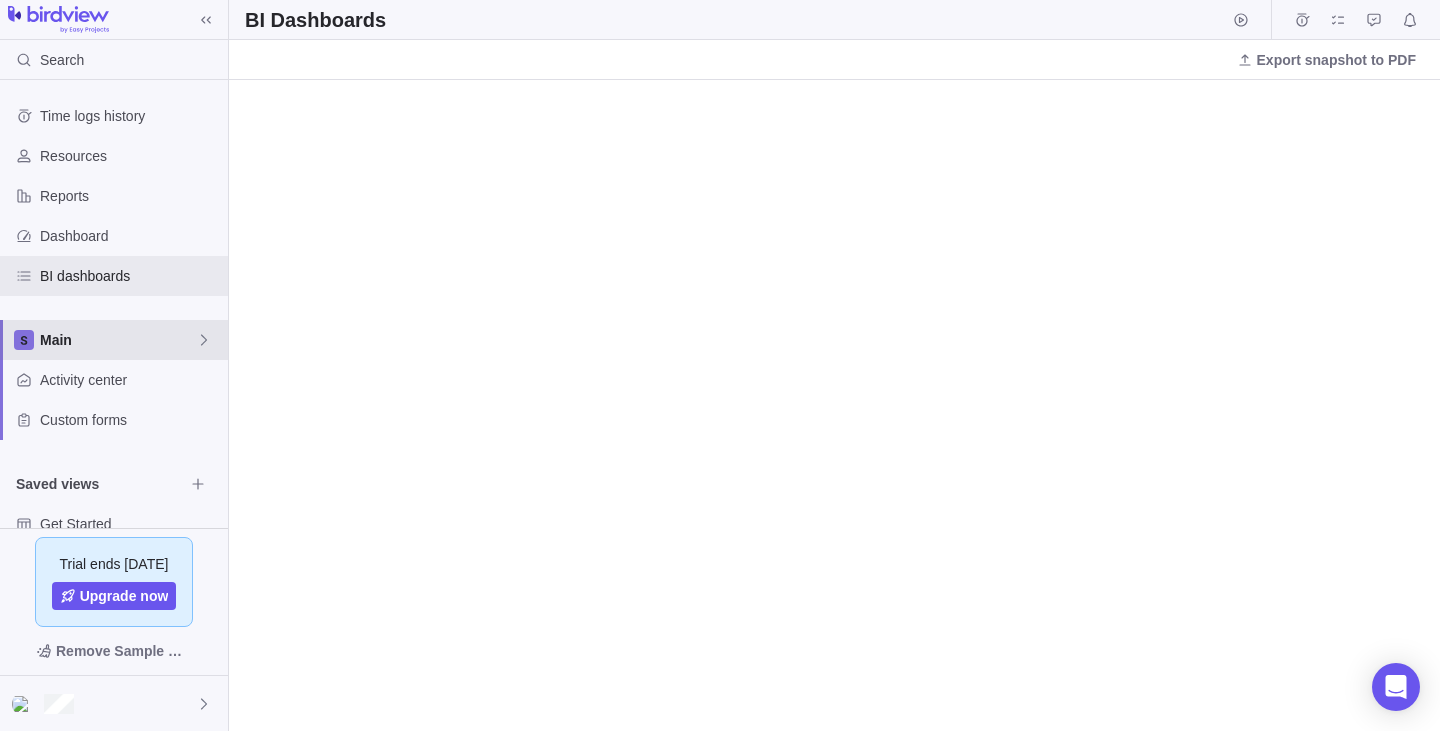 click on "Main" at bounding box center (118, 340) 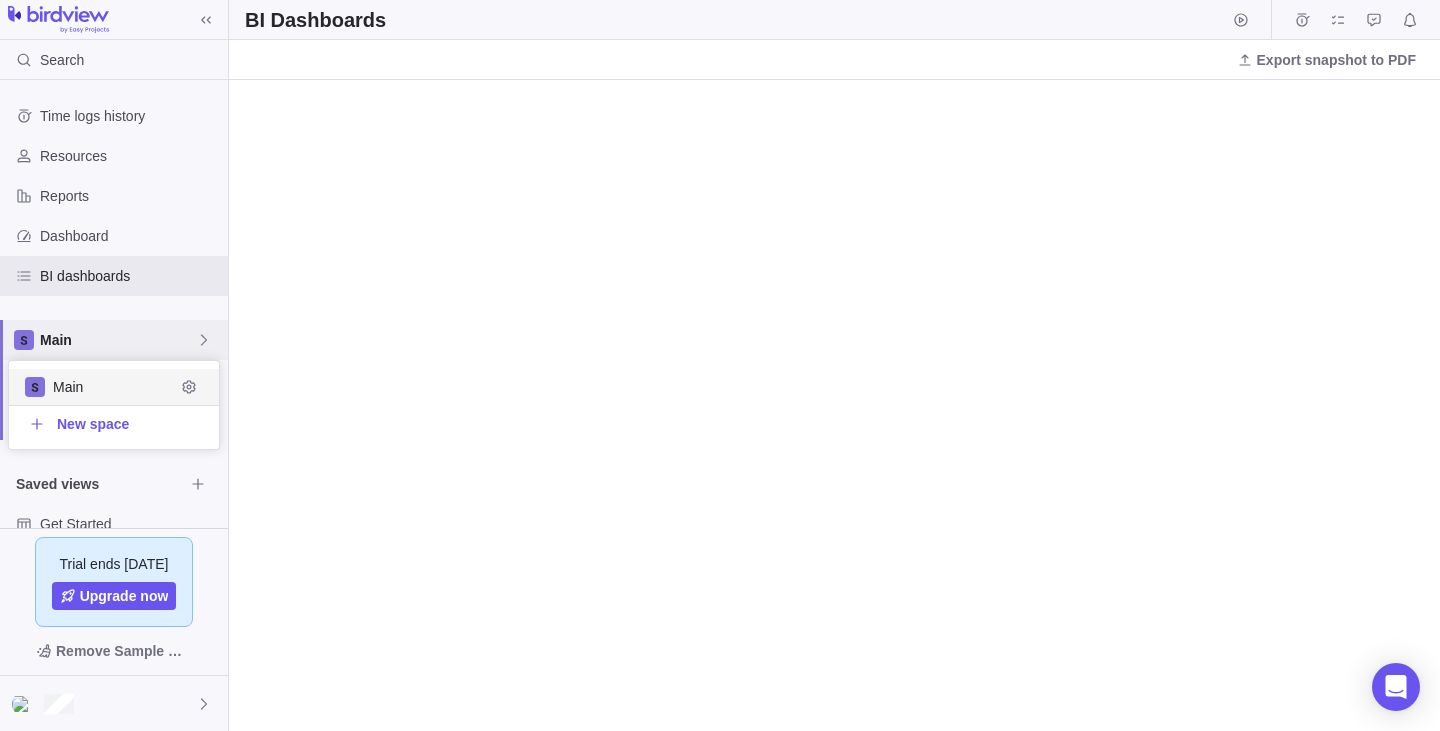 scroll, scrollTop: 1, scrollLeft: 1, axis: both 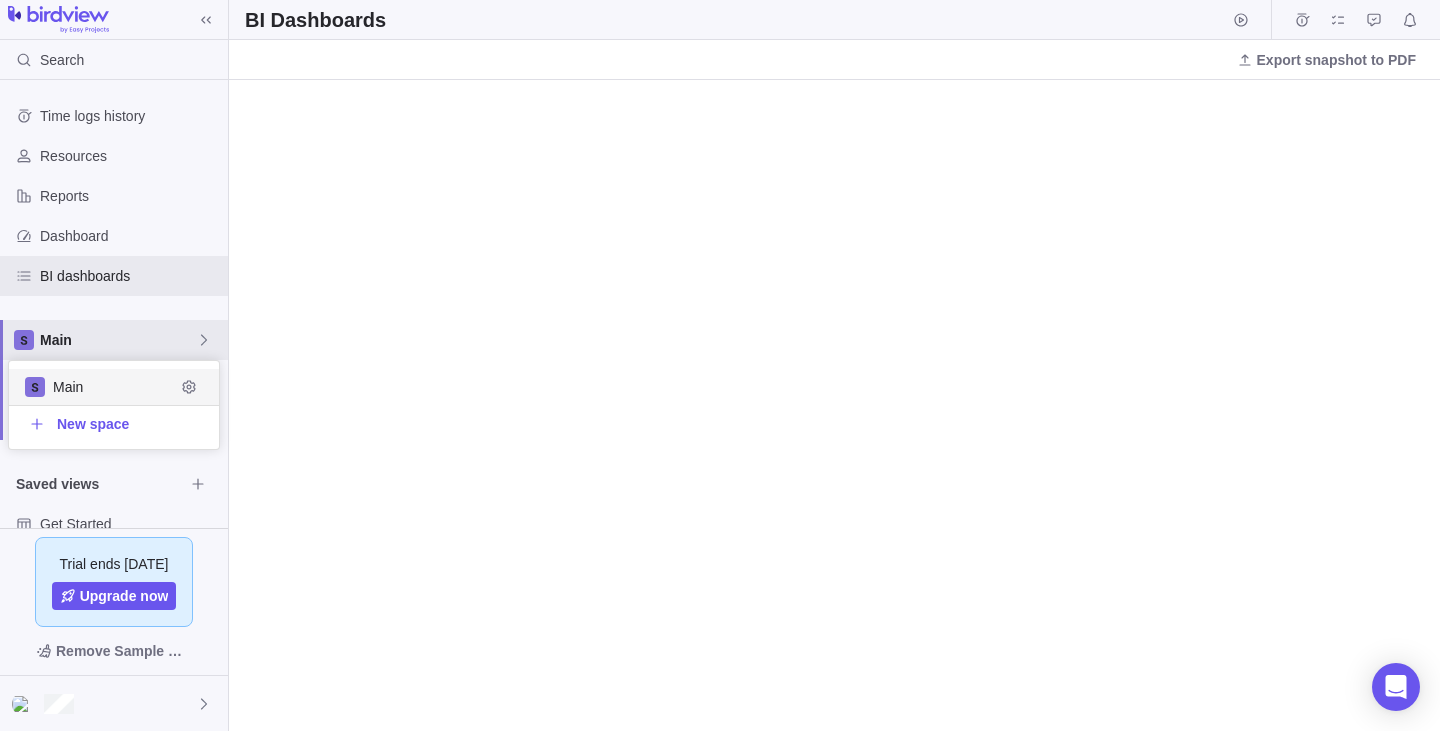click on "Search Time logs history Resources Reports Dashboard BI dashboards Main Activity center Custom forms Saved views Get Started Upcoming Milestones Trial ends [DATE] Upgrade now Remove Sample Data BI Dashboards Export snapshot to PDF
x Prev Next [DATE] Mo Tu We Th Fr Sa Su   1 2 3 4 5 6 7 8 9 10 11 12 13 14 15 16 17 18 19 20 21 22 23 24 25 26 27 28 29 30 31       Done Main New space" at bounding box center [720, 365] 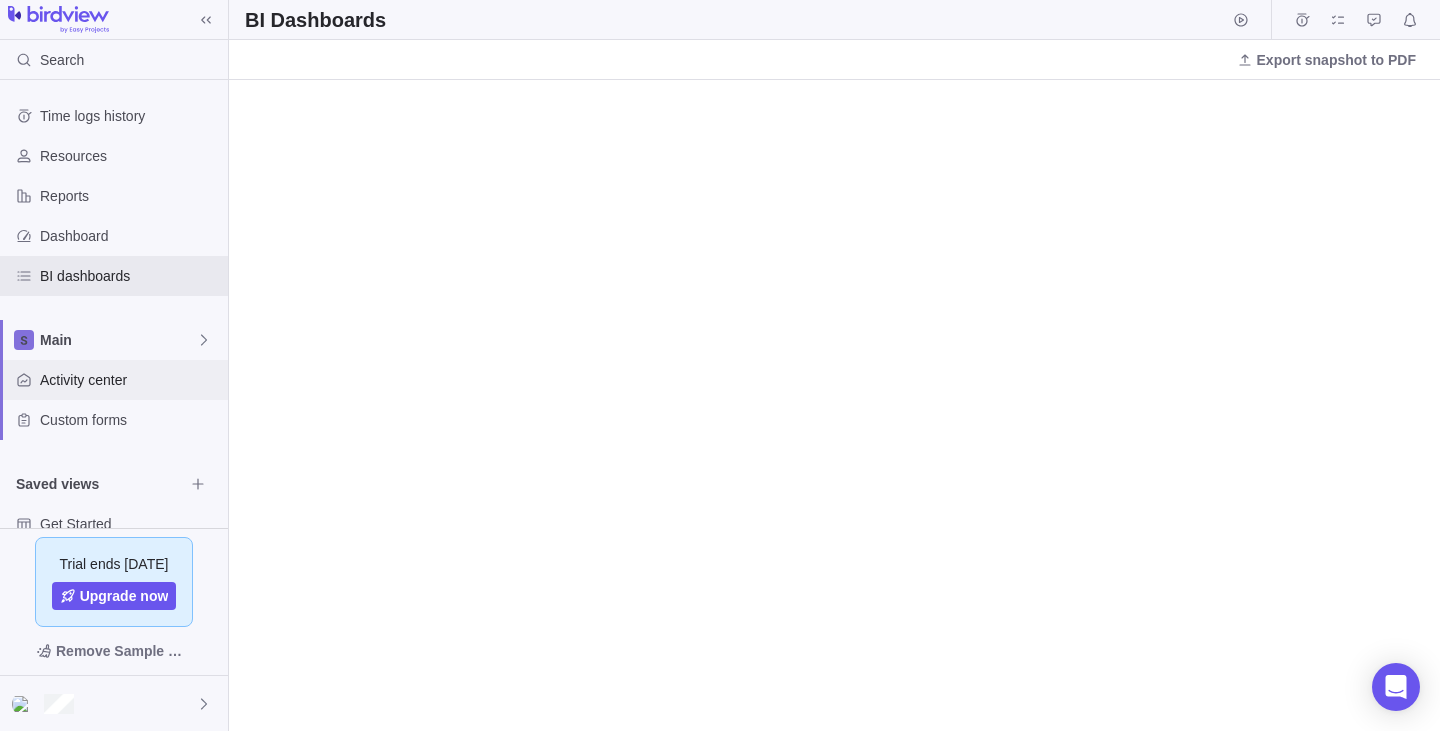 click on "Activity center" at bounding box center [130, 380] 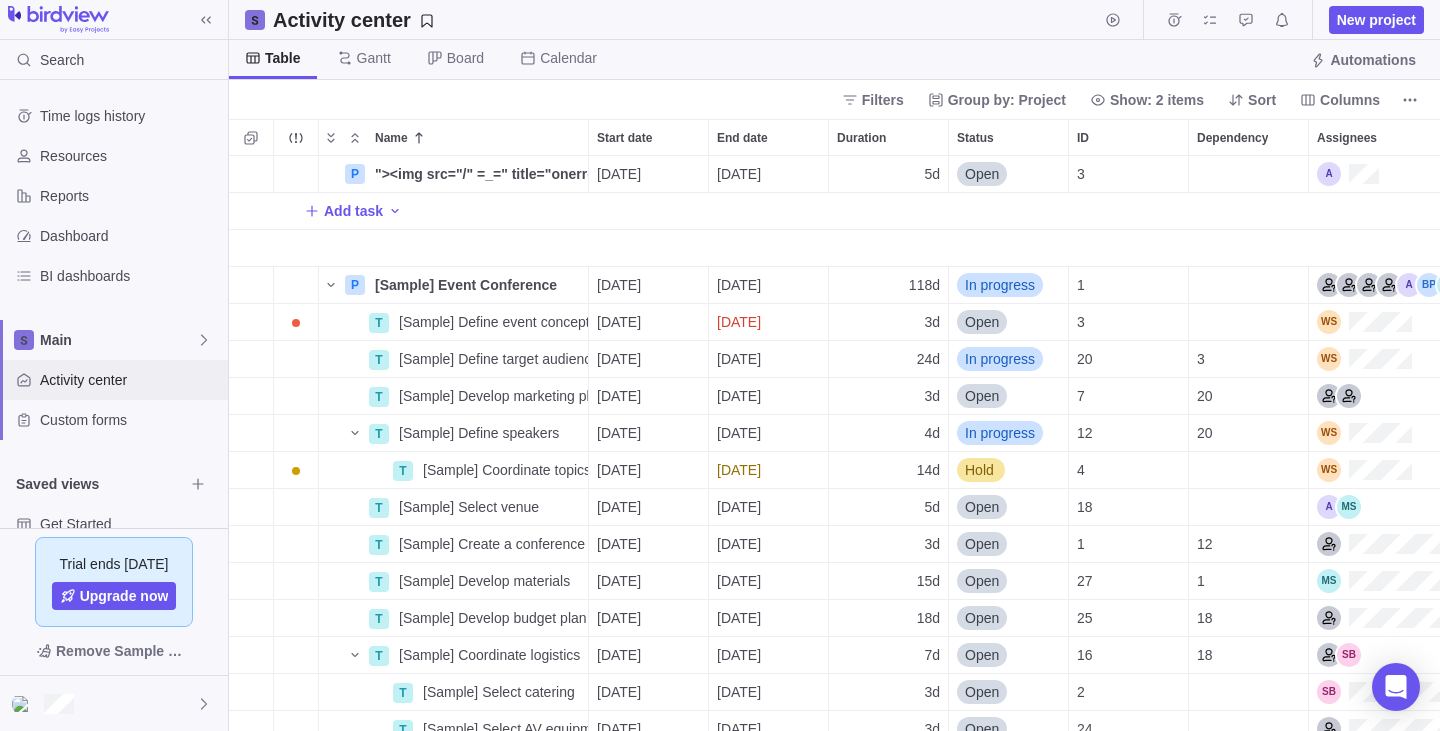 scroll, scrollTop: 1, scrollLeft: 1, axis: both 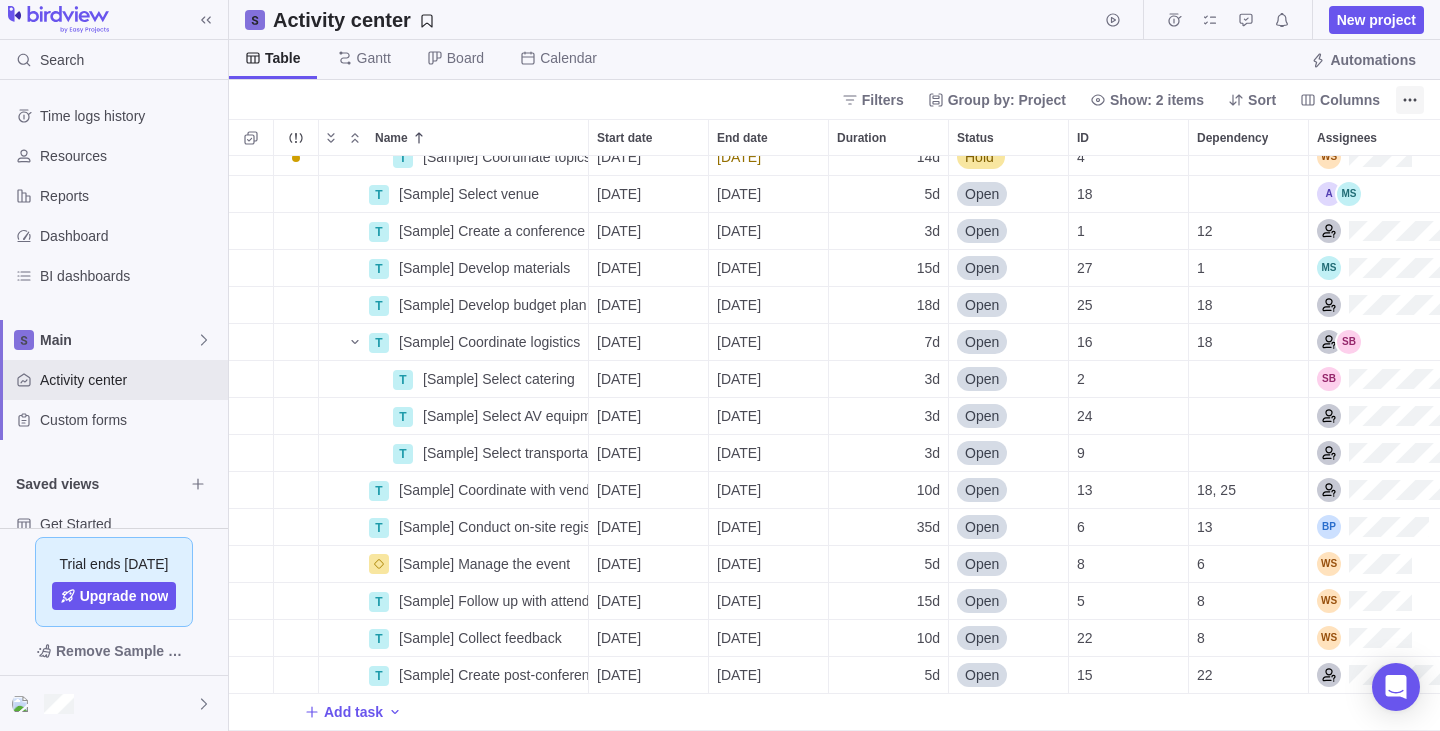 click 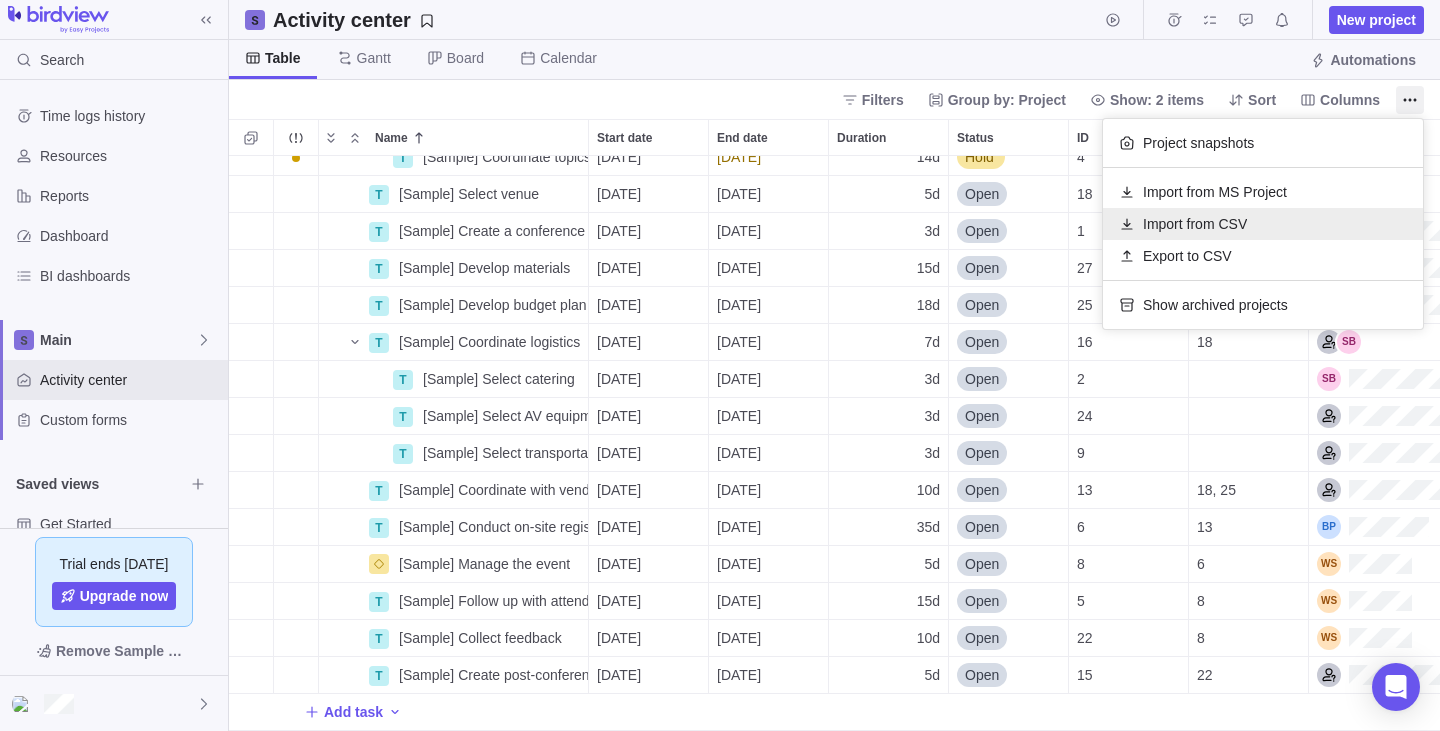 click on "Import from CSV" at bounding box center [1263, 224] 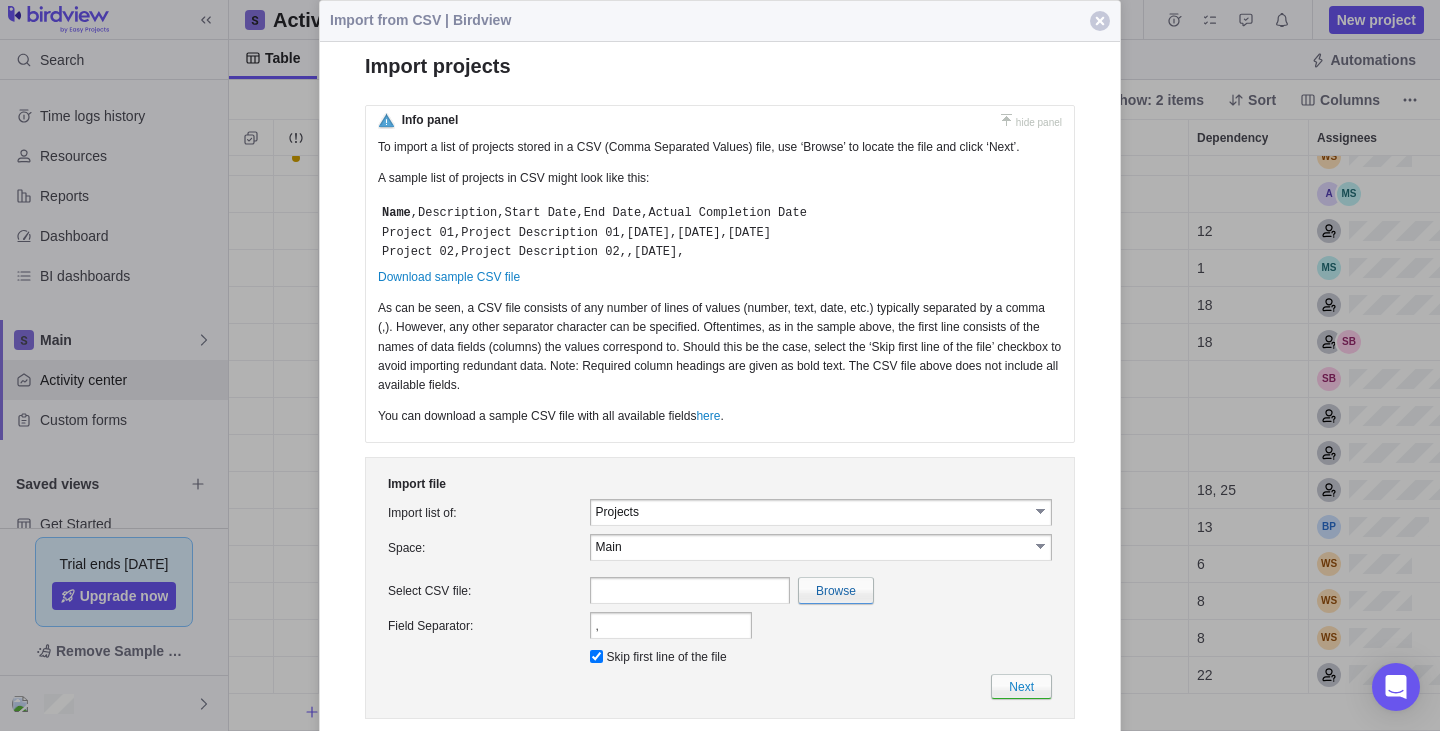 scroll, scrollTop: 36, scrollLeft: 0, axis: vertical 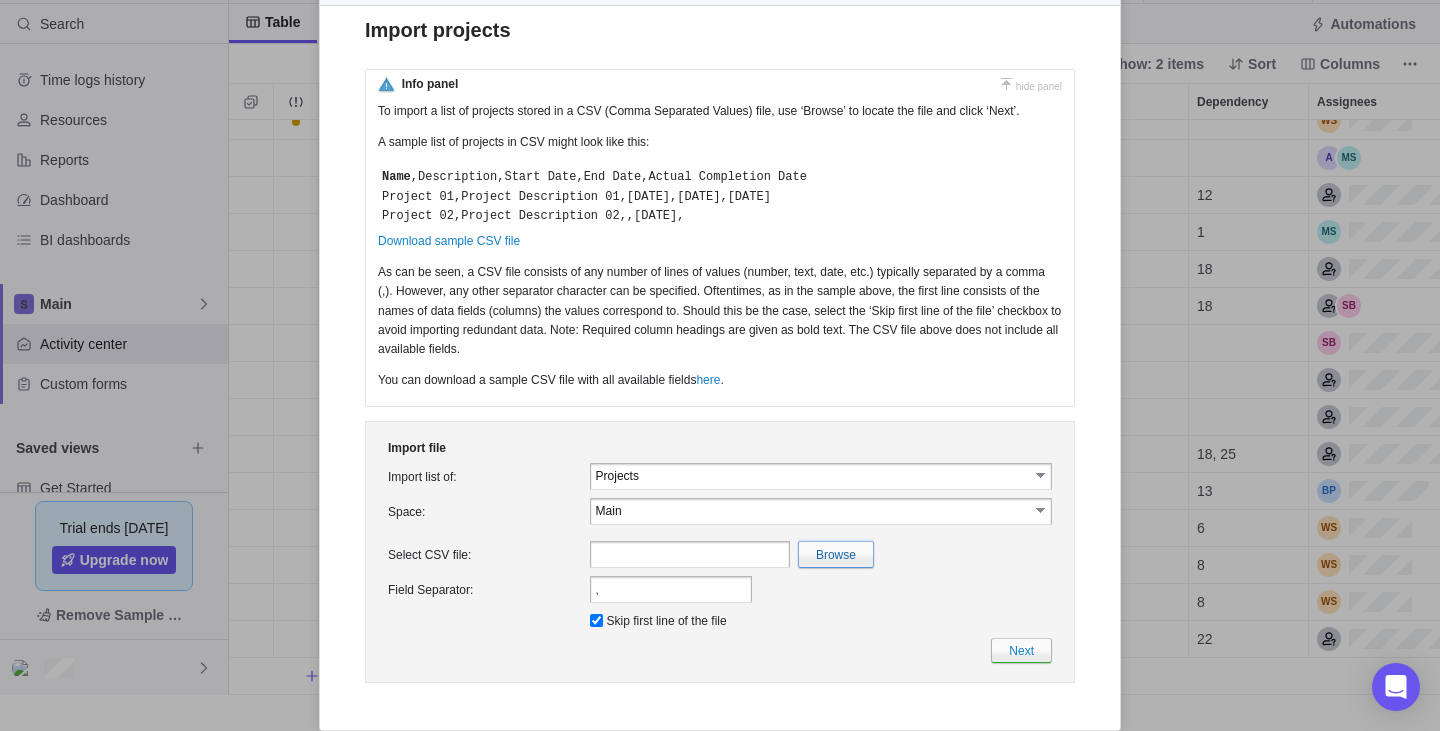 click at bounding box center [400, 554] 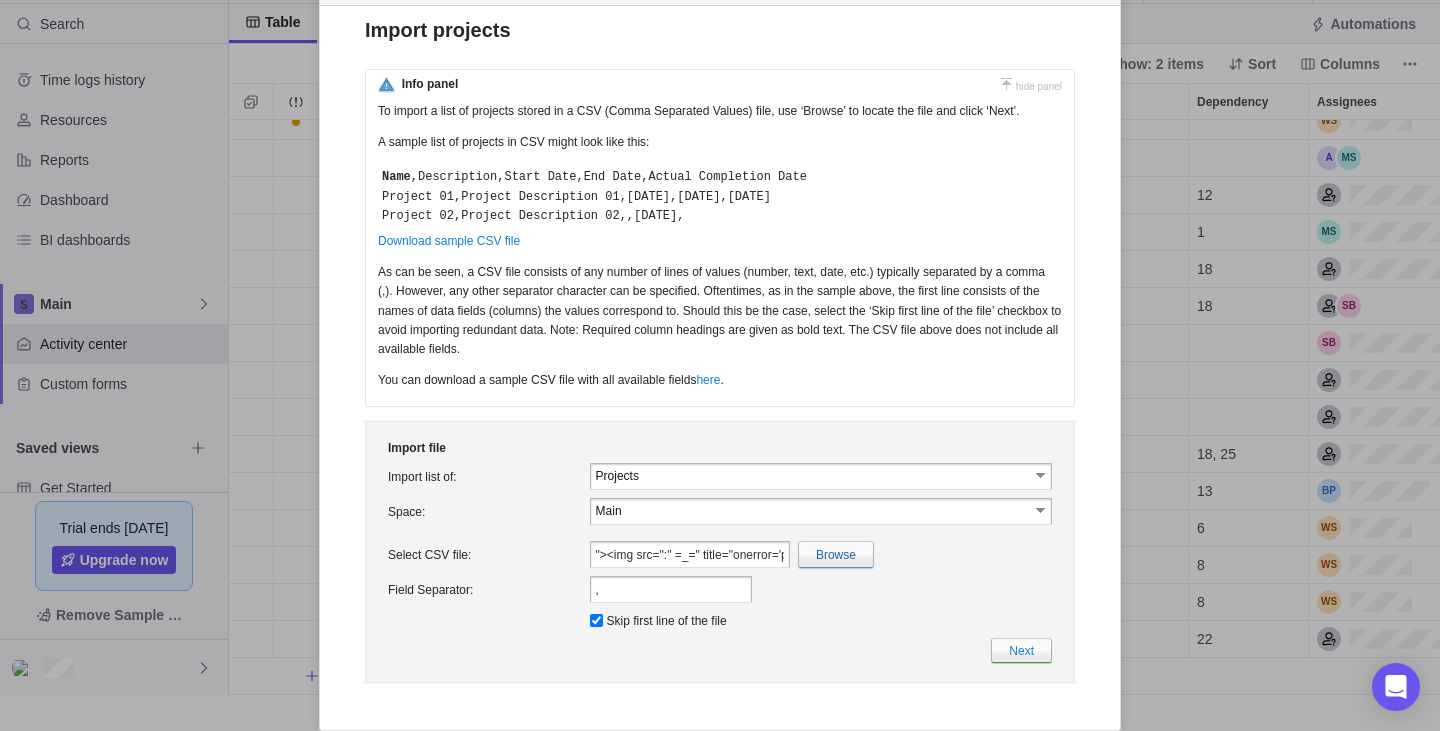 click on "," at bounding box center (671, 589) 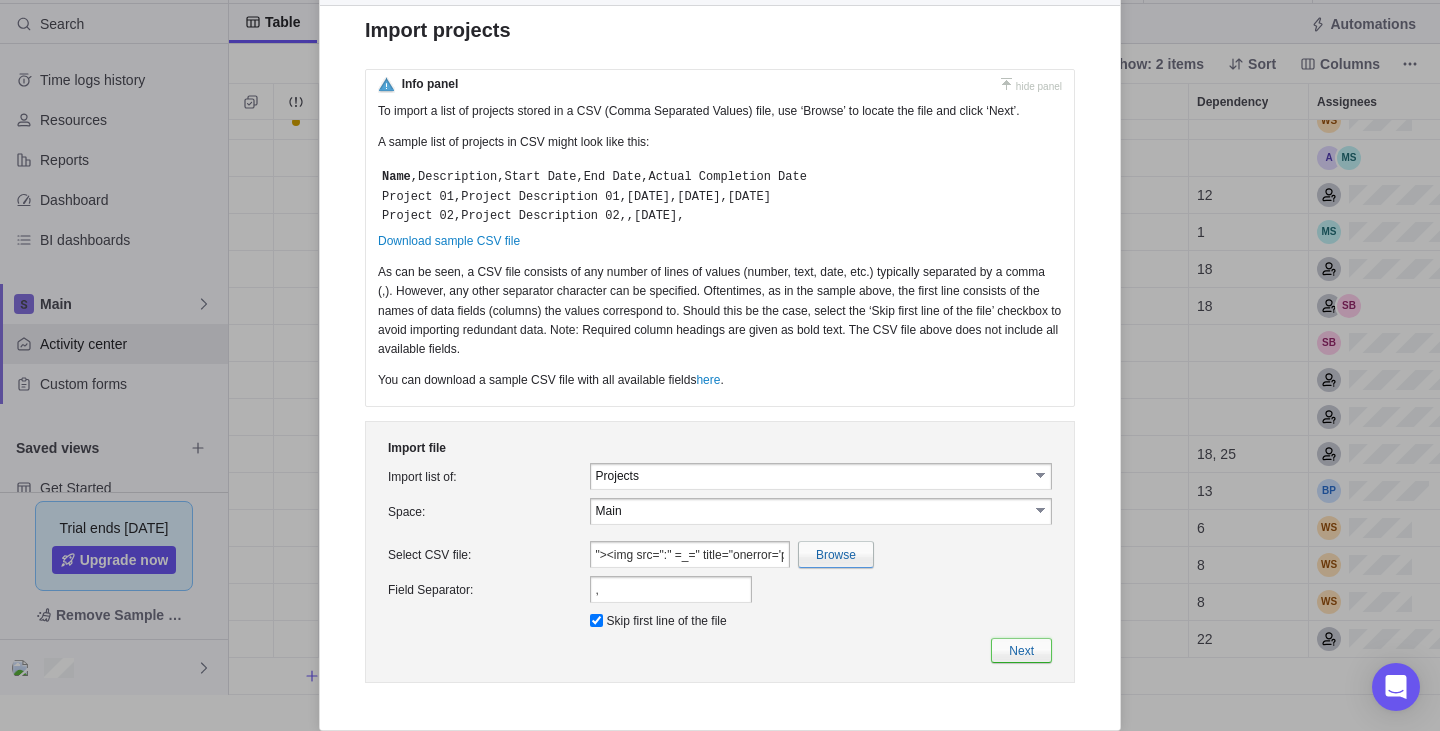 click on "Next" at bounding box center (1021, 650) 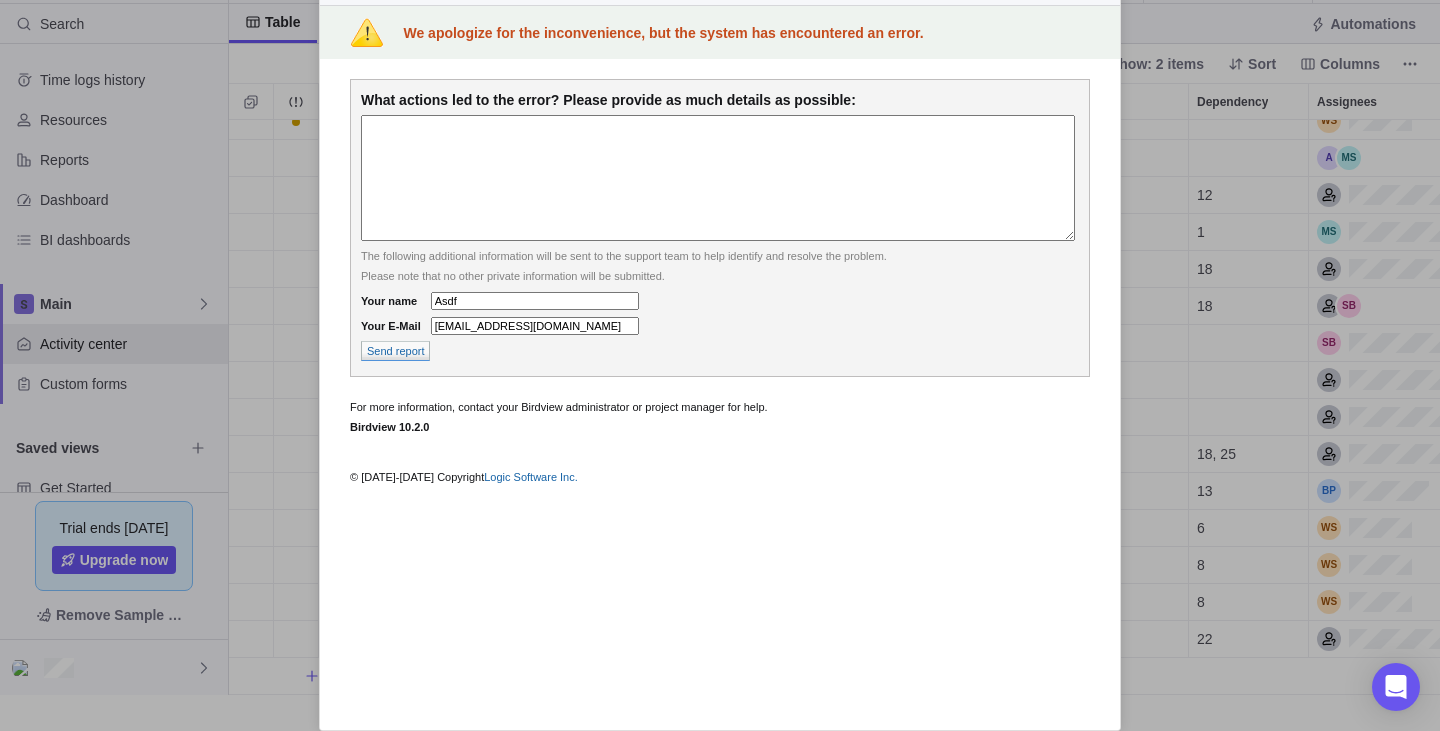 scroll, scrollTop: 0, scrollLeft: 0, axis: both 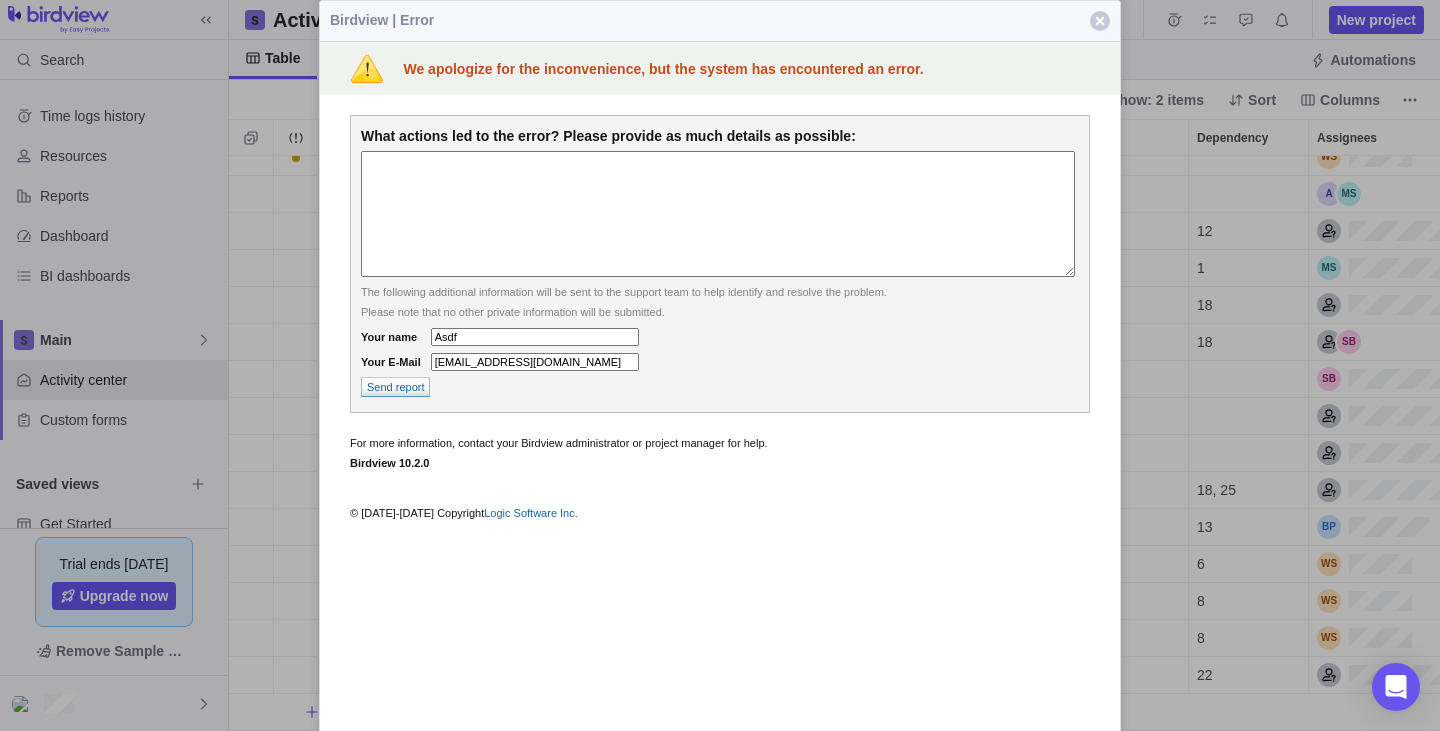 click at bounding box center (720, 216) 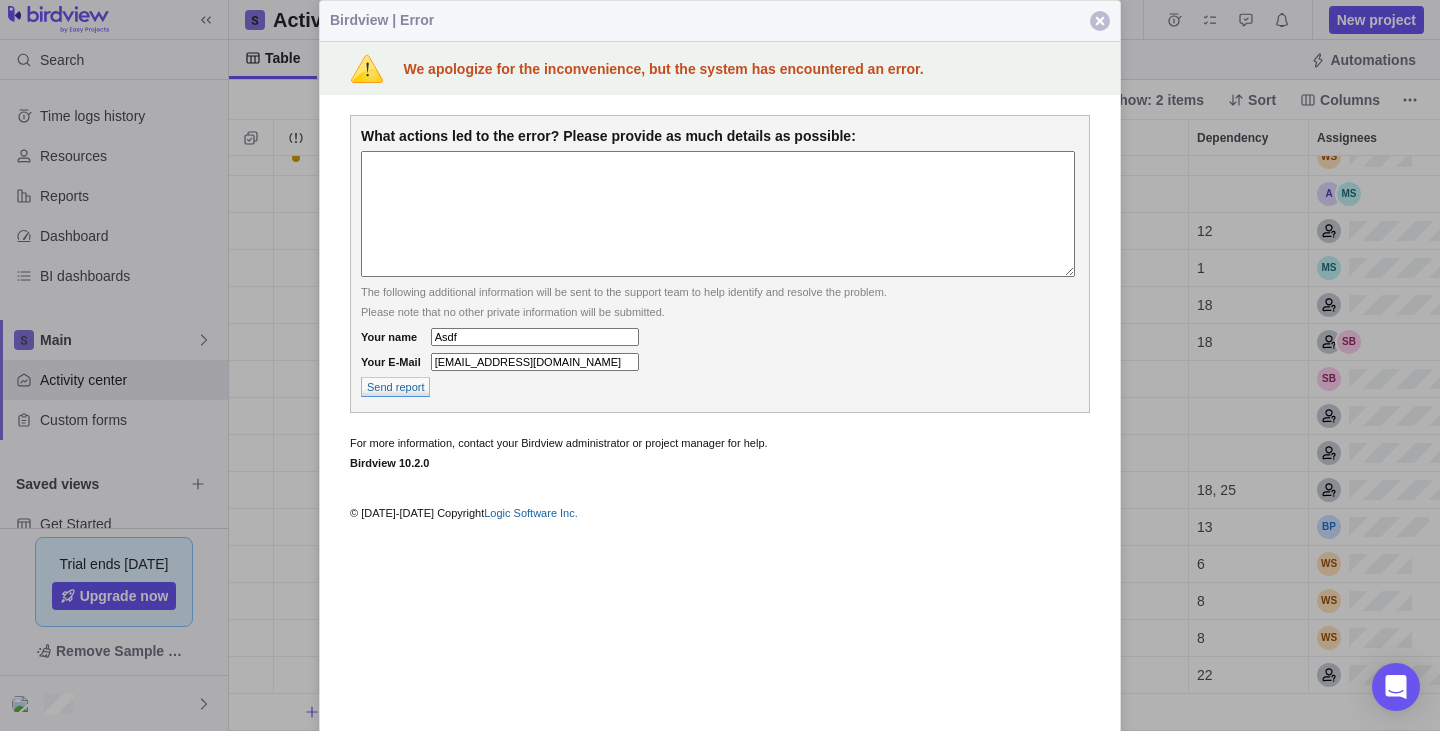 click at bounding box center [1100, 21] 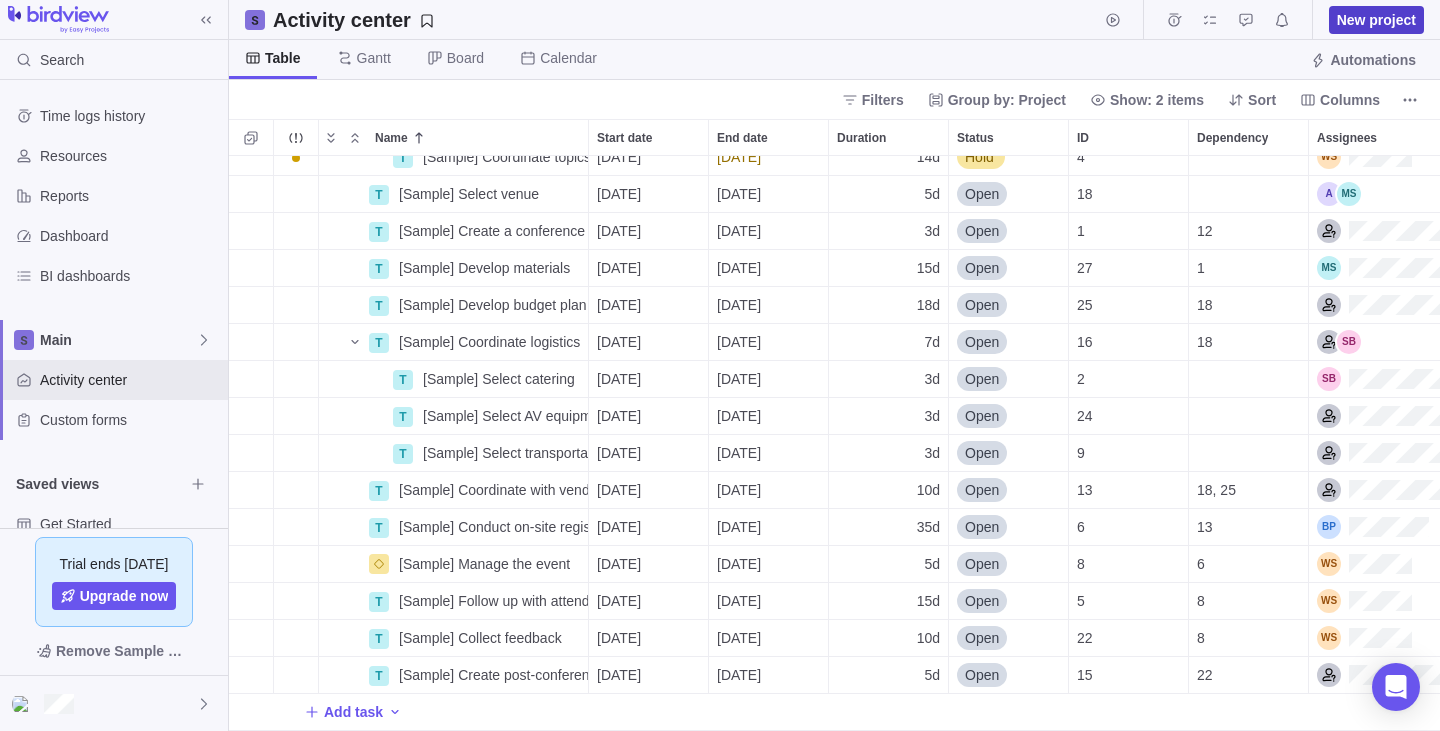 click on "New project" at bounding box center [1376, 20] 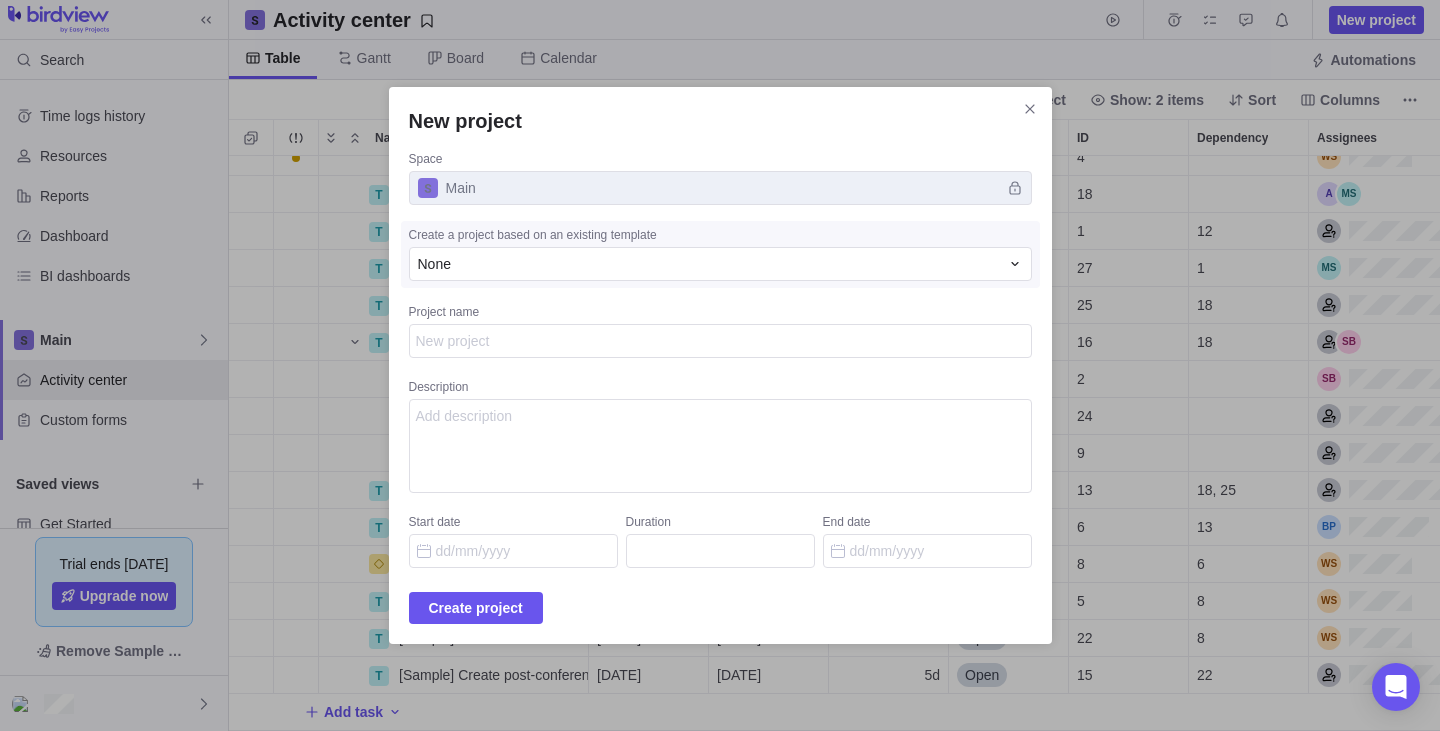 type on "x" 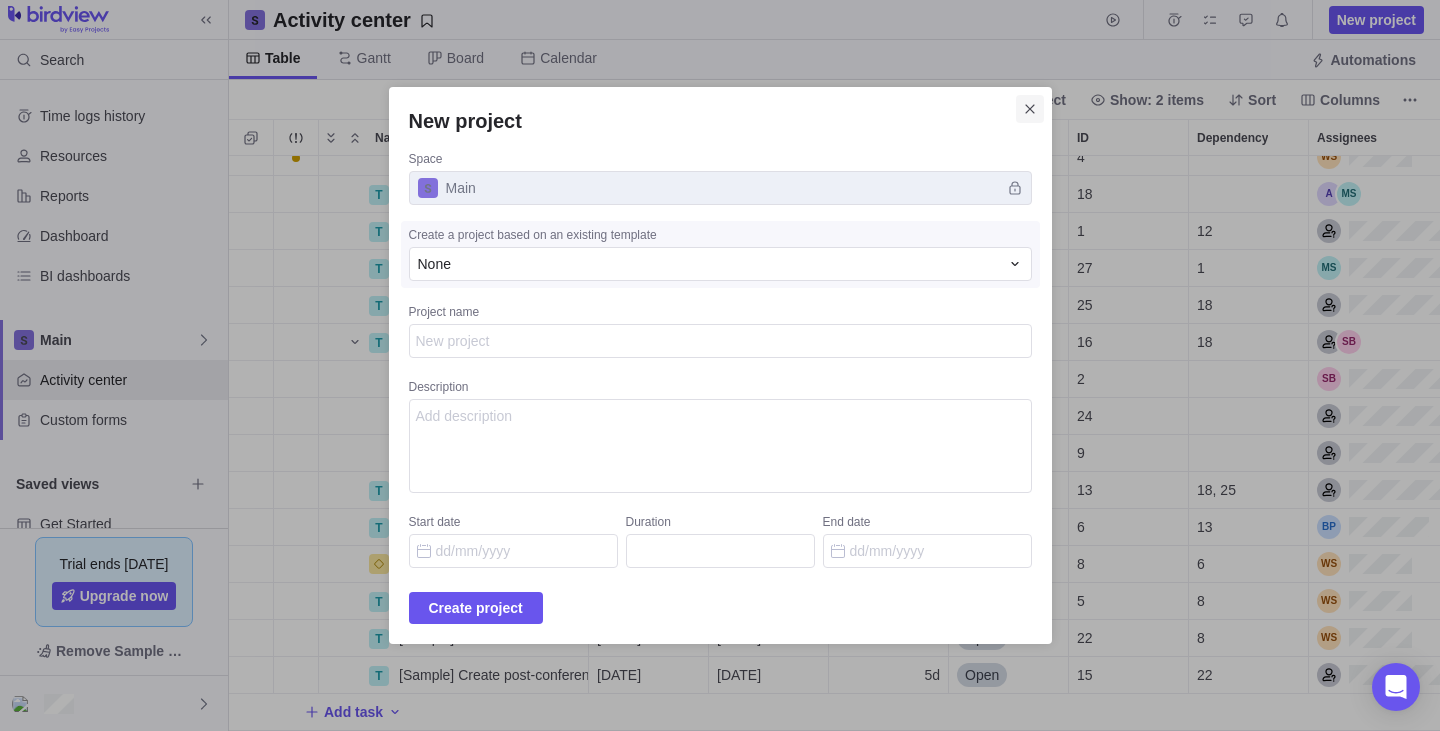 click 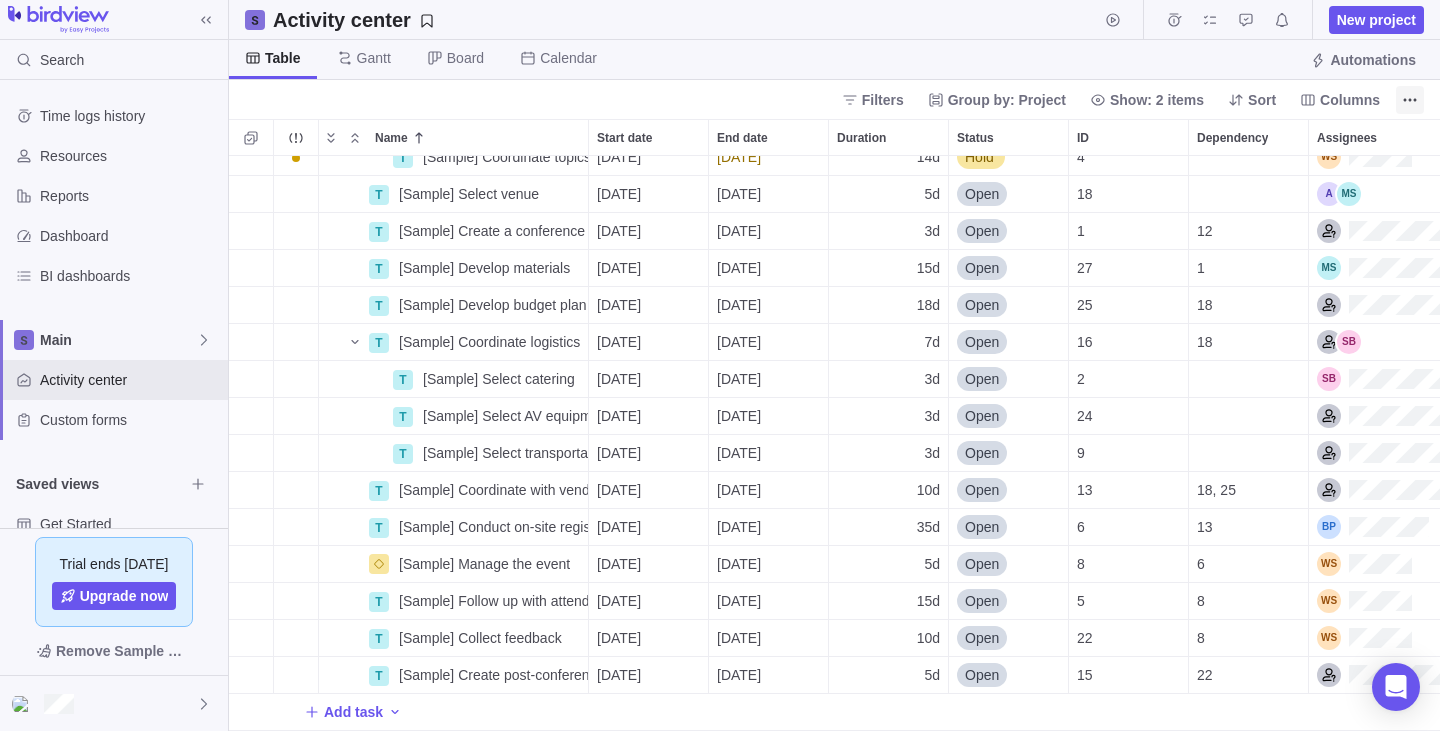 click at bounding box center [1410, 100] 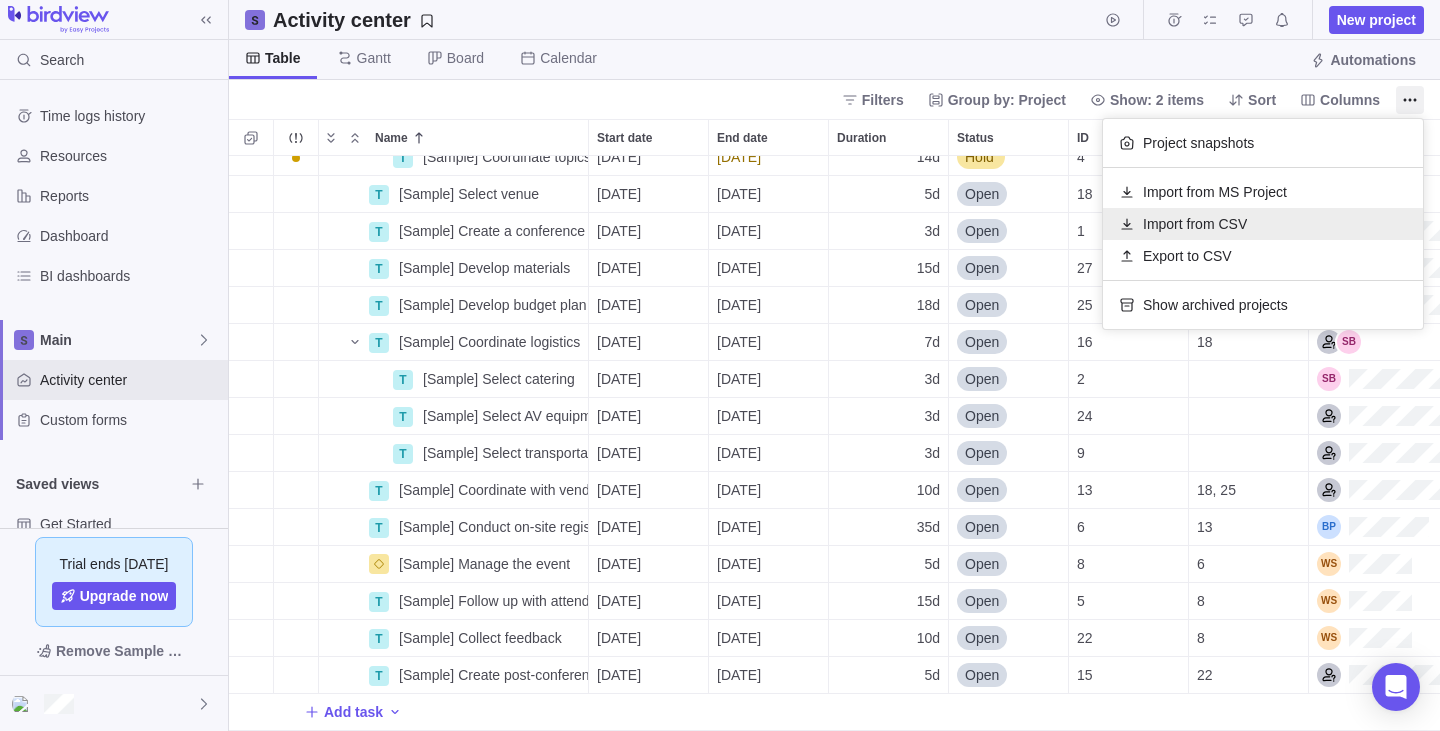 click on "Import from CSV" at bounding box center [1195, 224] 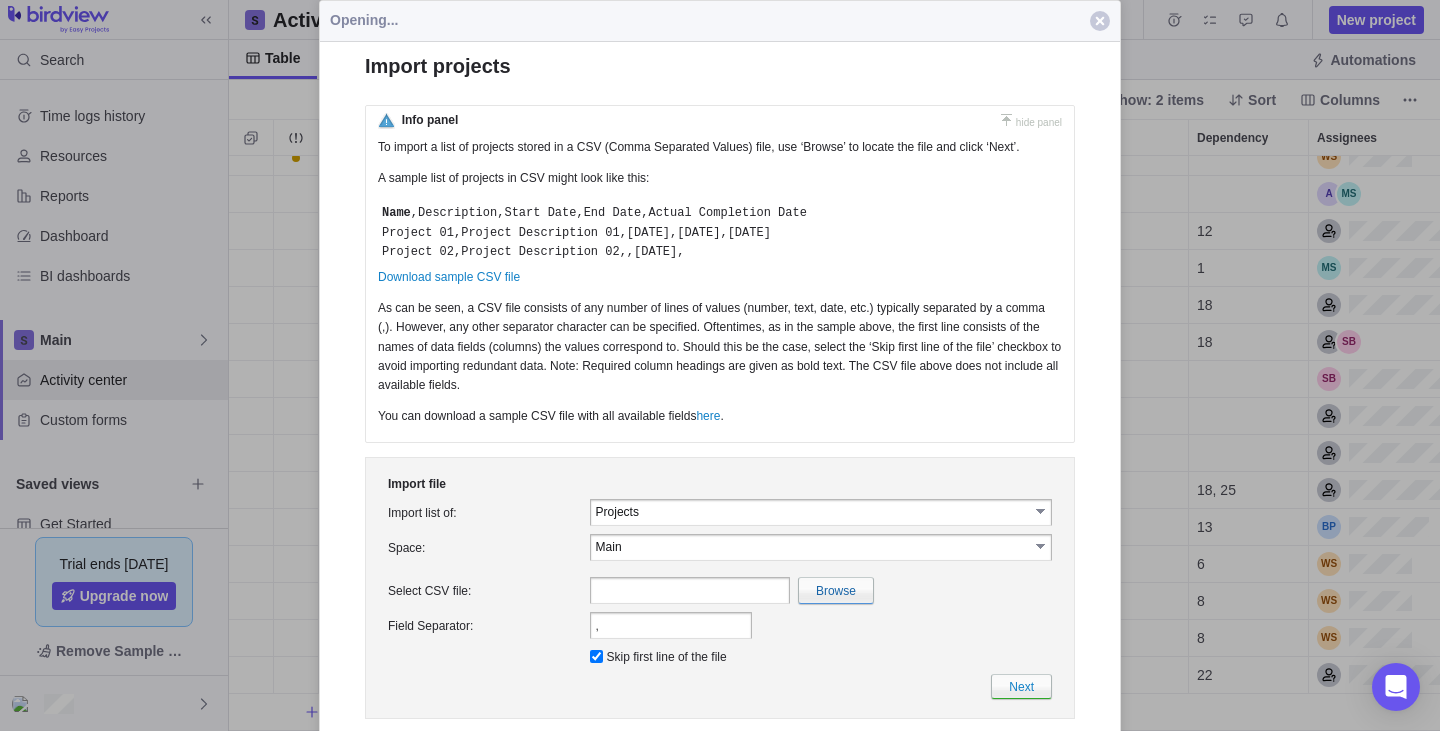 scroll, scrollTop: 0, scrollLeft: 0, axis: both 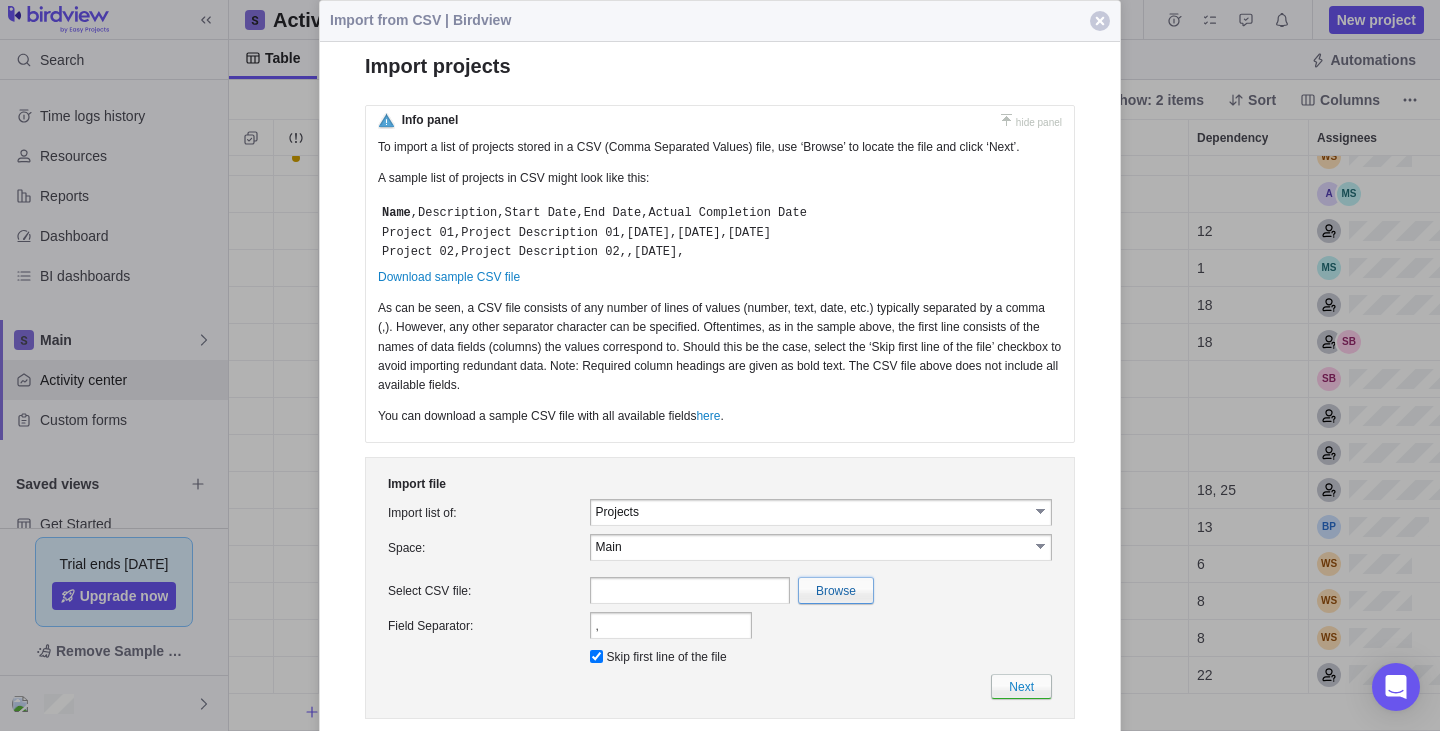 click at bounding box center (400, 590) 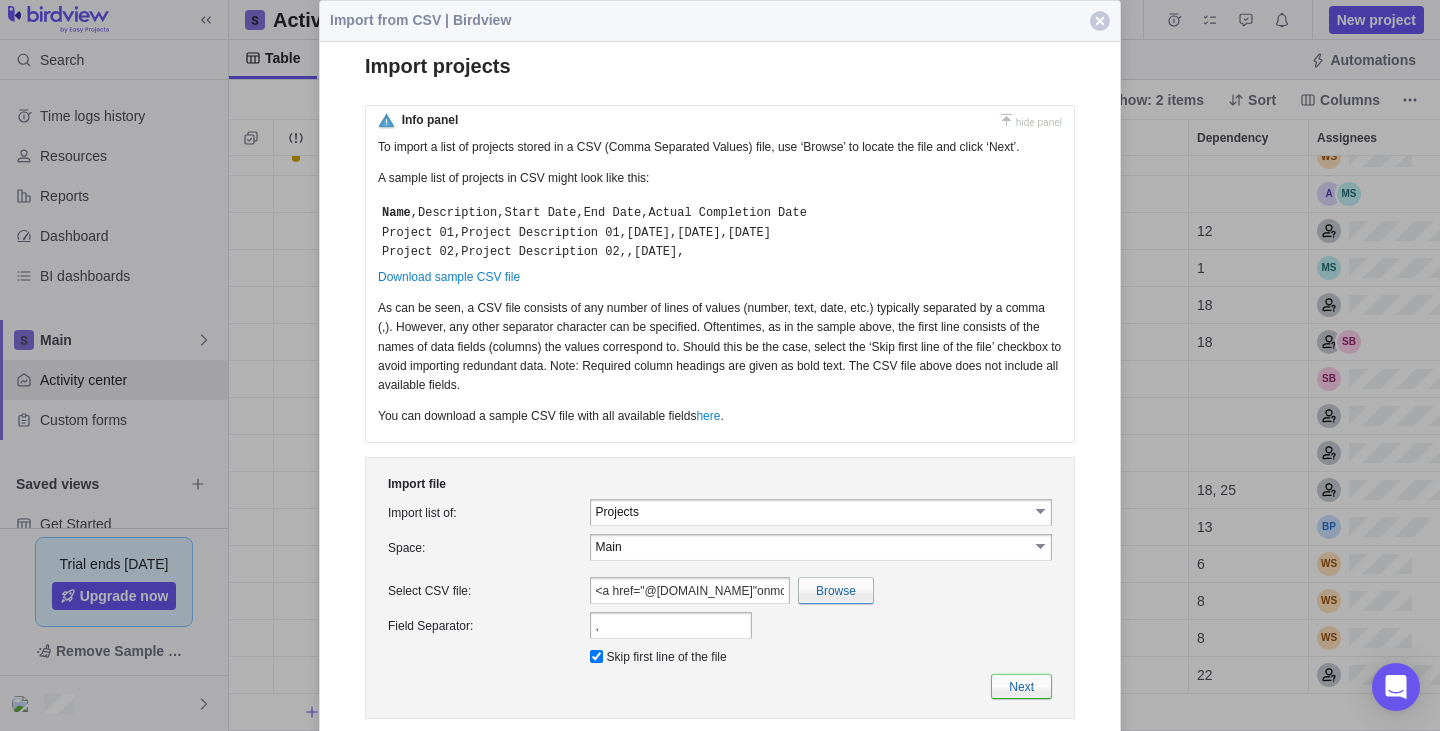 click on "Next" at bounding box center (1021, 686) 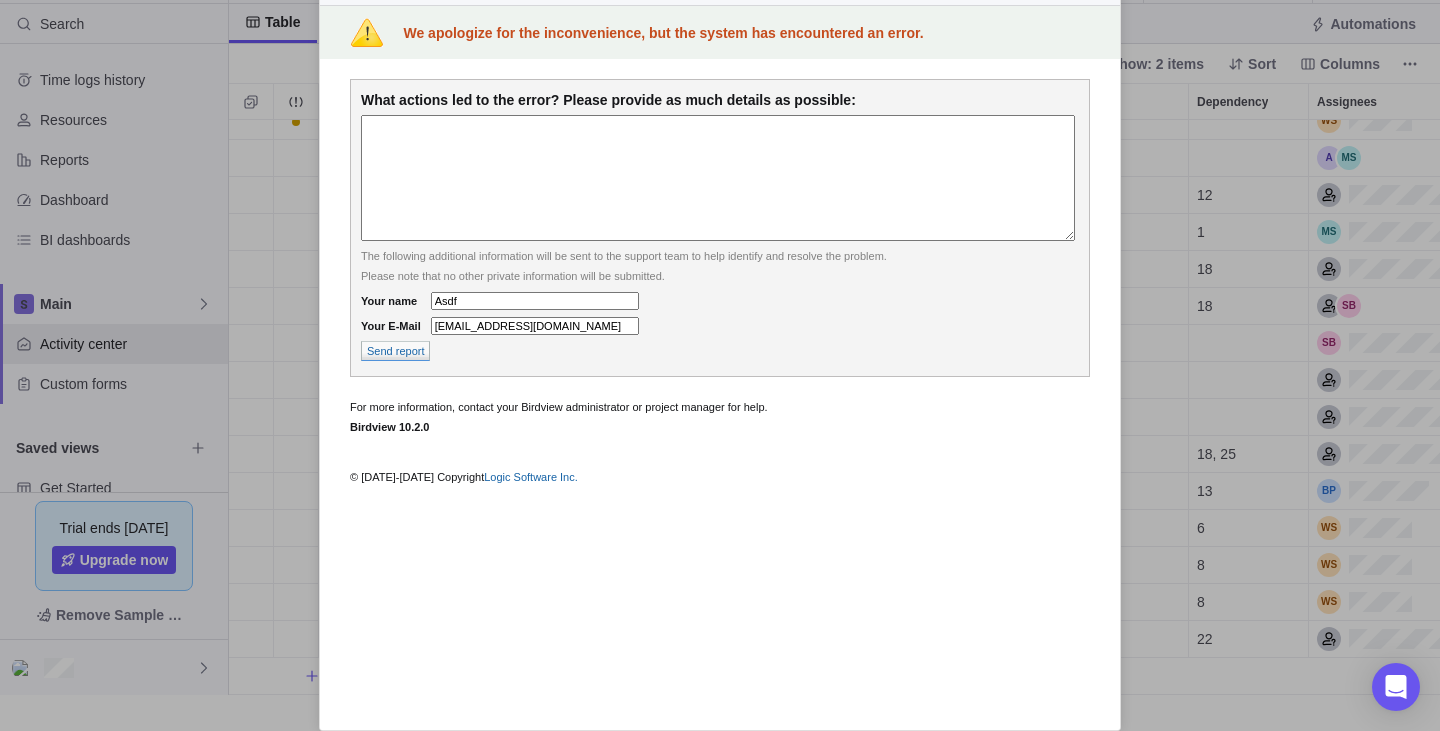 scroll, scrollTop: 0, scrollLeft: 0, axis: both 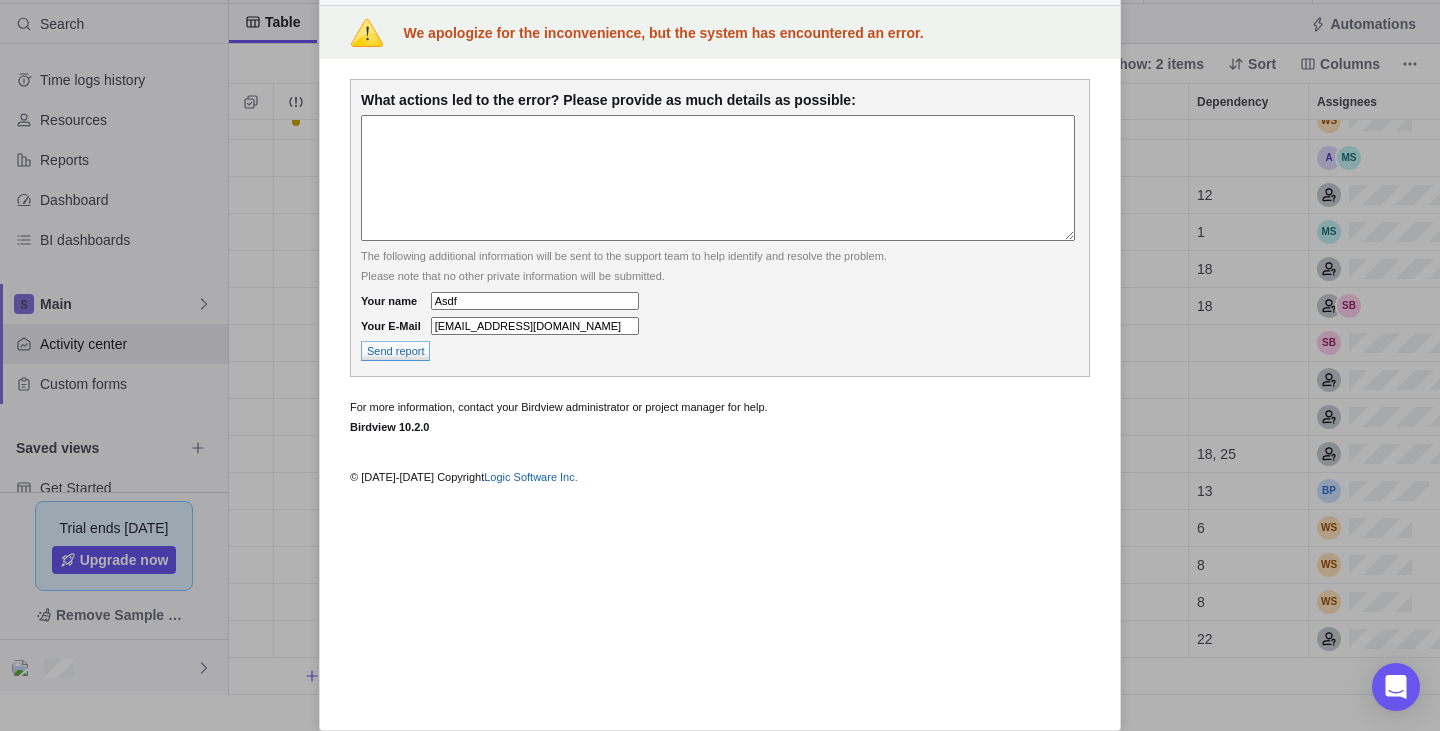 click on "Send report" at bounding box center [395, 351] 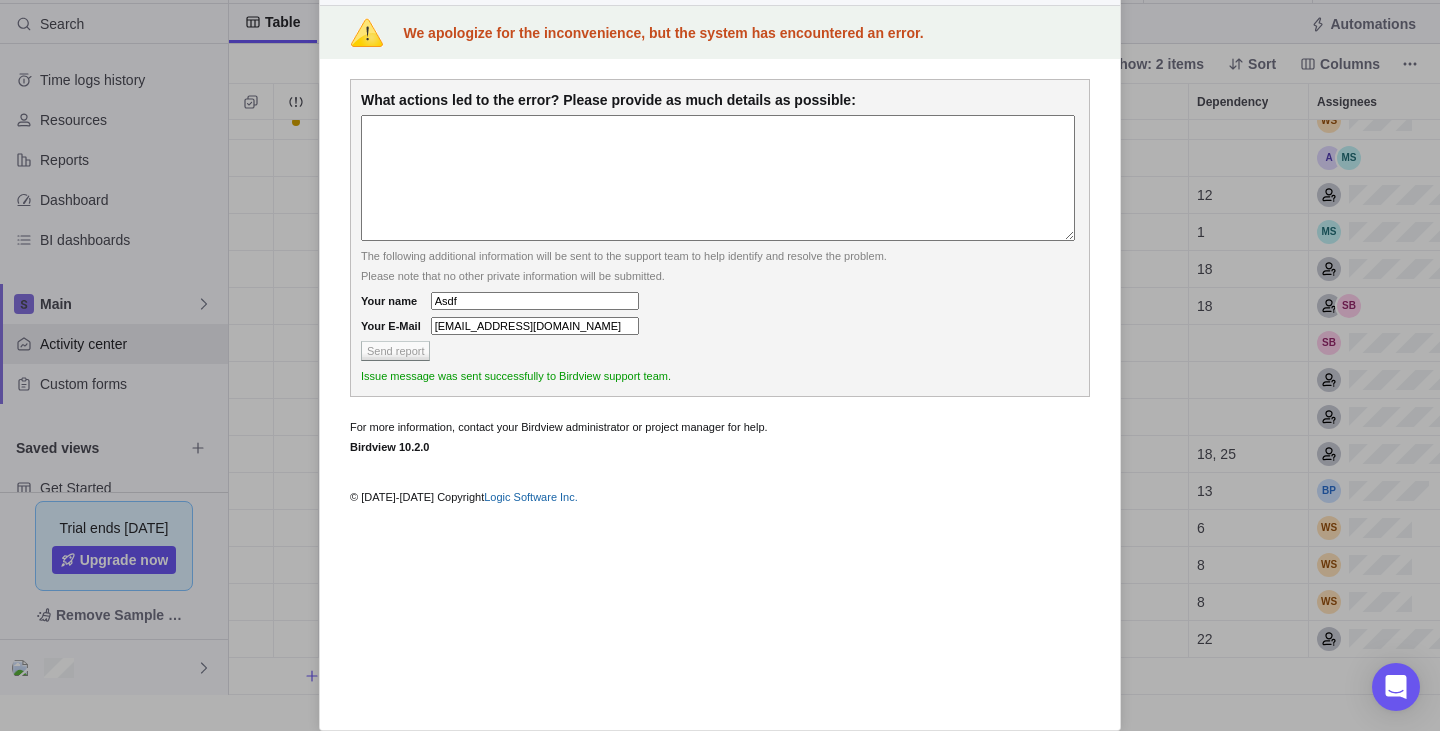 scroll, scrollTop: 0, scrollLeft: 0, axis: both 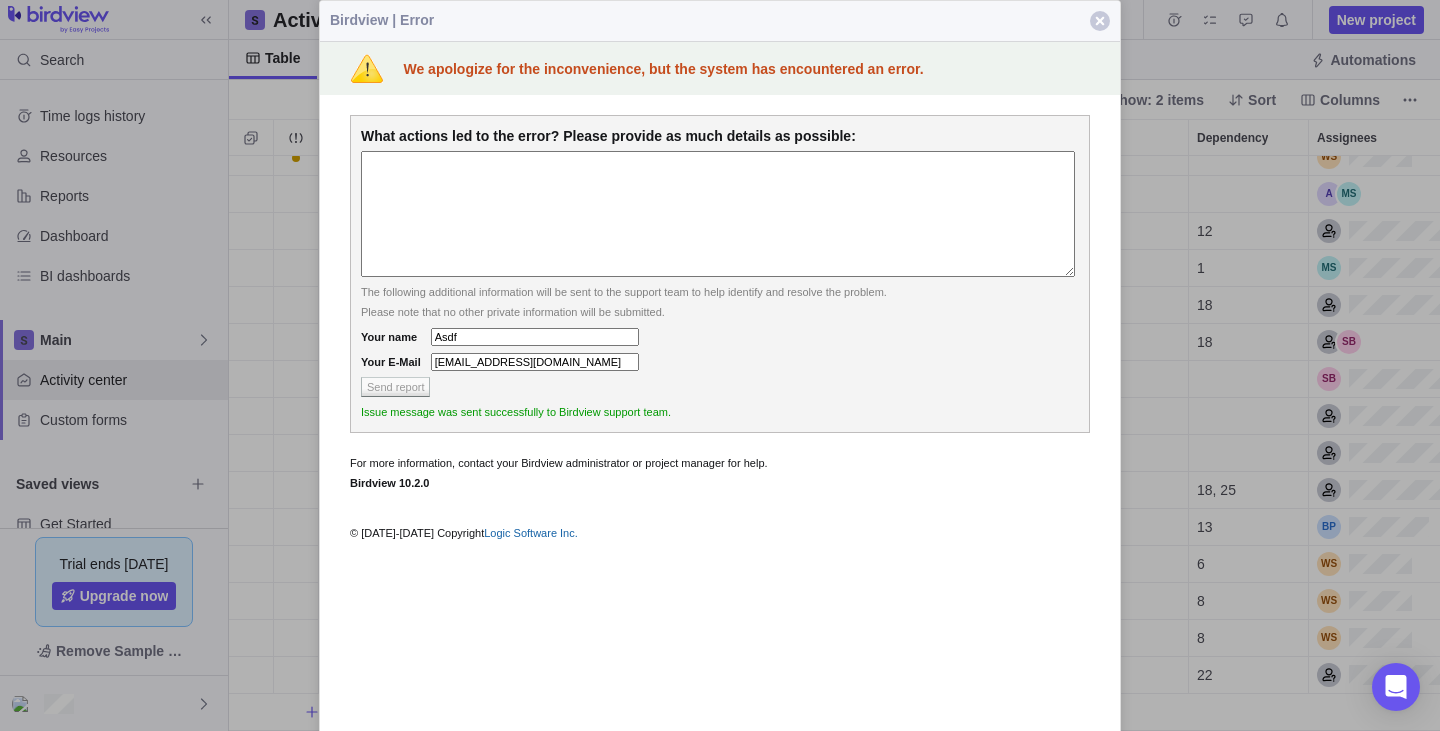 click at bounding box center (720, 365) 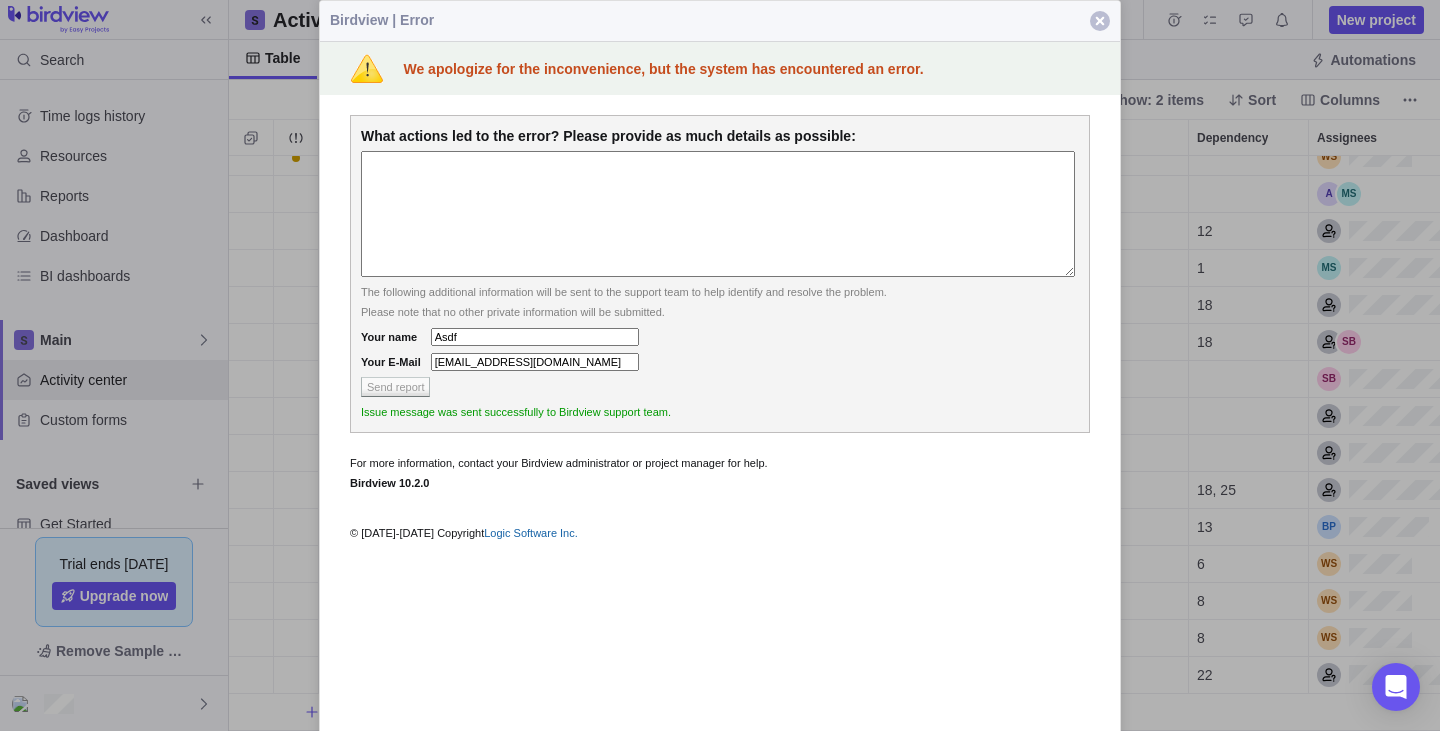 click at bounding box center [1100, 21] 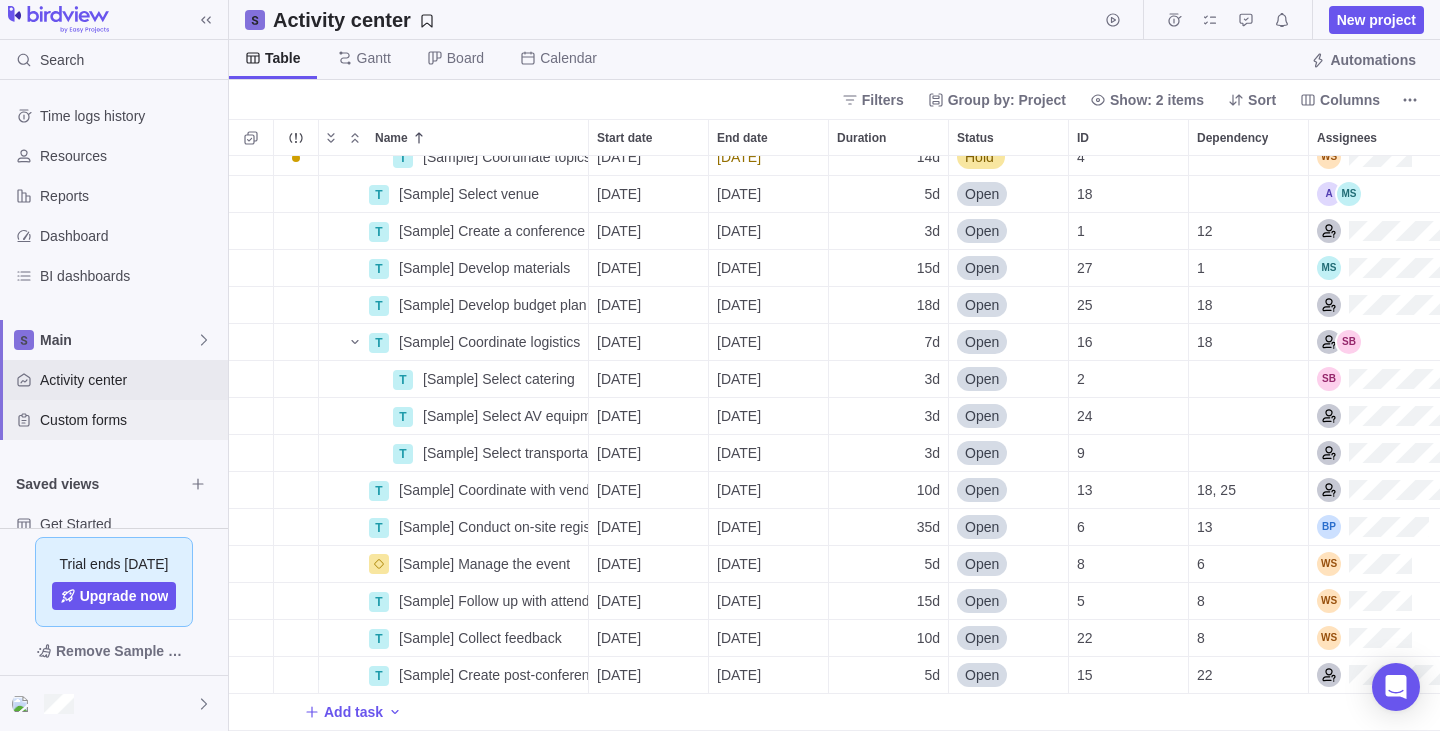 click on "Custom forms" at bounding box center (130, 420) 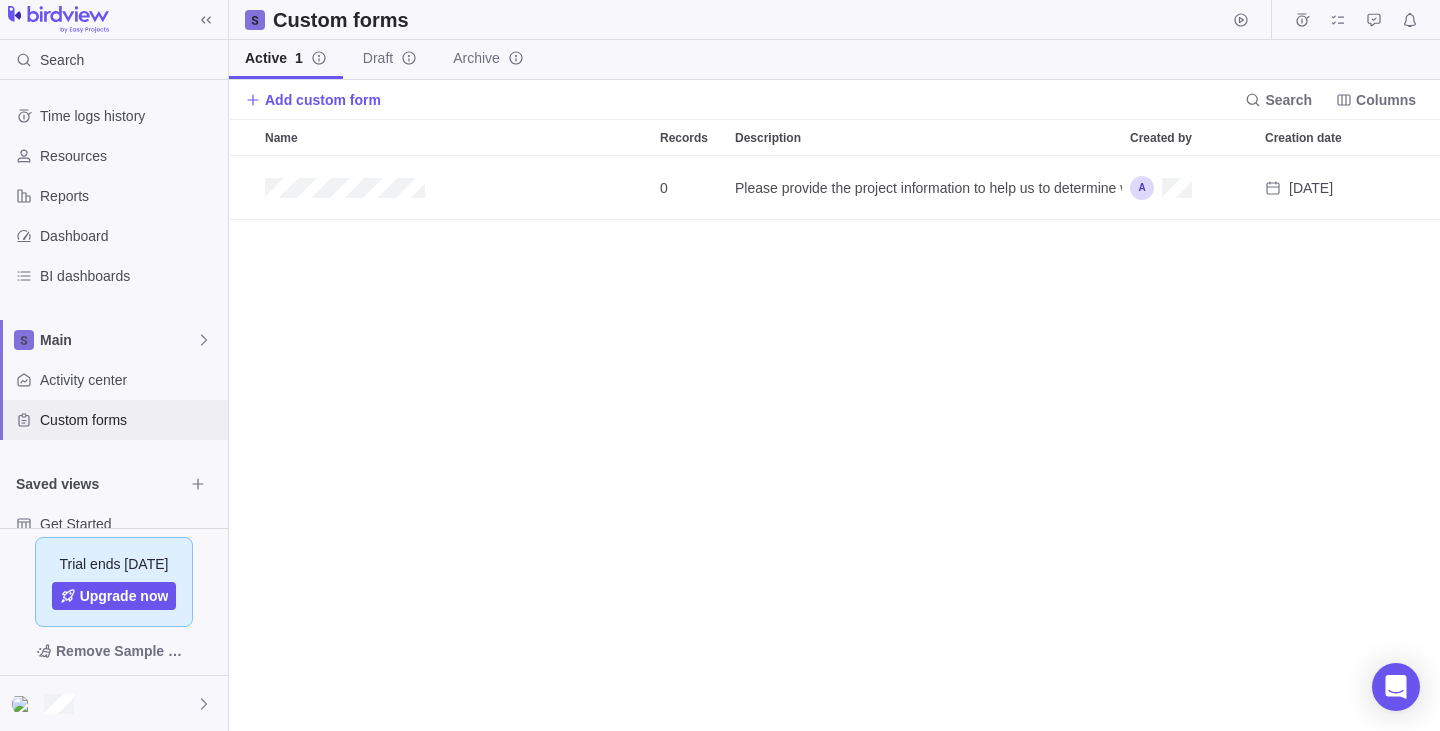 scroll, scrollTop: 1, scrollLeft: 1, axis: both 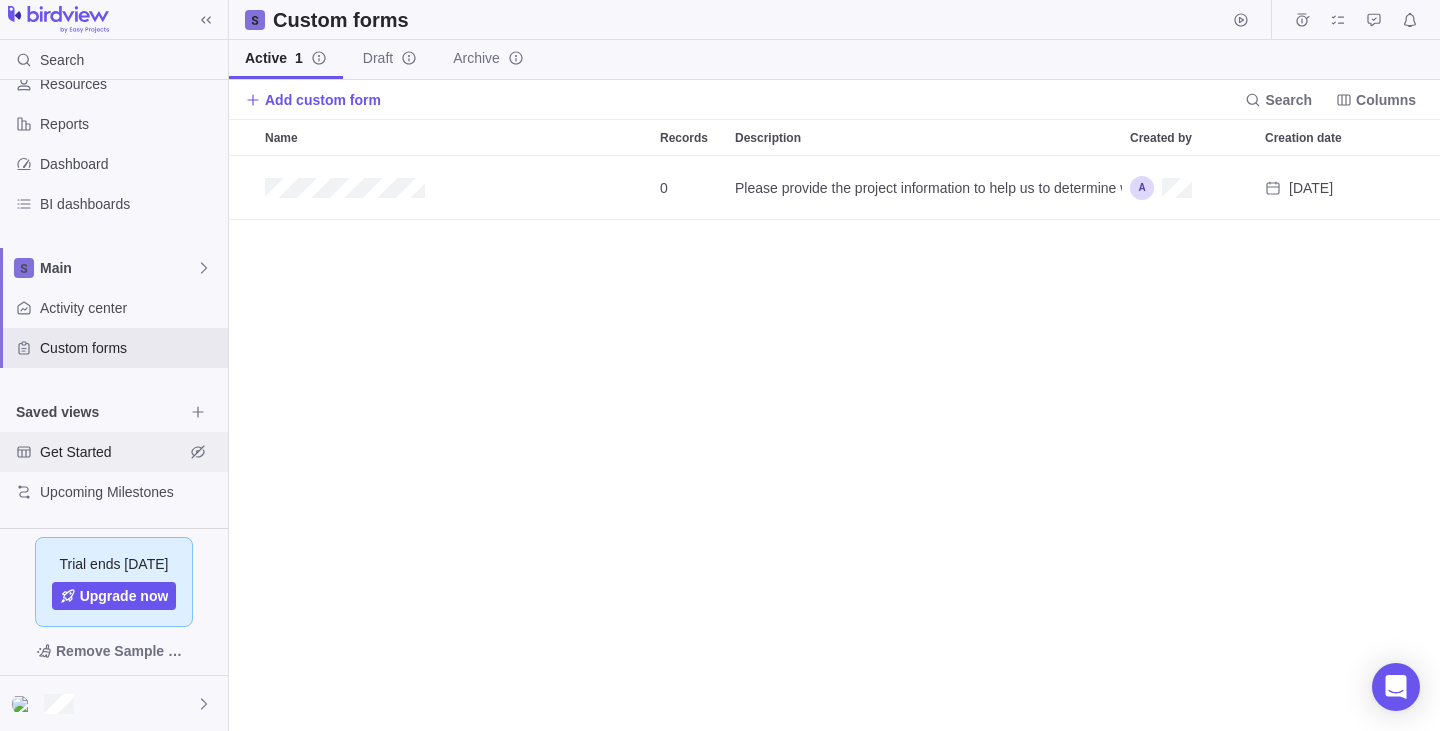 click on "Get Started" at bounding box center [112, 452] 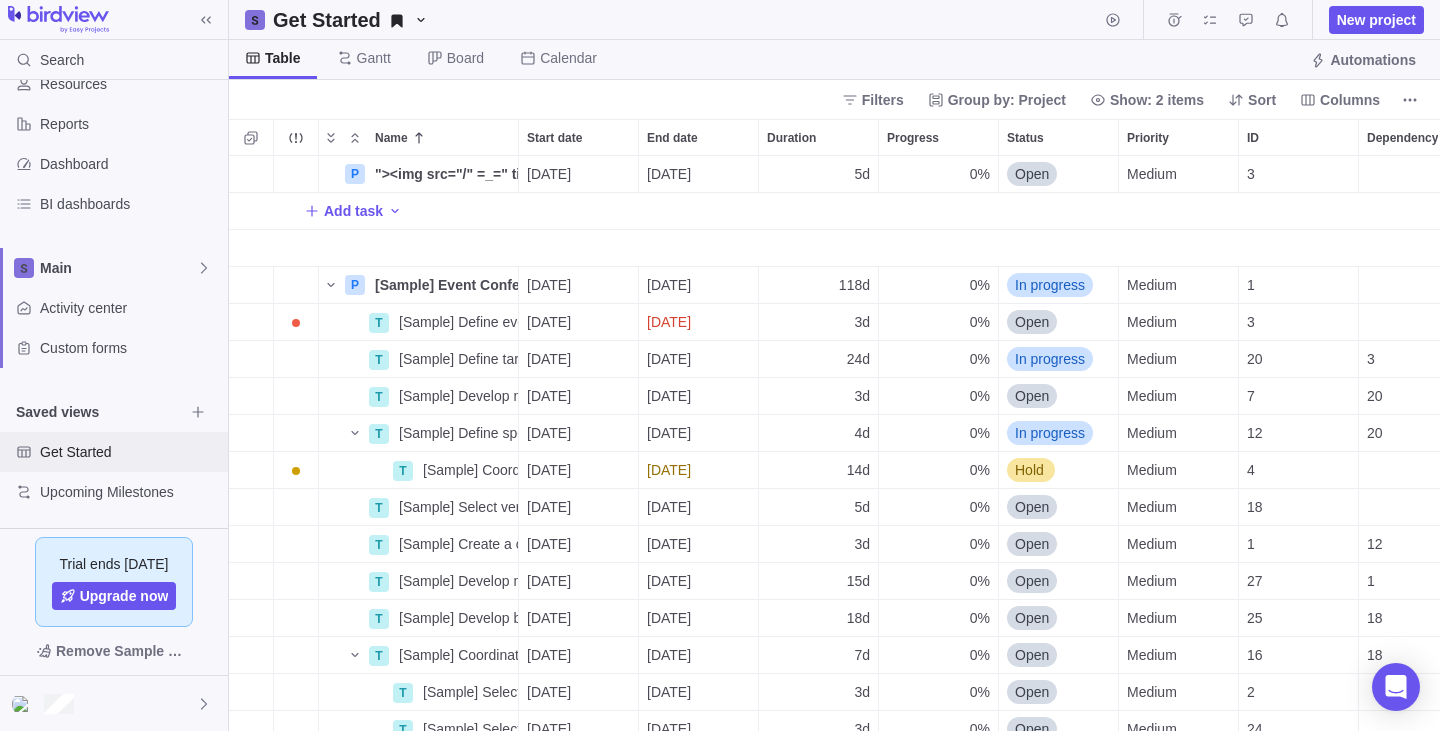scroll, scrollTop: 1, scrollLeft: 1, axis: both 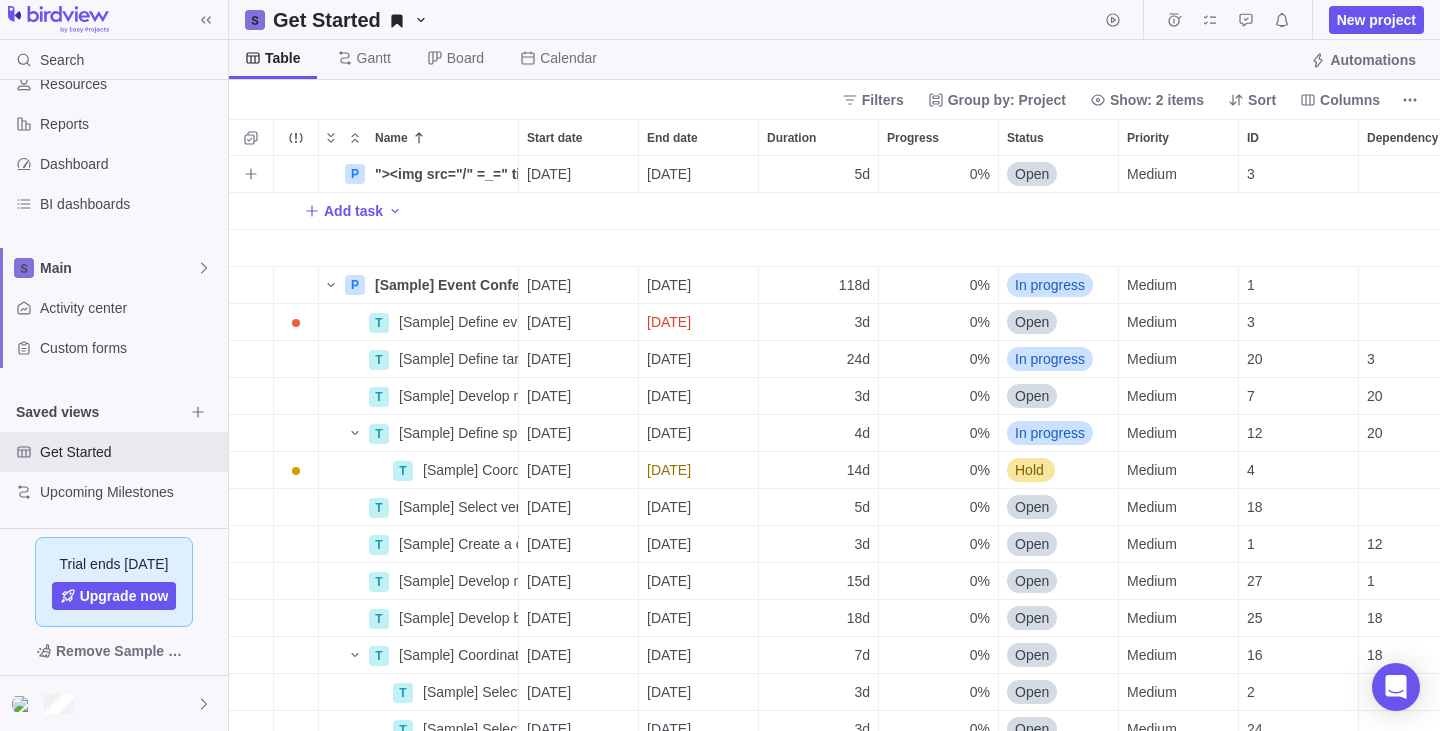 click on "Open" at bounding box center [1058, 174] 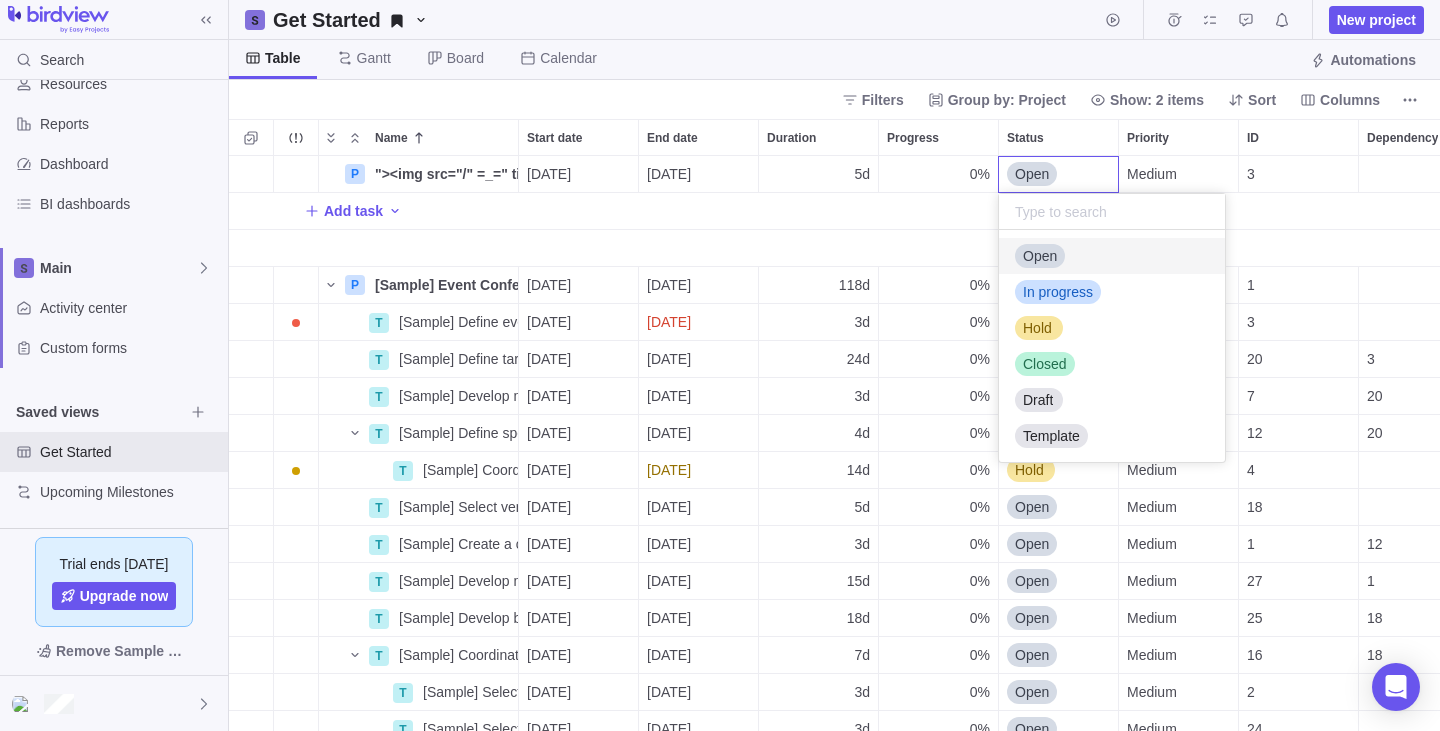 click on "P "><img src="/" =_=" title="onerror='prompt(document.cookie)'"> Details [DATE] [DATE] 5d 0% Open Medium 3 Add task P [Sample] Event Conference Details [DATE] [DATE] 118d 0% In progress Medium 1 +6 261h 261h T [Sample] Define event concept Details [DATE] [DATE] 3d 0% Open Medium 3 10h 10h T [Sample] Define target audience Details [DATE] [DATE] 24d 0% In progress Medium 20 3 T [Sample] Develop marketing plan Details [DATE] [DATE] 3d 0% Open Medium 7 20 30h 30h T [Sample] Define speakers Details [DATE] [DATE] 4d 0% In progress Medium 12 20 T [Sample] Coordinate topics with speakers Details [DATE] [DATE] 14d 0% Hold Medium 4 T [Sample] Select venue Details [DATE] [DATE] 5d 0% Open Medium 18 T [Sample] Create a conference program Details [DATE] [DATE] 3d 0% Open Medium 1 12 8h 8h T [Sample] Develop materials Details [DATE] [DATE] 15d 0% Open Medium 27 1 48h 48h T [Sample] Develop budget plan Details [DATE] [DATE] 18d 0% Open T" at bounding box center (834, 443) 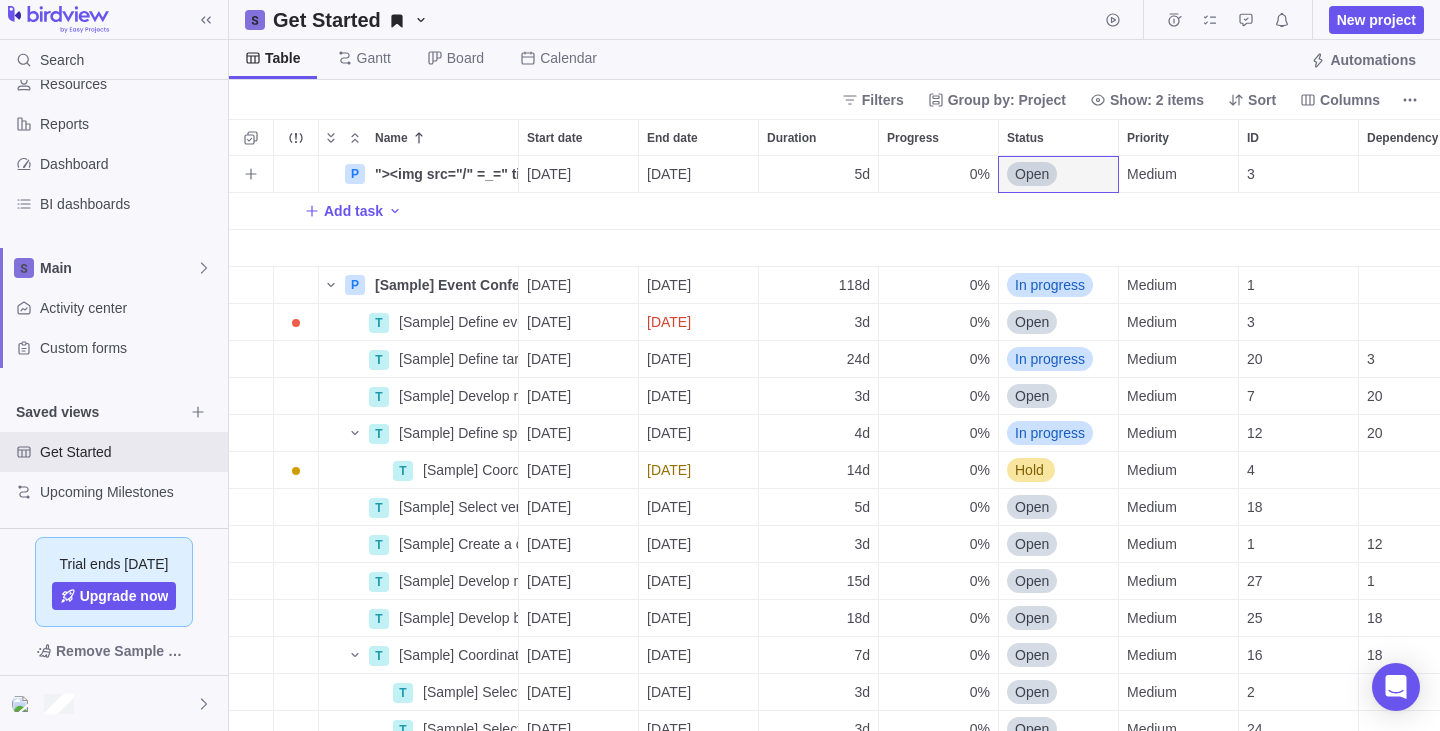 click at bounding box center [1418, 174] 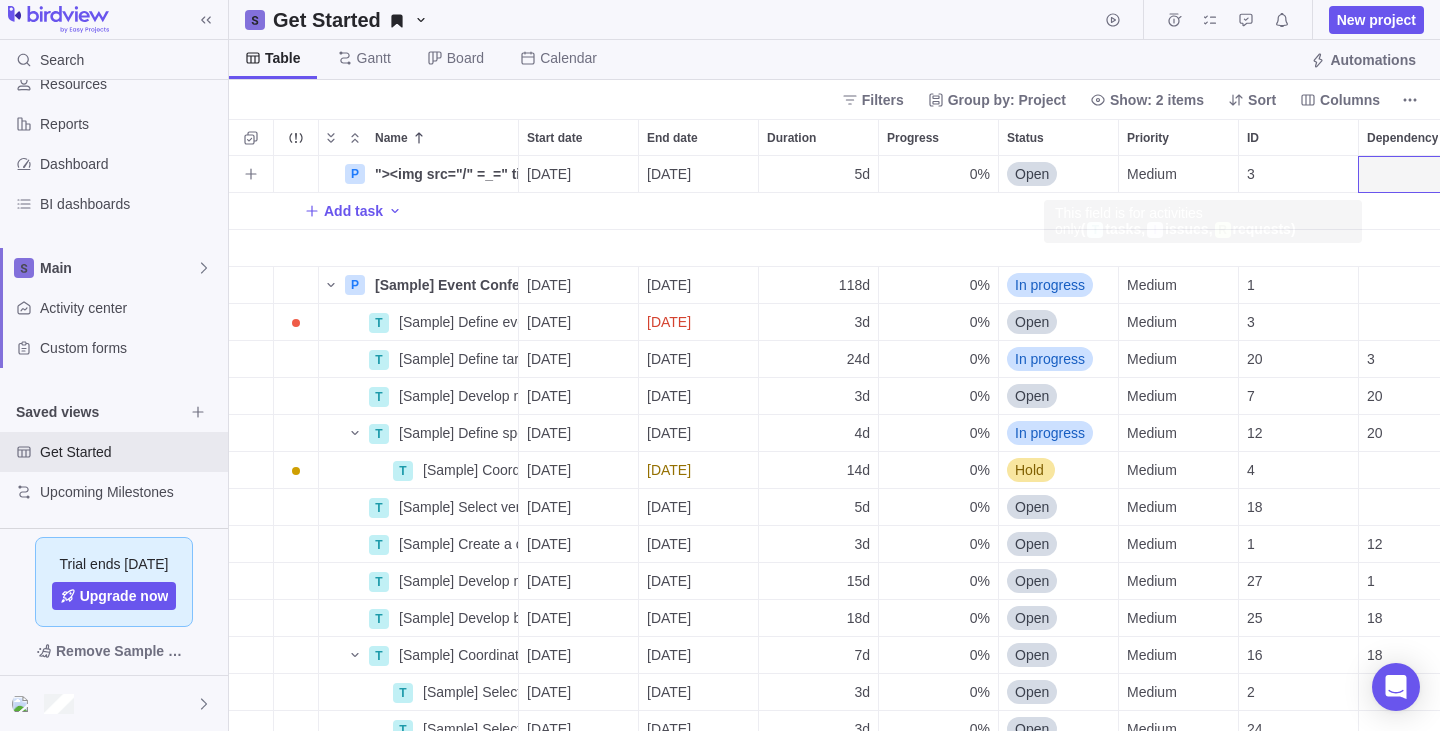 scroll, scrollTop: 0, scrollLeft: 39, axis: horizontal 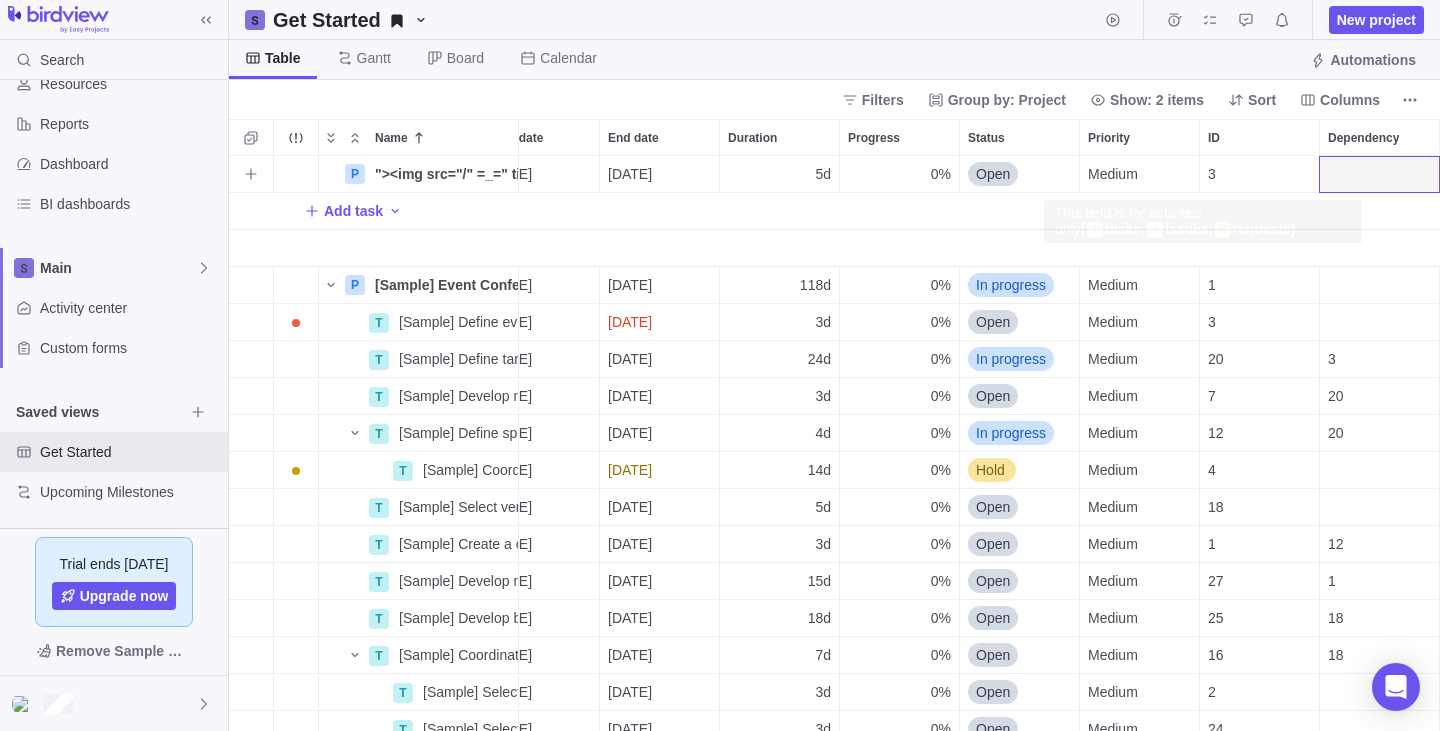 click at bounding box center (1379, 174) 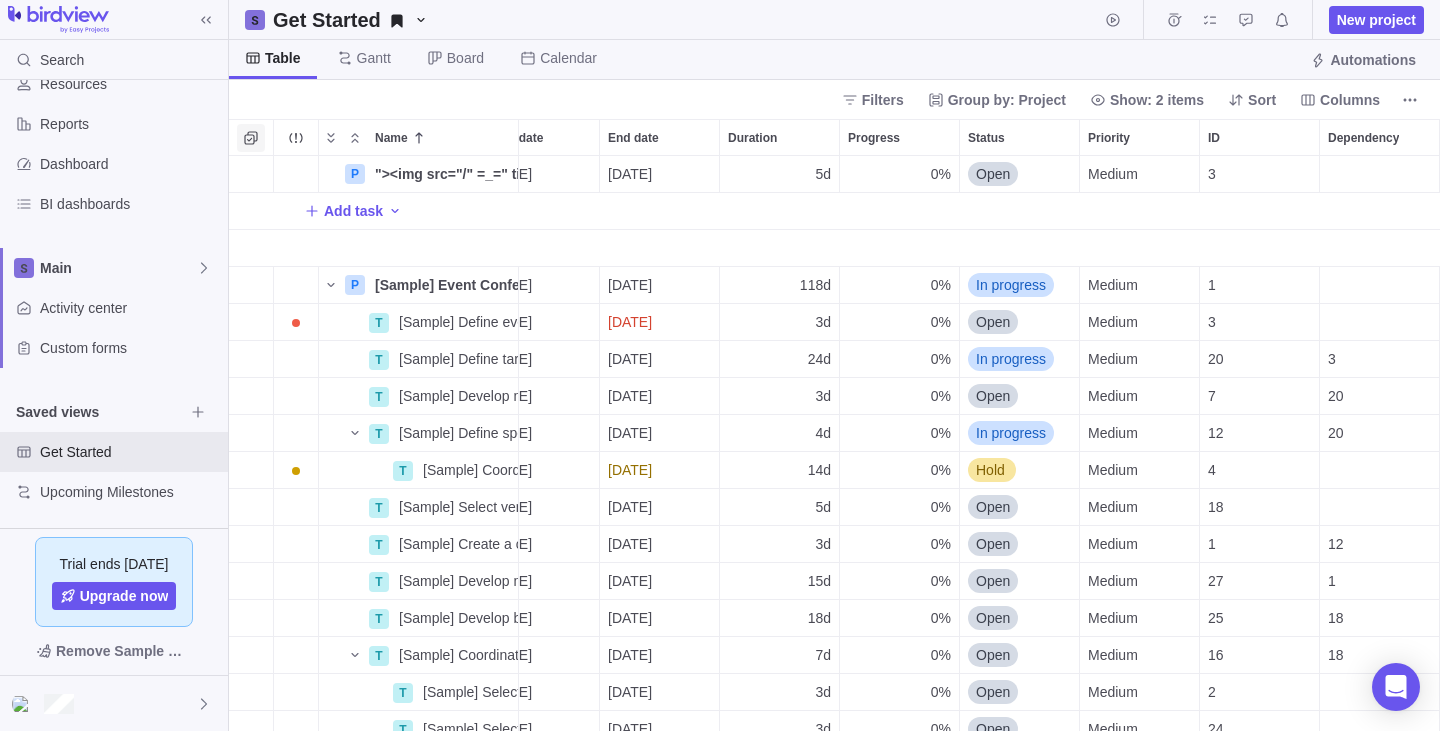 click 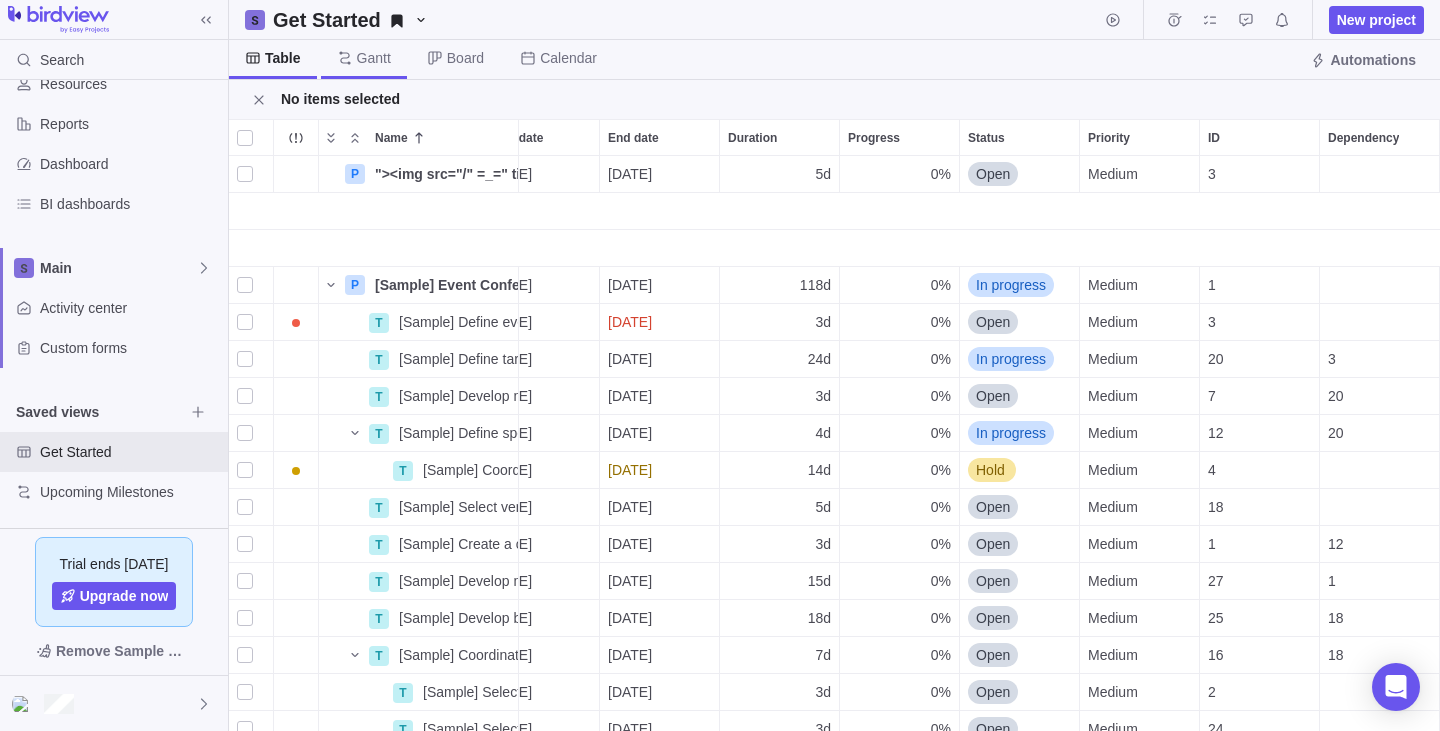 click on "Gantt" at bounding box center (374, 58) 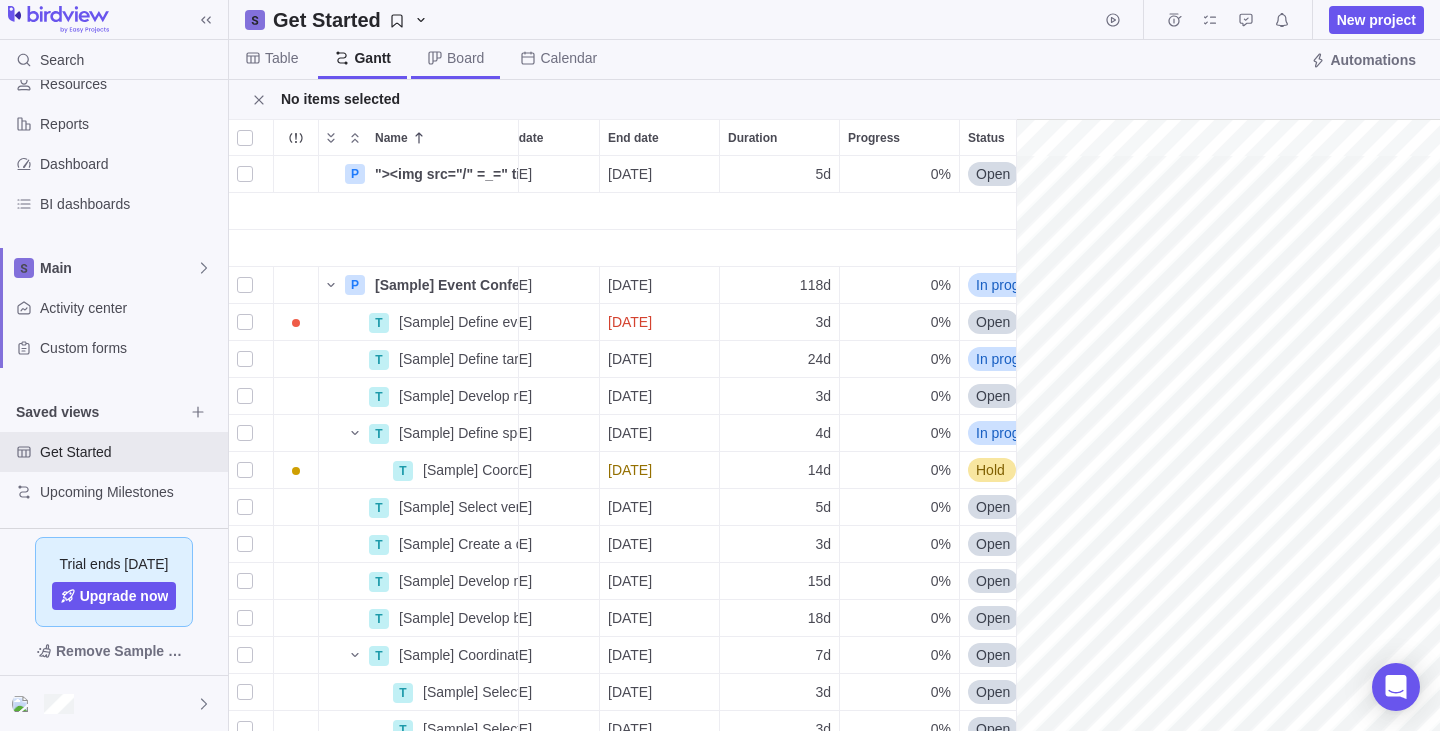 scroll, scrollTop: 575, scrollLeft: 787, axis: both 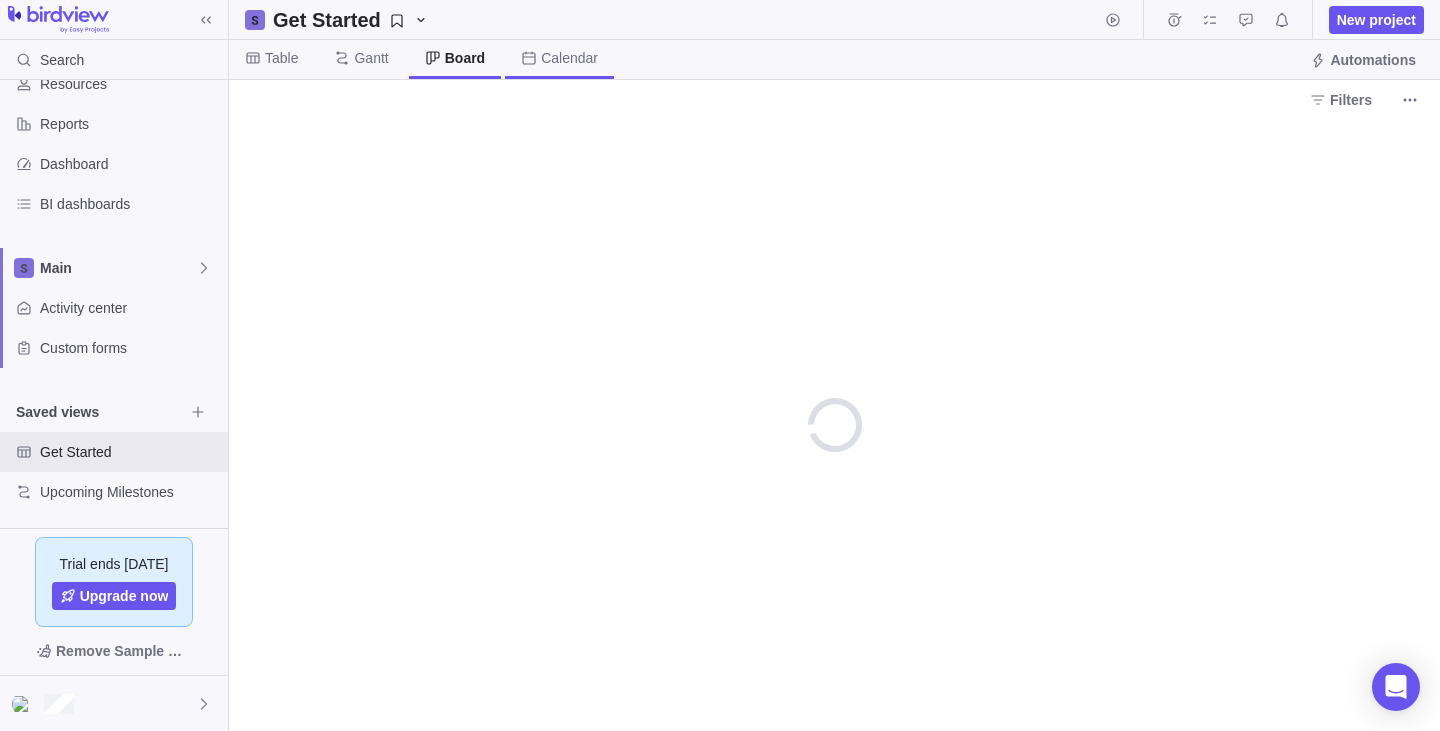 click on "Calendar" at bounding box center (569, 58) 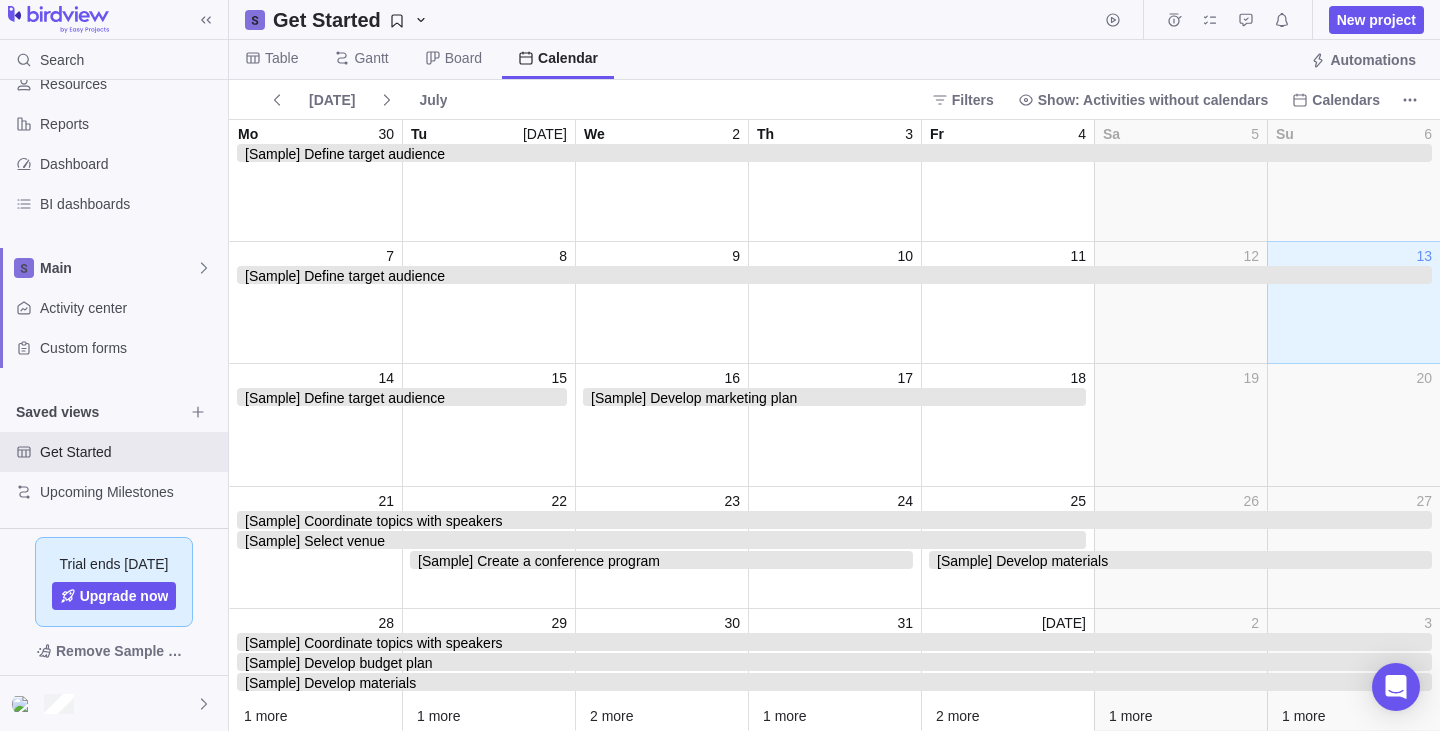 click at bounding box center (488, 190) 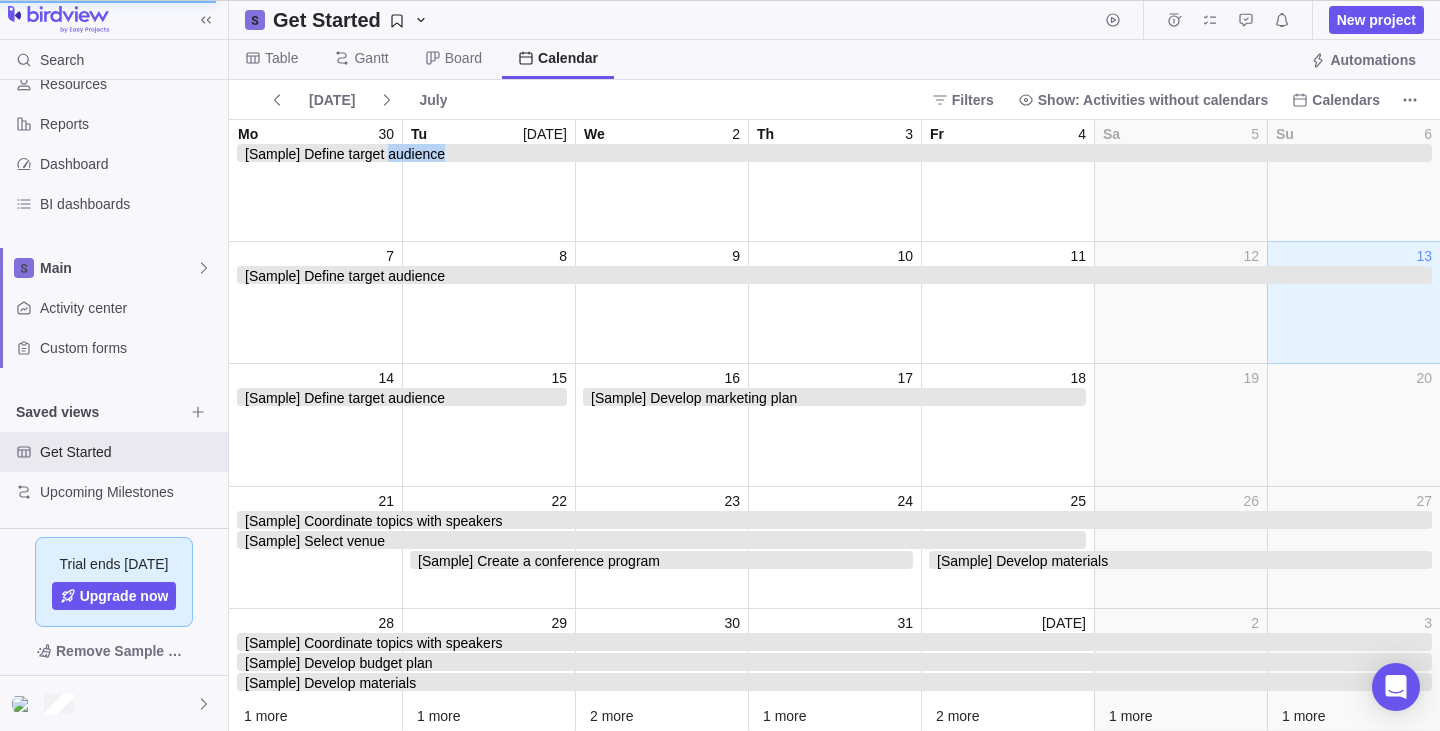 click on "[Sample] Define target audience" at bounding box center [834, 153] 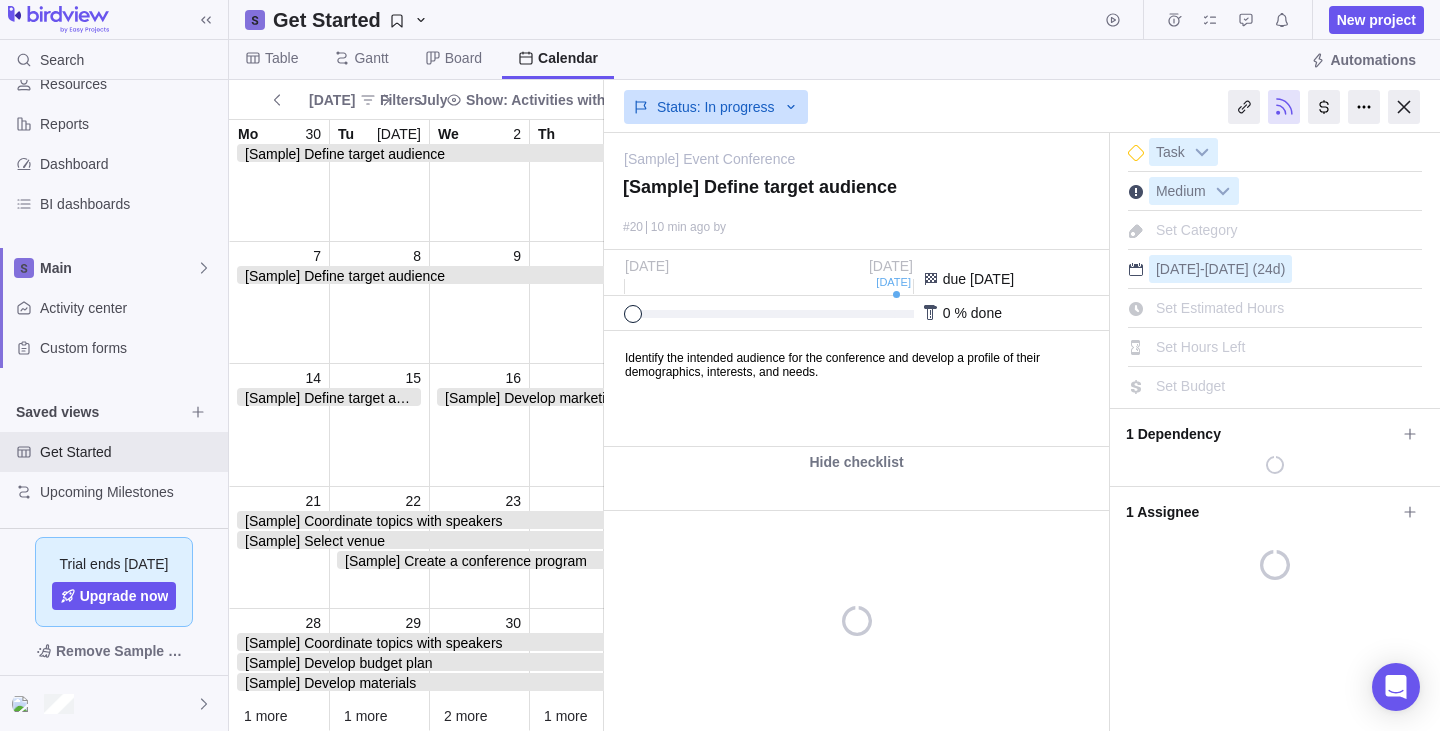 scroll, scrollTop: 0, scrollLeft: 0, axis: both 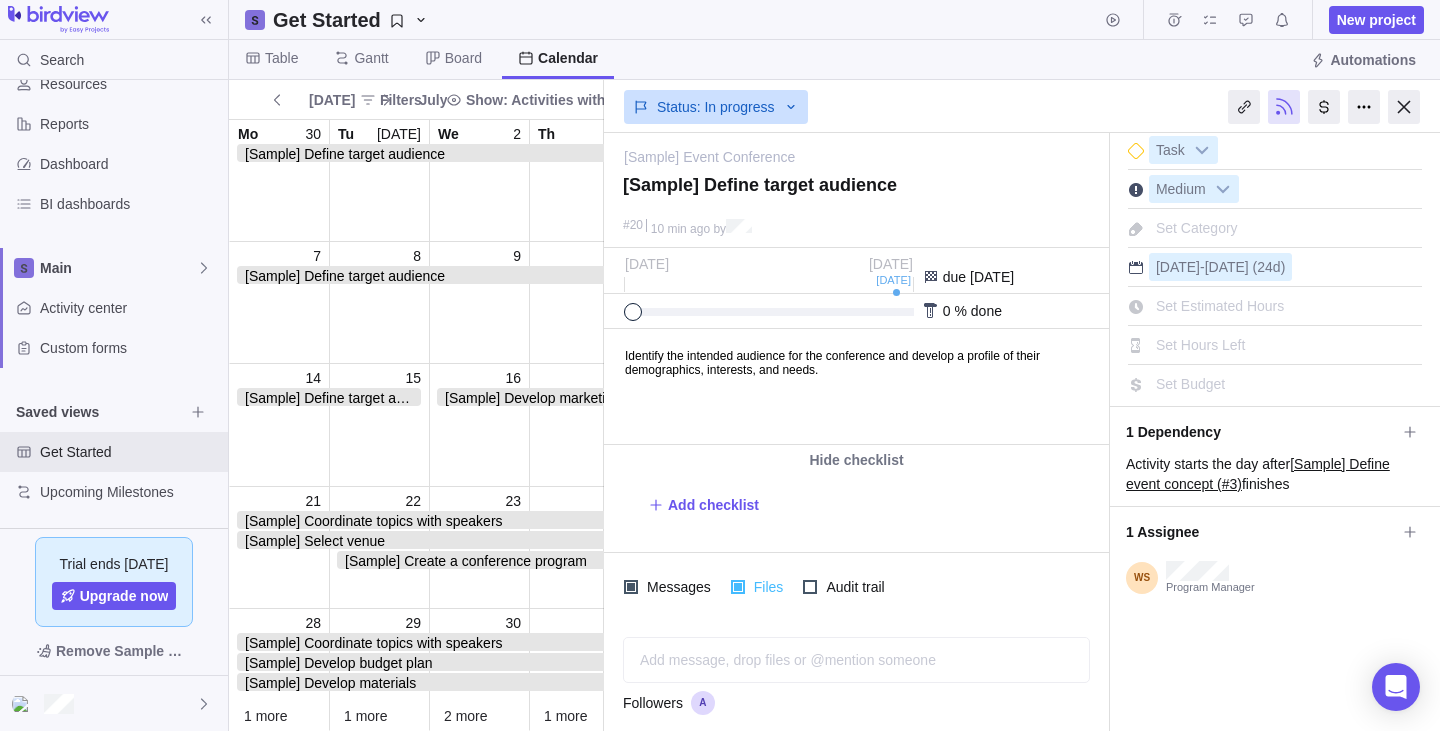 click at bounding box center (738, 587) 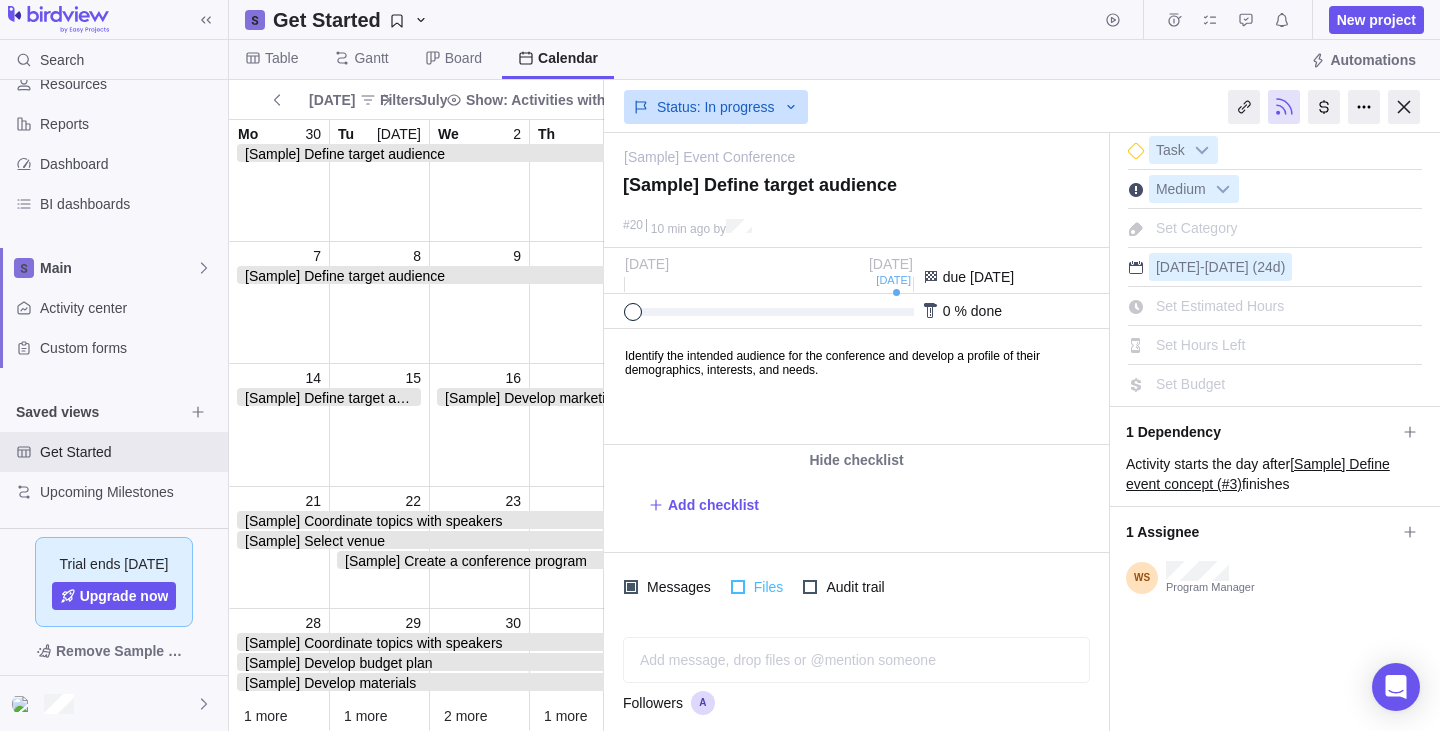 click at bounding box center [738, 587] 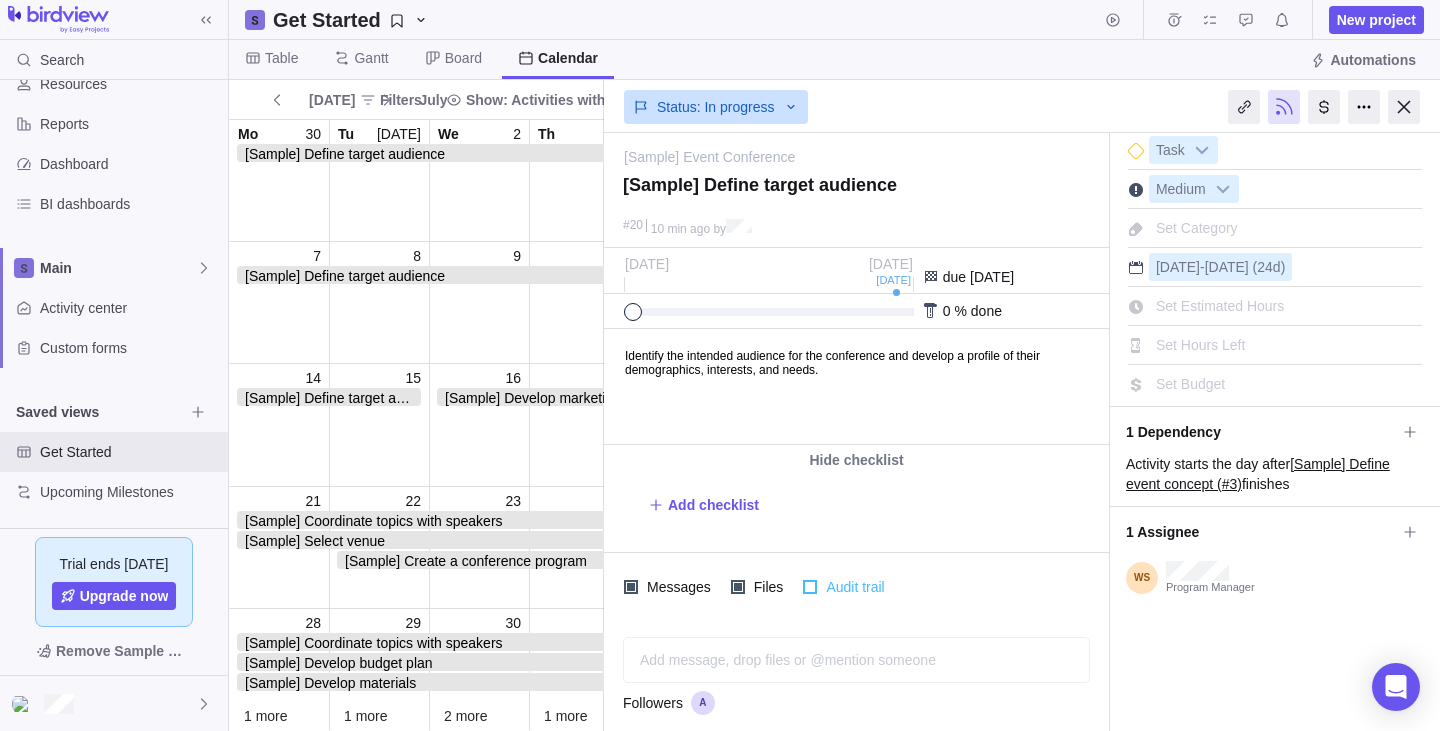 click at bounding box center [810, 587] 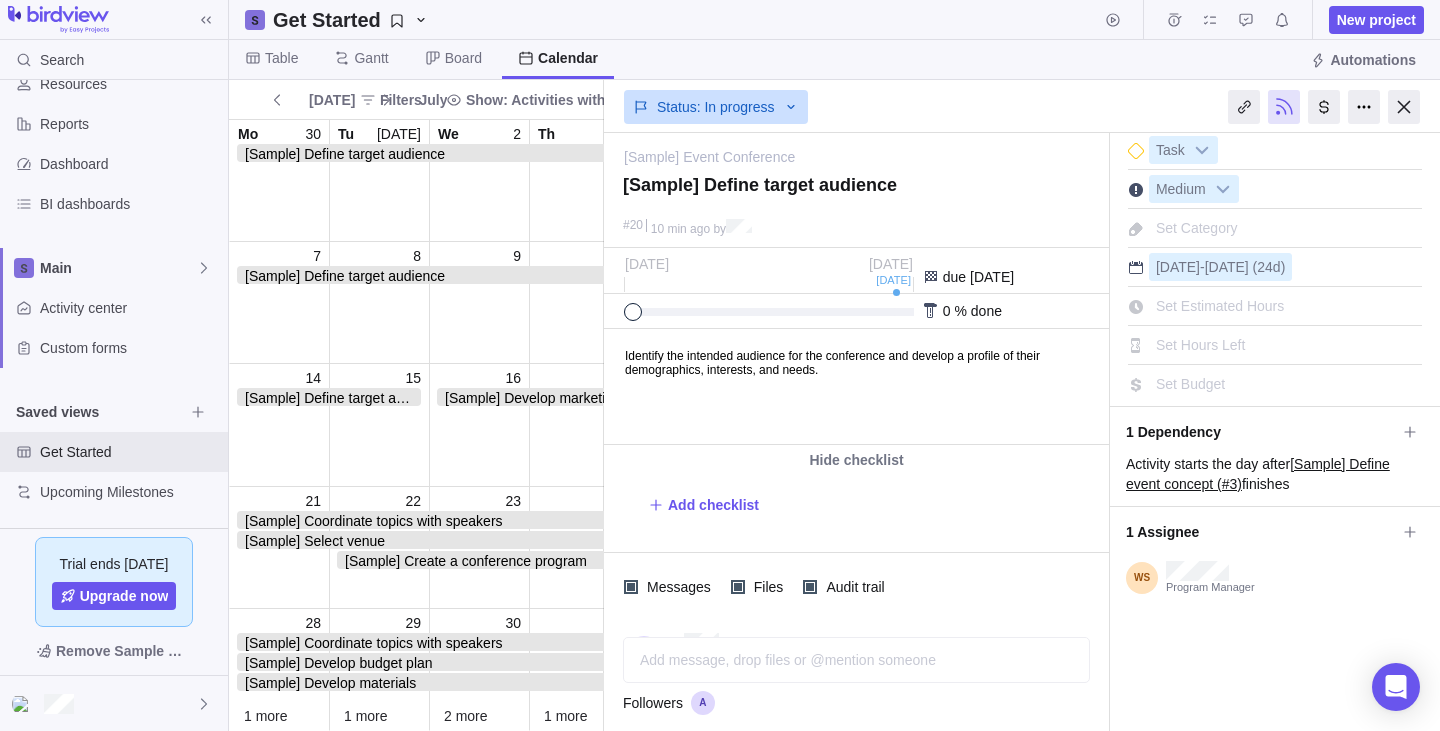 click on "11 min ago Activity has been created." at bounding box center [856, 658] 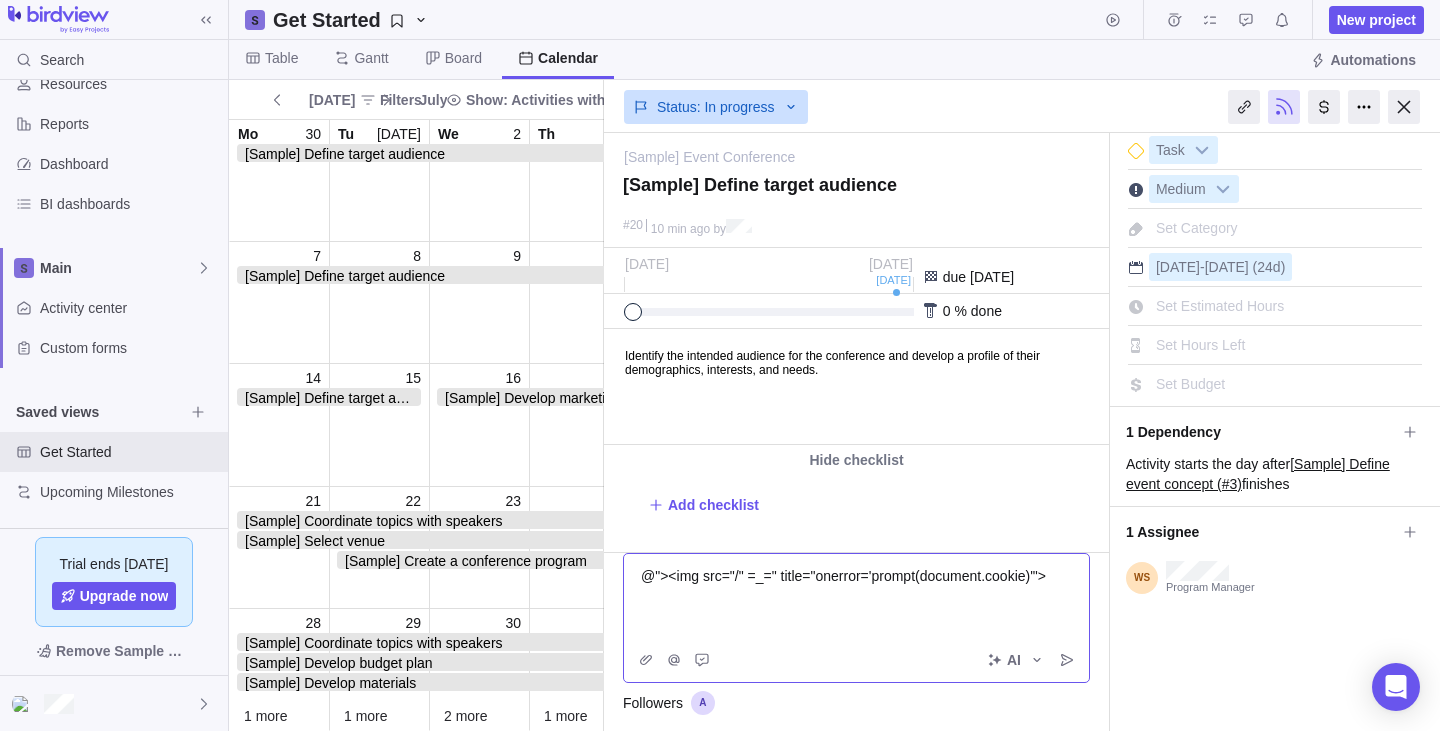 click on ""><img src="/" =_=" title="onerror='prompt(document.cookie)'">" at bounding box center (850, 576) 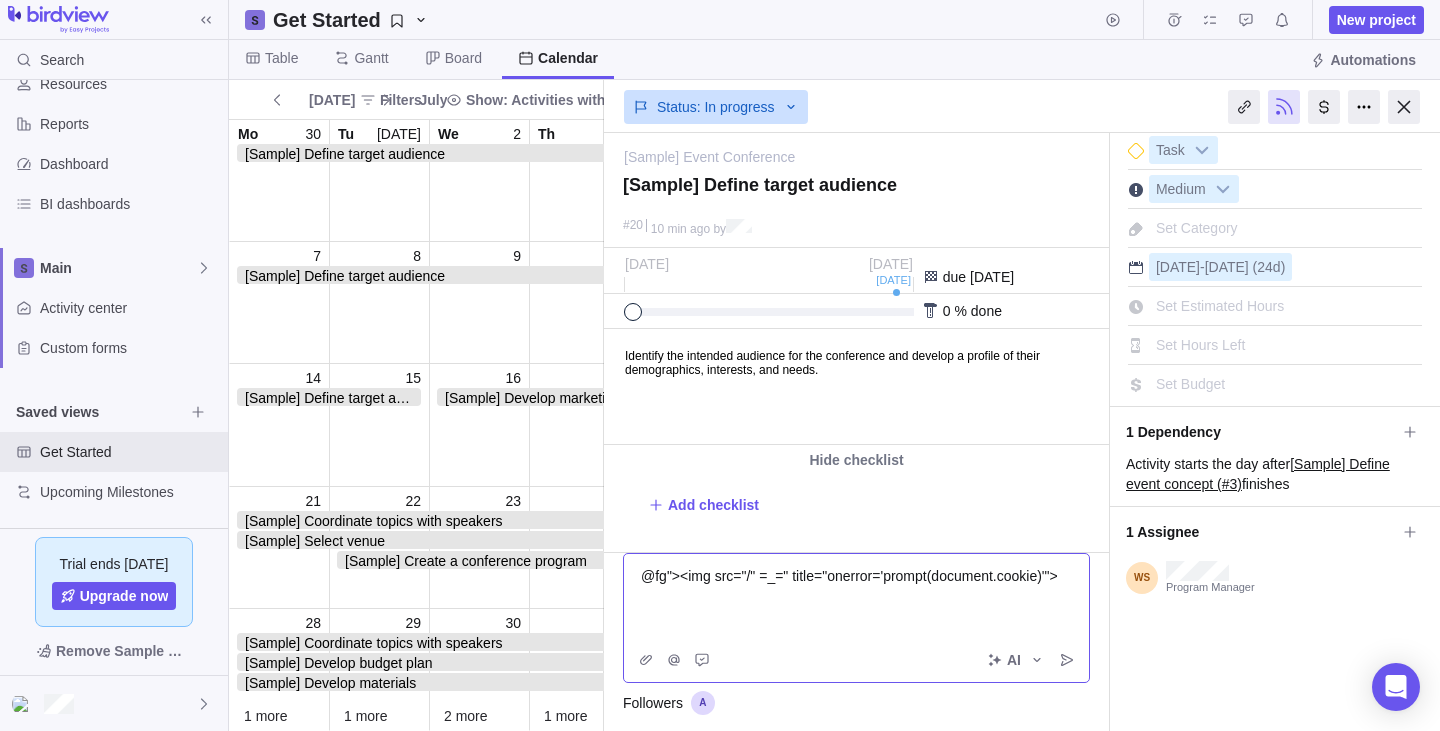 click on "@fg "><img src="/" =_=" title="onerror='prompt(document.cookie)'">" at bounding box center [857, 576] 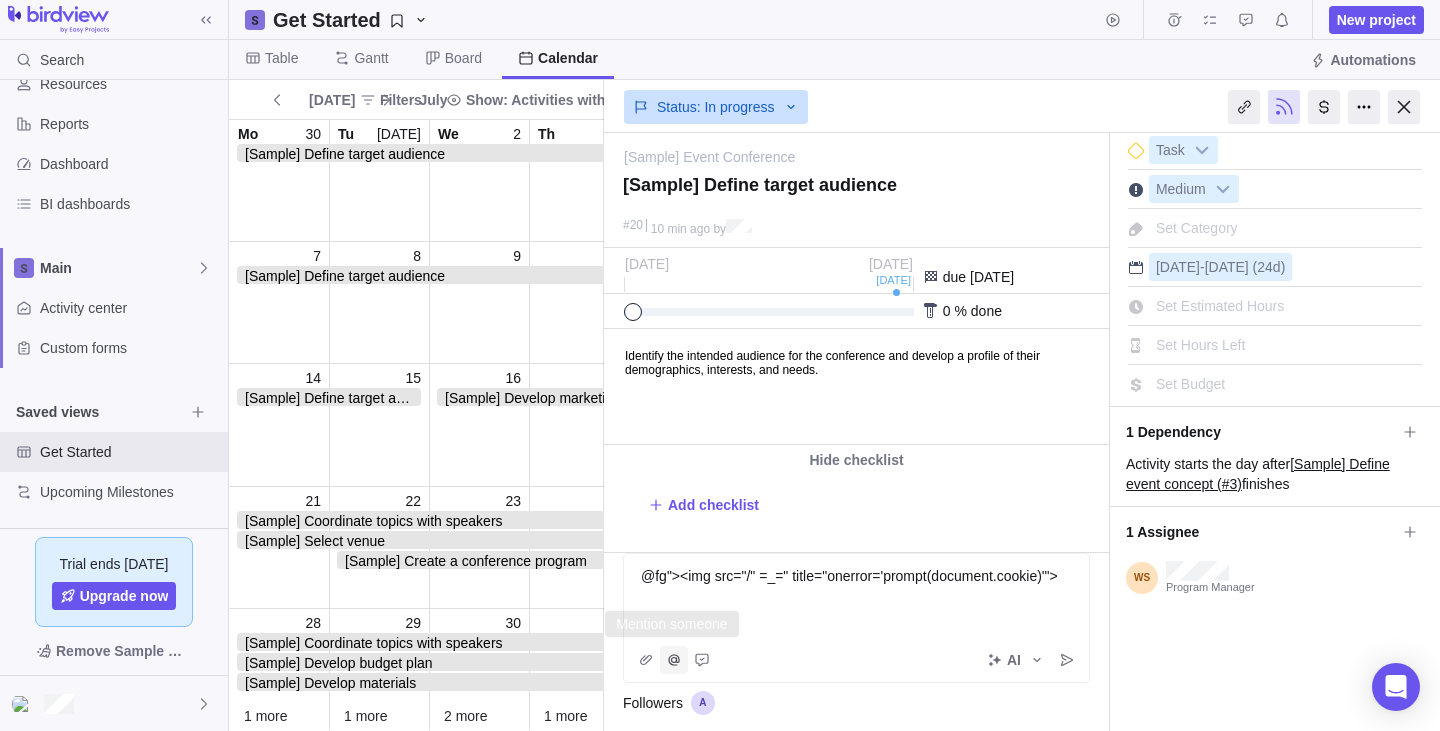 click 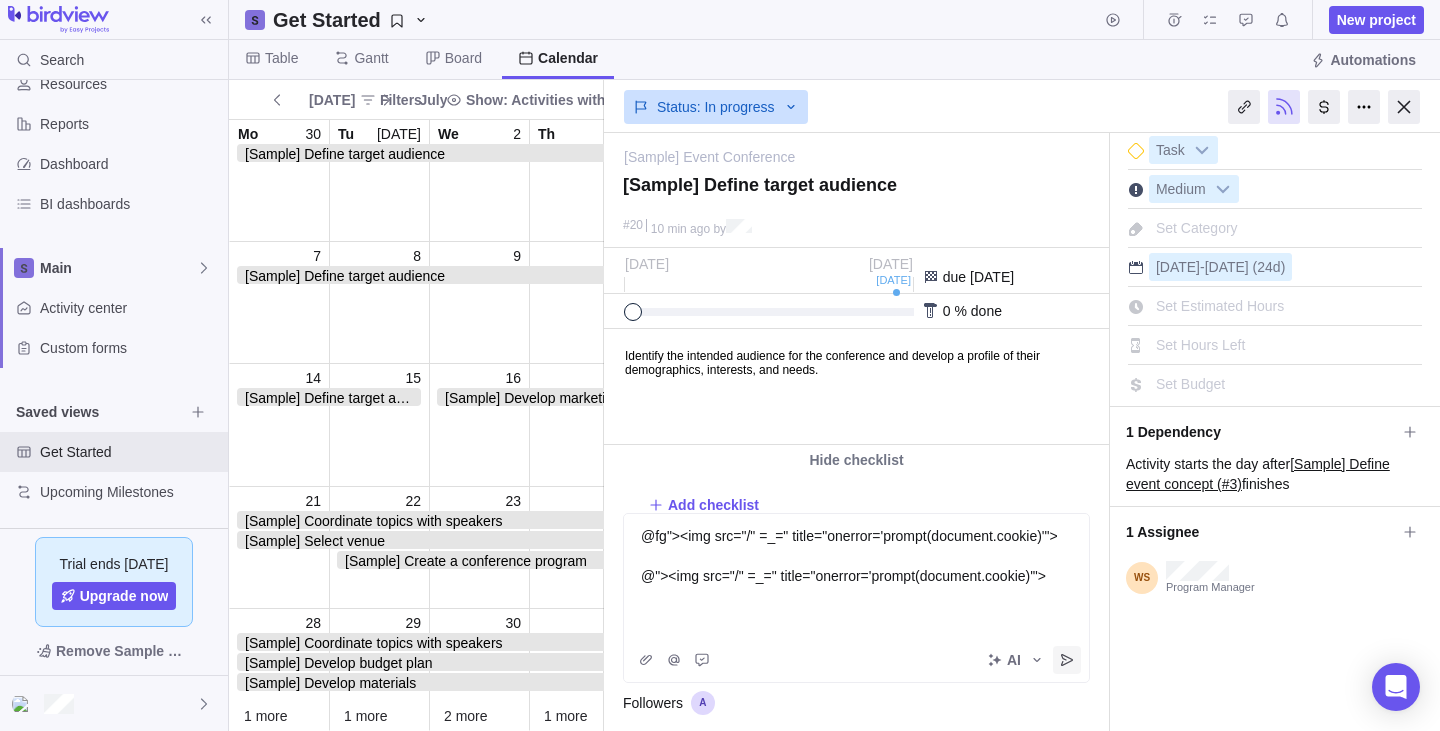click 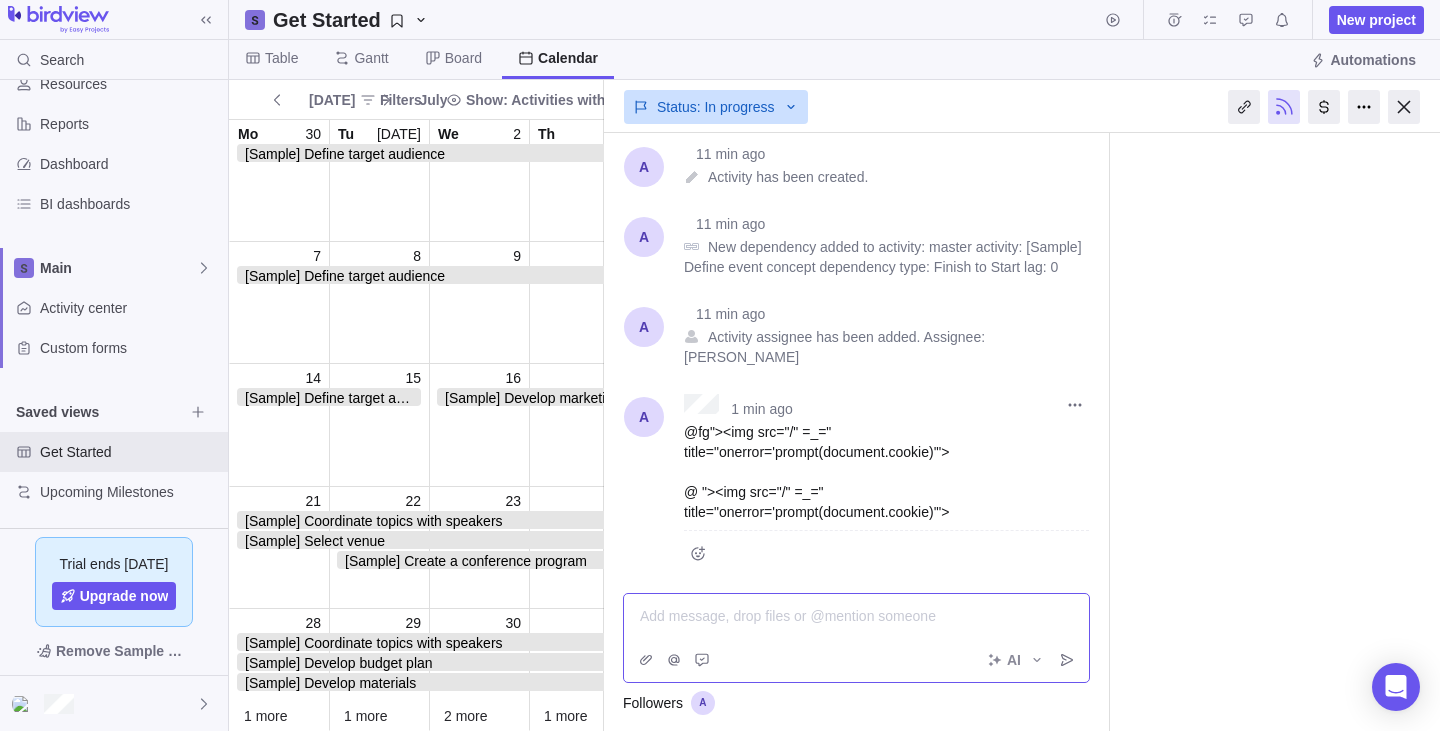 scroll, scrollTop: 499, scrollLeft: 0, axis: vertical 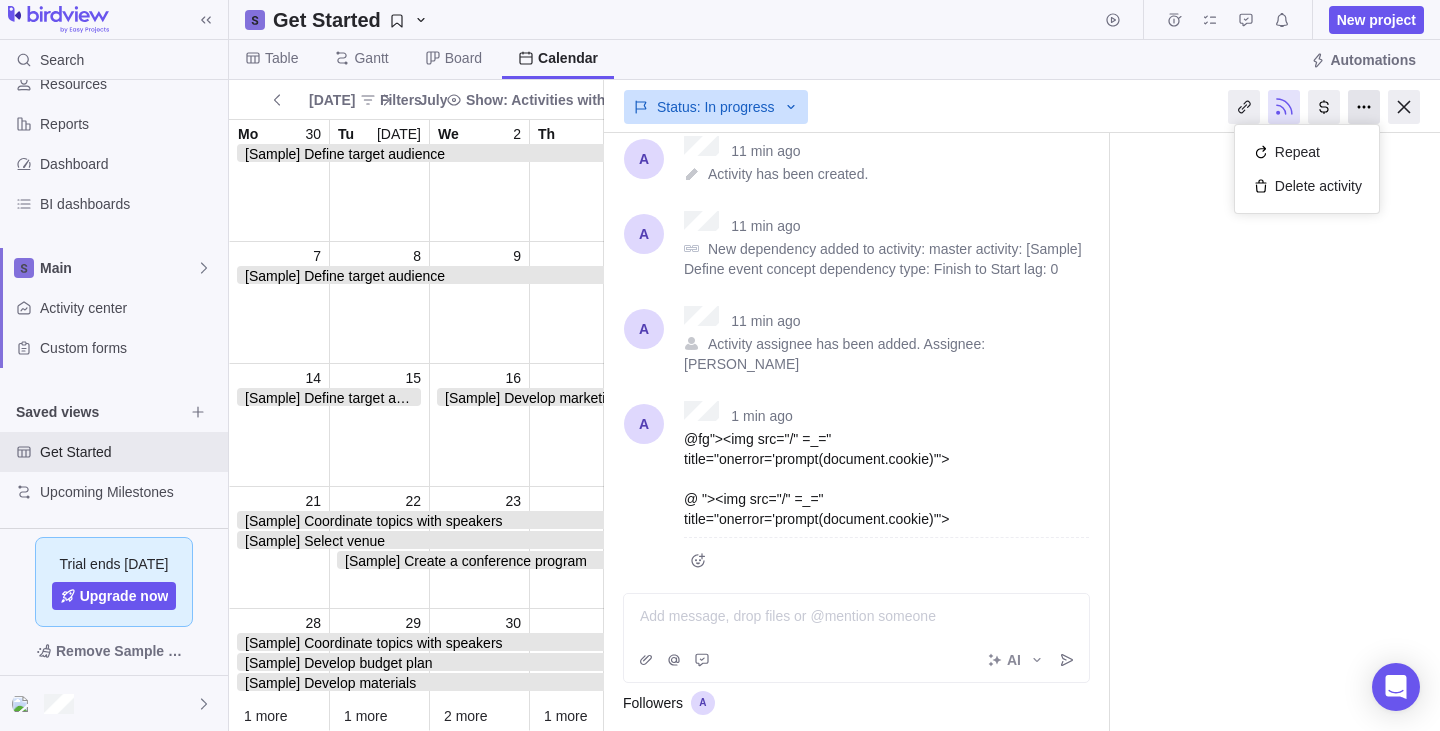 click at bounding box center (1364, 107) 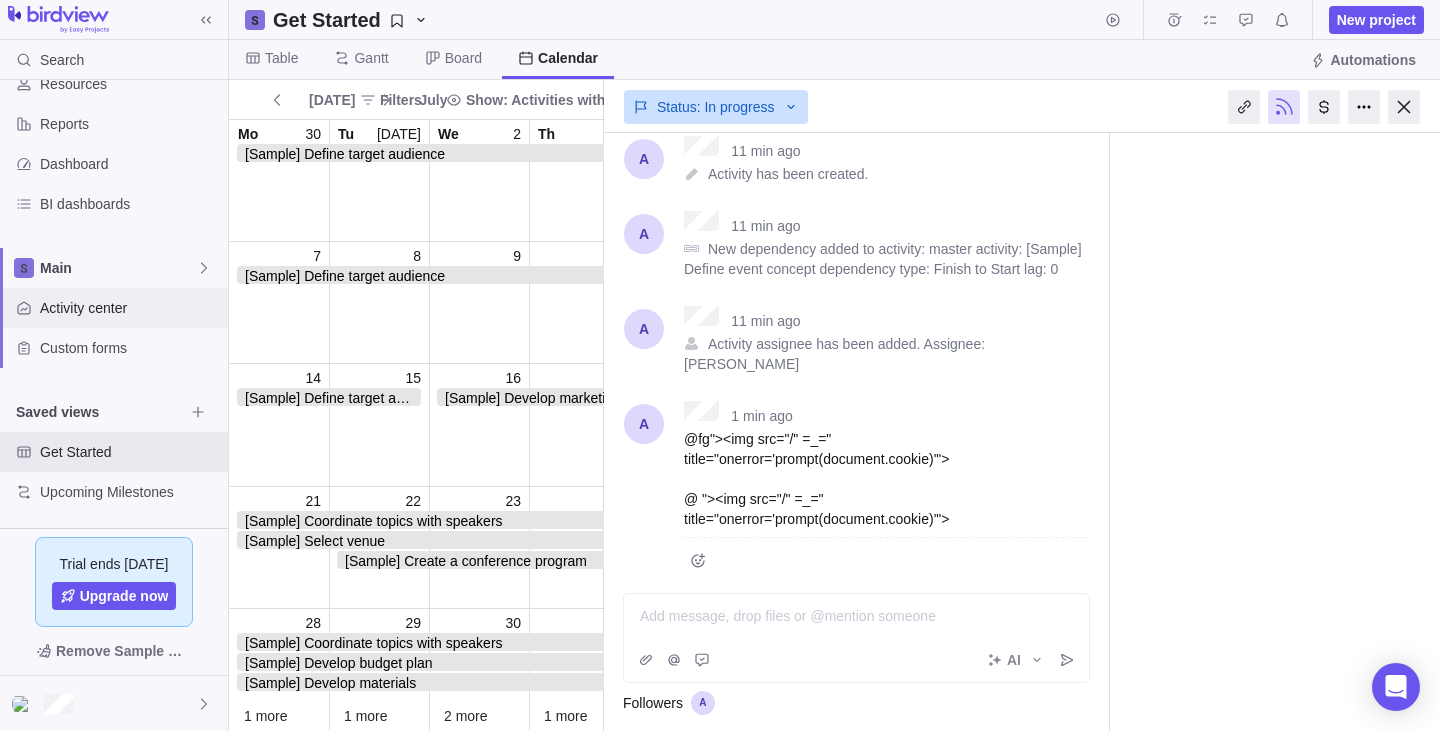 click on "Activity center" at bounding box center [114, 308] 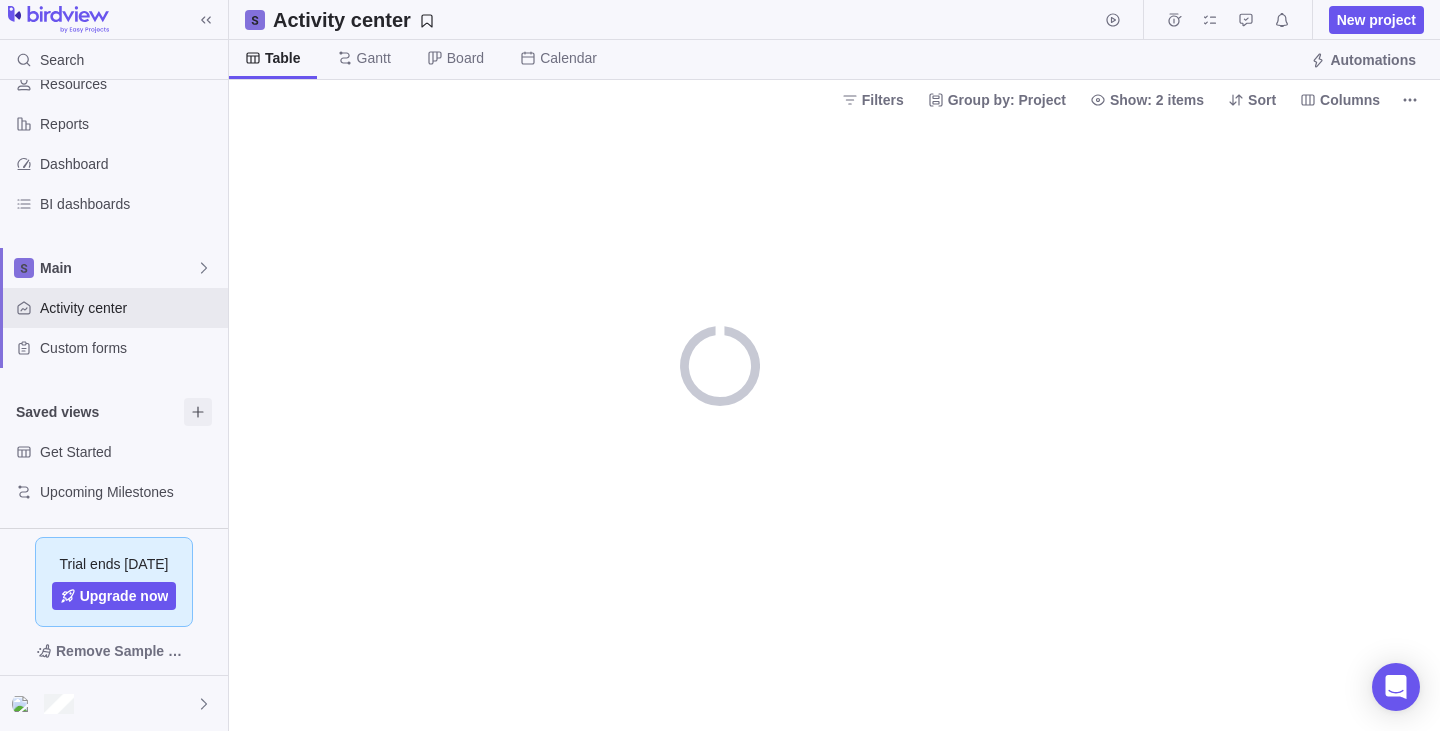 click 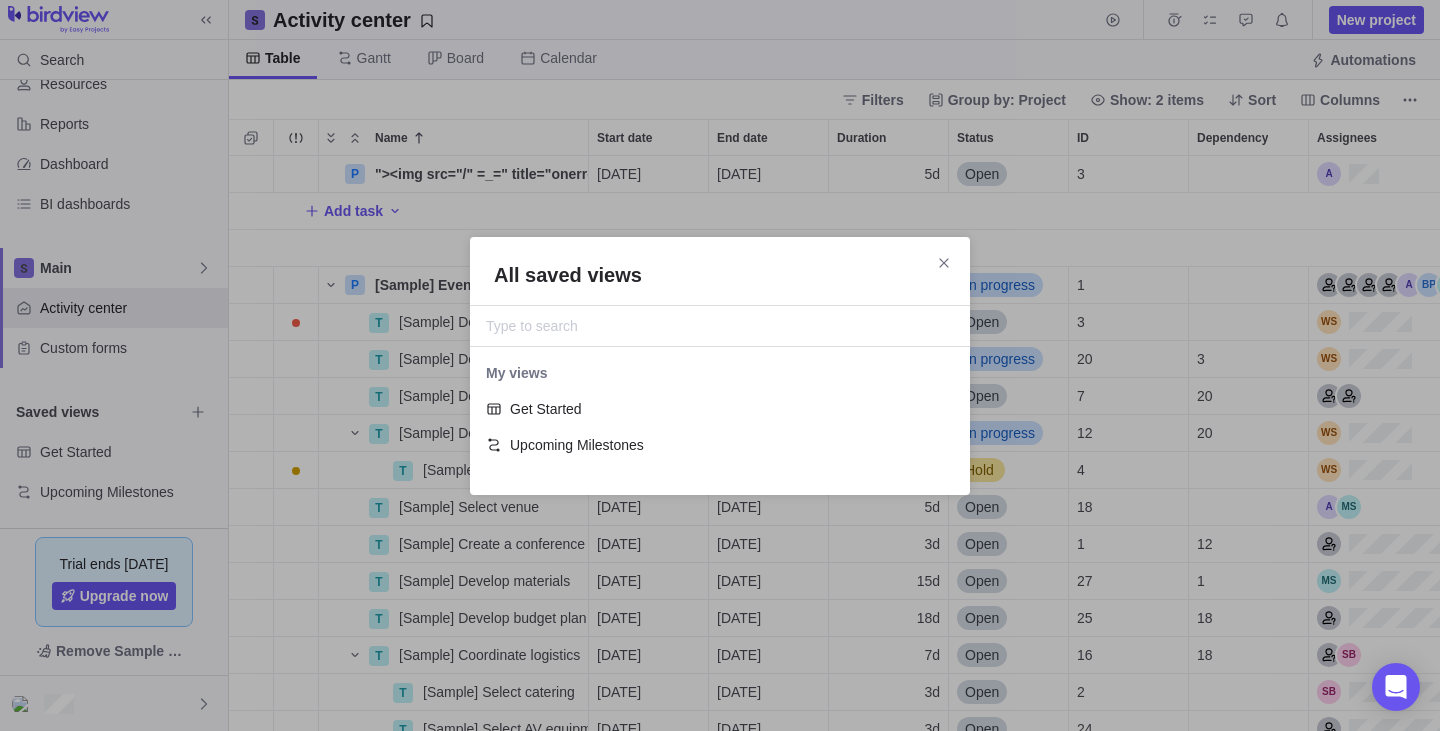 scroll, scrollTop: 575, scrollLeft: 1211, axis: both 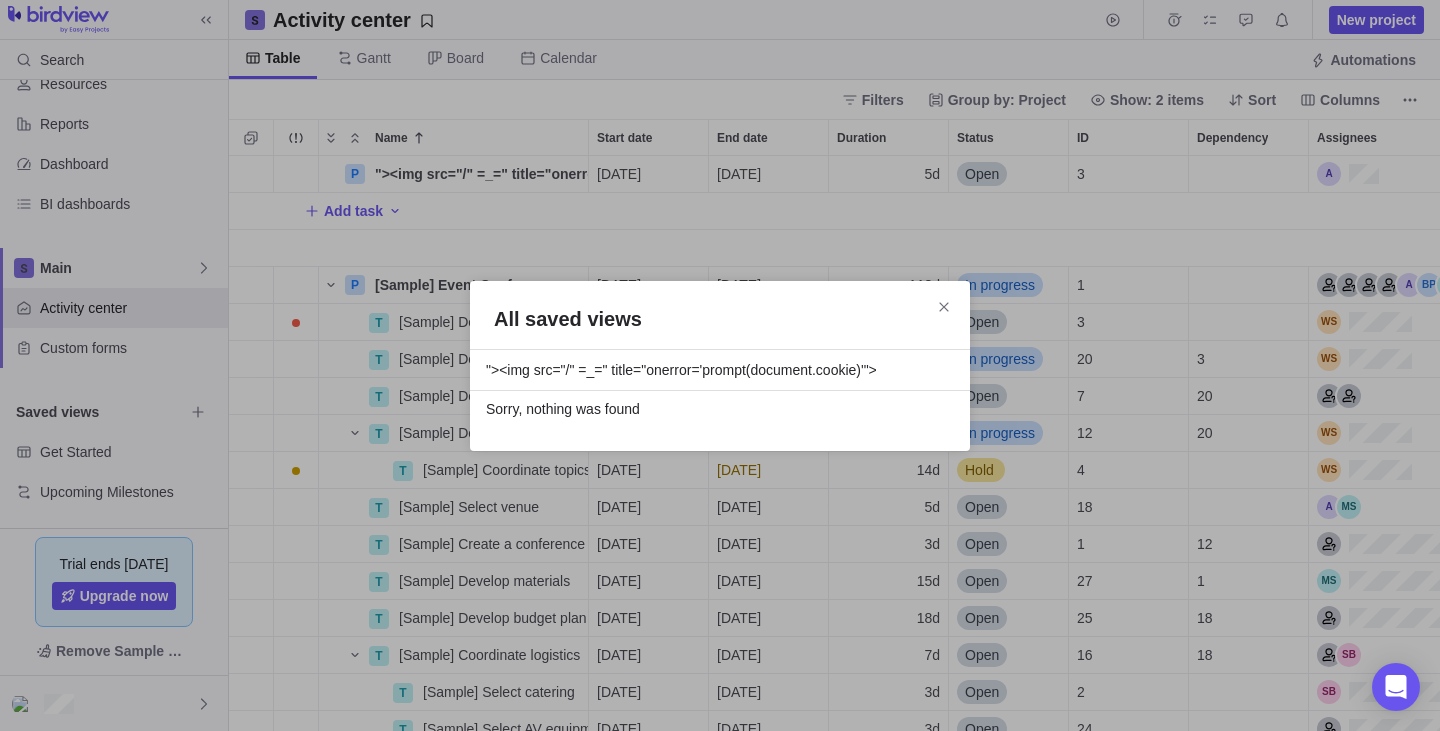 type on ""><img src="/" =_=" title="onerror='prompt(document.cookie)'">" 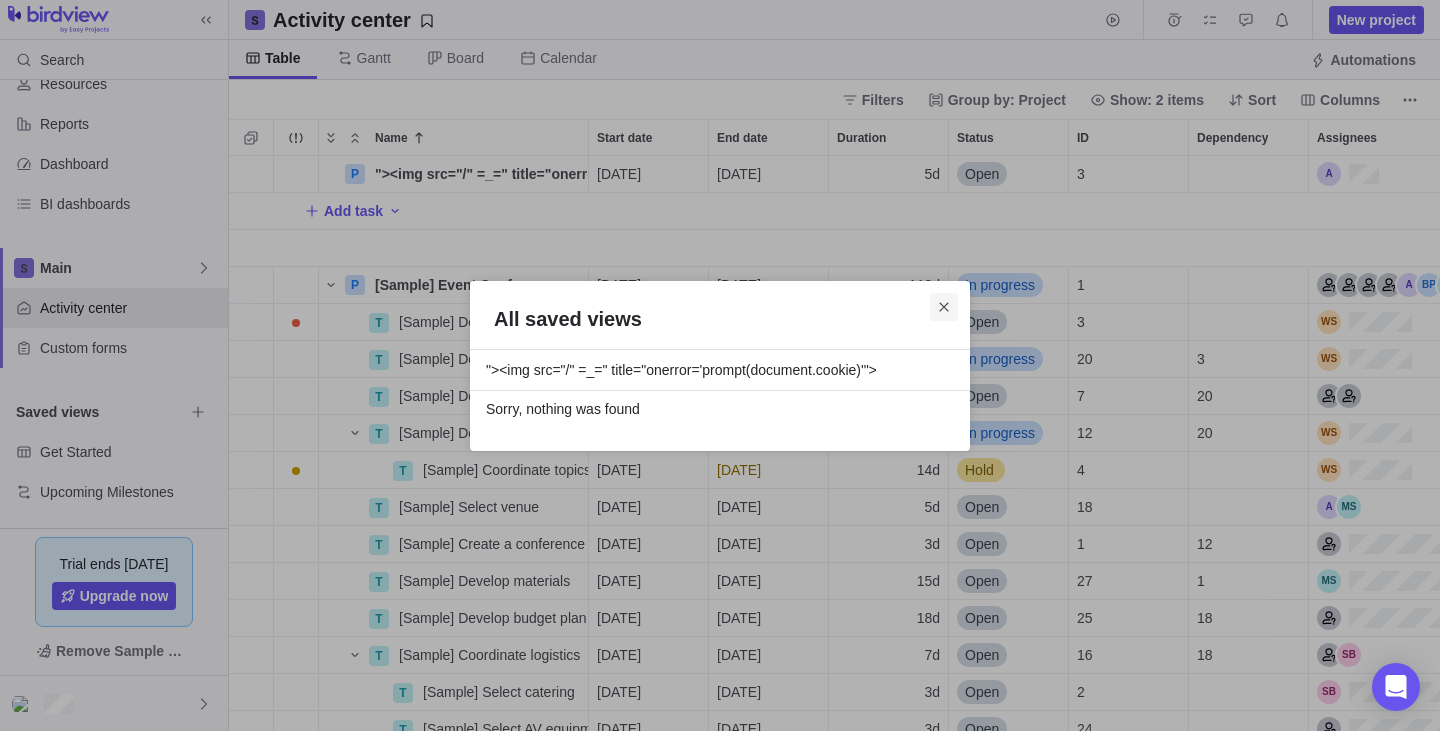 click 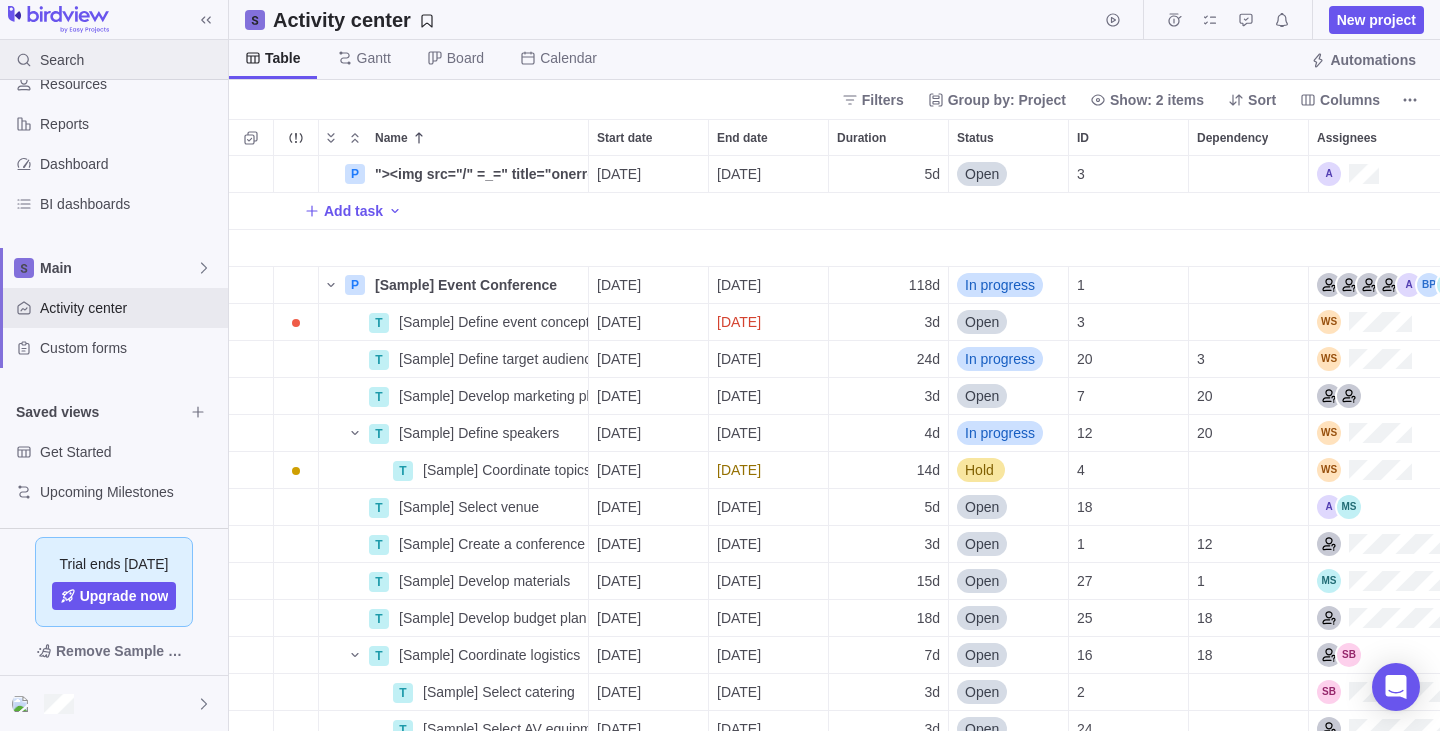 click on "Search" at bounding box center [62, 60] 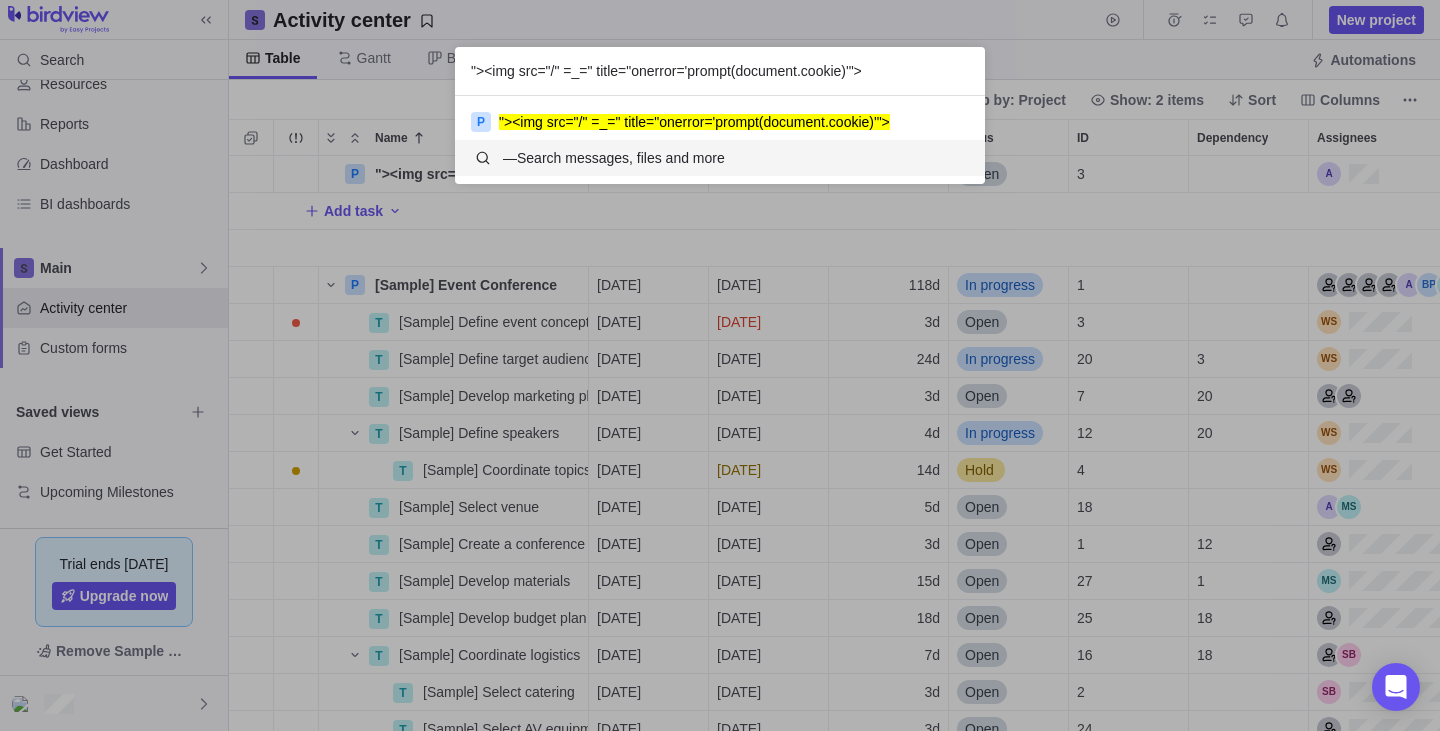 scroll, scrollTop: 1, scrollLeft: 1, axis: both 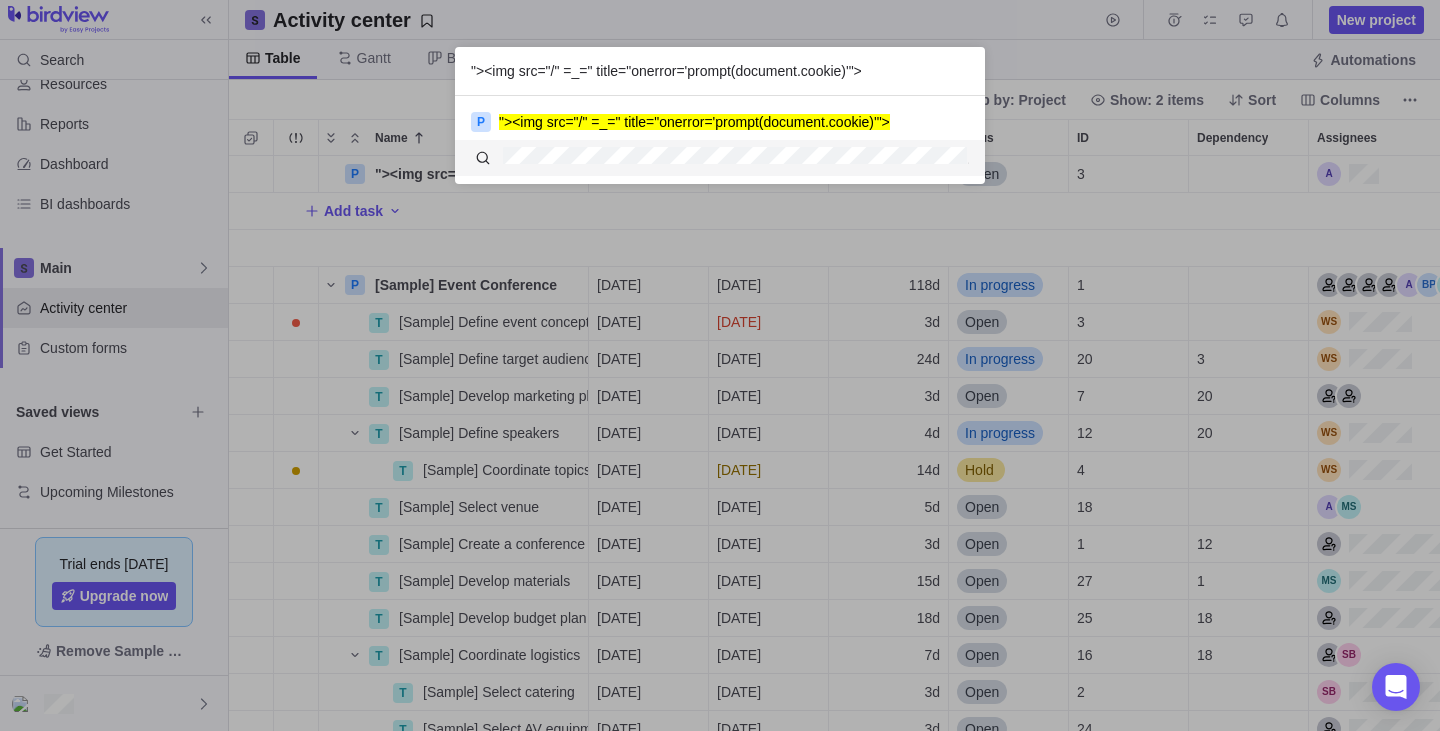 type on ""><img src="/" =_=" title="onerror='prompt(document.cookie)'">" 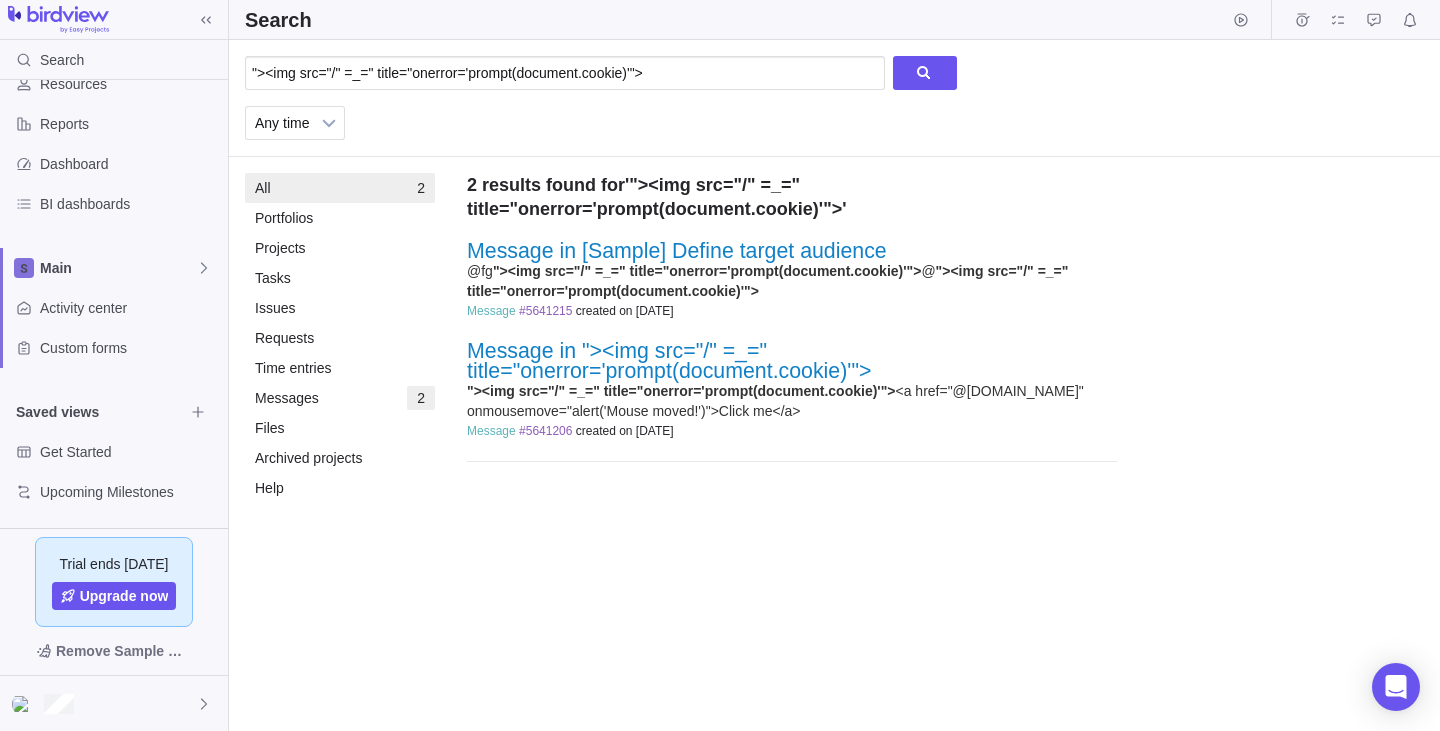 click on ""><img src="/" =_=" title="onerror='prompt(document.cookie)'">" at bounding box center [669, 361] 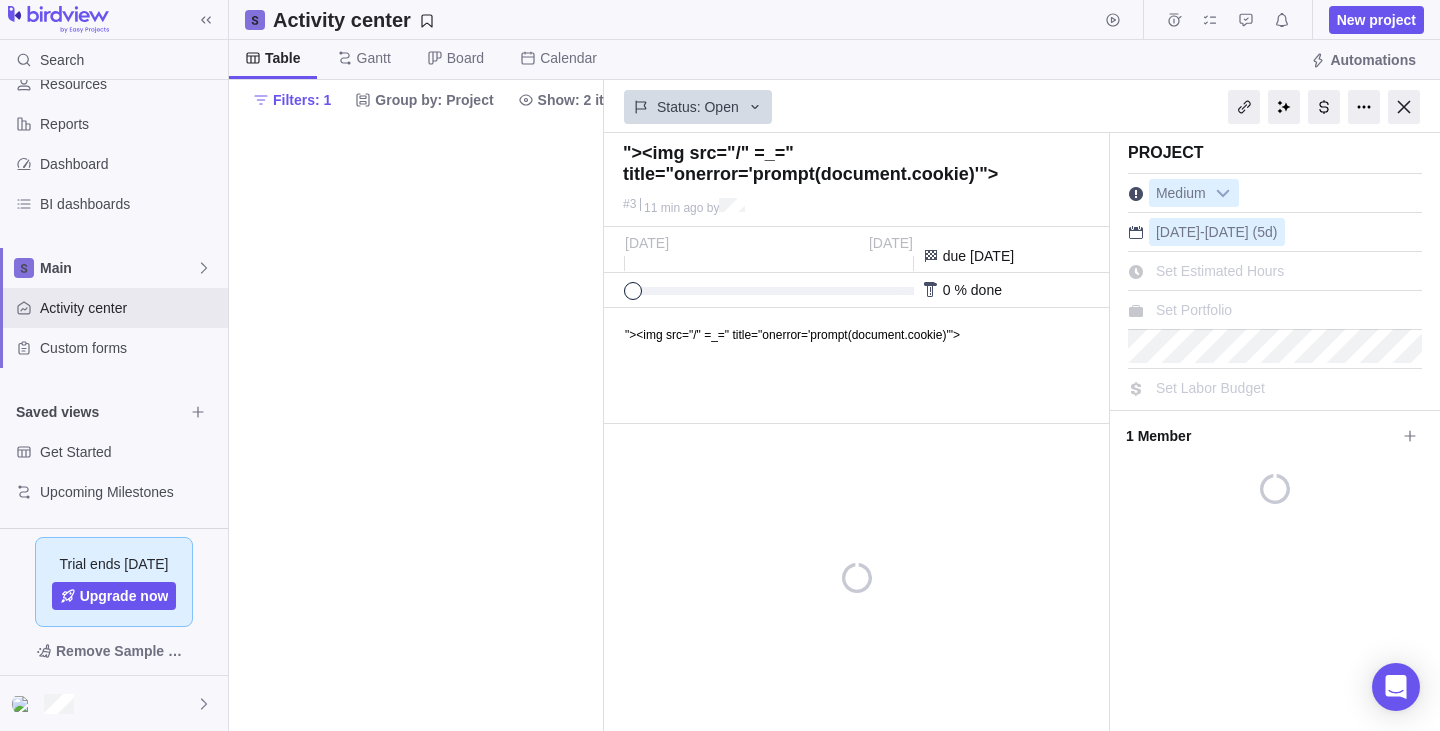 scroll, scrollTop: 0, scrollLeft: 0, axis: both 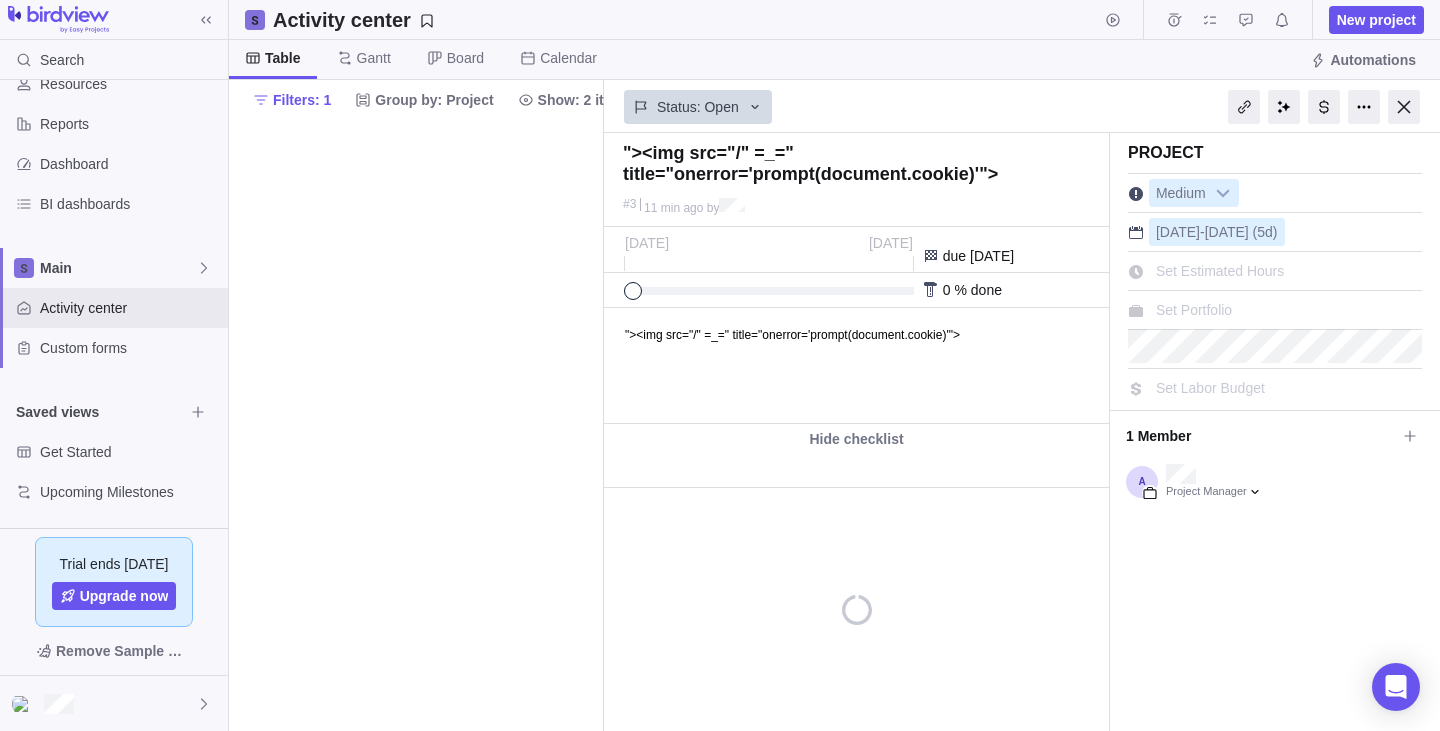 type on "x" 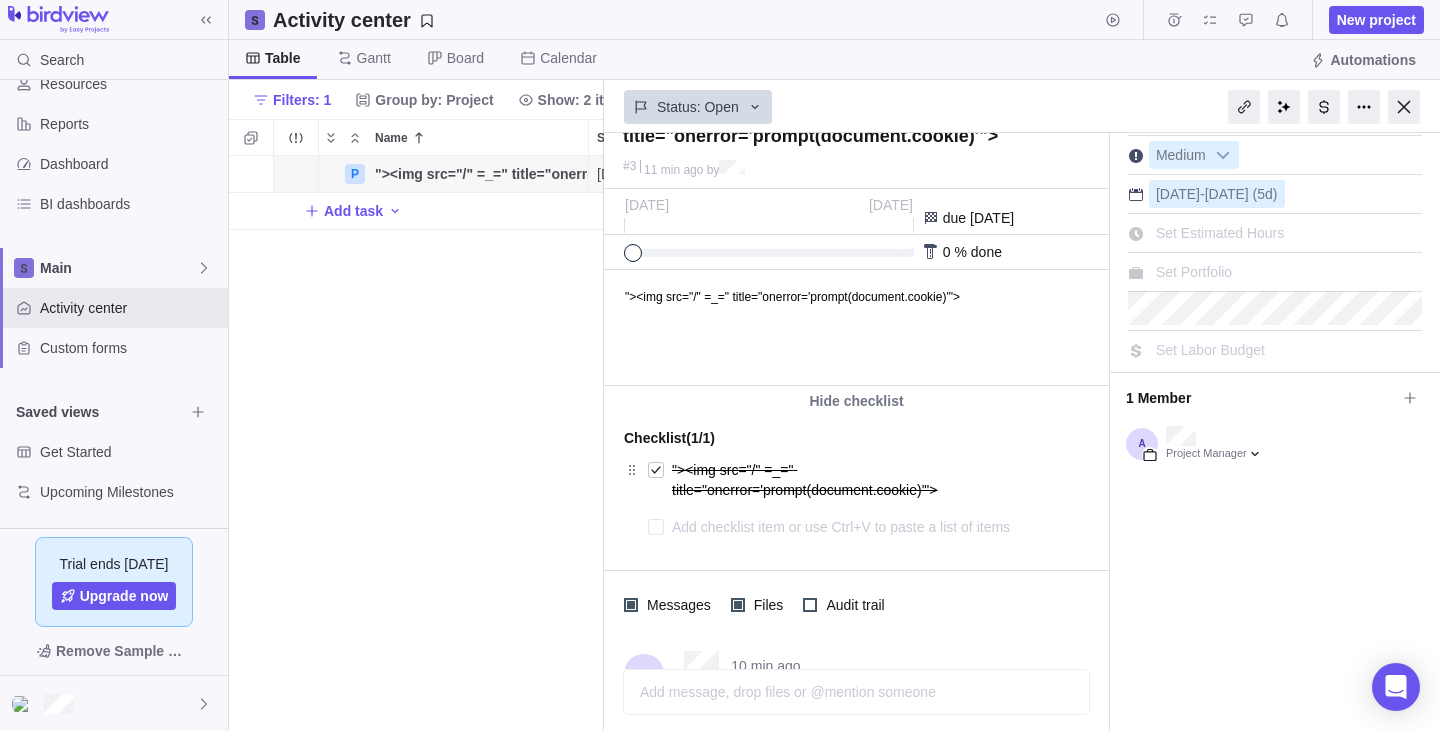 scroll, scrollTop: 140, scrollLeft: 0, axis: vertical 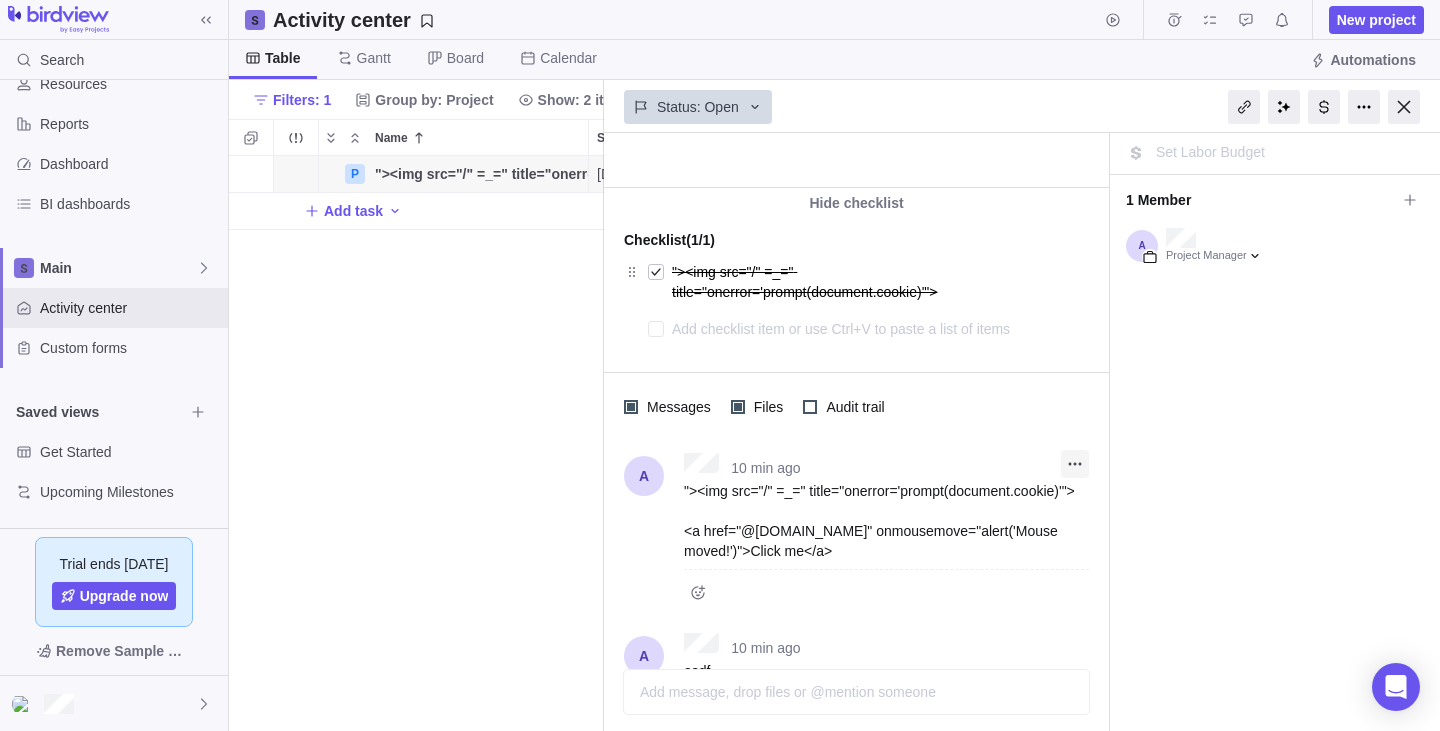 click at bounding box center (1075, 464) 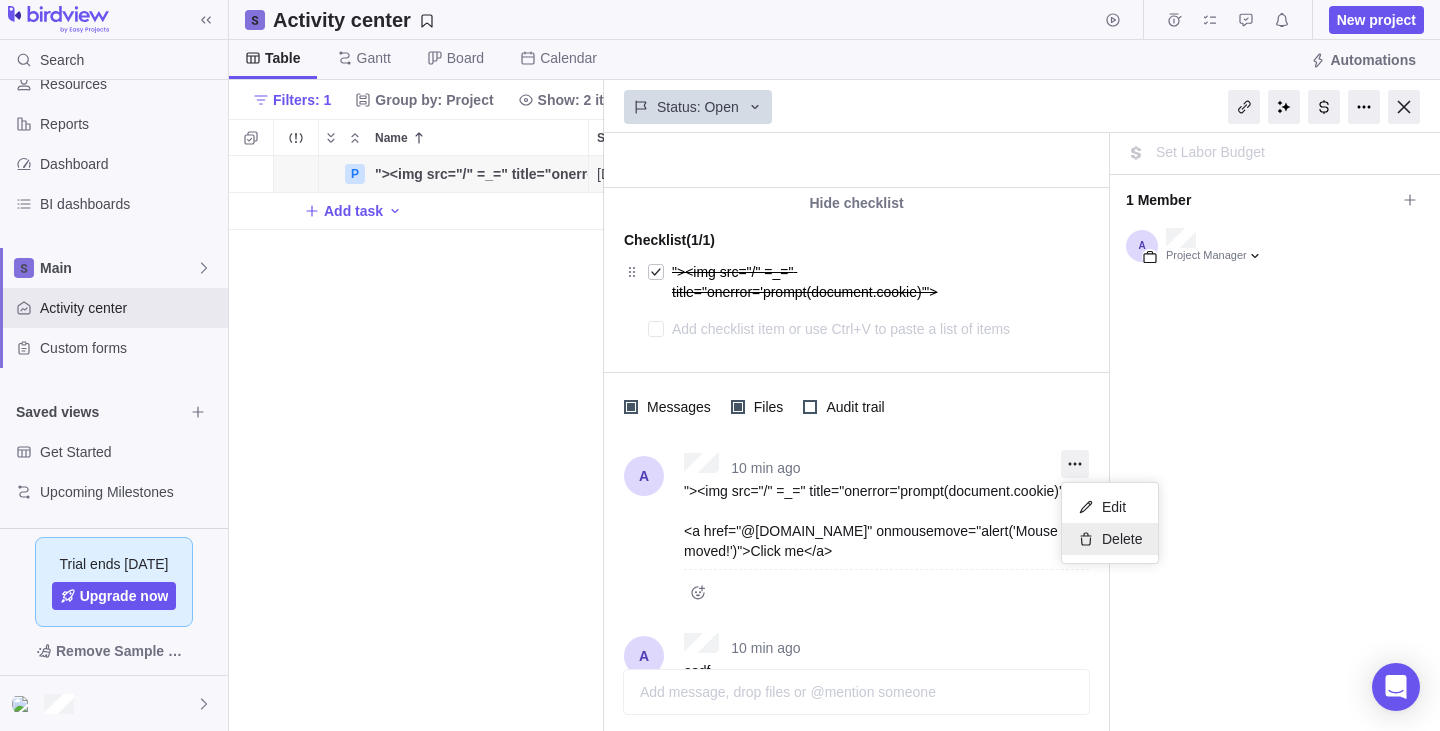 click on "Delete" at bounding box center [1110, 539] 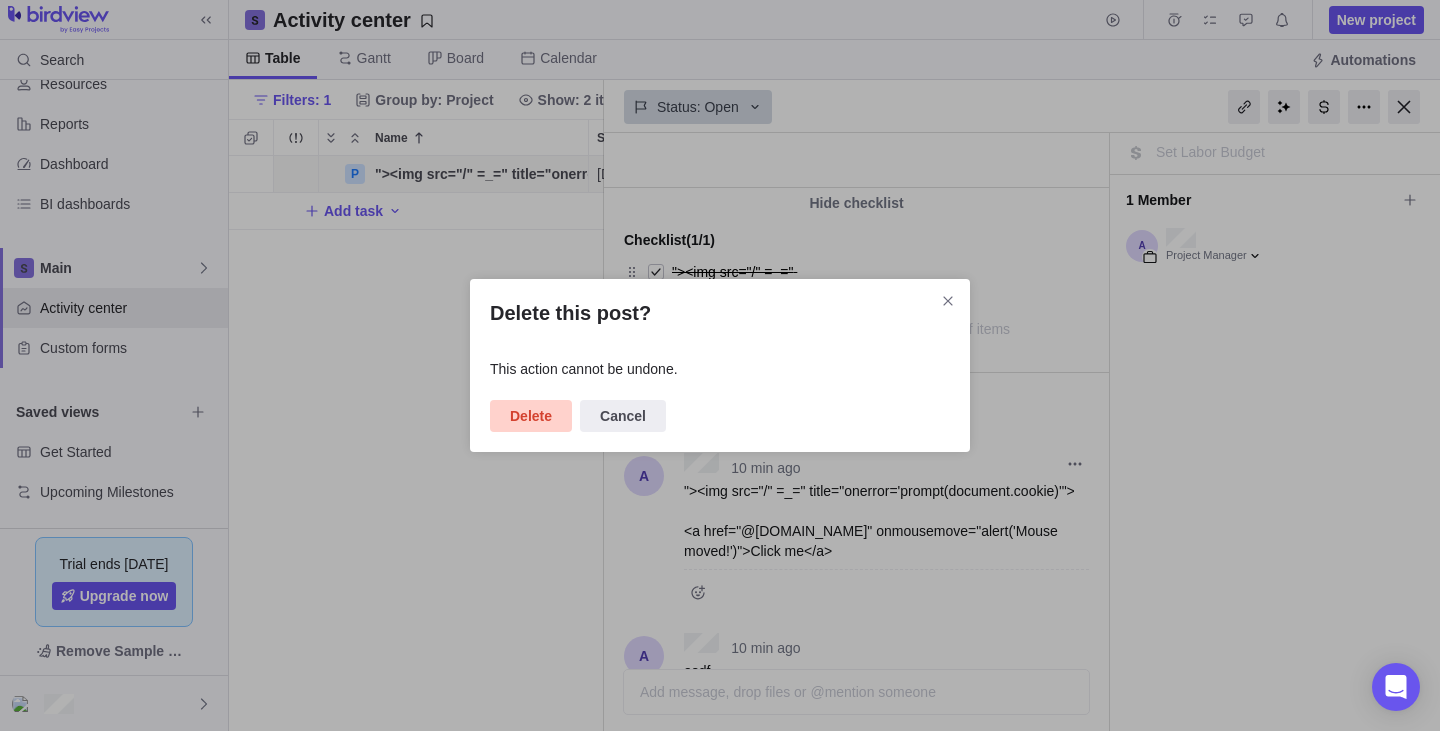 click on "Delete" at bounding box center [531, 416] 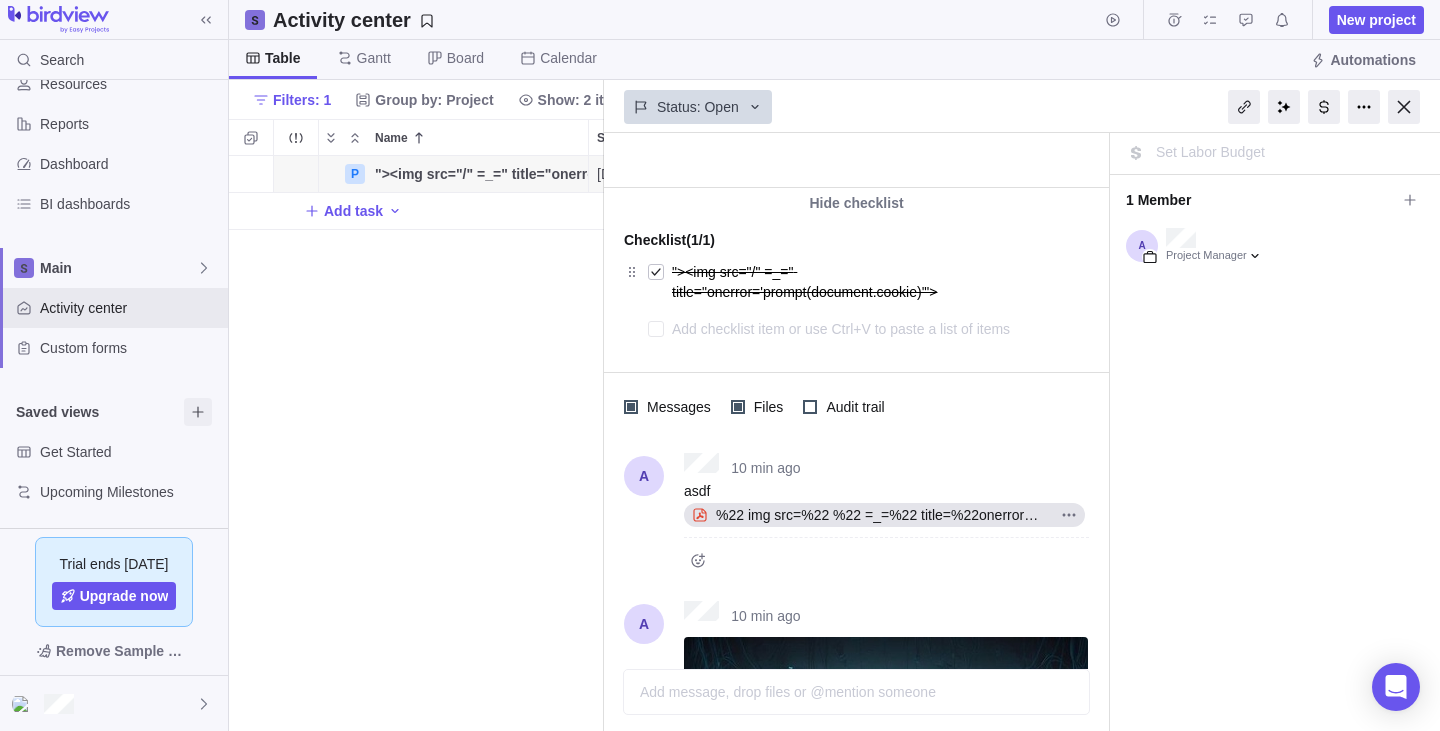 click at bounding box center (198, 412) 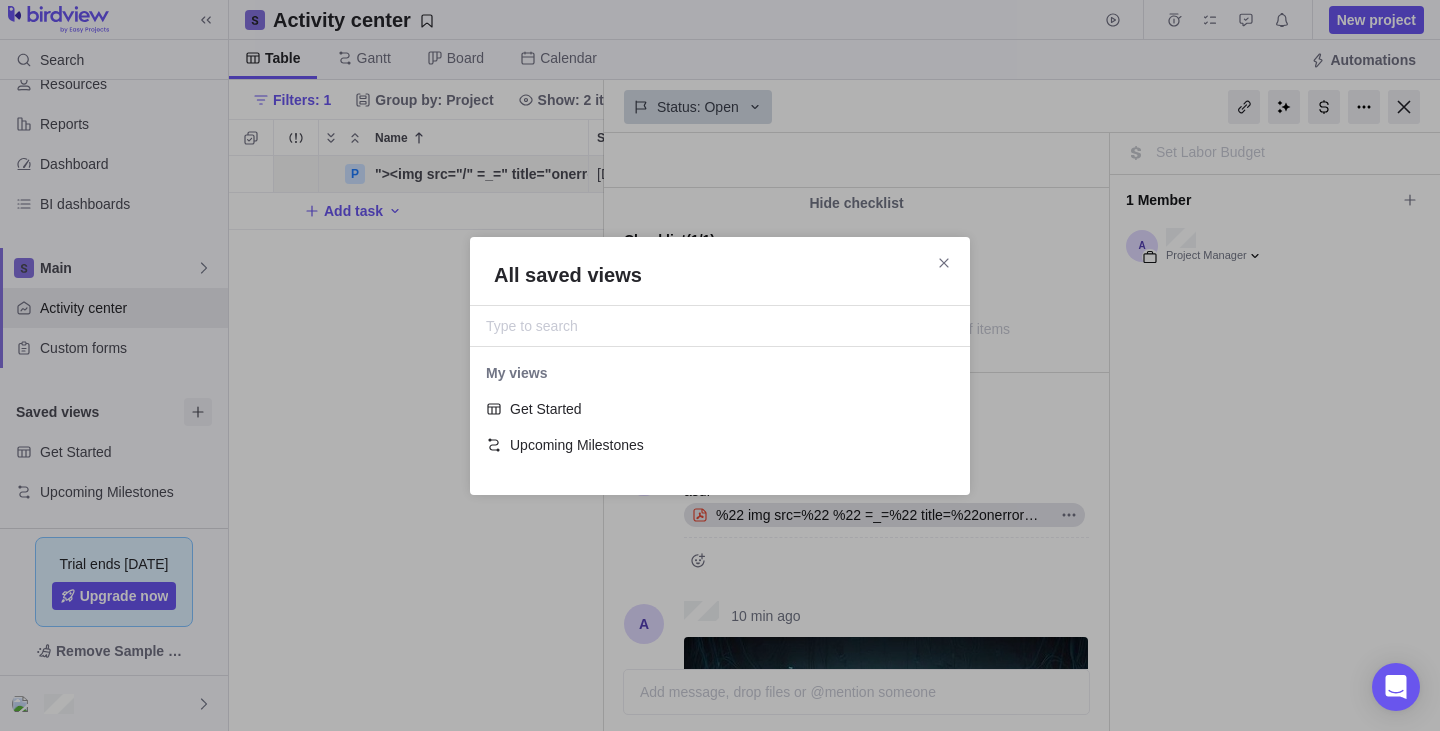 scroll, scrollTop: 1, scrollLeft: 1, axis: both 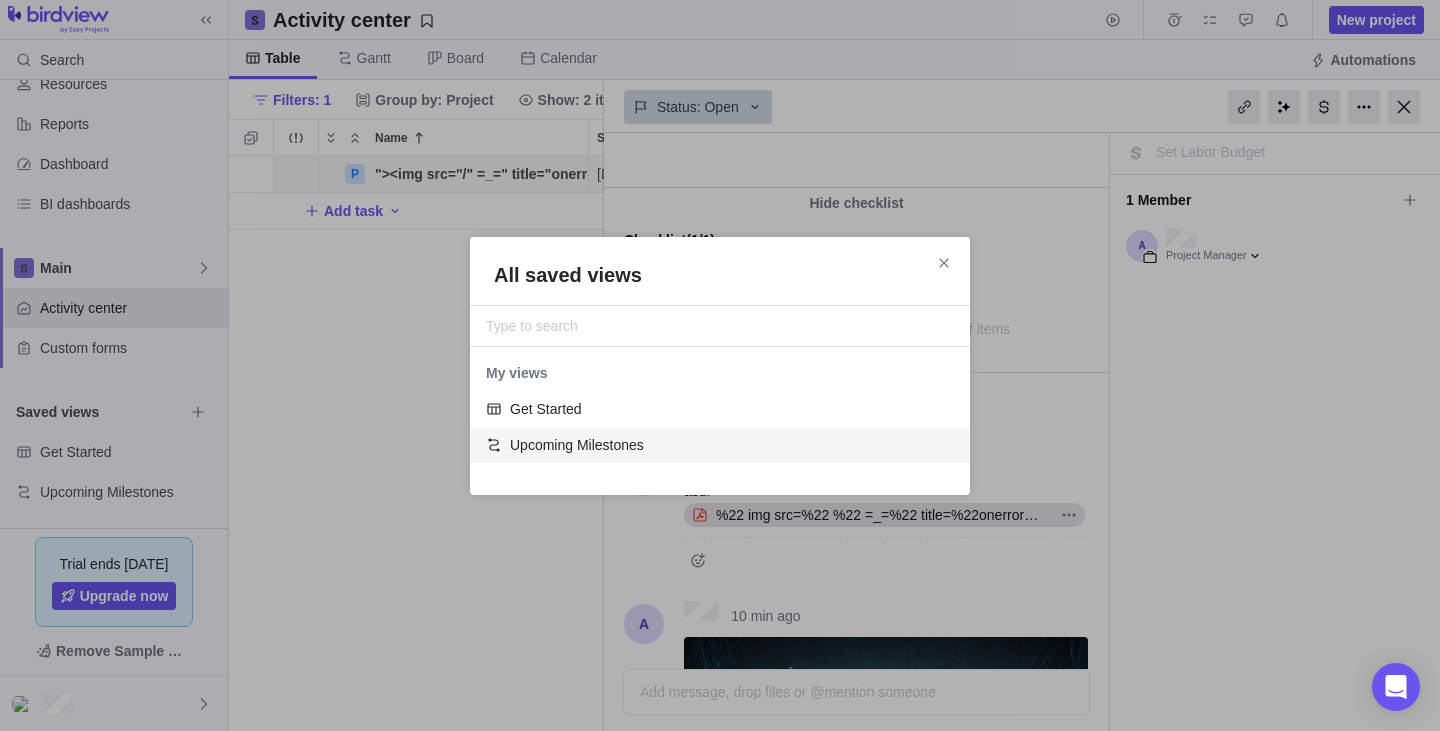 drag, startPoint x: 546, startPoint y: 453, endPoint x: 439, endPoint y: 495, distance: 114.947815 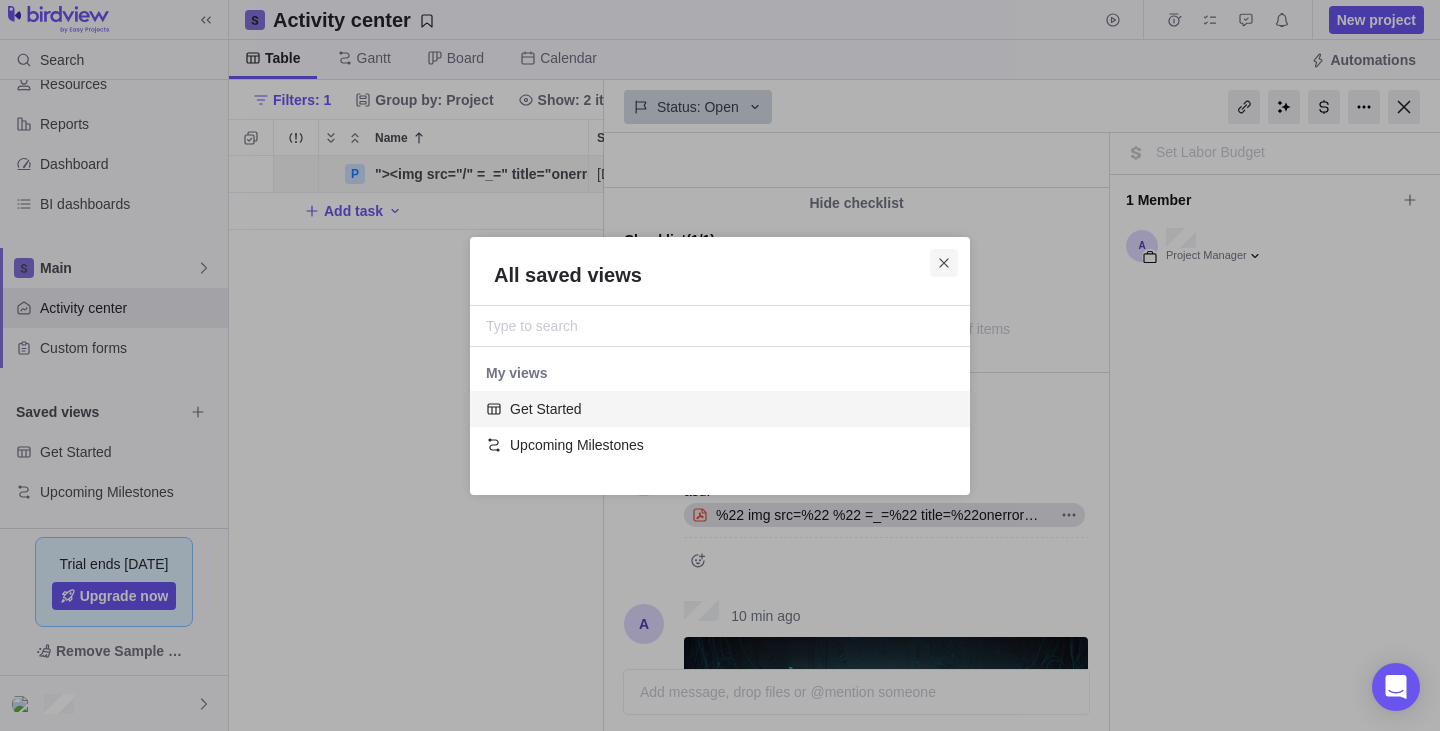 click 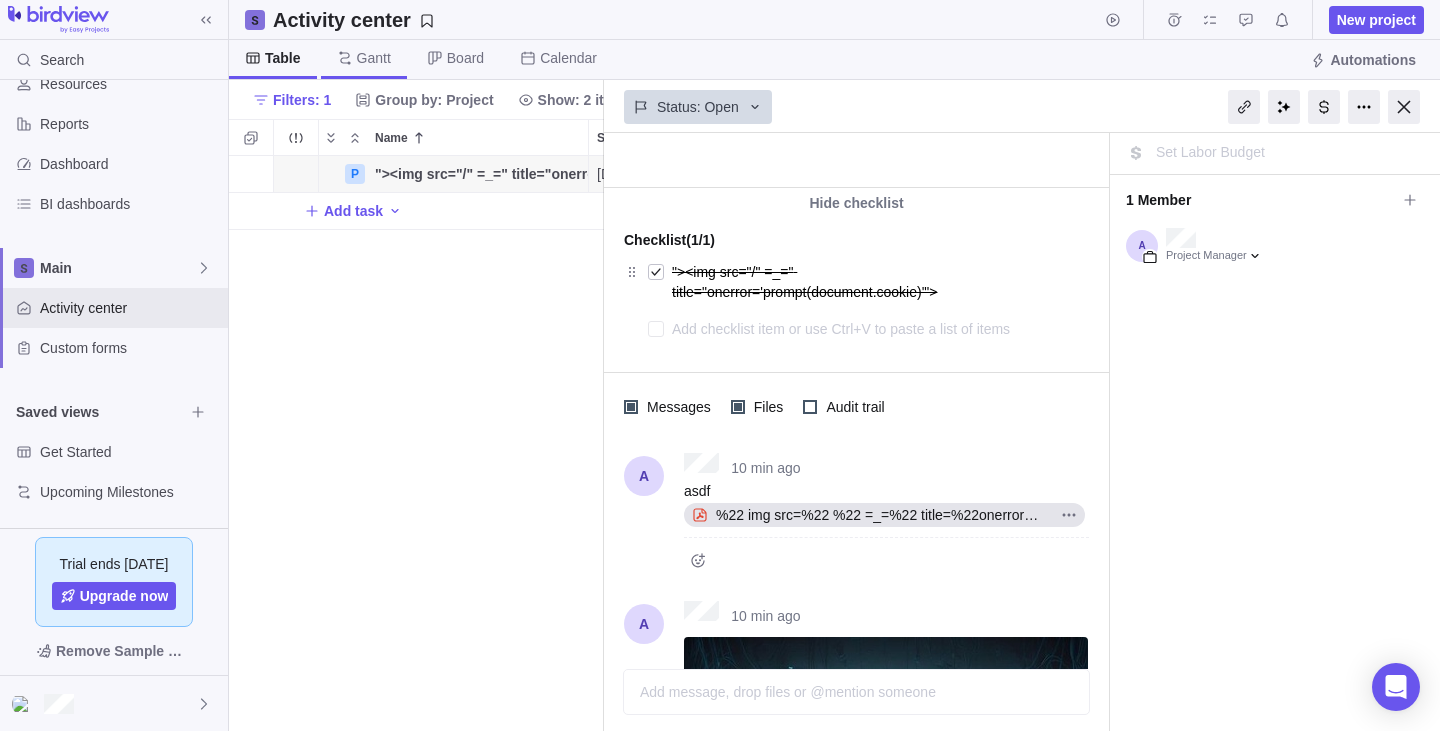 click on "Gantt" at bounding box center (364, 59) 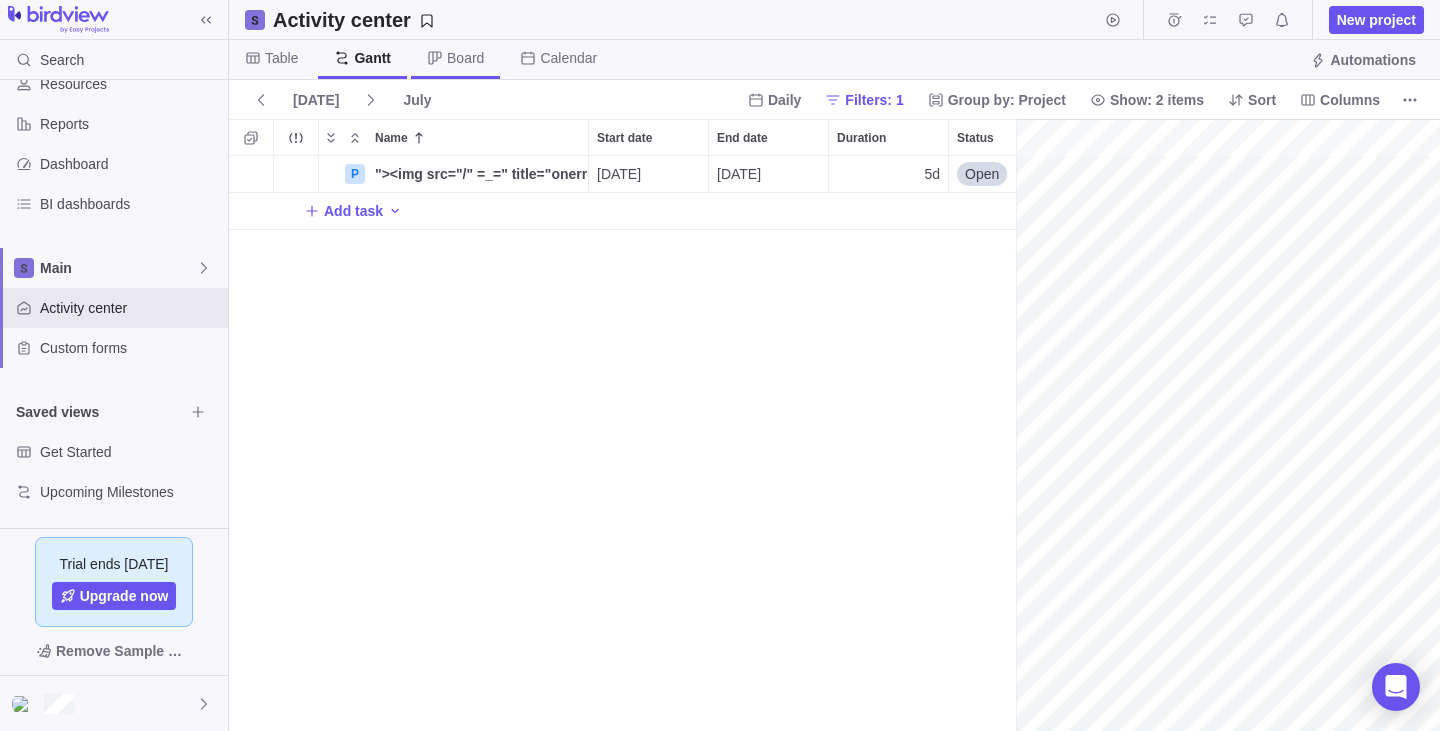 scroll, scrollTop: 1, scrollLeft: 1, axis: both 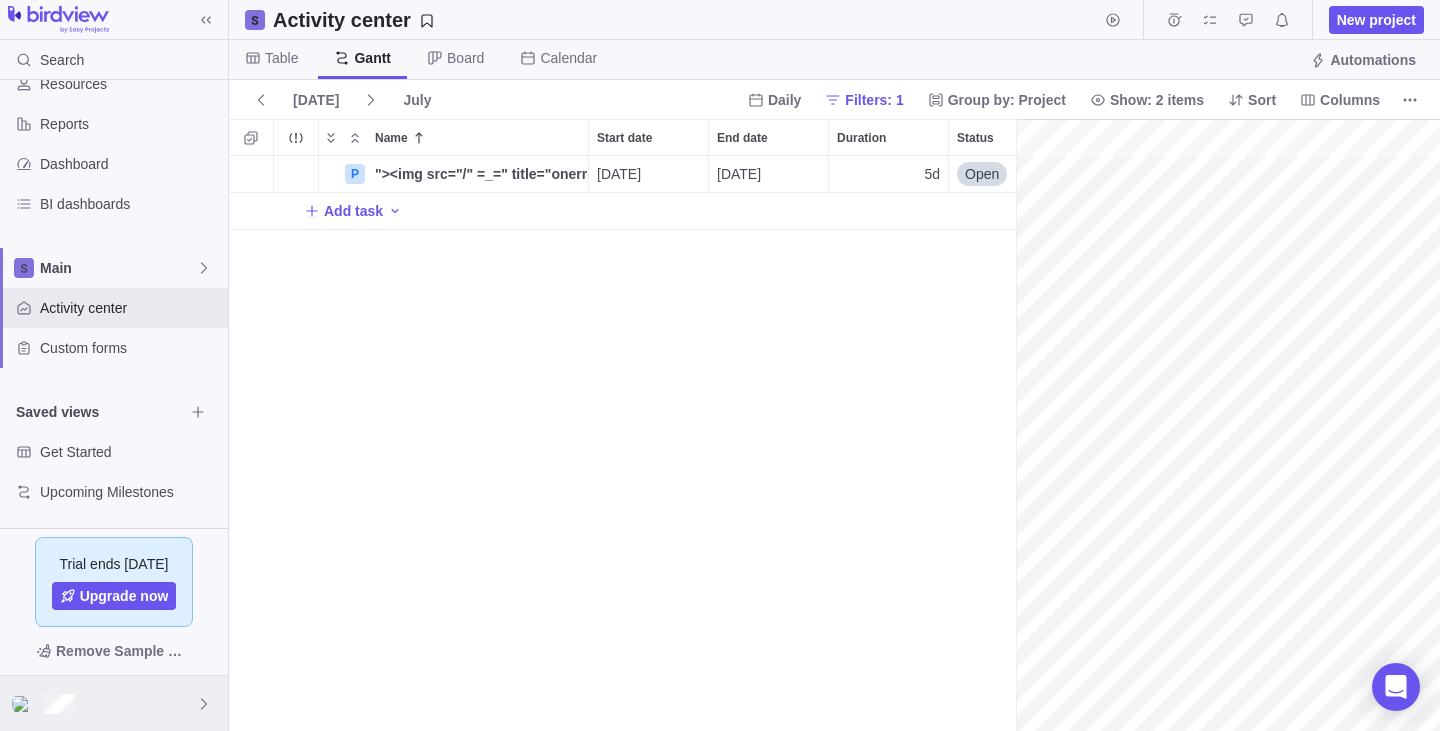 click at bounding box center (114, 703) 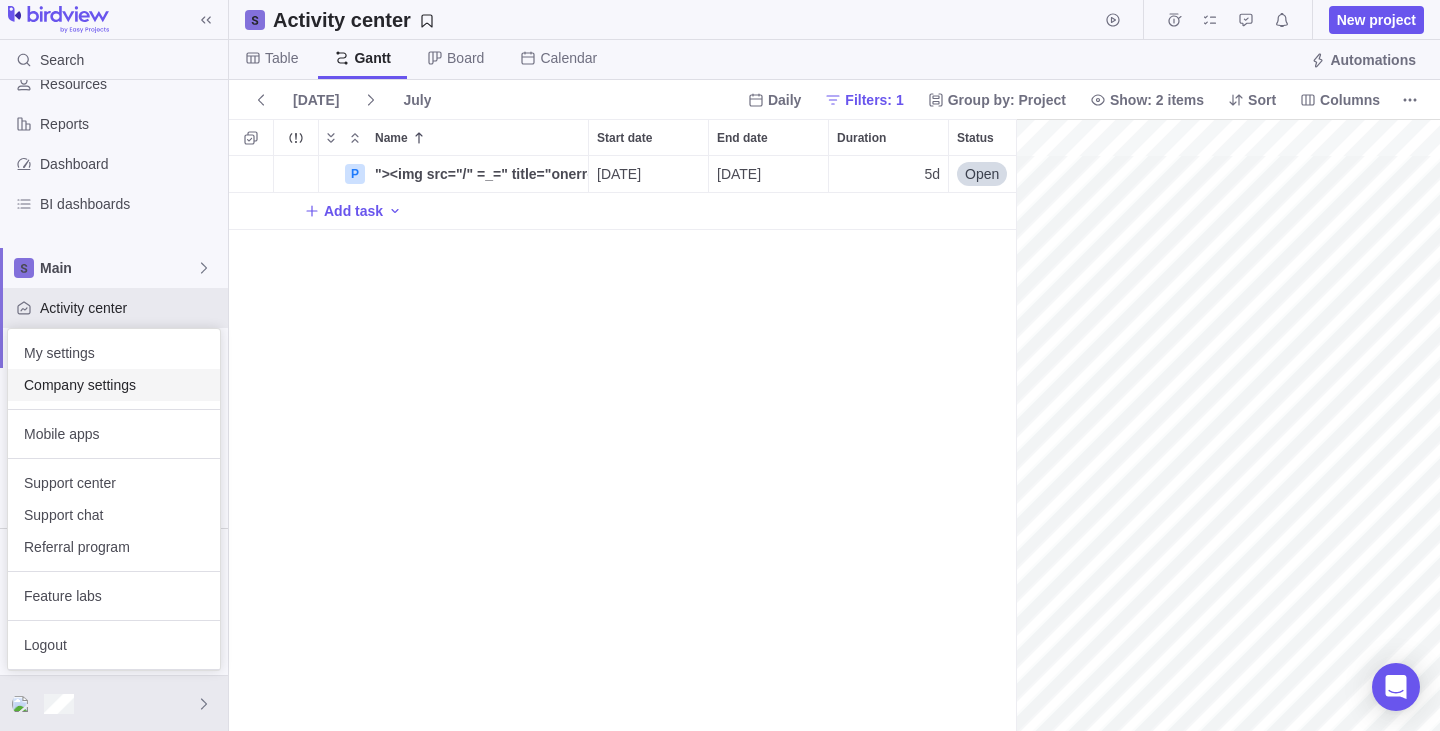 click on "Company settings" at bounding box center [114, 385] 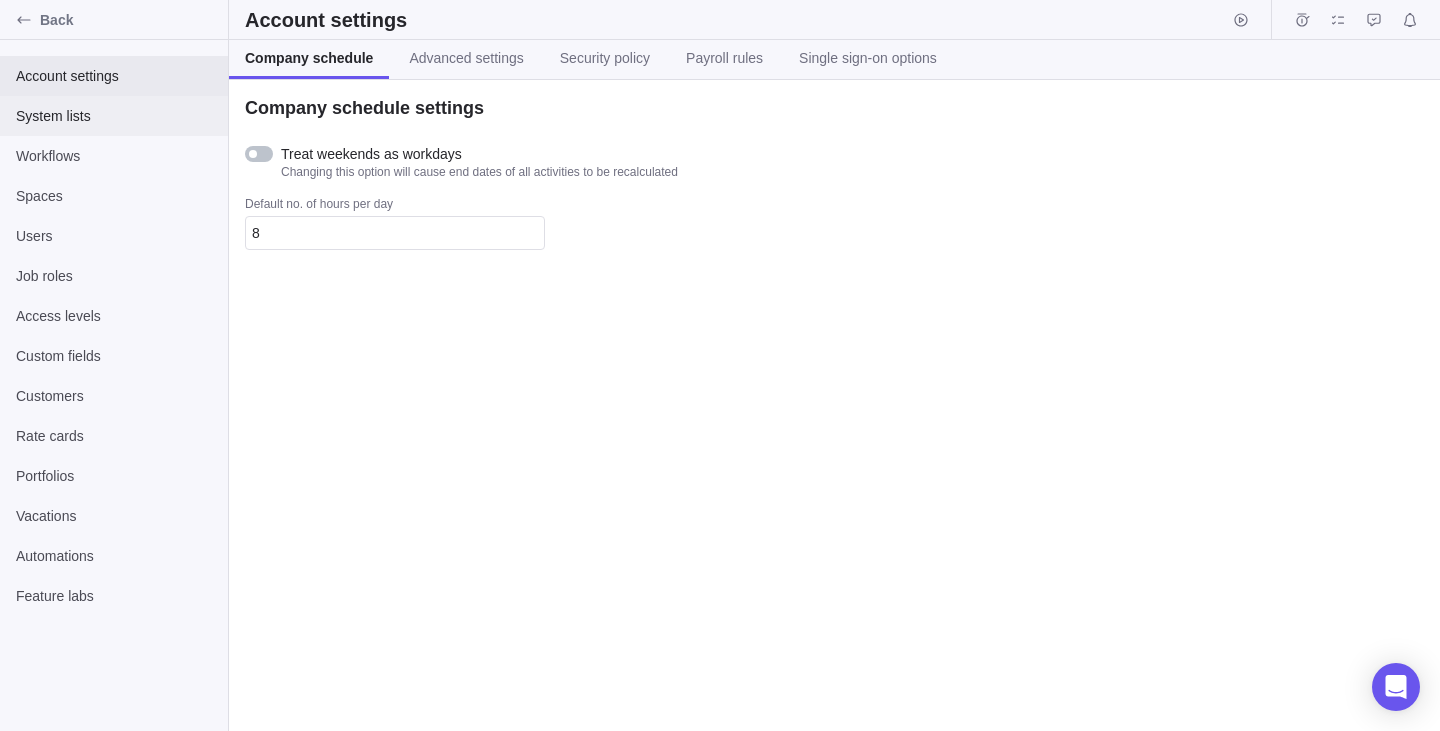 click on "System lists" at bounding box center [114, 116] 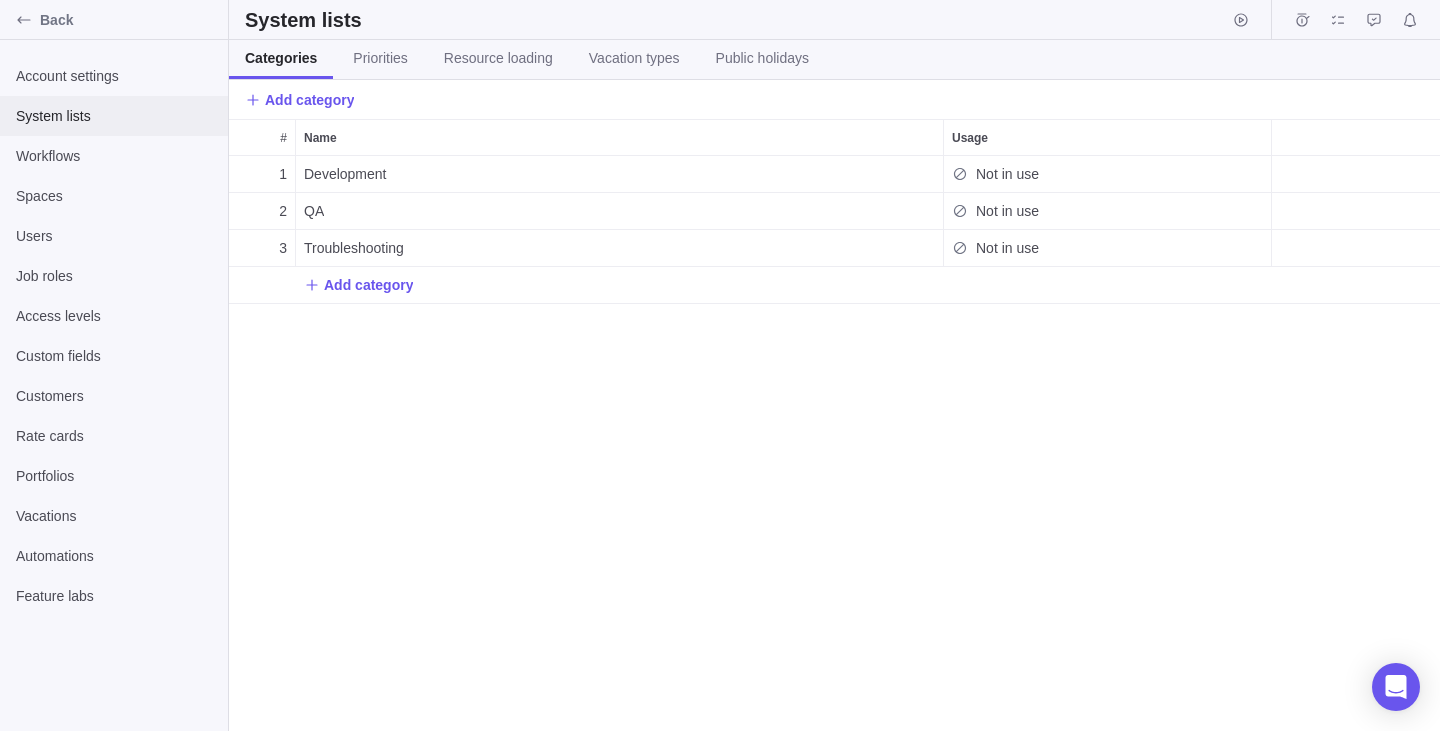 scroll, scrollTop: 1, scrollLeft: 1, axis: both 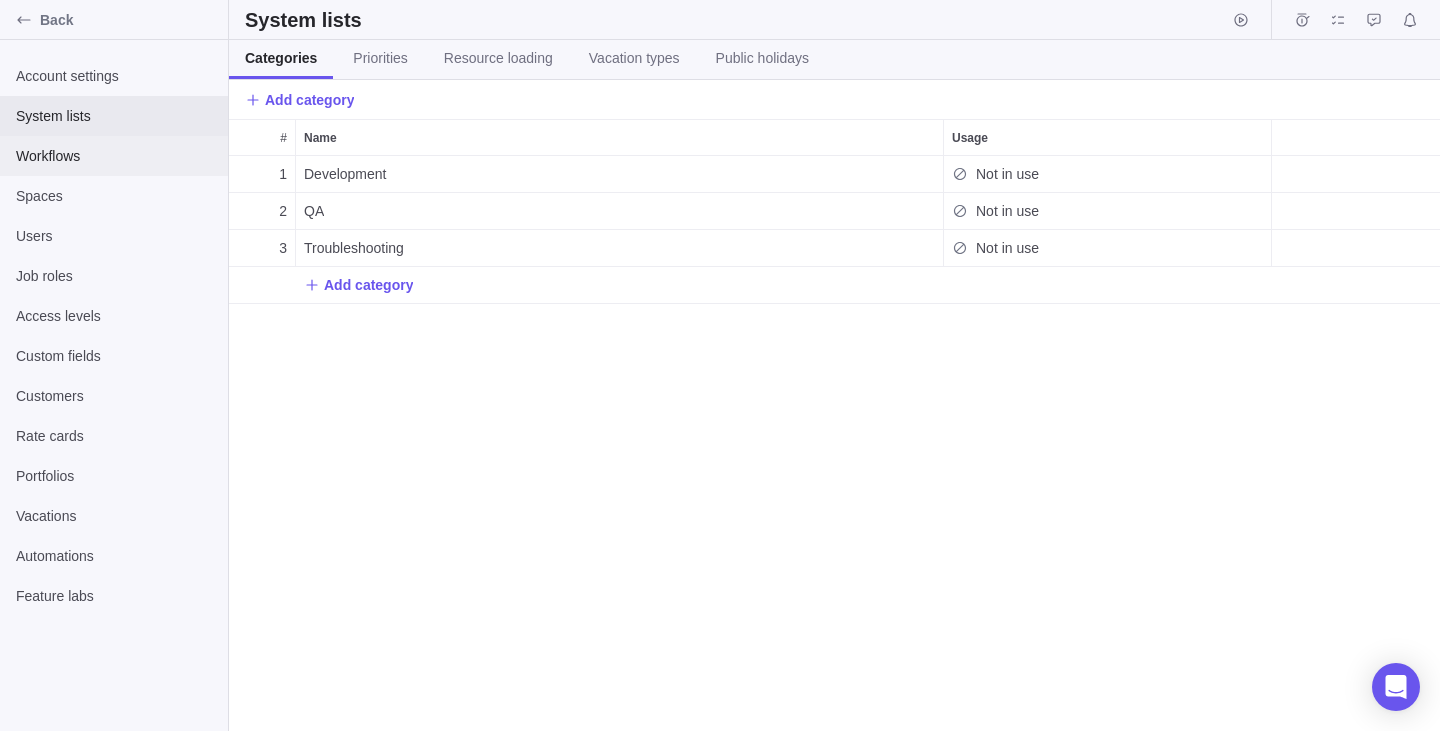 click on "Workflows" at bounding box center [114, 156] 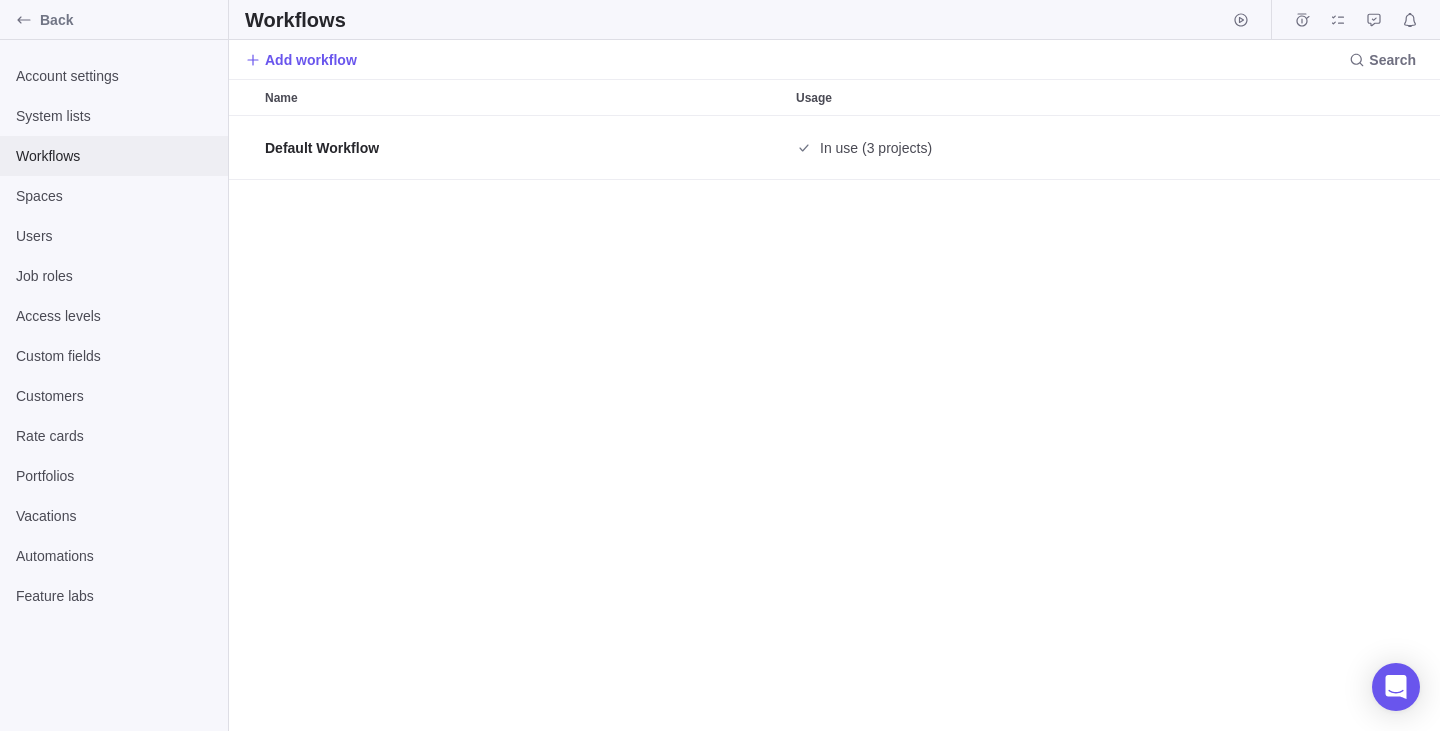 scroll, scrollTop: 1, scrollLeft: 1, axis: both 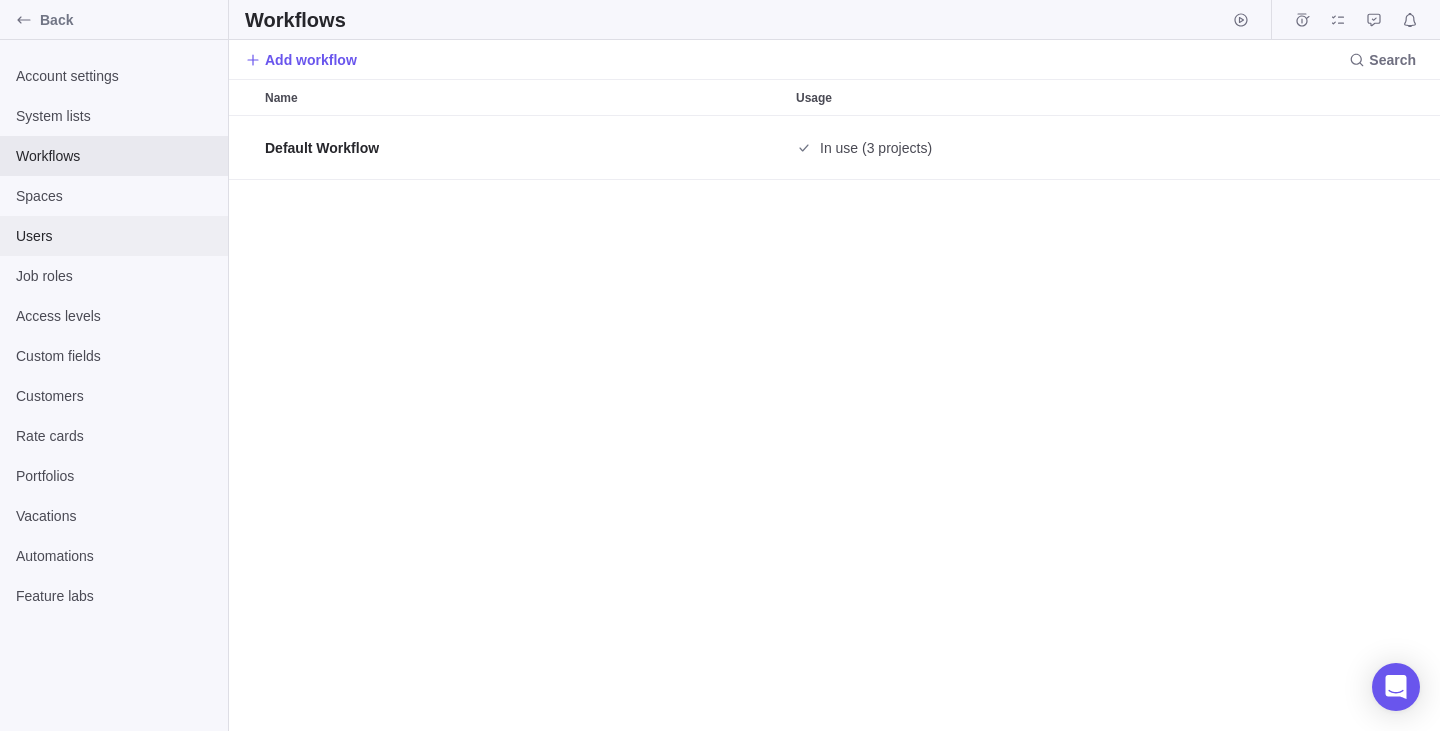 click on "Users" at bounding box center (114, 236) 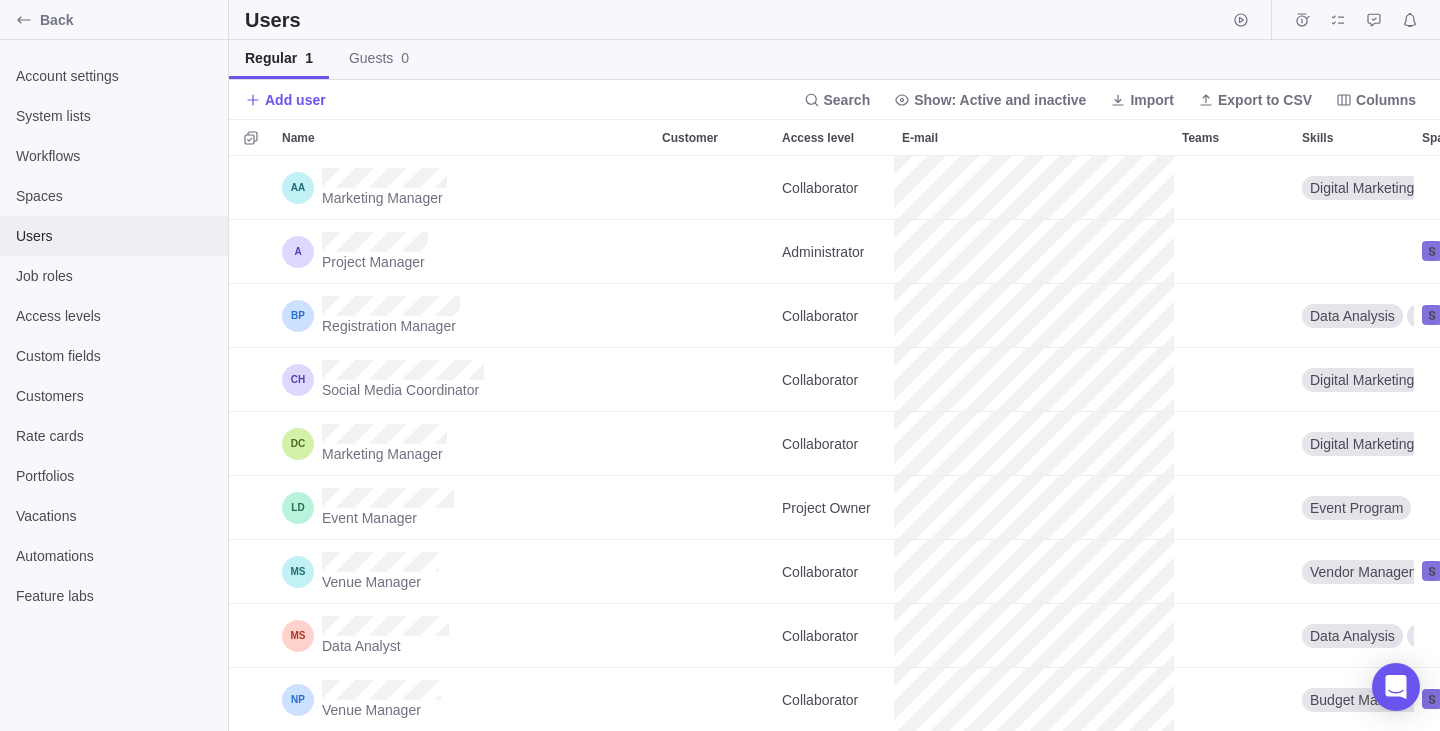 scroll, scrollTop: 1, scrollLeft: 1, axis: both 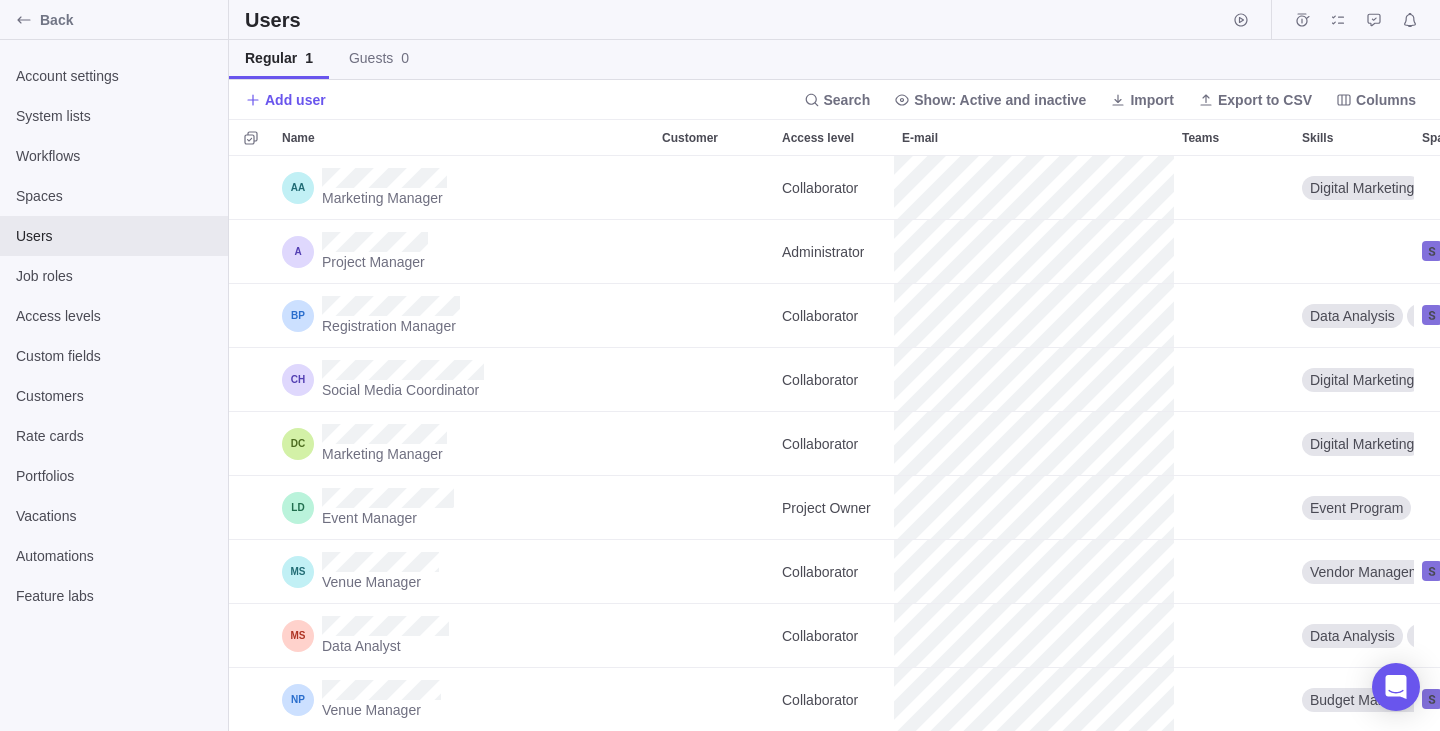 click on "Add user Search Show: Active and inactive Import Export to CSV Columns" at bounding box center (834, 99) 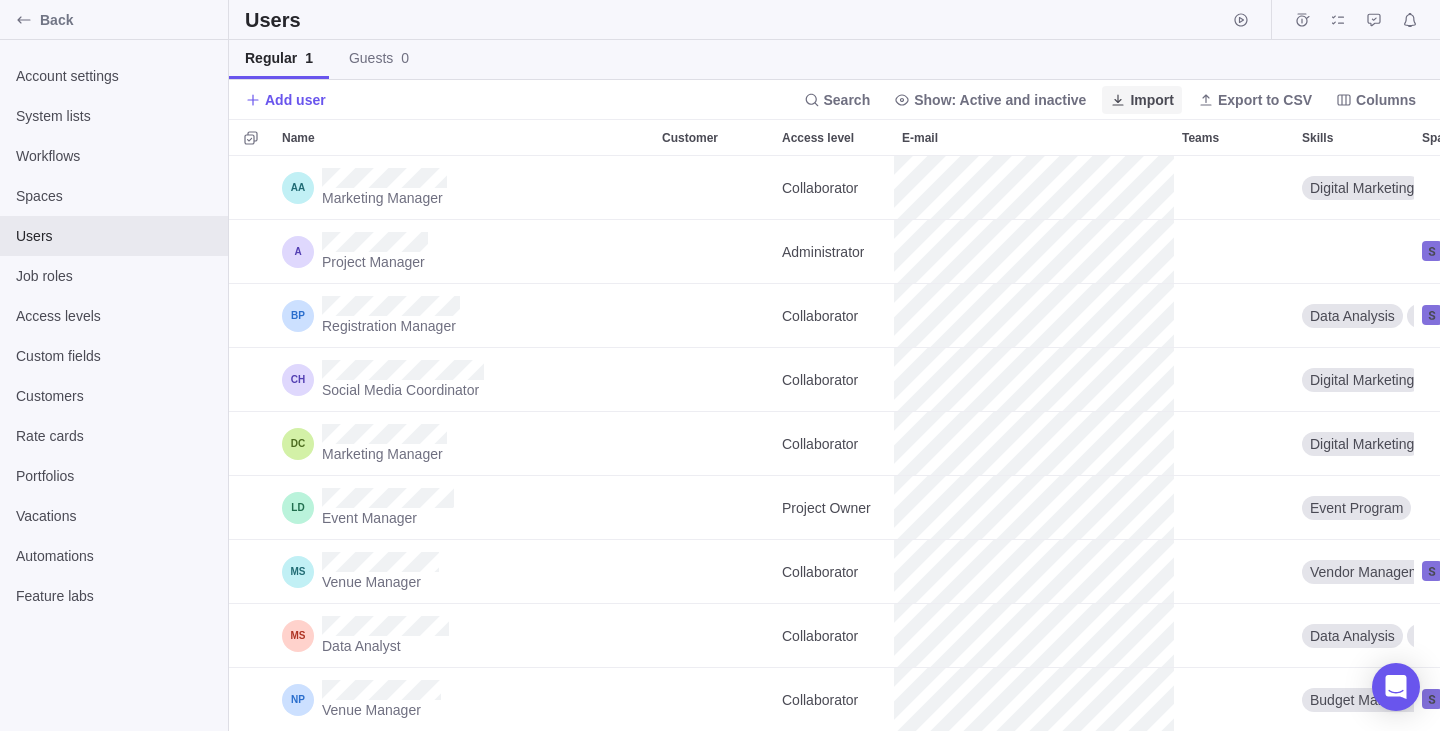 click on "Import" at bounding box center [1152, 100] 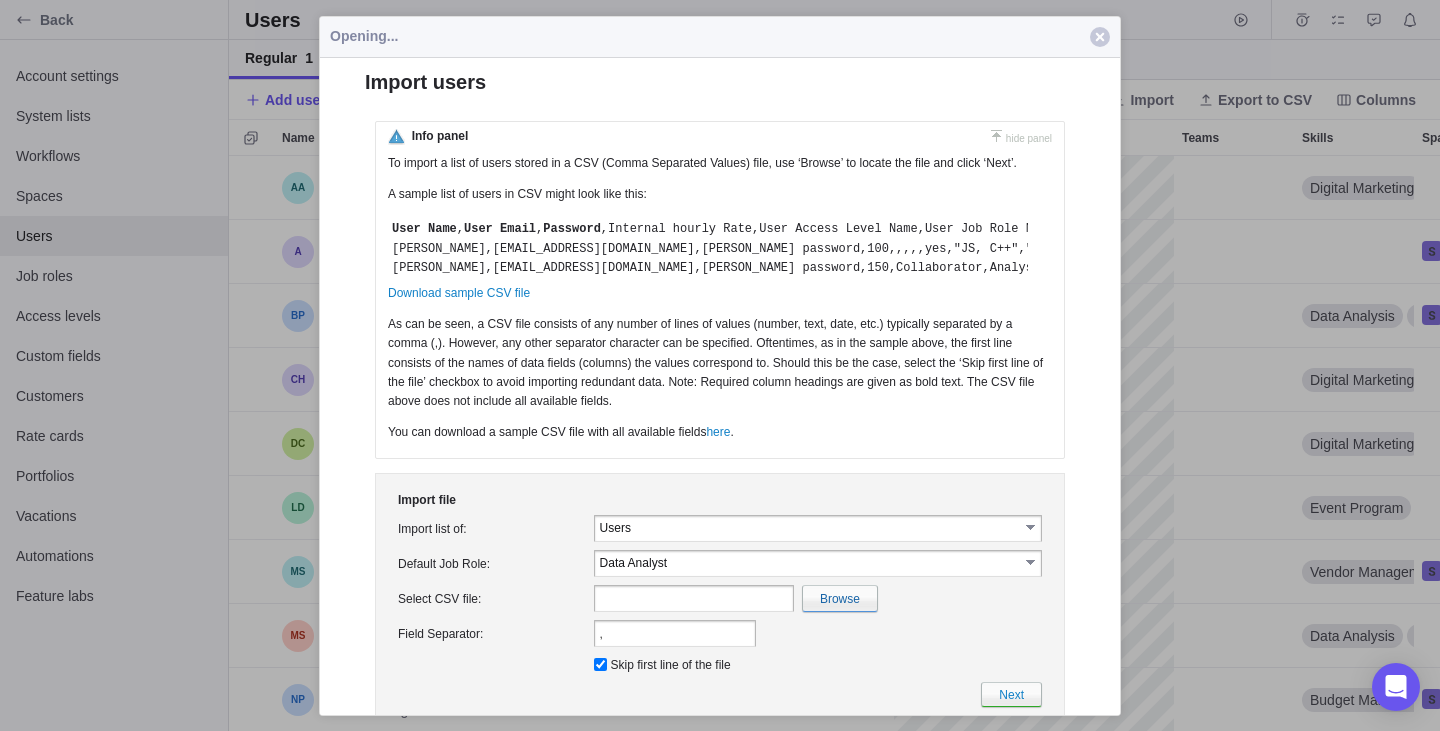 scroll, scrollTop: 0, scrollLeft: 0, axis: both 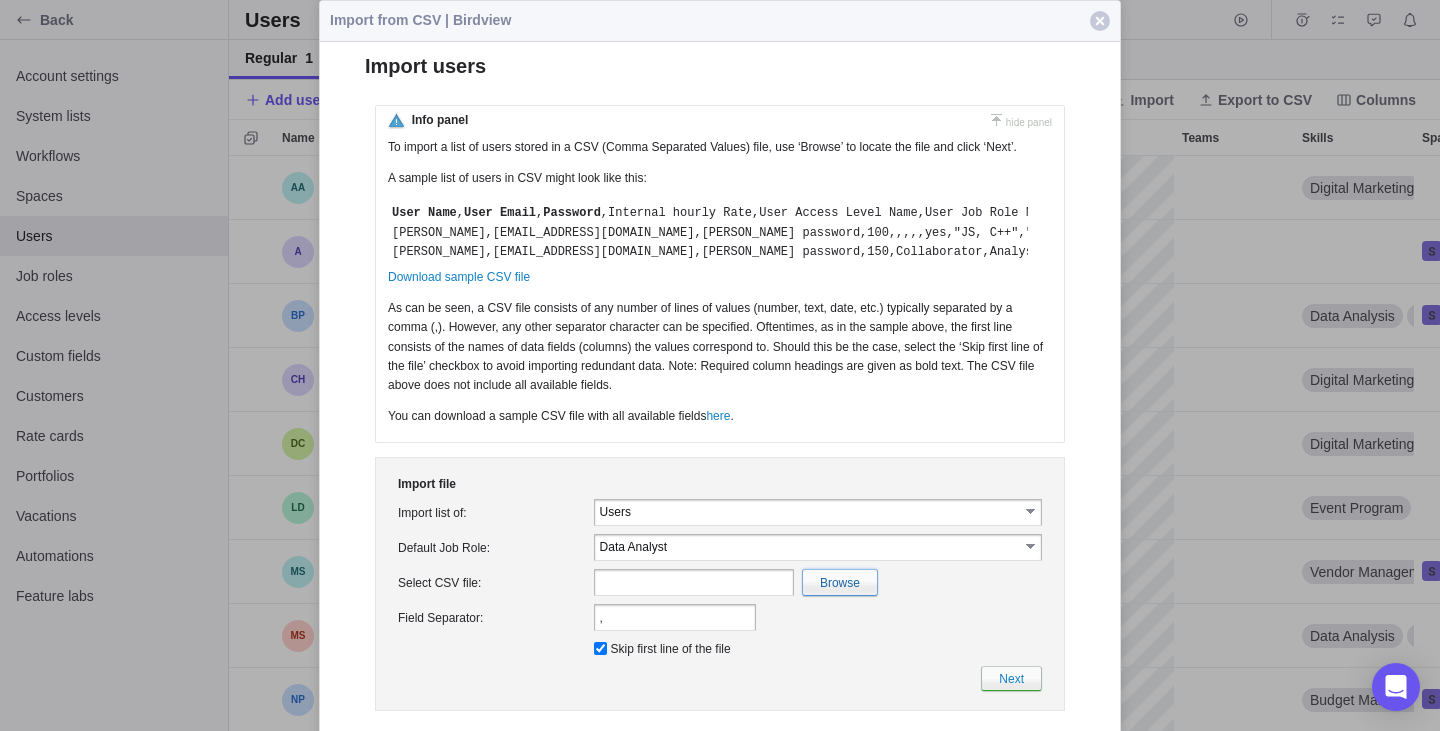 click at bounding box center (404, 582) 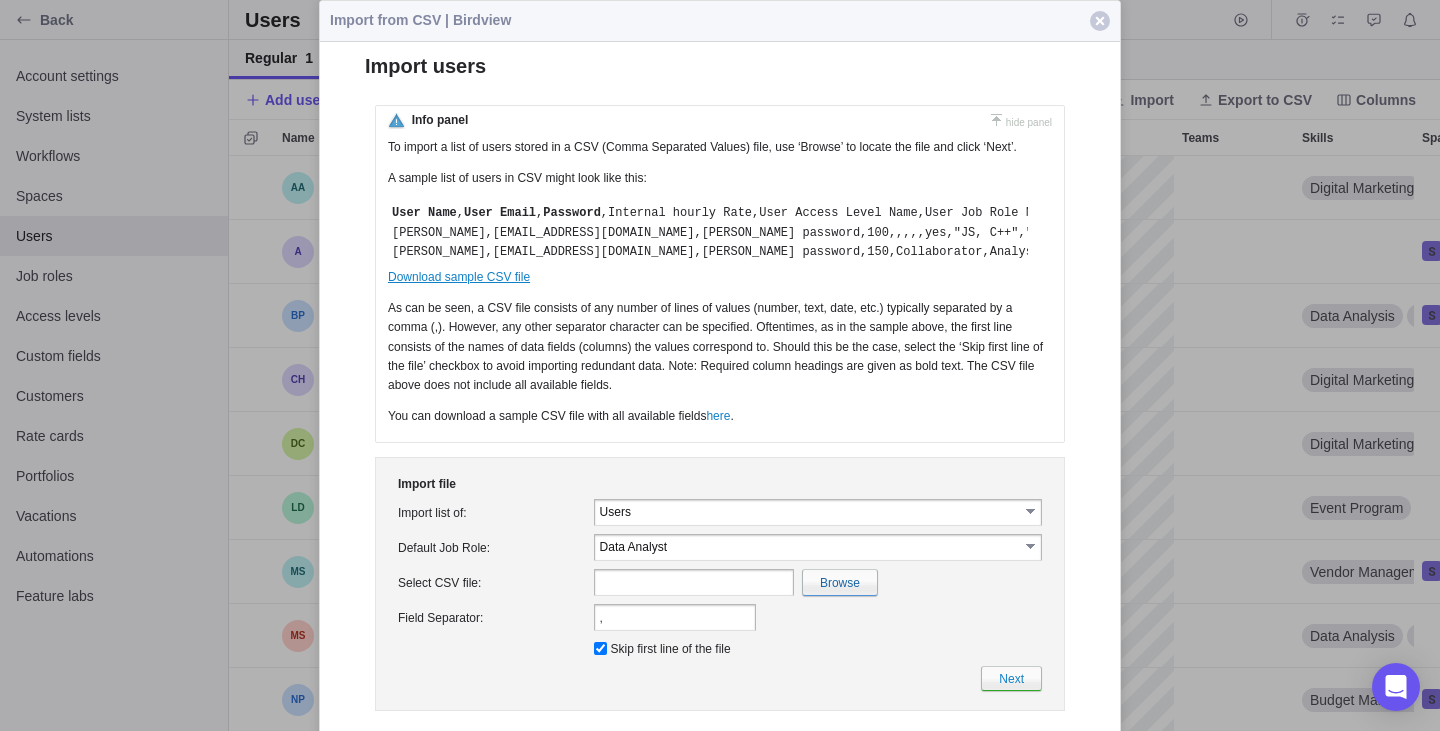 click on "Download sample CSV file" at bounding box center (459, 277) 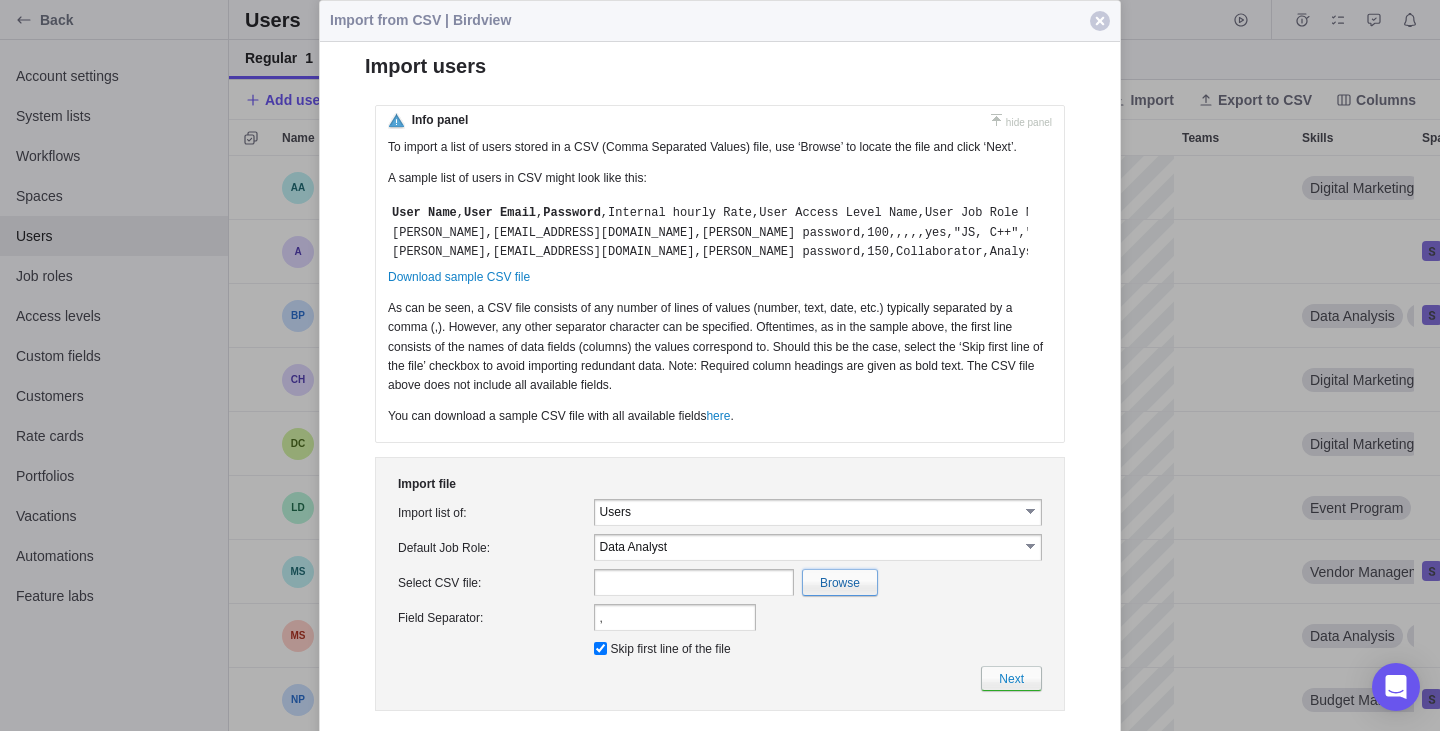 click at bounding box center (404, 582) 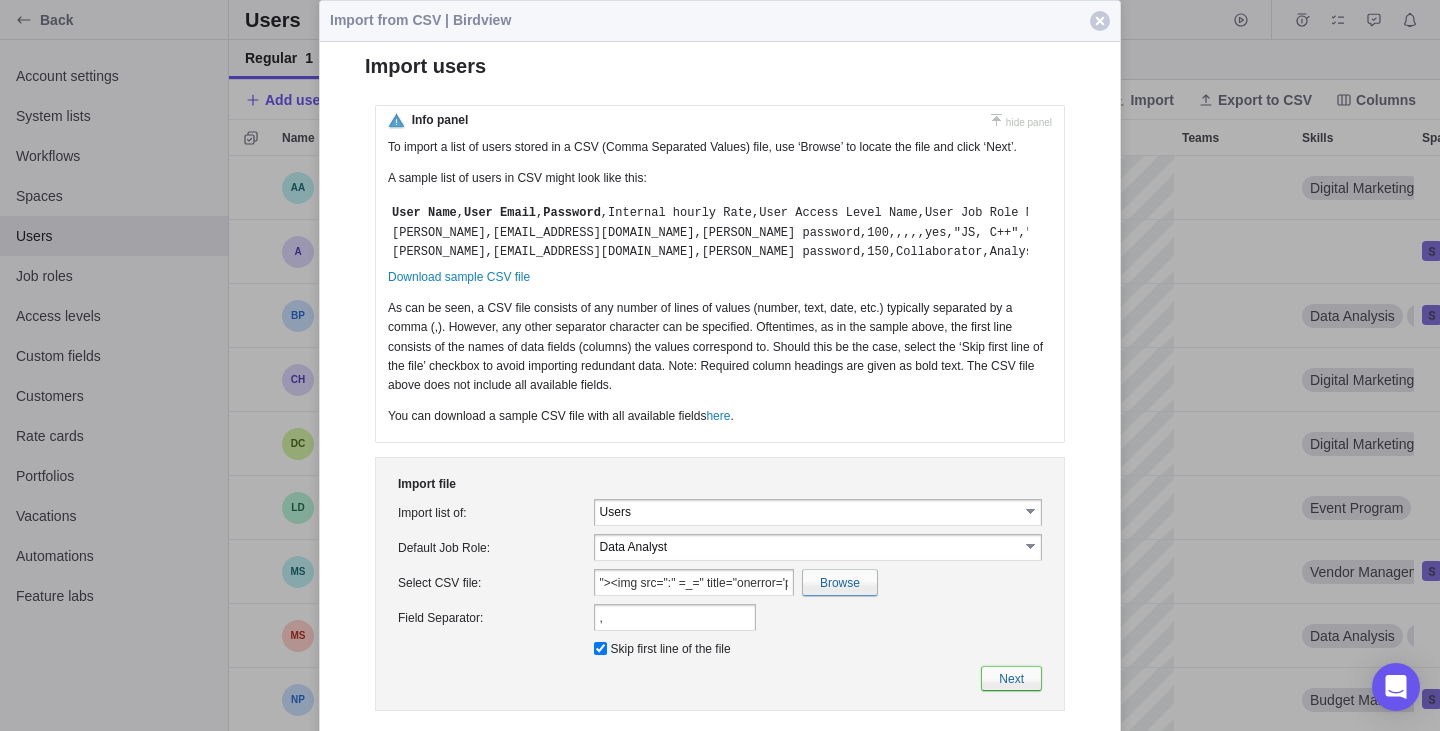 click on "Next" at bounding box center [1011, 678] 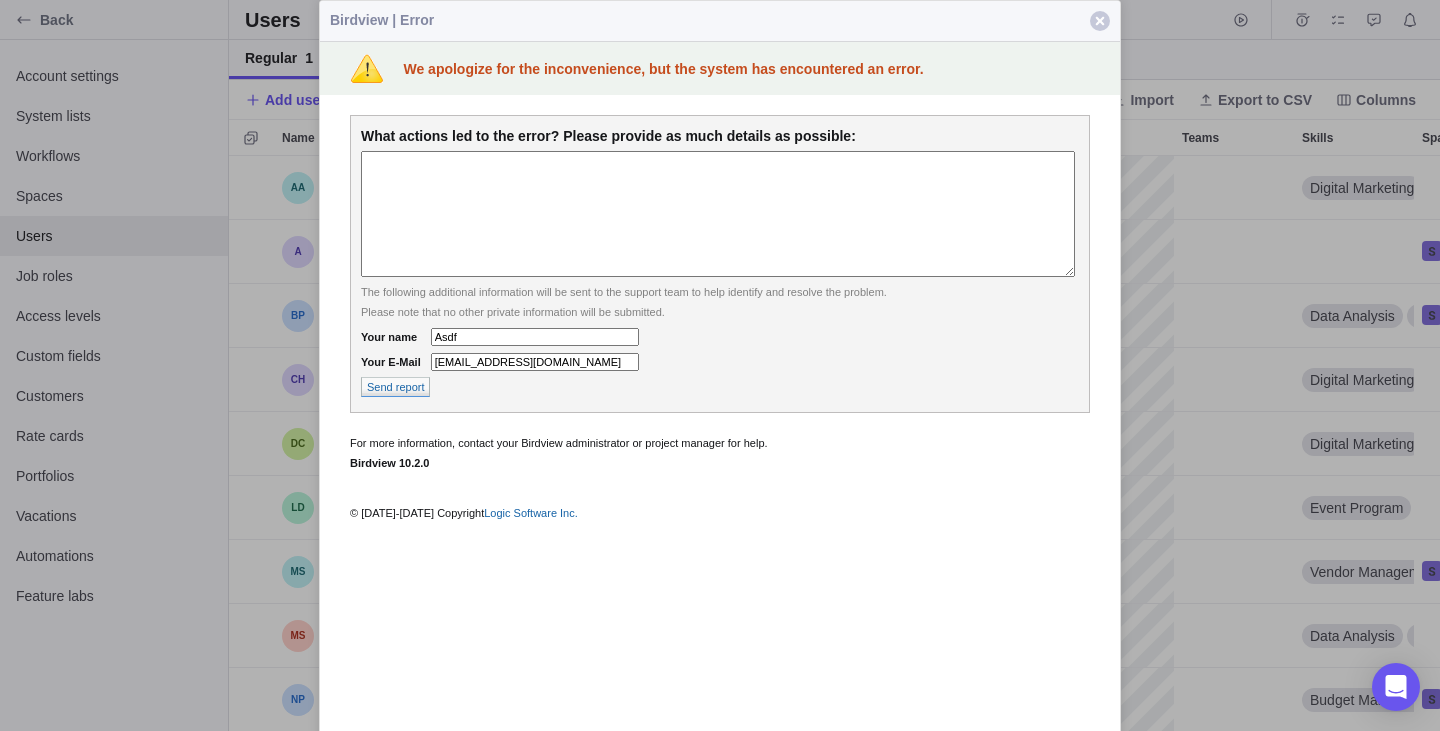 scroll, scrollTop: 47, scrollLeft: 0, axis: vertical 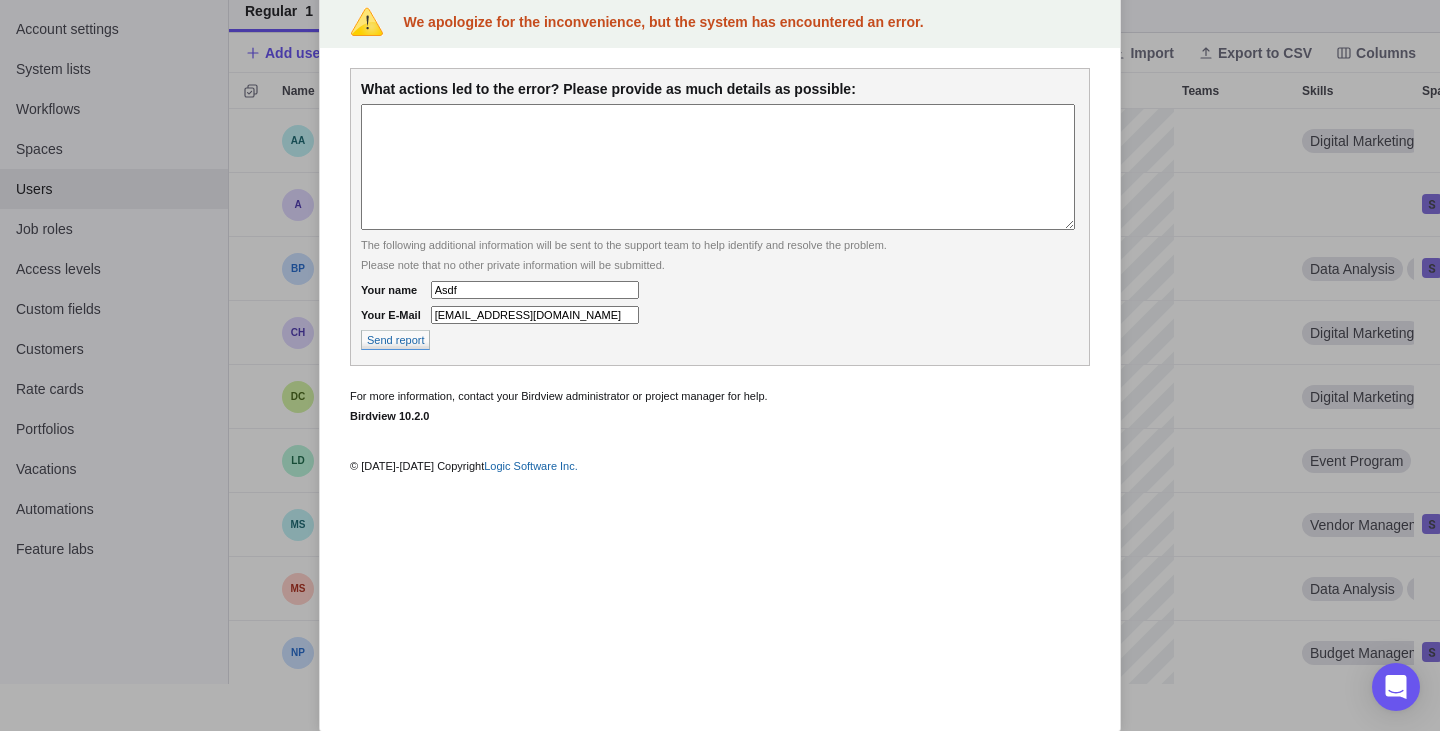 click at bounding box center [720, 365] 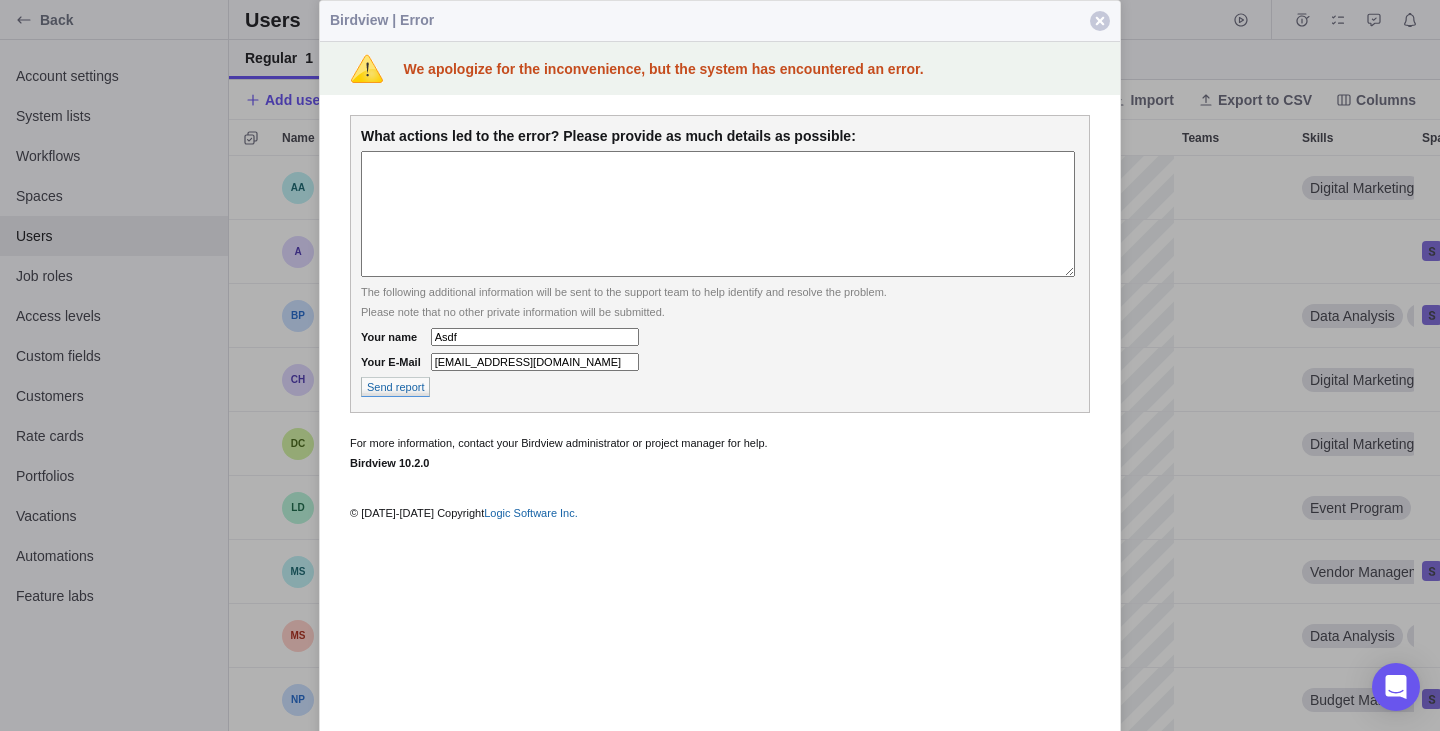 click on "Close" at bounding box center [1100, 21] 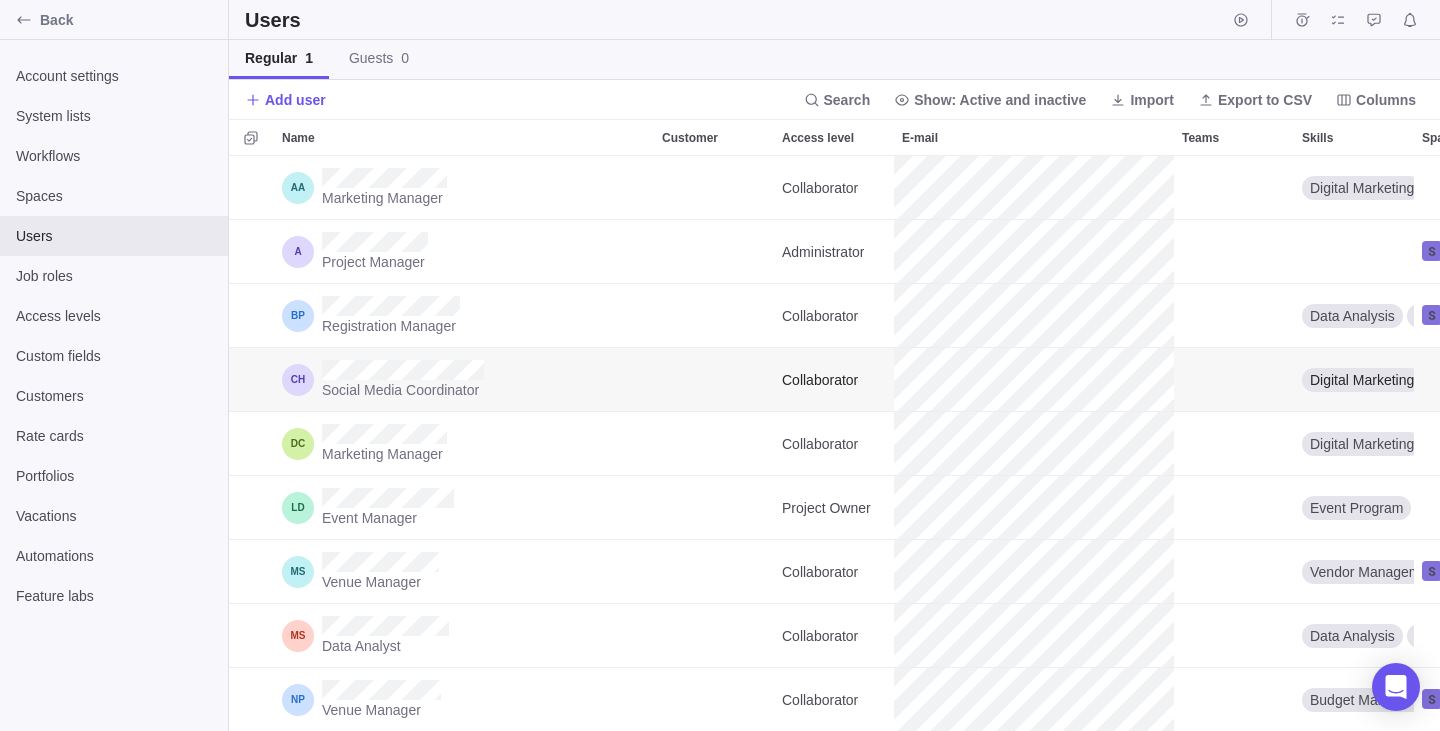 scroll, scrollTop: 193, scrollLeft: 0, axis: vertical 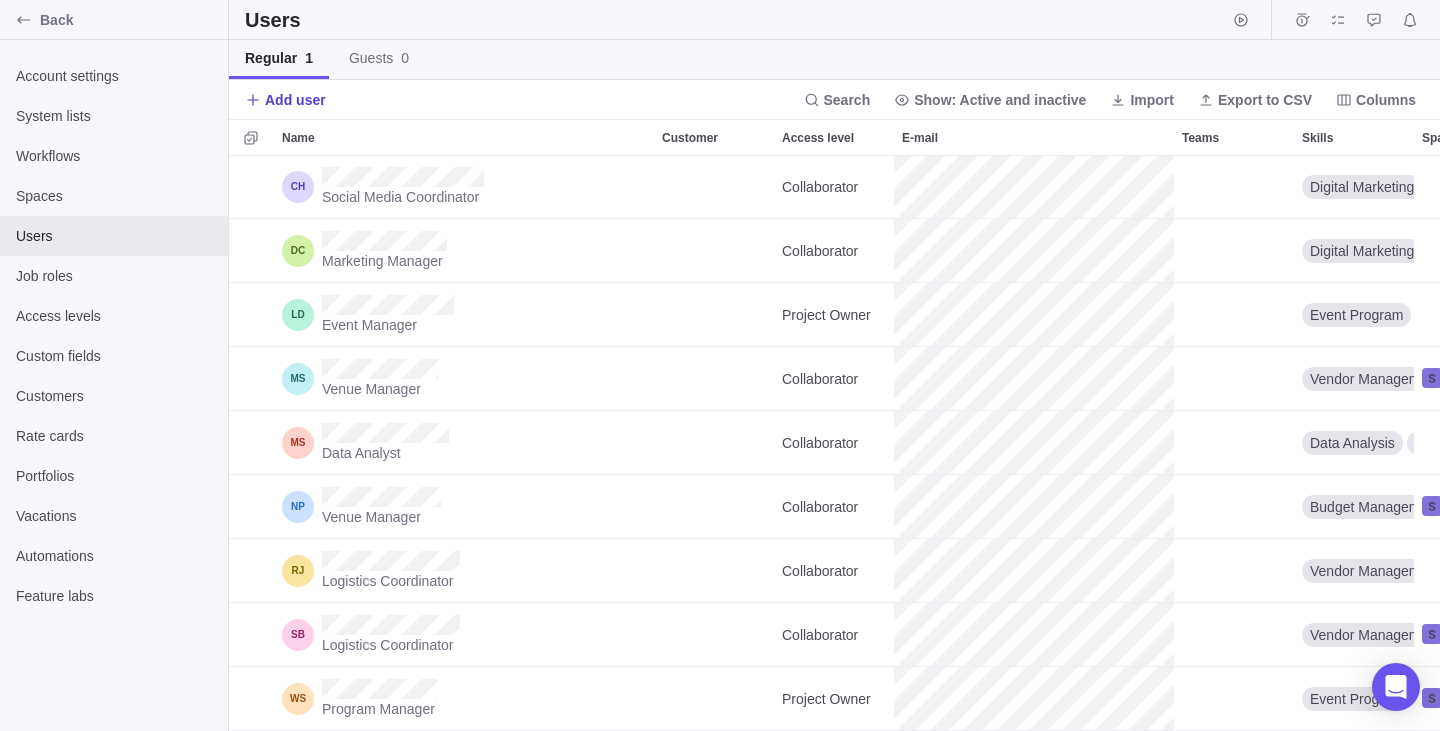 click on "Add user" at bounding box center (295, 100) 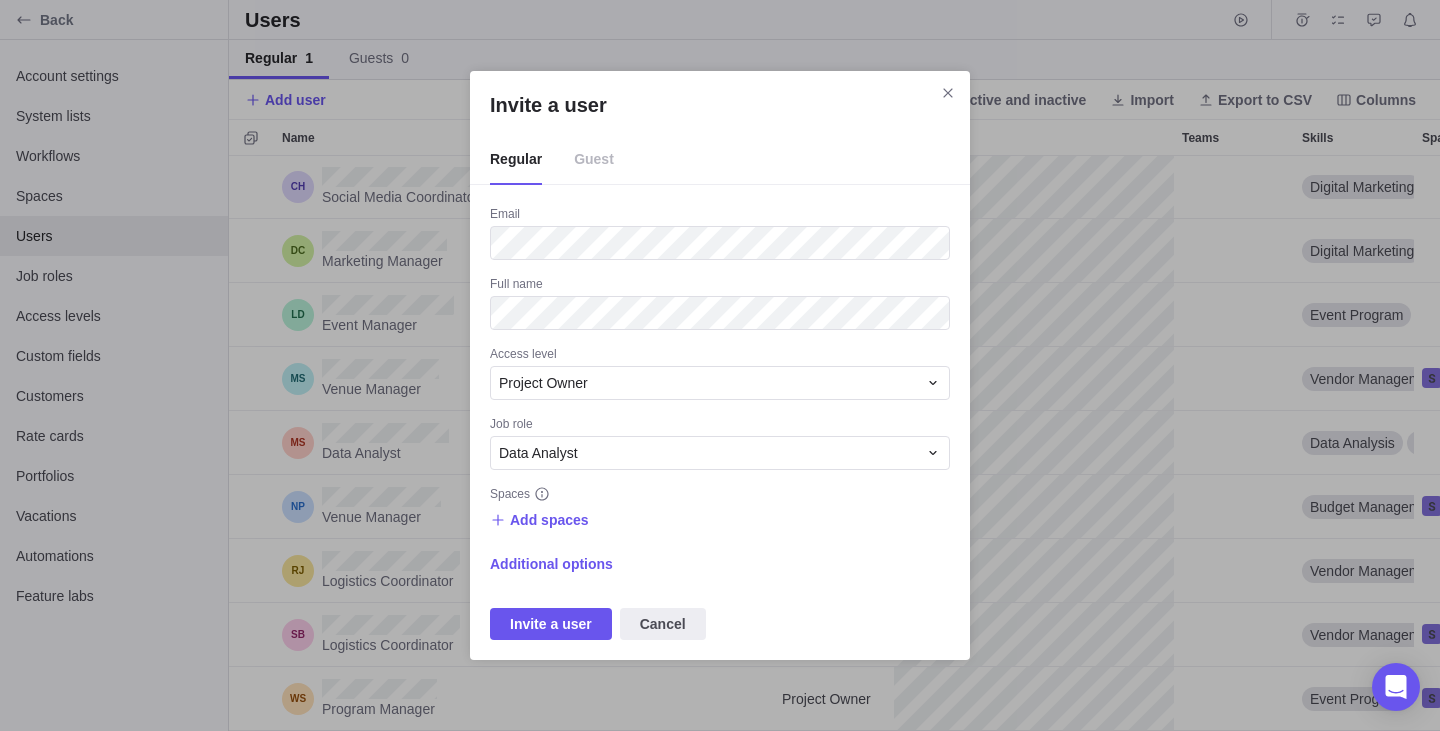 click on "Guest" at bounding box center [594, 160] 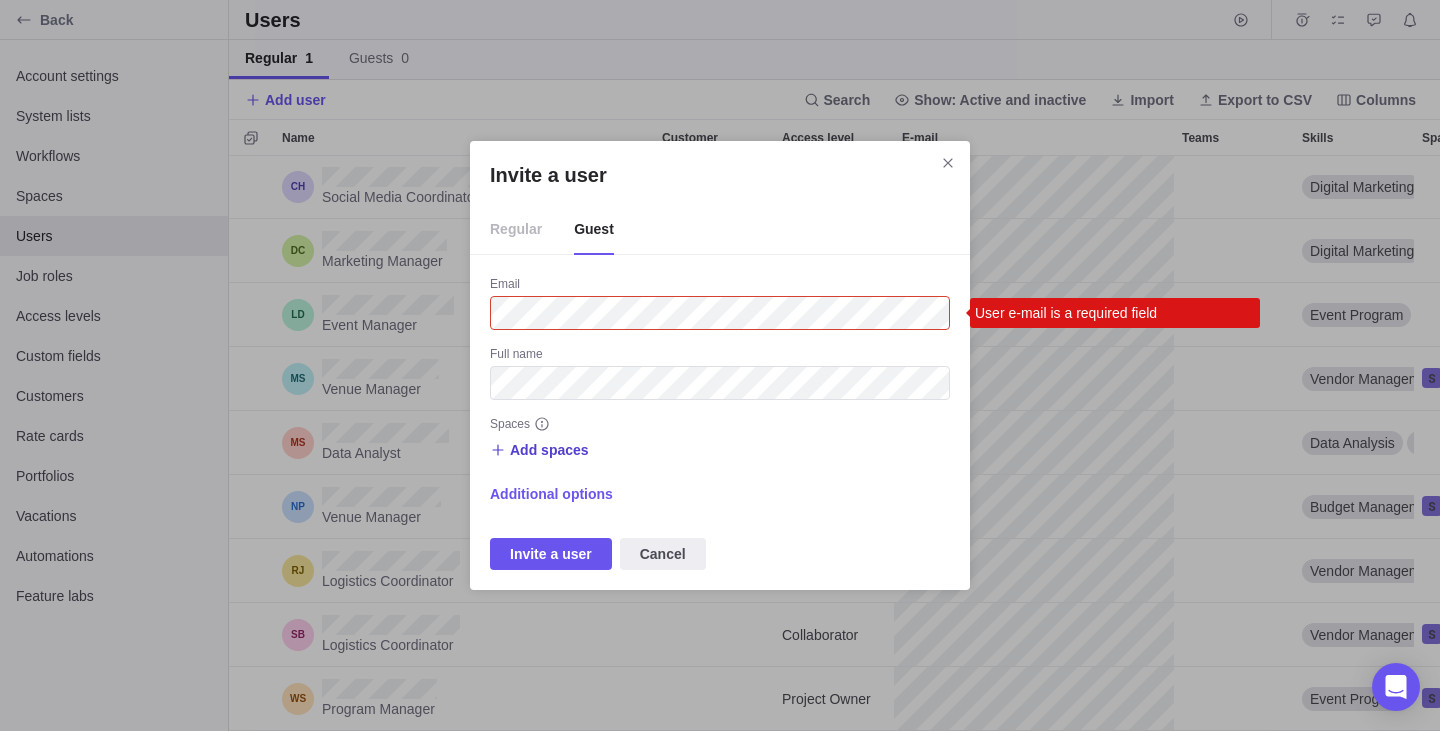 click on "Add spaces" at bounding box center (549, 450) 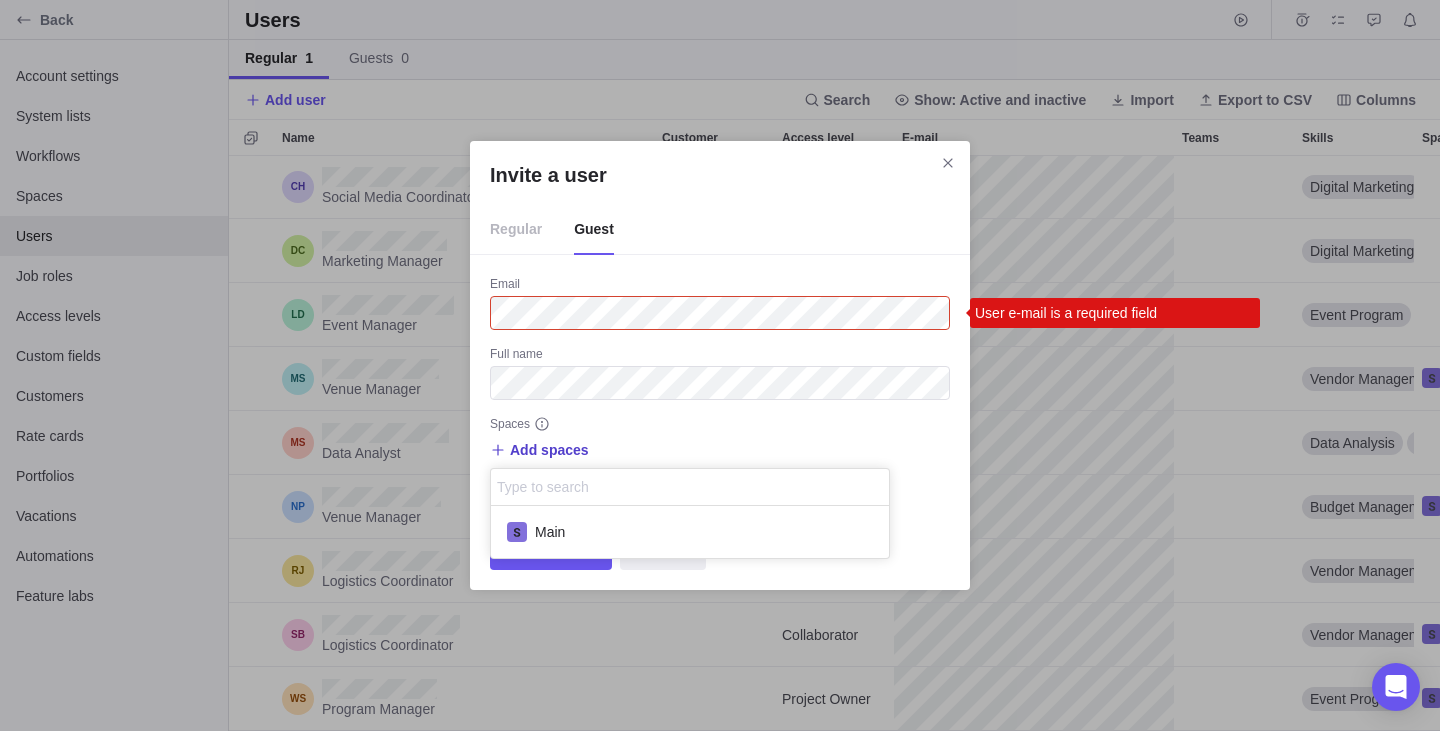 scroll, scrollTop: 1, scrollLeft: 1, axis: both 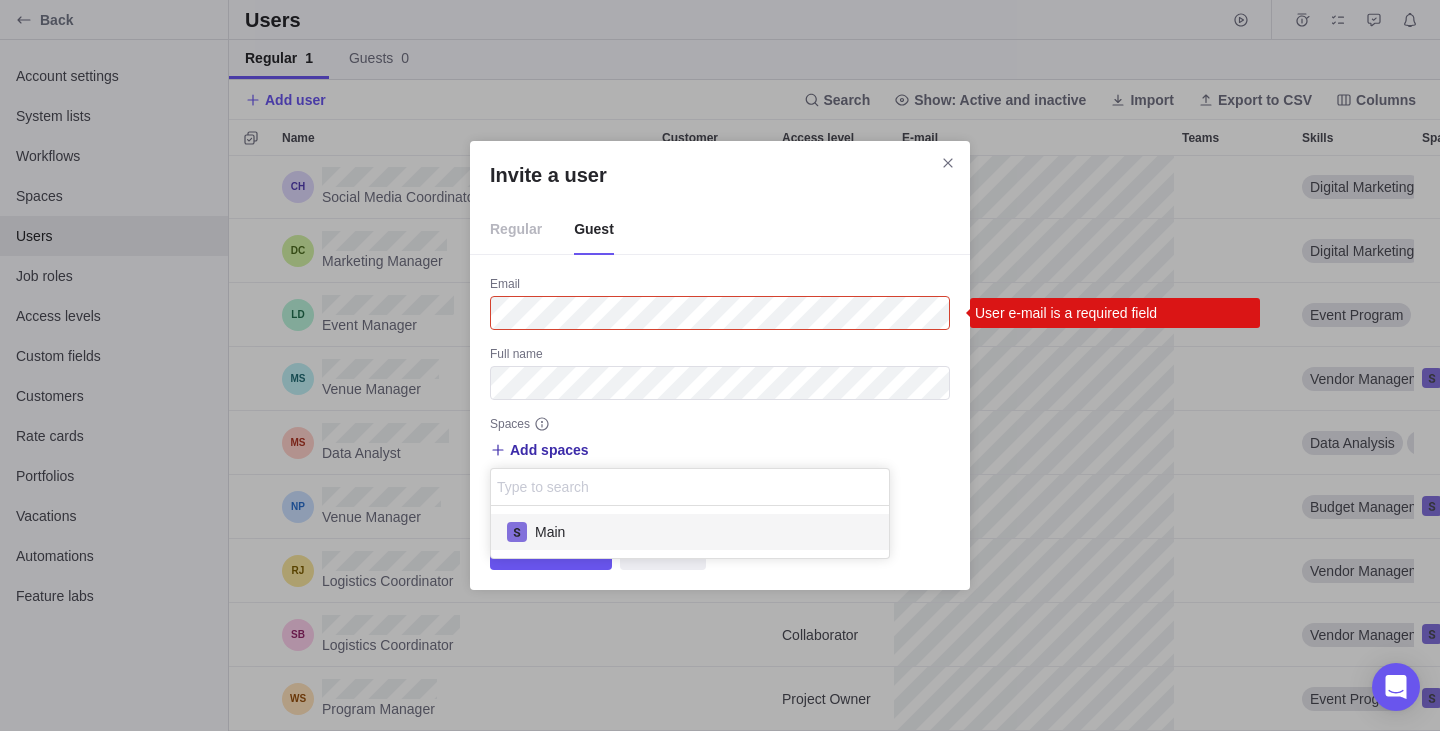 click on "Main" at bounding box center (550, 532) 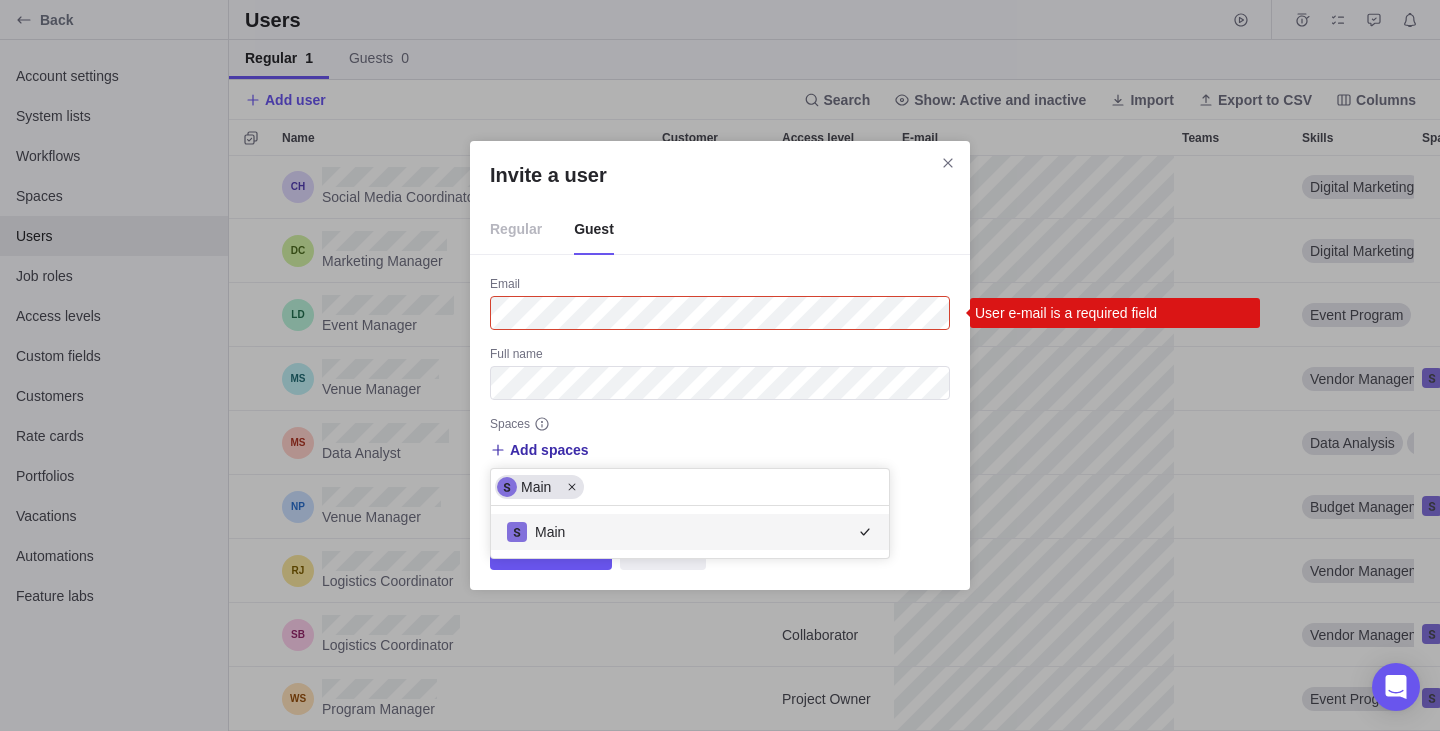 click on "Invite a user Regular Guest Email User e-mail is a required field Full name Spaces Add spaces Main Main Additional options Invite a user Cancel" at bounding box center (720, 365) 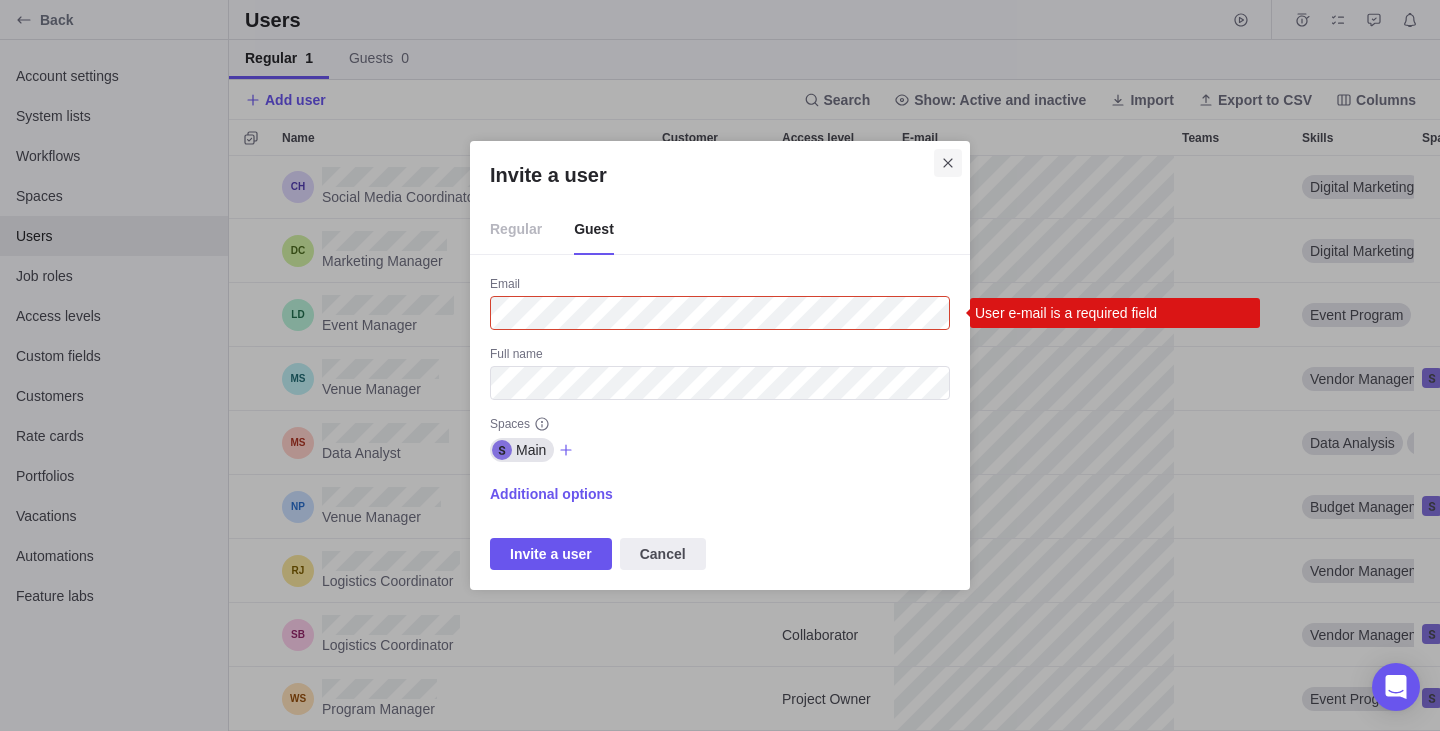 click 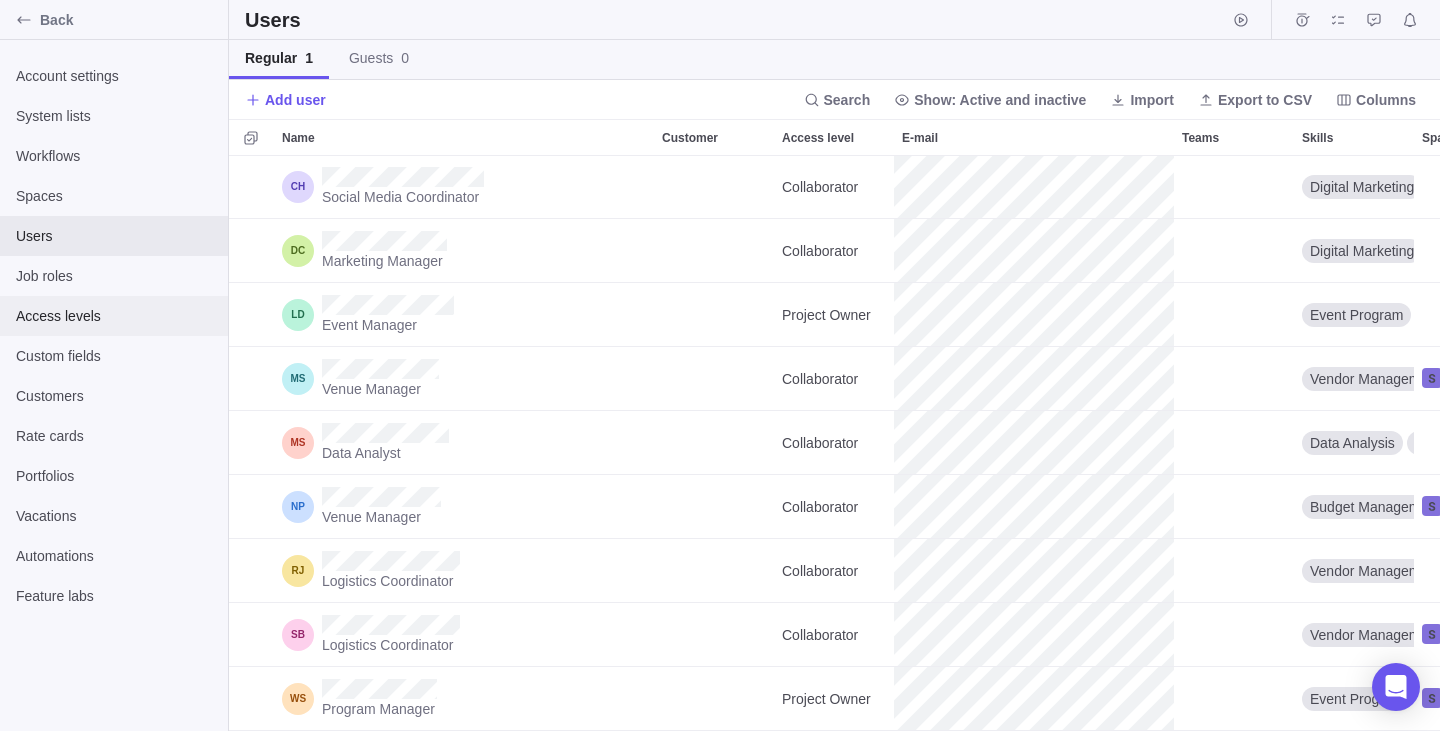 click on "Access levels" at bounding box center [114, 316] 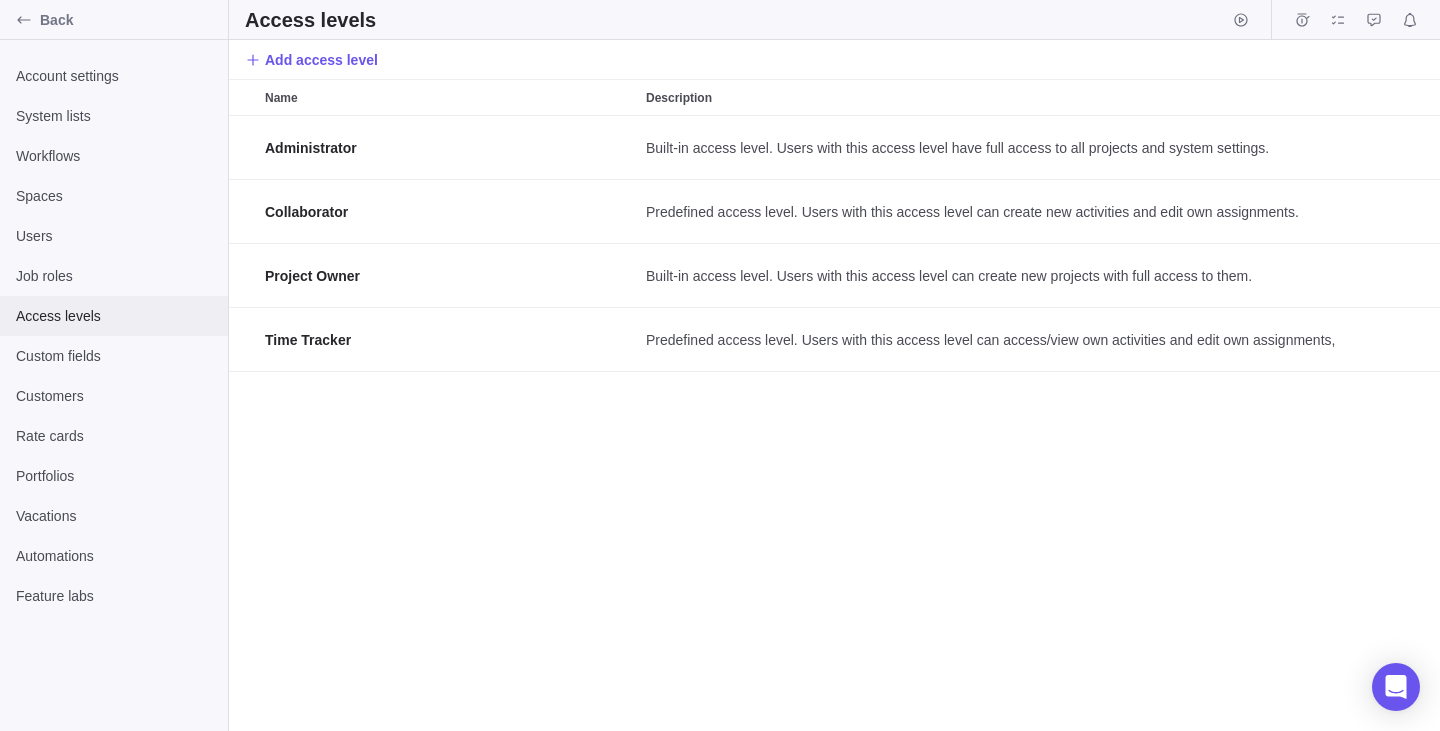 scroll, scrollTop: 1, scrollLeft: 1, axis: both 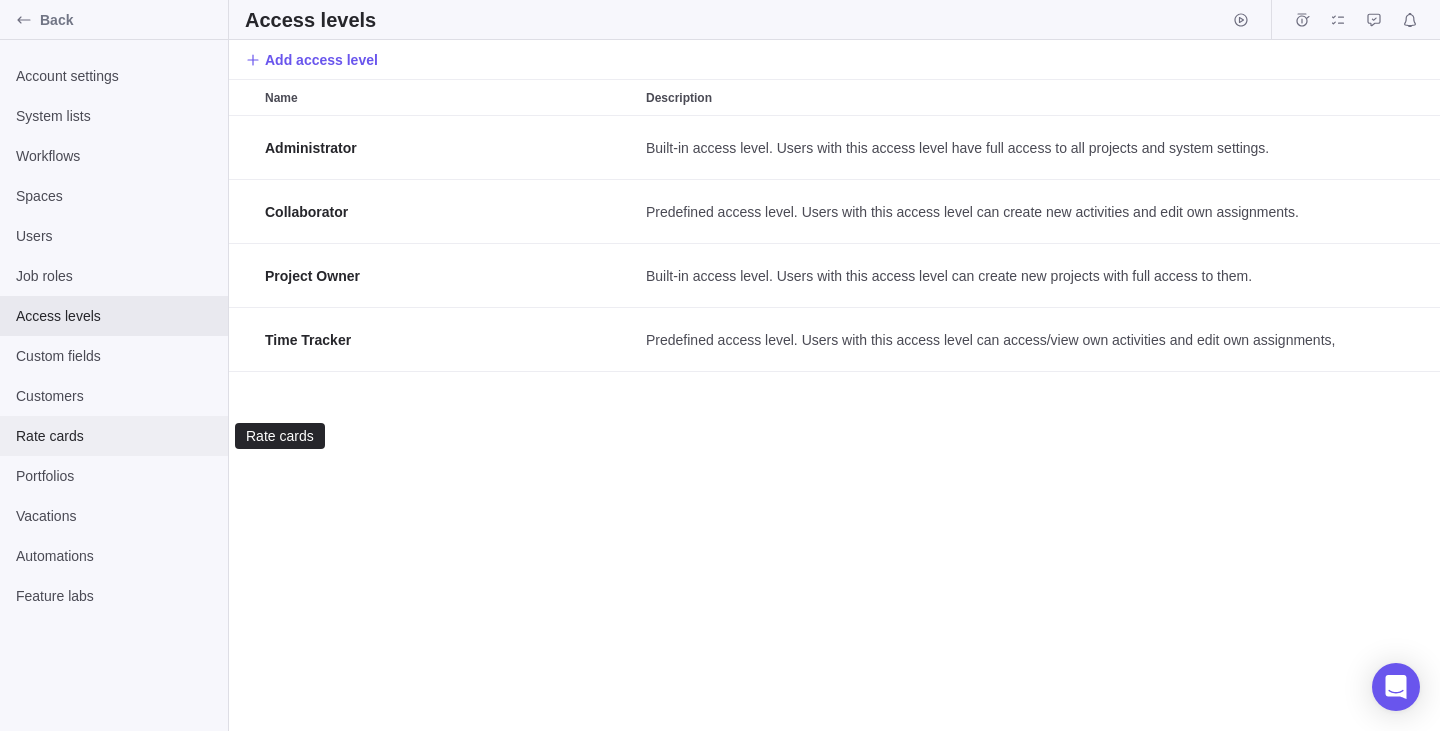 click on "Rate cards" at bounding box center (114, 436) 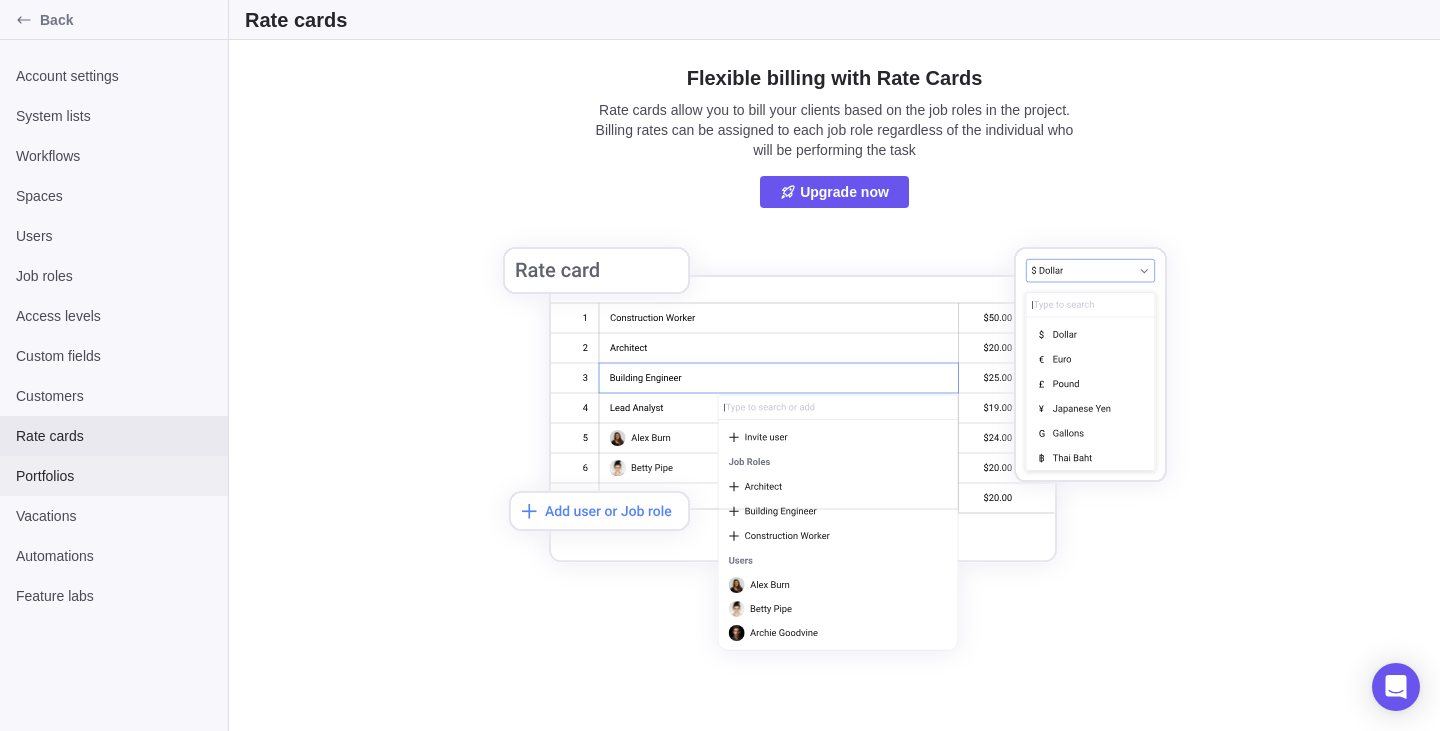 click on "Portfolios" at bounding box center [114, 476] 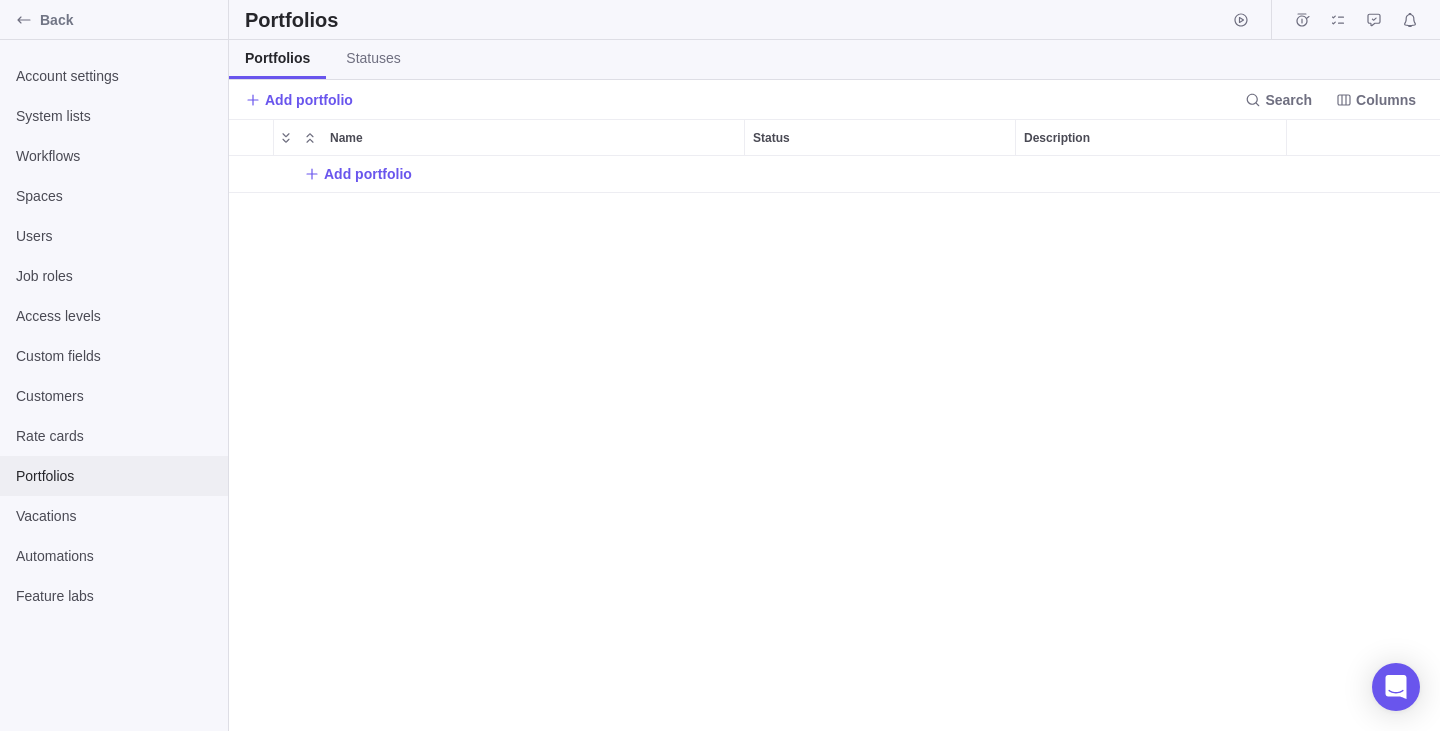 scroll, scrollTop: 1, scrollLeft: 1, axis: both 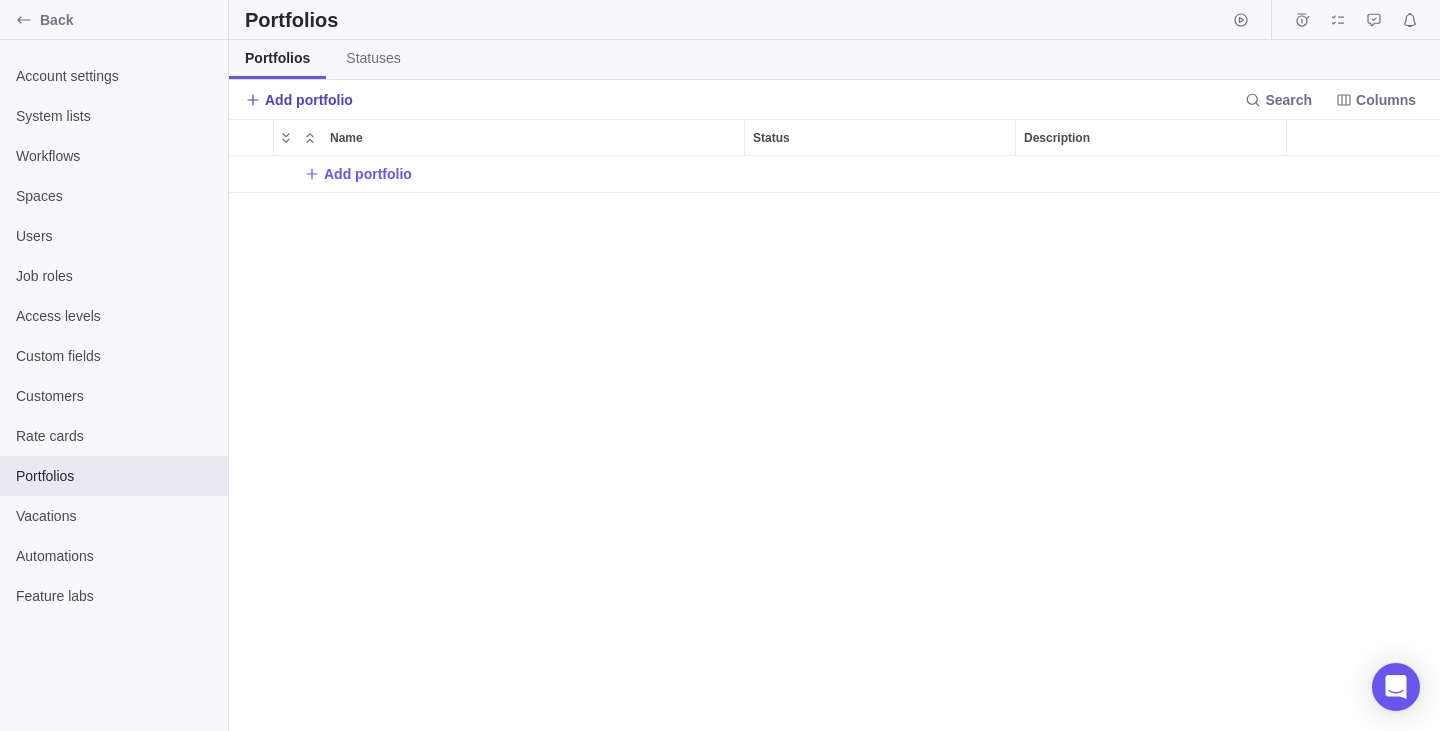 click on "Portfolios Portfolios Statuses Add portfolio Search Columns Name Status Description Add portfolio" at bounding box center (834, 365) 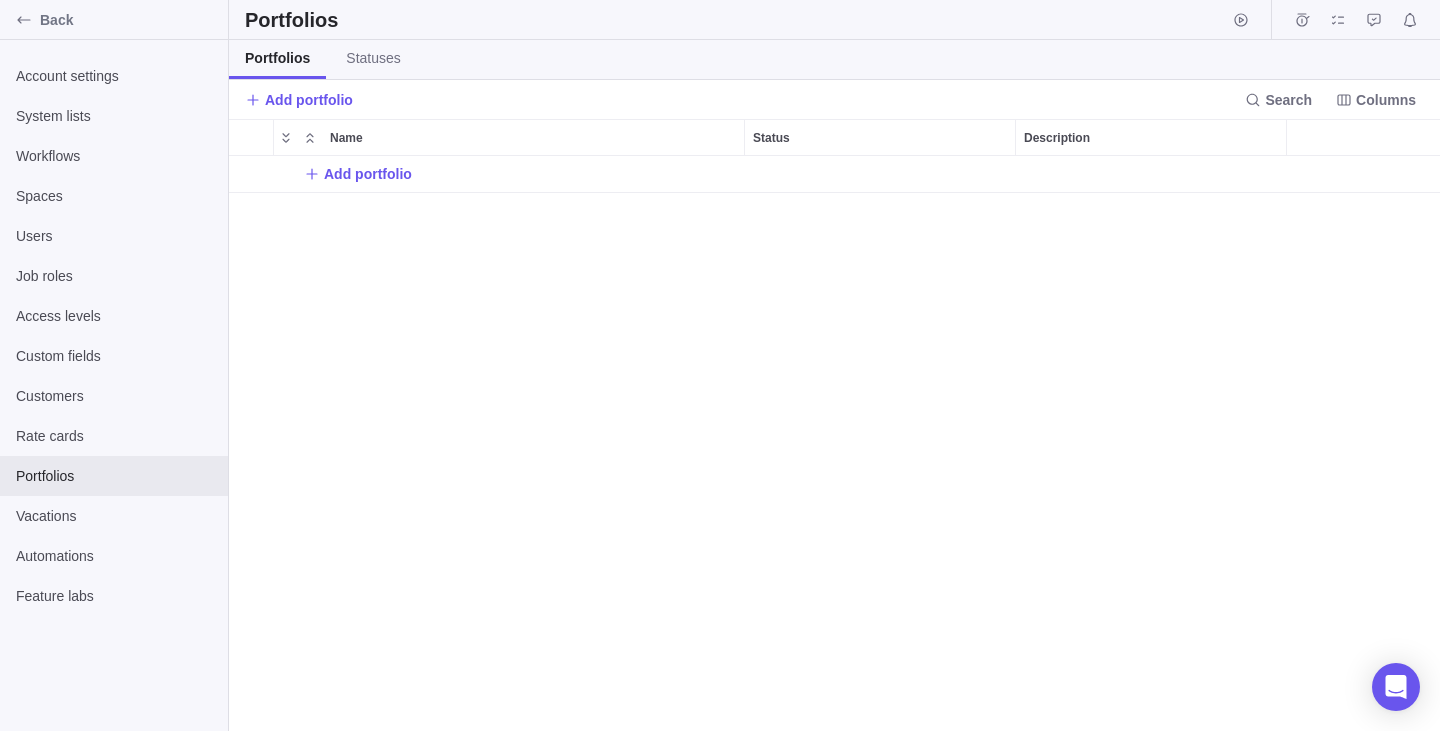 click on "Add portfolio" at bounding box center [834, 443] 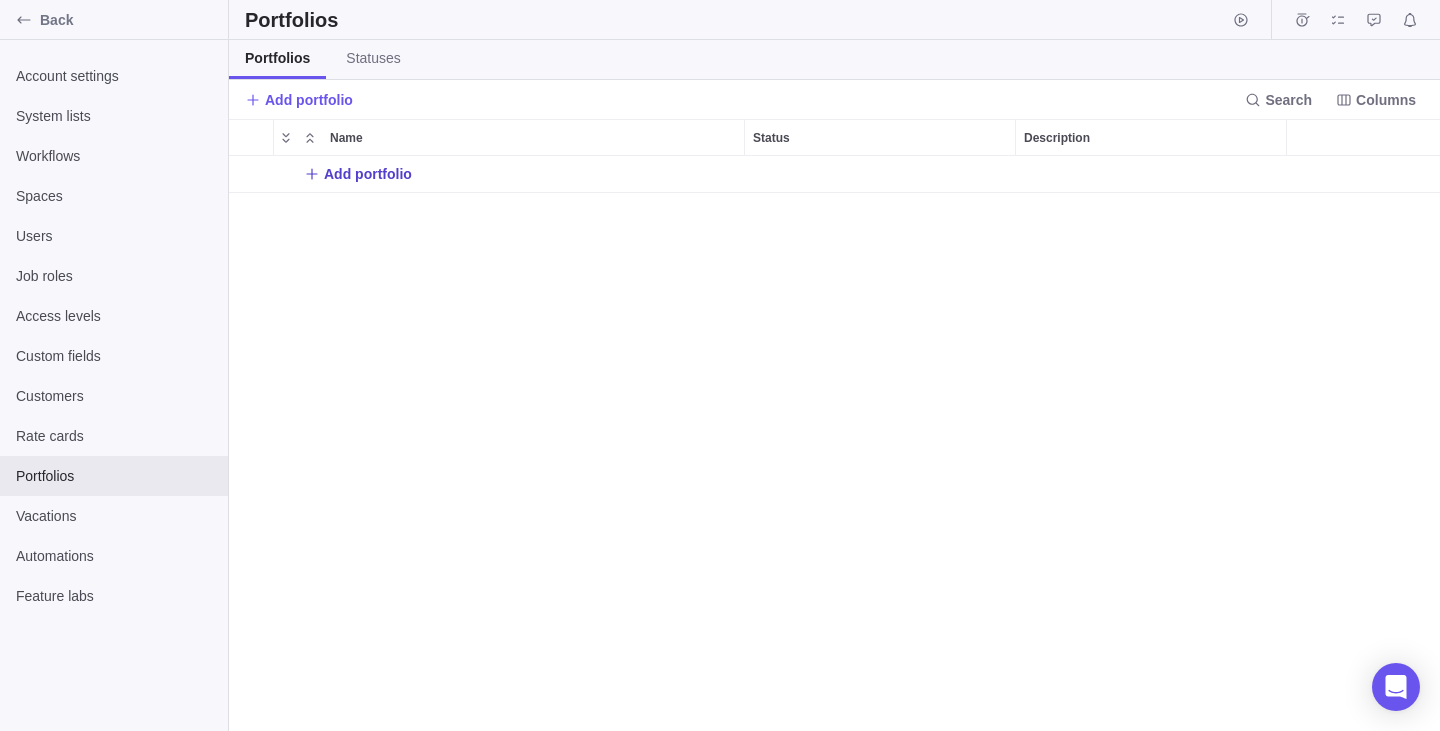 click on "Add portfolio" at bounding box center [358, 174] 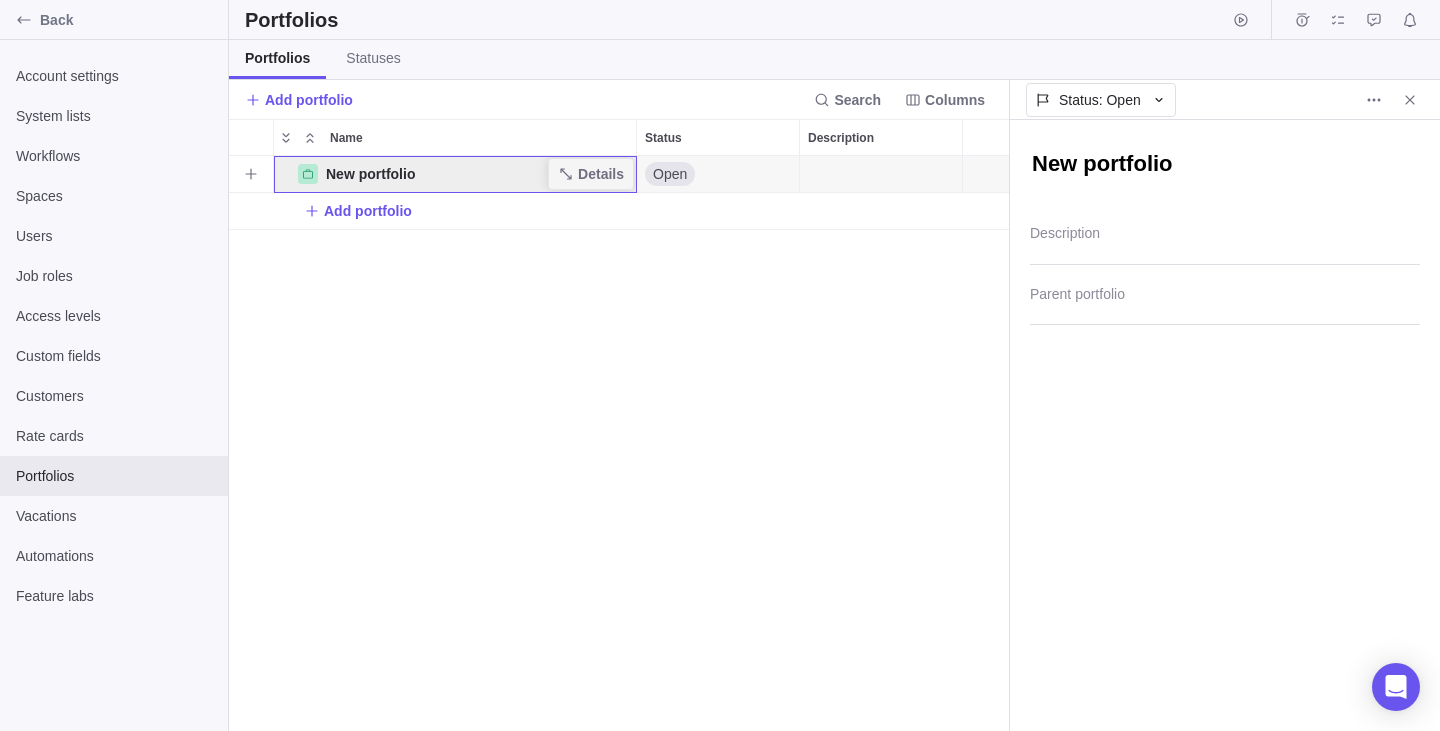 scroll, scrollTop: 575, scrollLeft: 780, axis: both 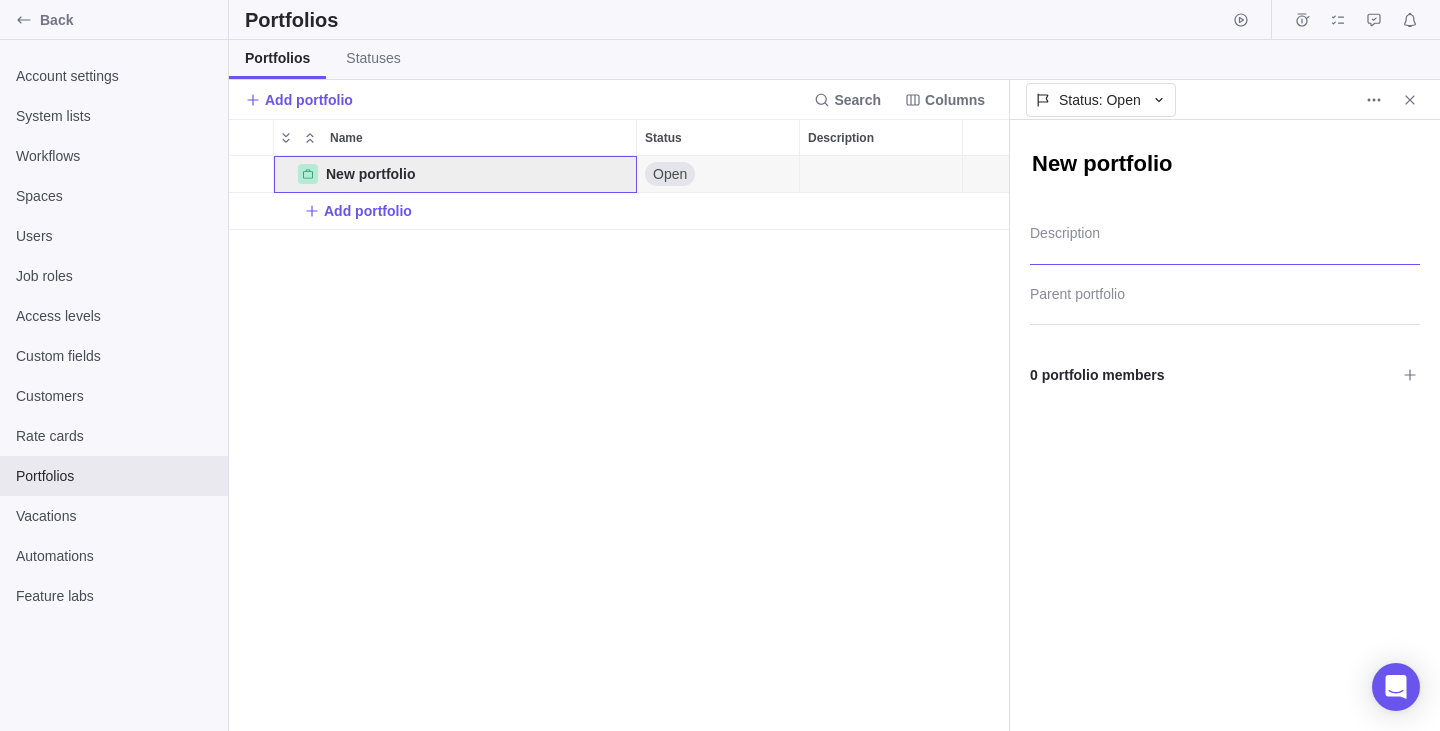 click at bounding box center (1225, 239) 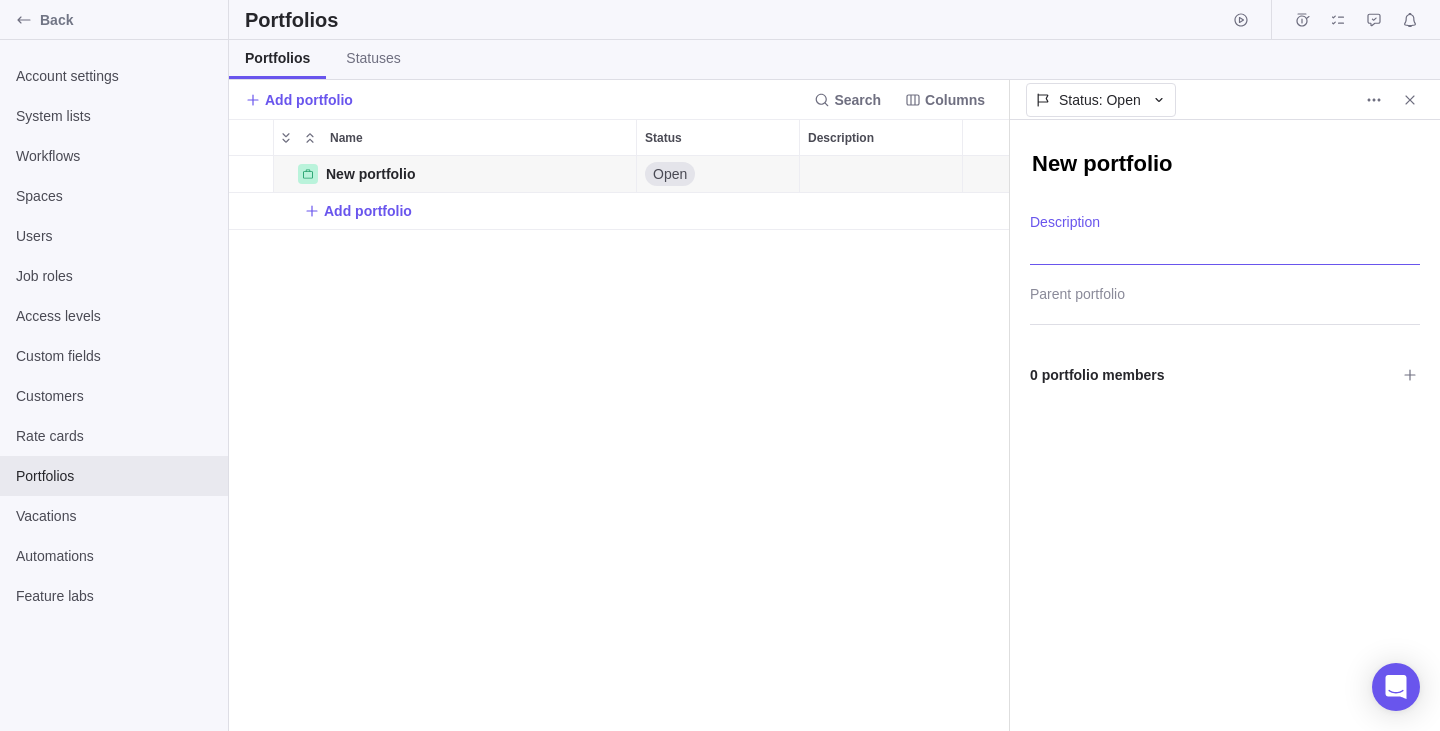 paste on ""><img src="/" =_=" title="onerror='prompt(document.cookie)'">" 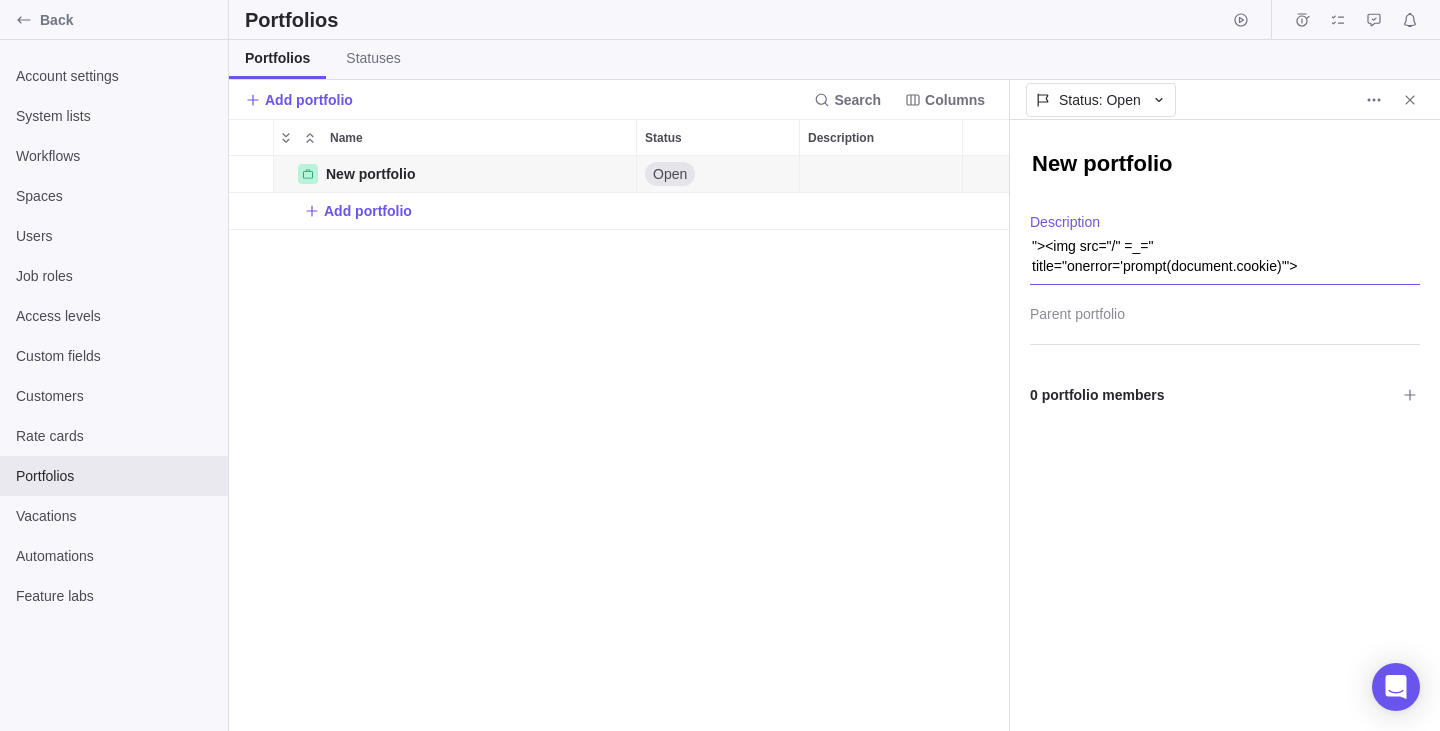 type on ""><img src="/" =_=" title="onerror='prompt(document.cookie)'">" 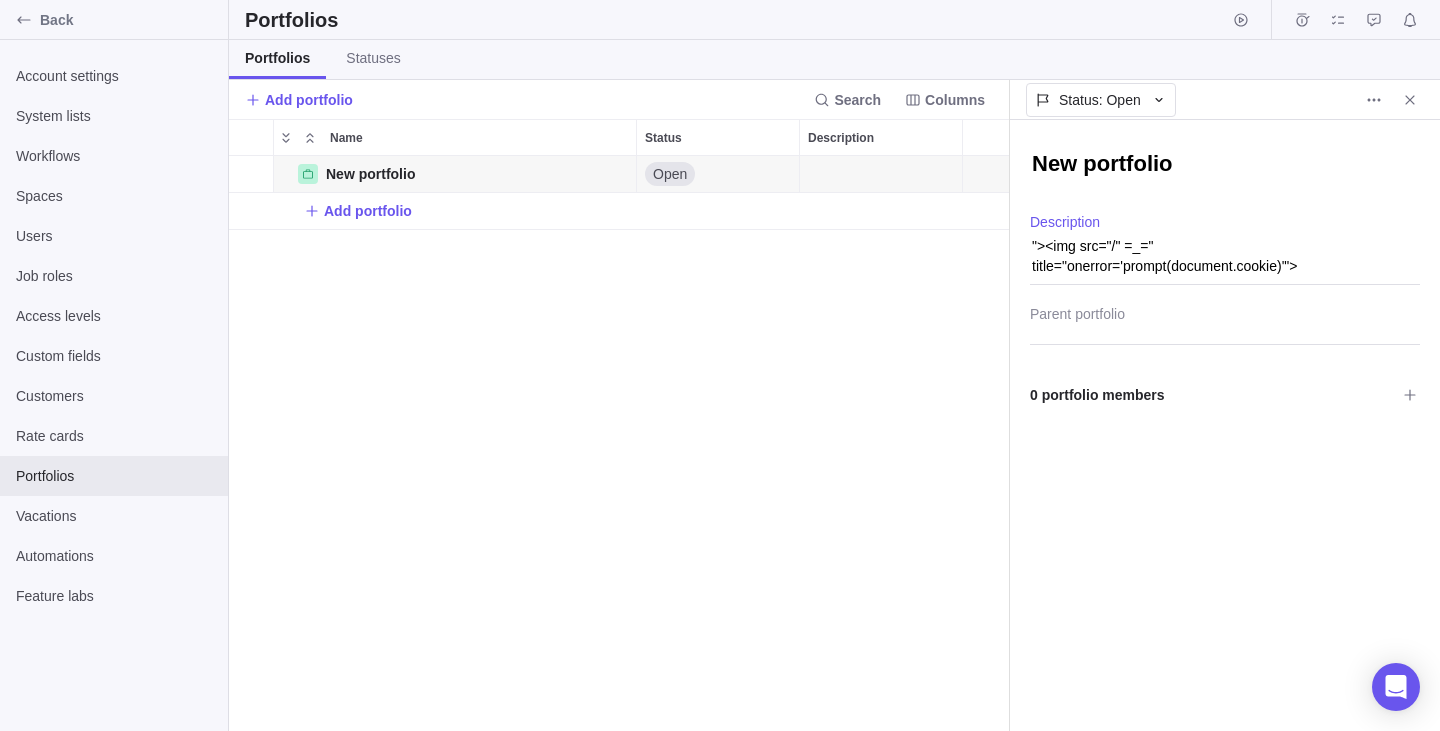 type on "x" 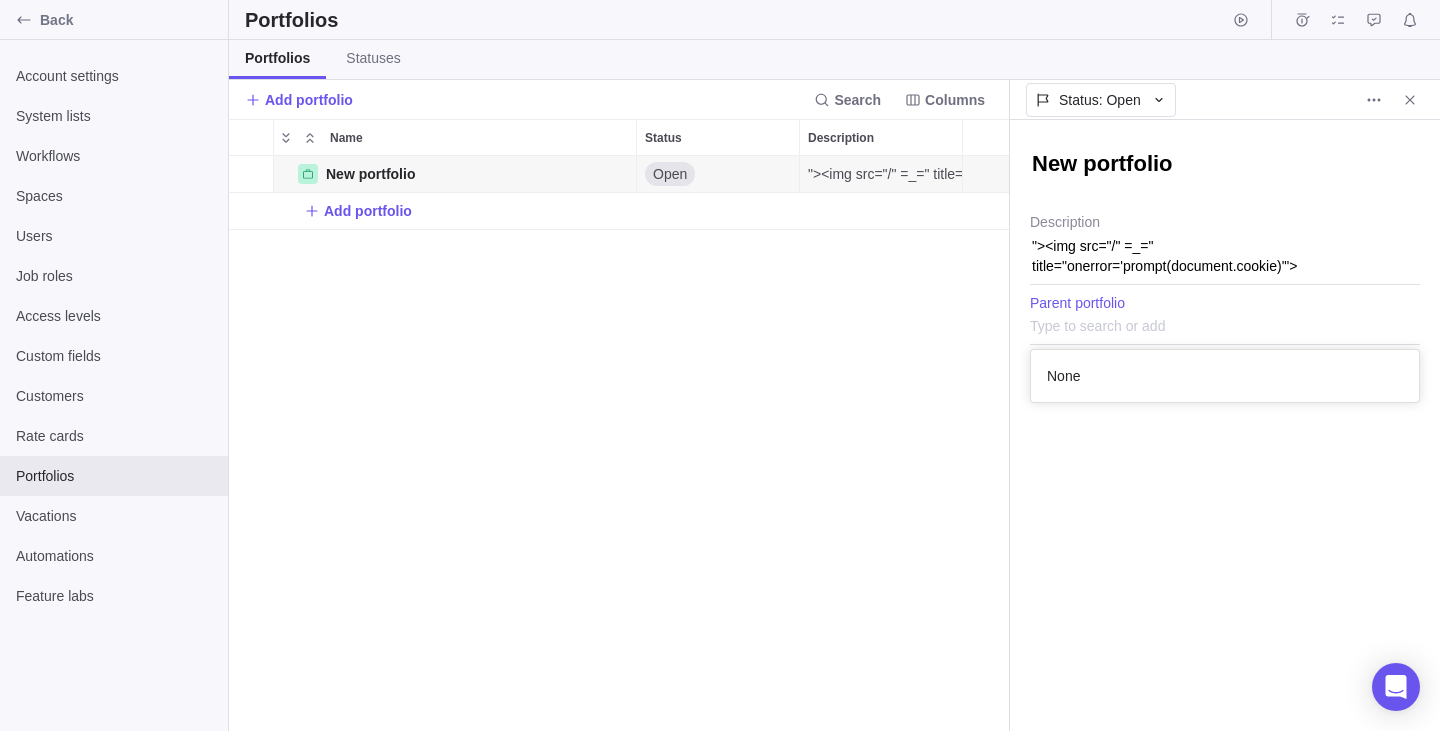 scroll, scrollTop: 1, scrollLeft: 1, axis: both 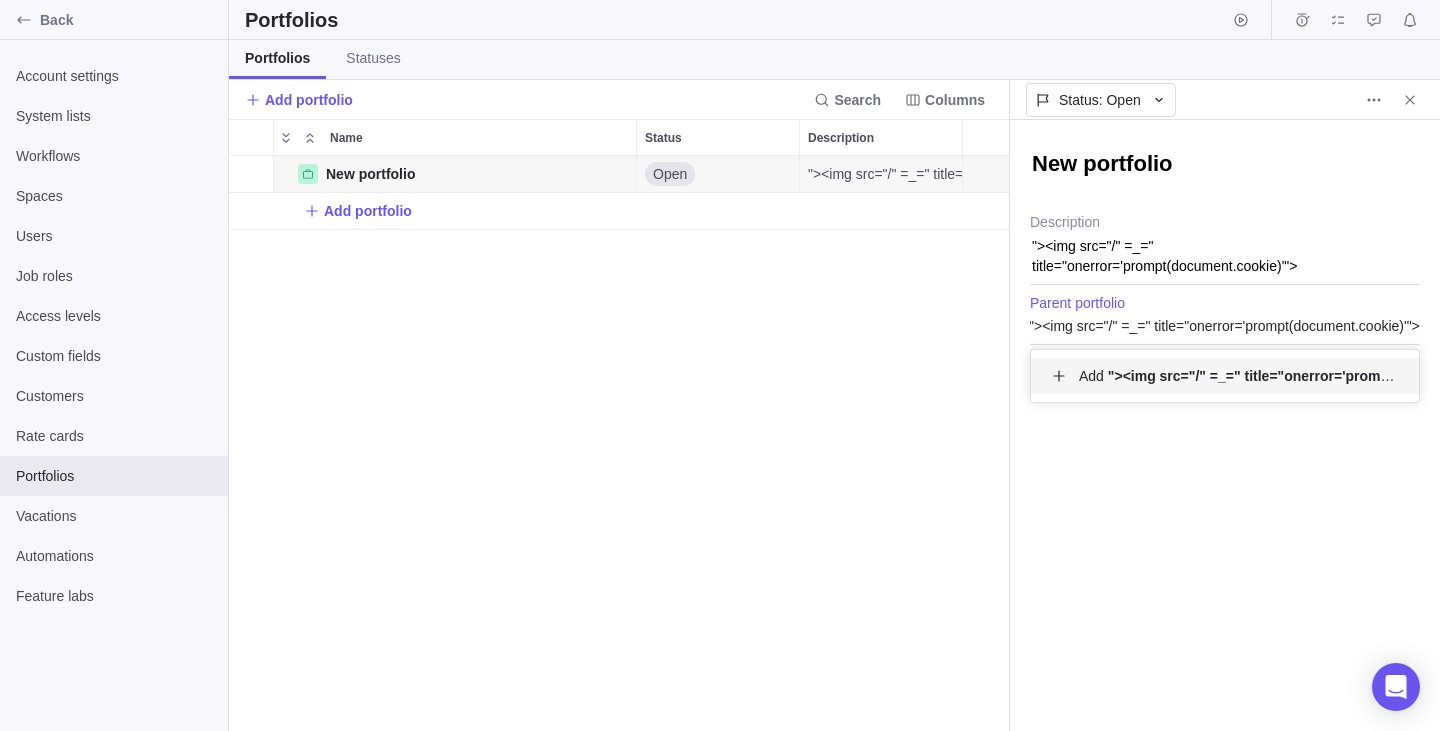 type on ""><img src="/" =_=" title="onerror='prompt(document.cookie)'">" 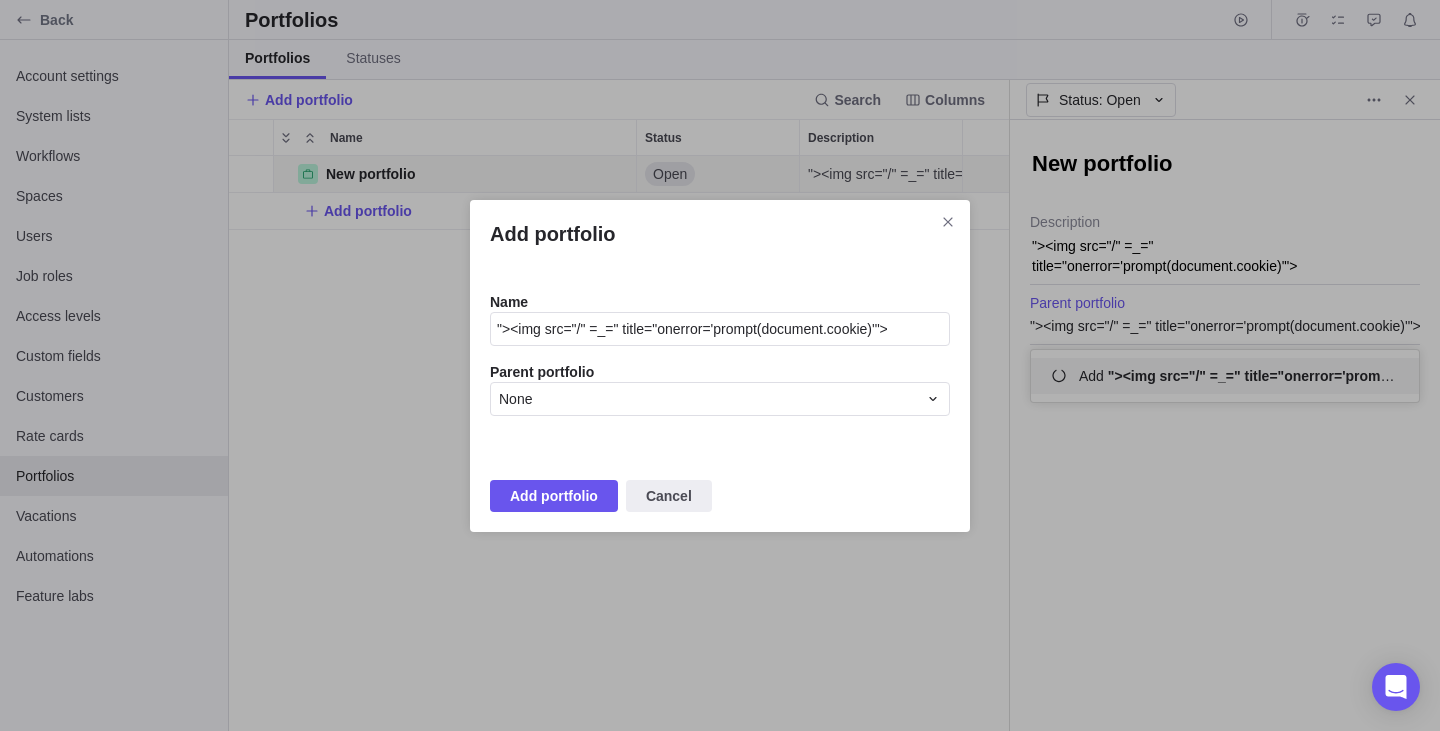 click on "Add portfolio Name "><img src="/" =_=" title="onerror='prompt(document.cookie)'"> Parent portfolio None Add portfolio Cancel" at bounding box center (720, 366) 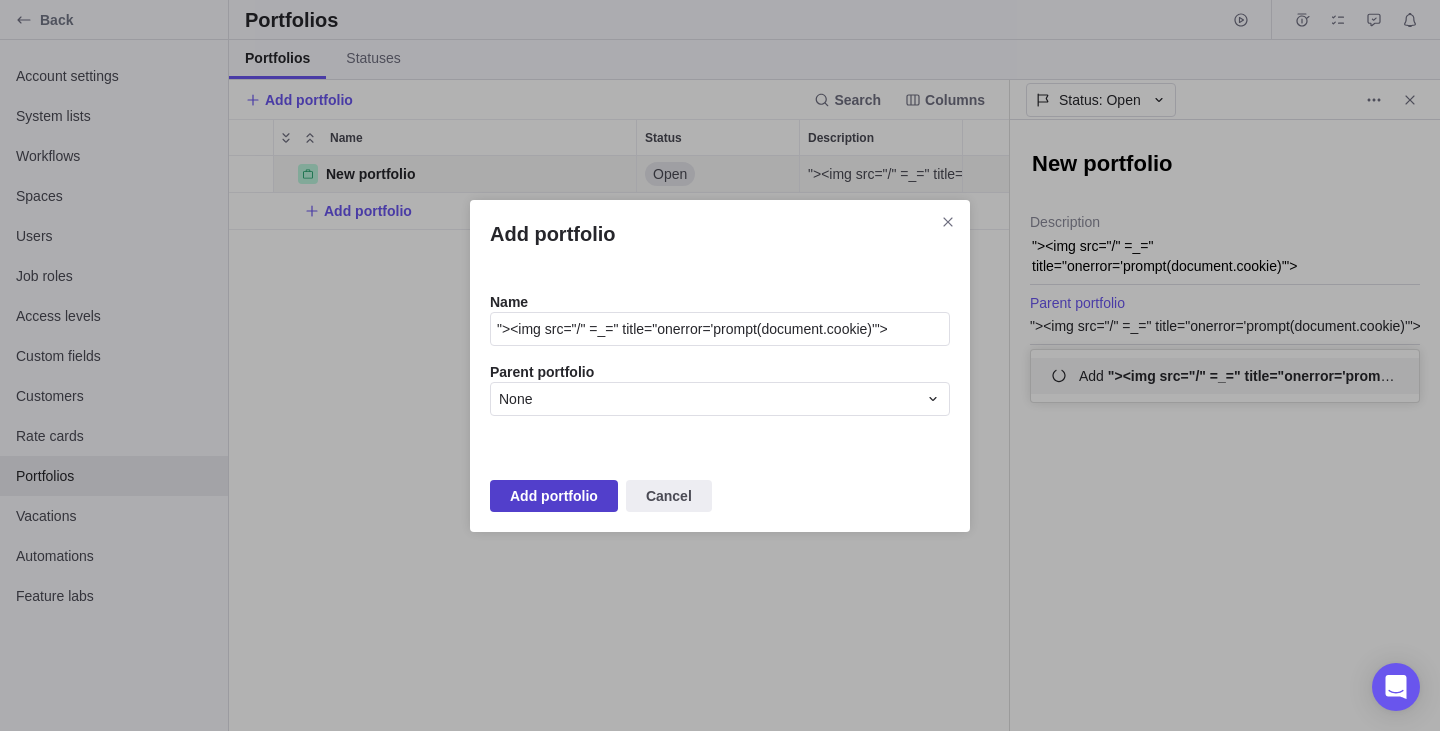 click on "Add portfolio" at bounding box center [554, 496] 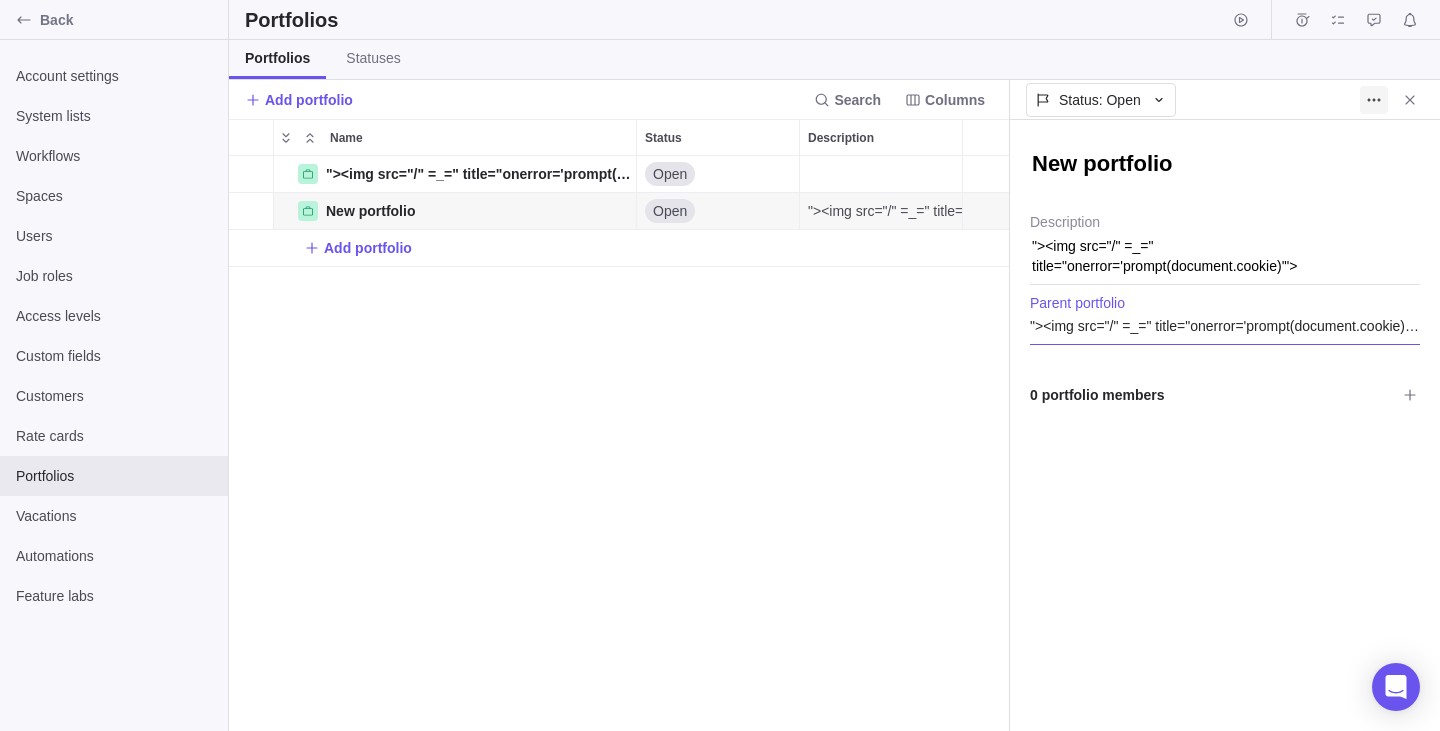 click at bounding box center [1374, 100] 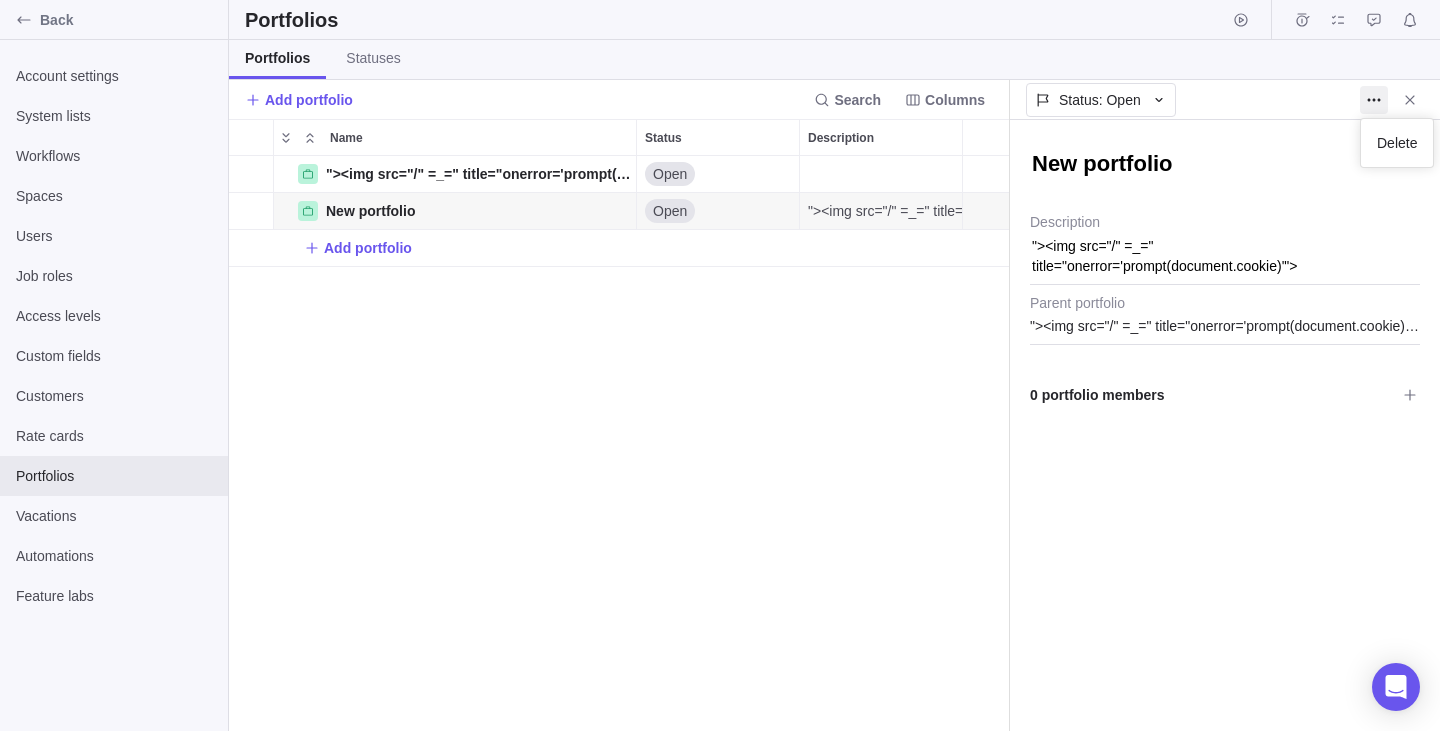 click on "Back Account settings System lists Workflows Spaces Users Job roles Access levels Custom fields Customers Rate cards Portfolios Vacations Automations Feature labs Portfolios Portfolios Statuses Add portfolio Search Columns Name Status Description "><img src="/" =_=" title="onerror='prompt(document.cookie)'"> Details Open New portfolio Details Open "><img src="/" =_=" title="onerror='prompt(document.cookie)'"> Add portfolio Status: Open Delete New portfolio "><img src="/" =_=" title="onerror='prompt(document.cookie)'"> Description "><img src="/" =_=" title="onerror='prompt(document.cookie)'"> Parent portfolio 0 portfolio members
x Prev Next [DATE] Mo Tu We Th Fr Sa Su   1 2 3 4 5 6 7 8 9 10 11 12 13 14 15 16 17 18 19 20 21 22 23 24 25 26 27 28 29 30 31       [DATE] Done System lists
Birdview | Error
Close Access levels Rate cards Portfolios" at bounding box center (720, 365) 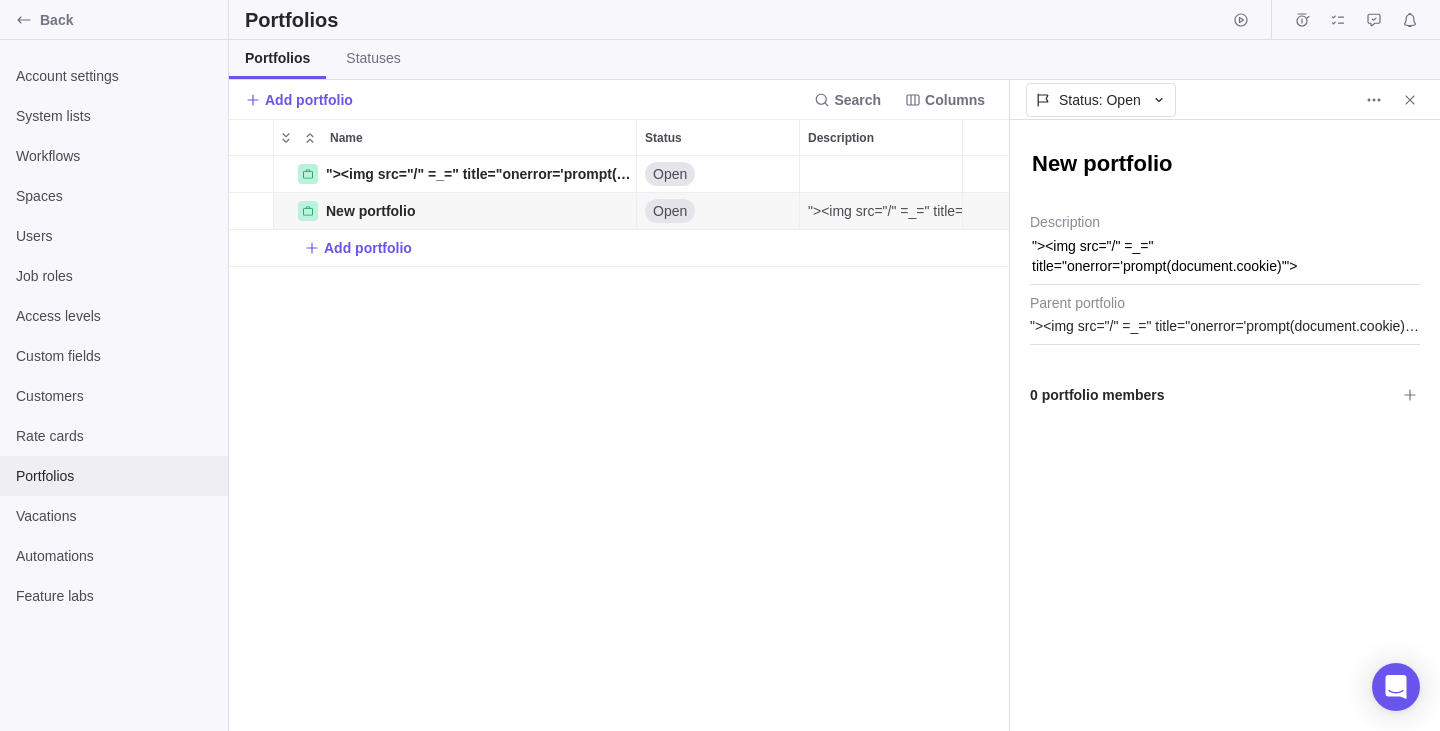 click on "Portfolios" at bounding box center (114, 476) 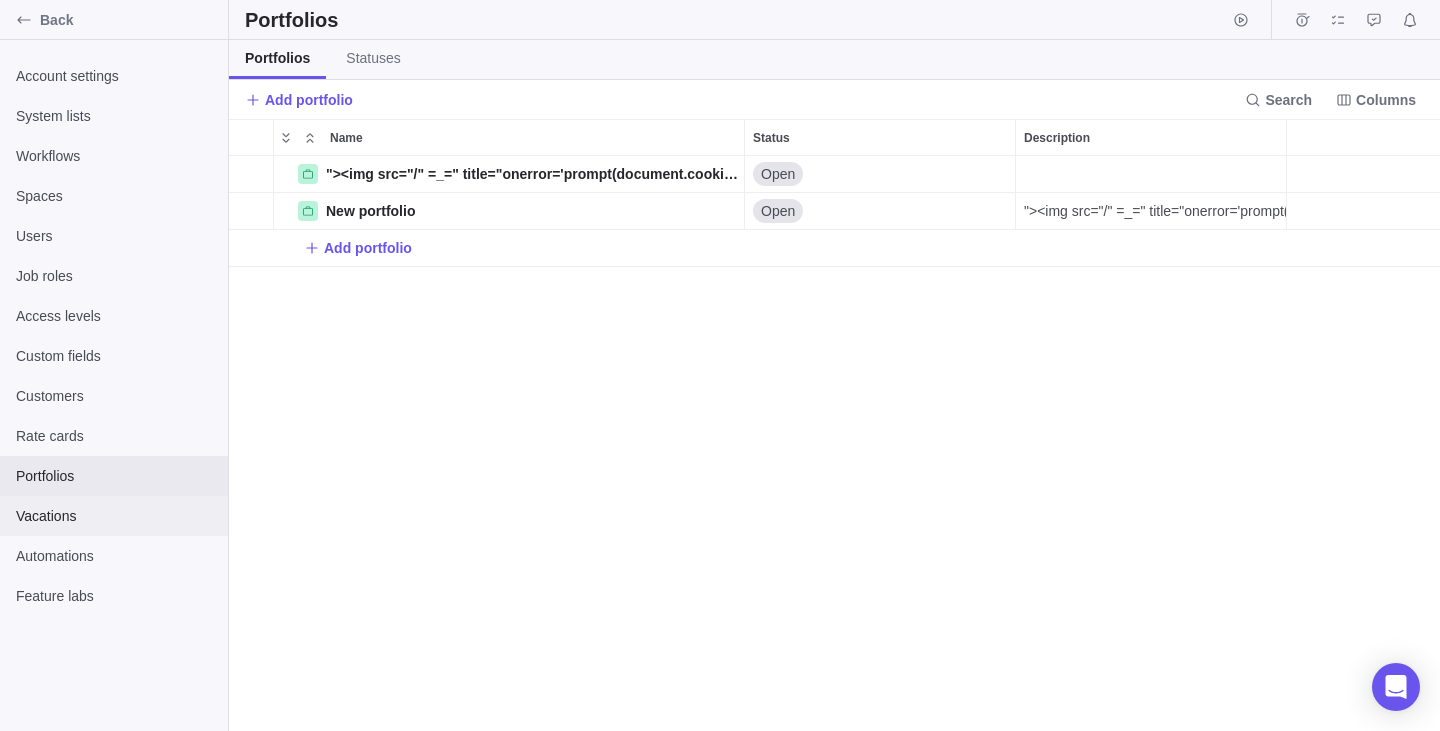 click on "Vacations" at bounding box center [114, 516] 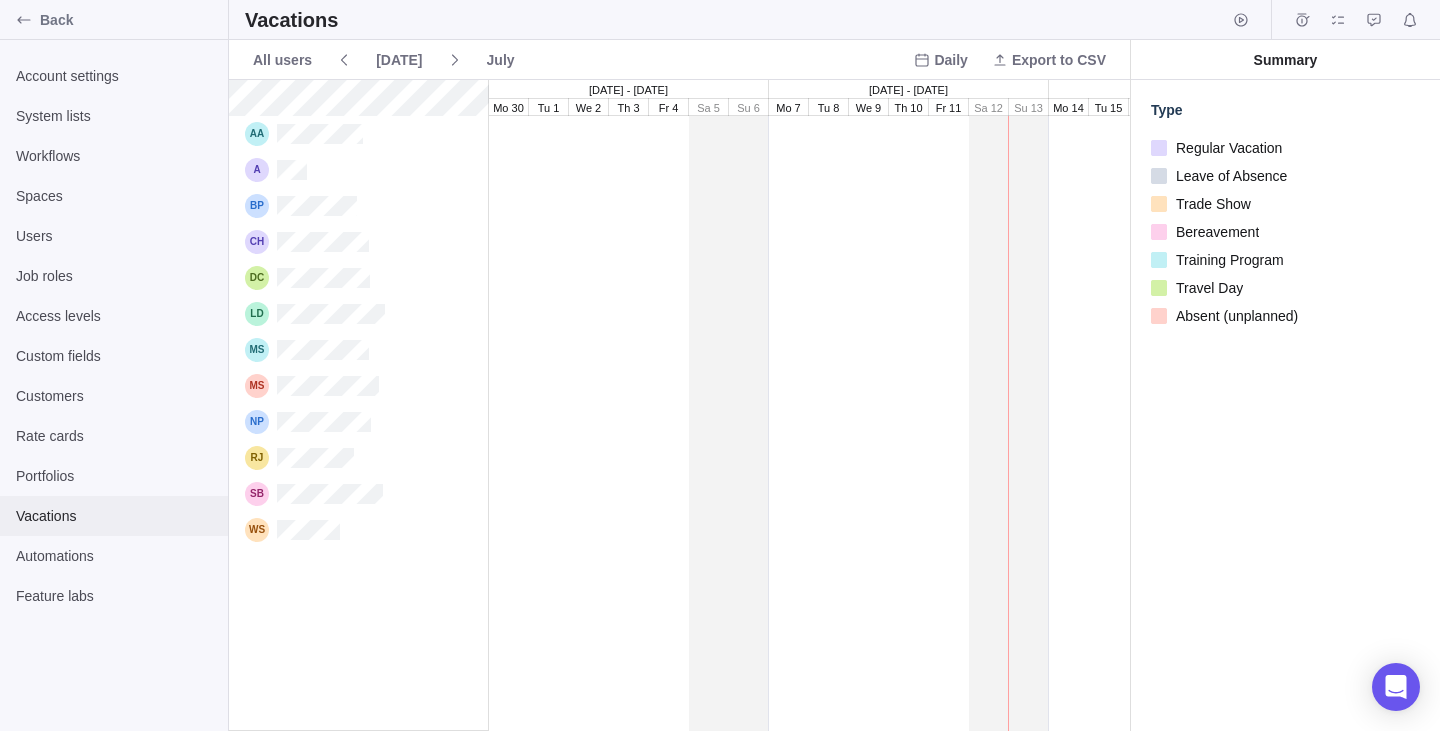 scroll, scrollTop: 3, scrollLeft: 0, axis: vertical 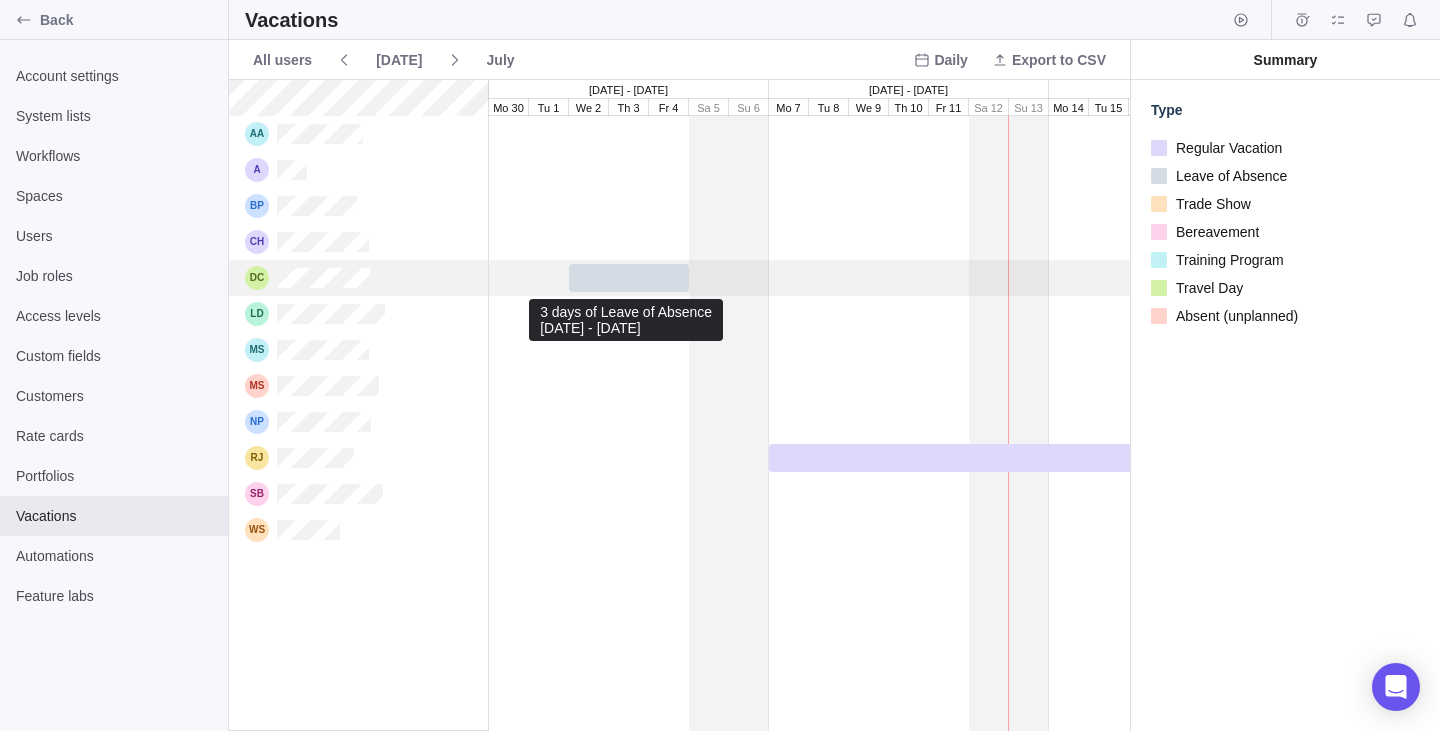 click at bounding box center (629, 278) 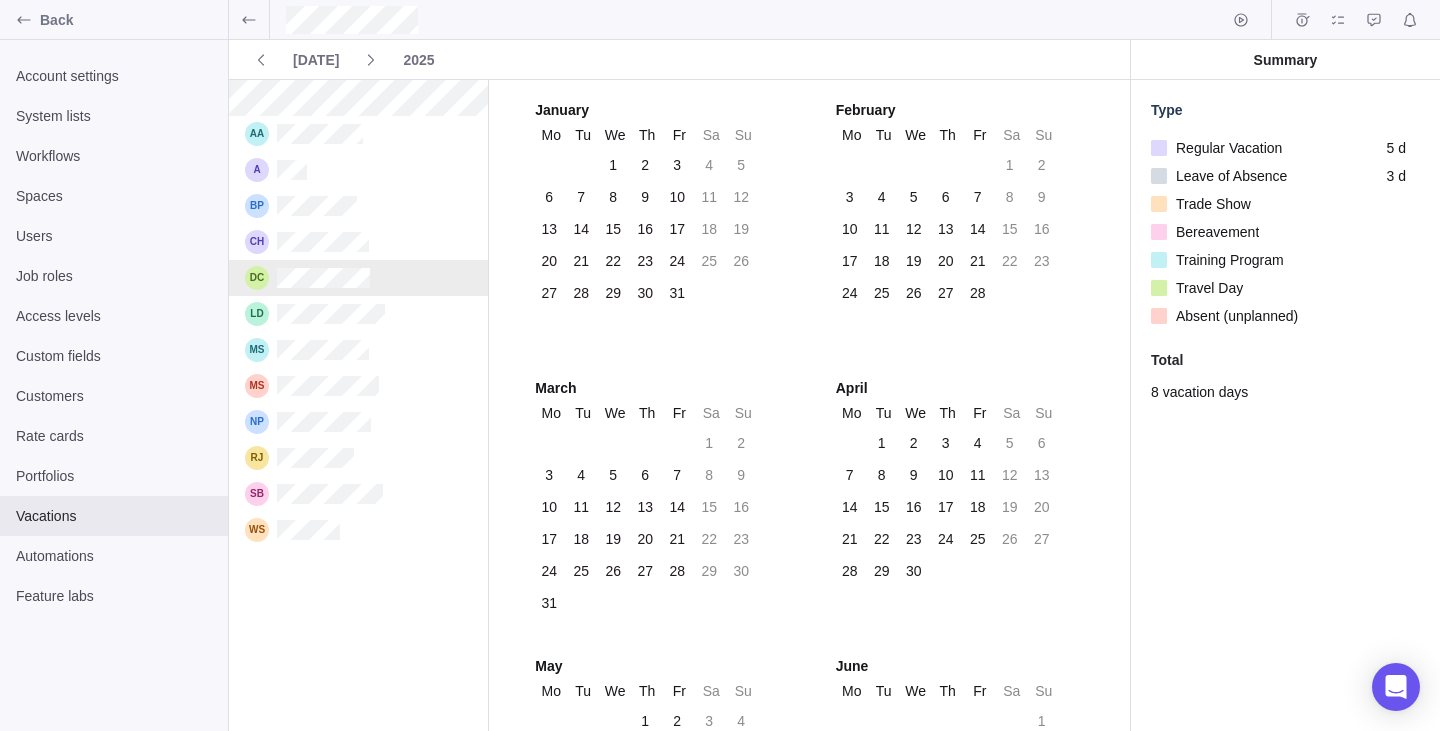 scroll, scrollTop: 3, scrollLeft: 0, axis: vertical 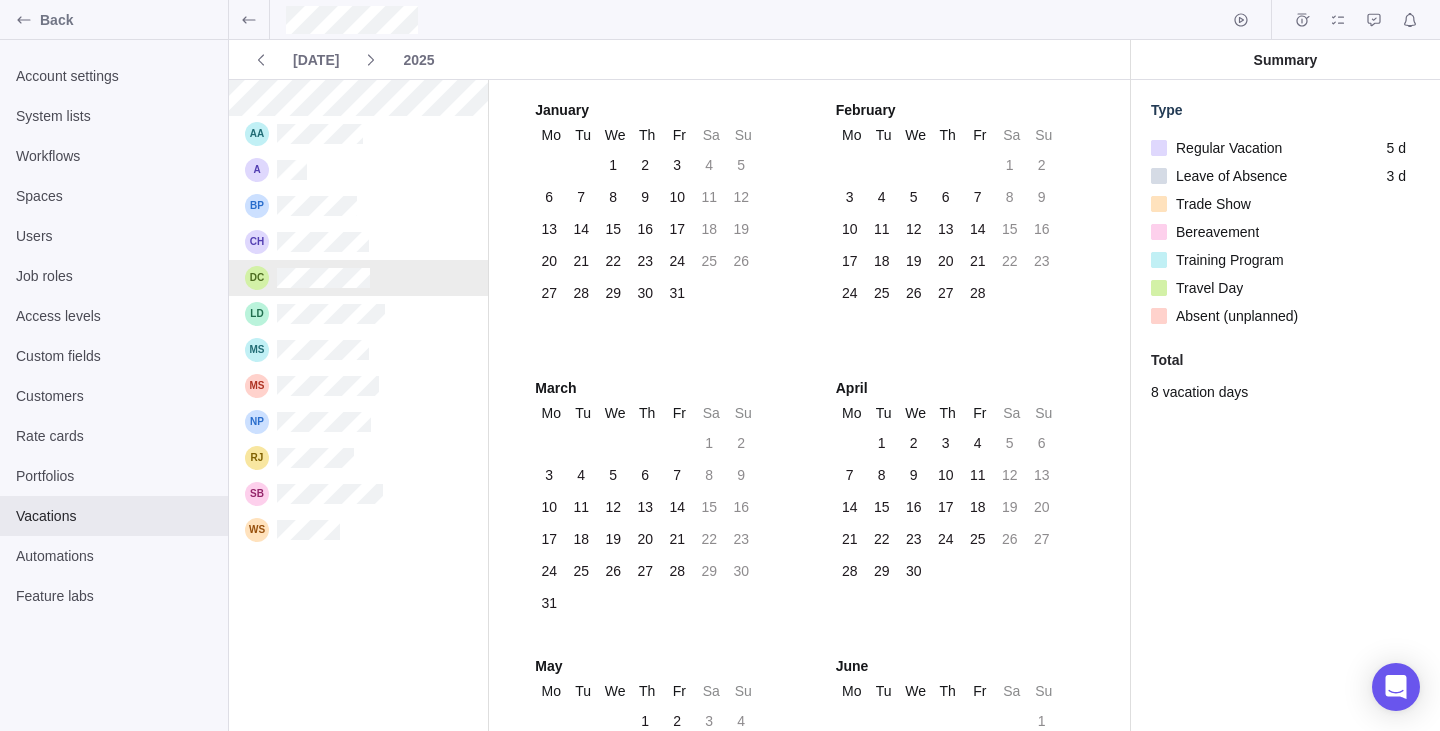 click on "28" at bounding box center [581, 293] 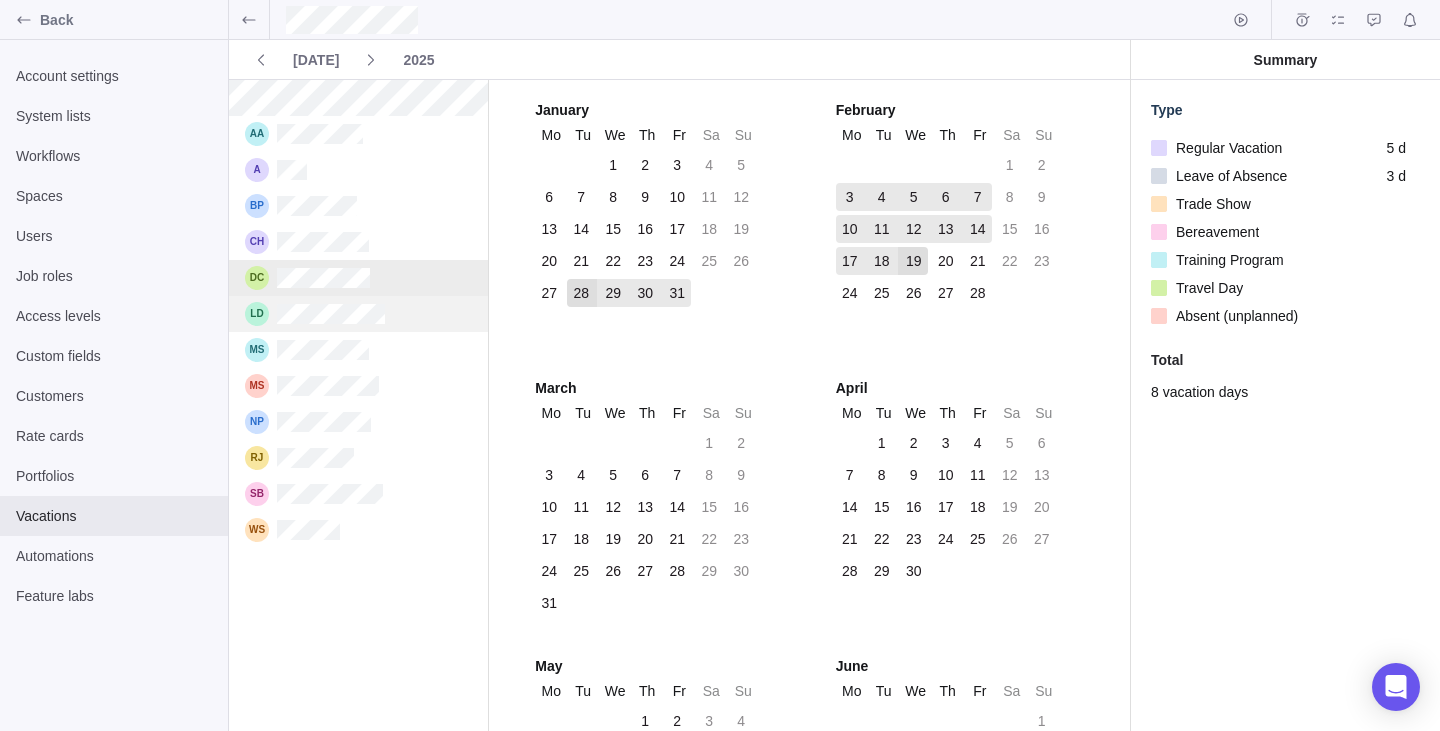 click on "19" at bounding box center (913, 261) 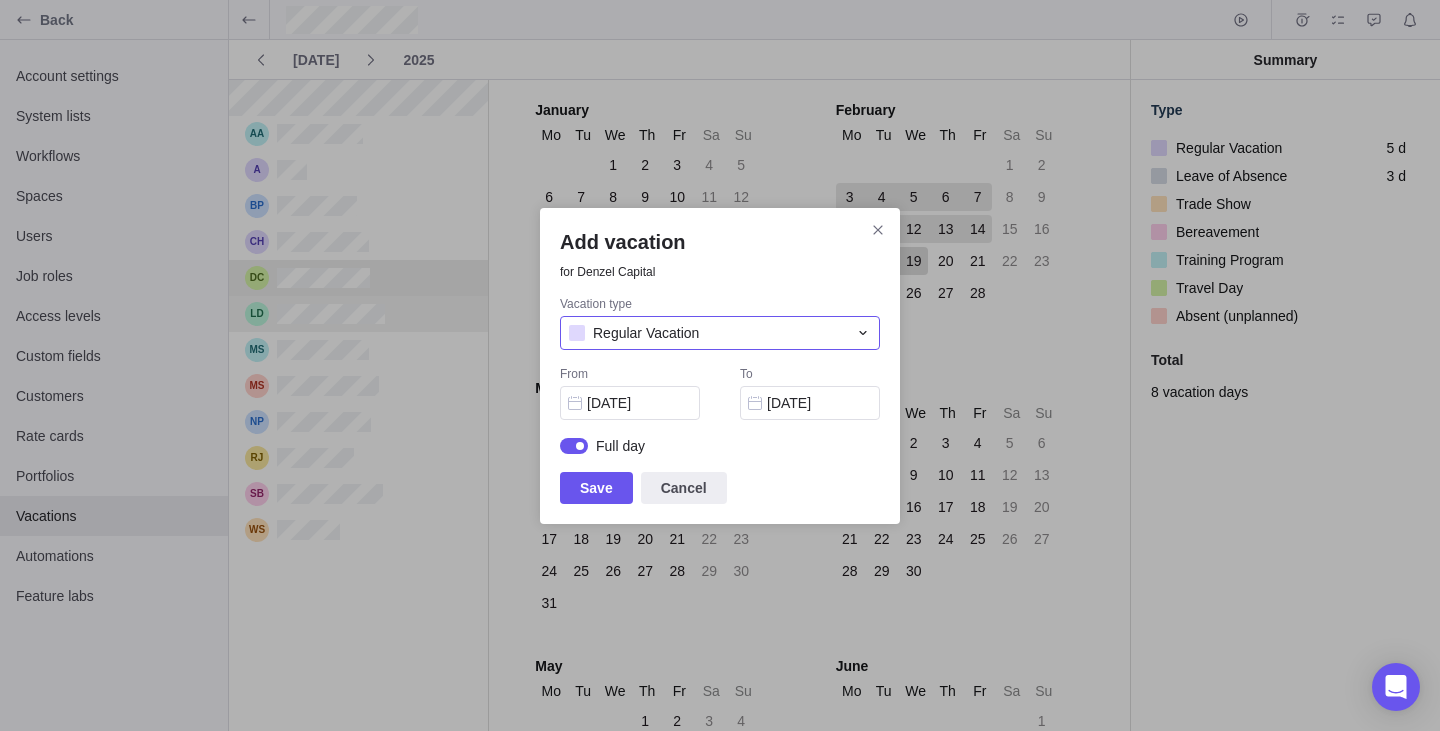 click on "Regular Vacation" at bounding box center (708, 333) 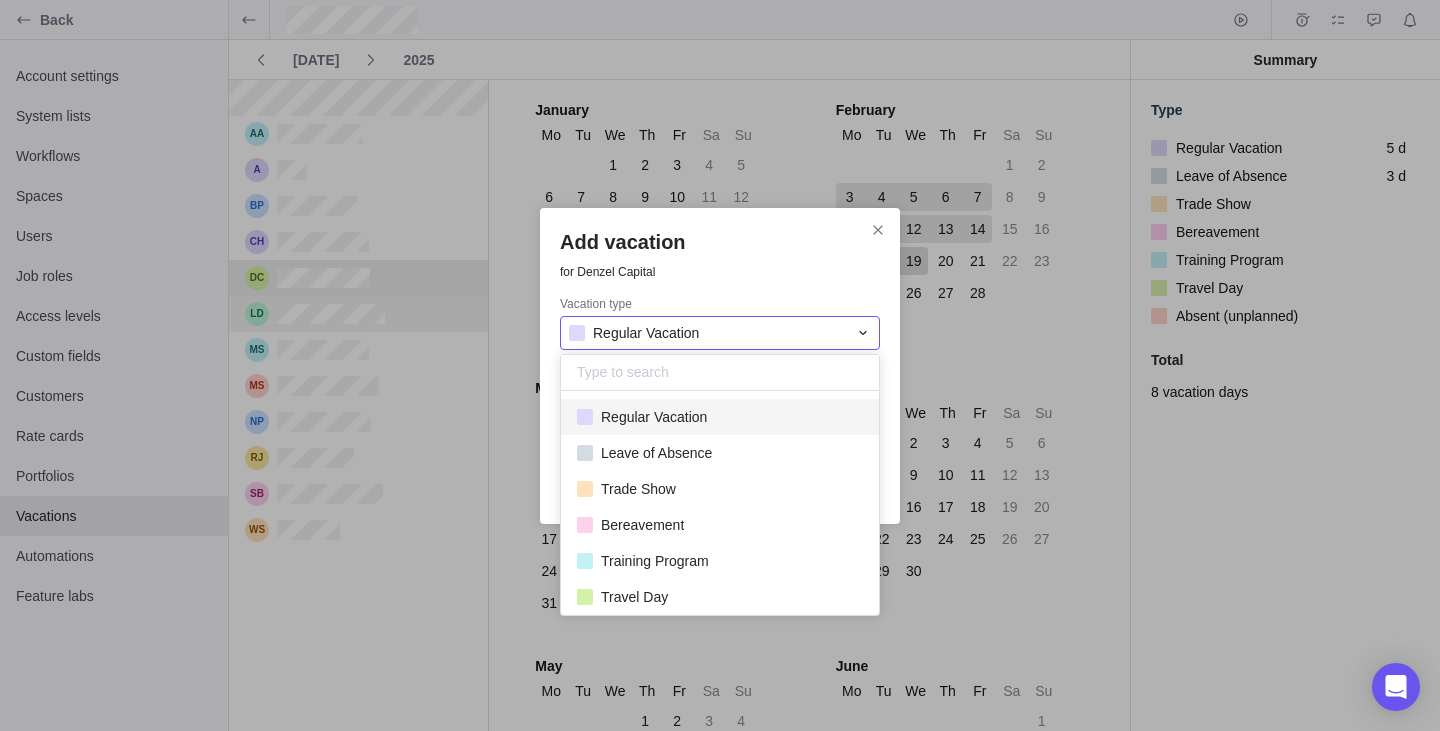 scroll, scrollTop: 1, scrollLeft: 1, axis: both 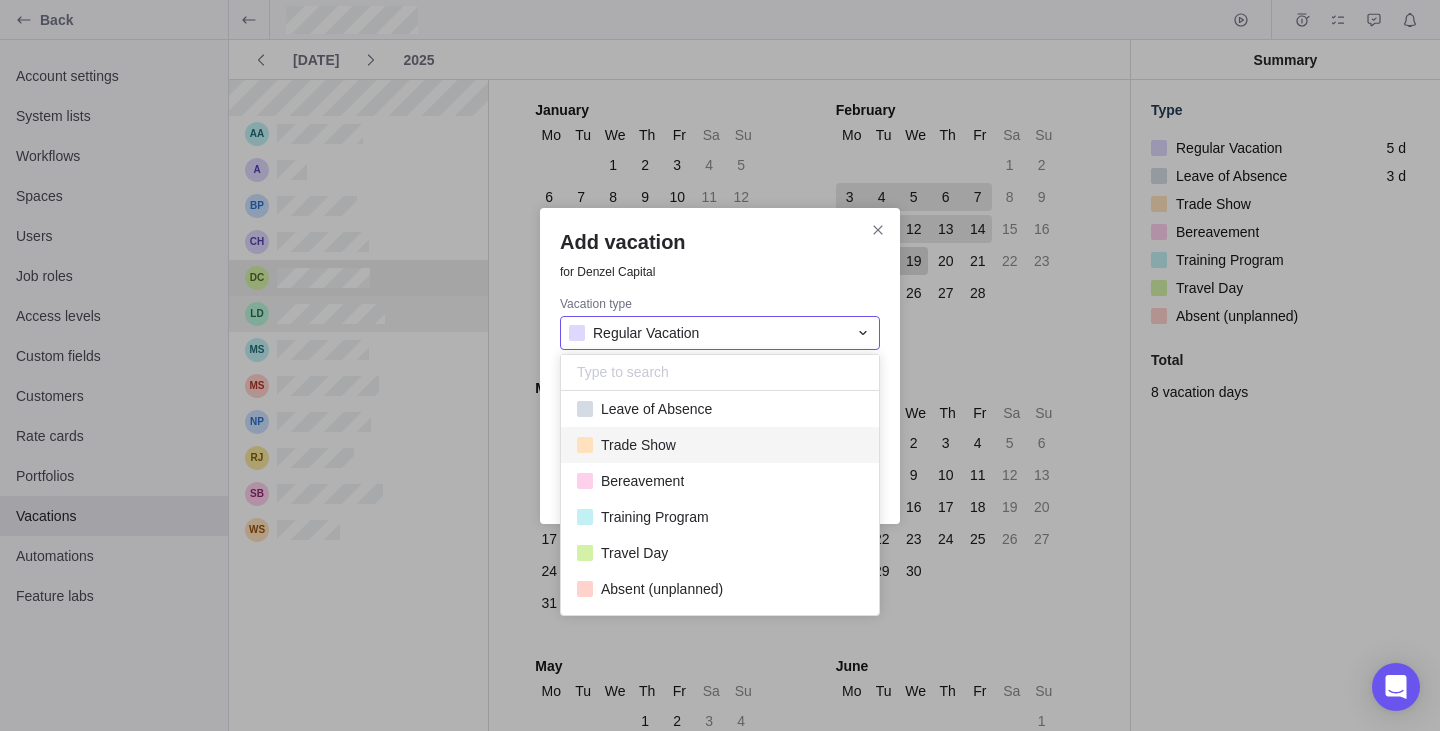 drag, startPoint x: 701, startPoint y: 594, endPoint x: 665, endPoint y: 404, distance: 193.38045 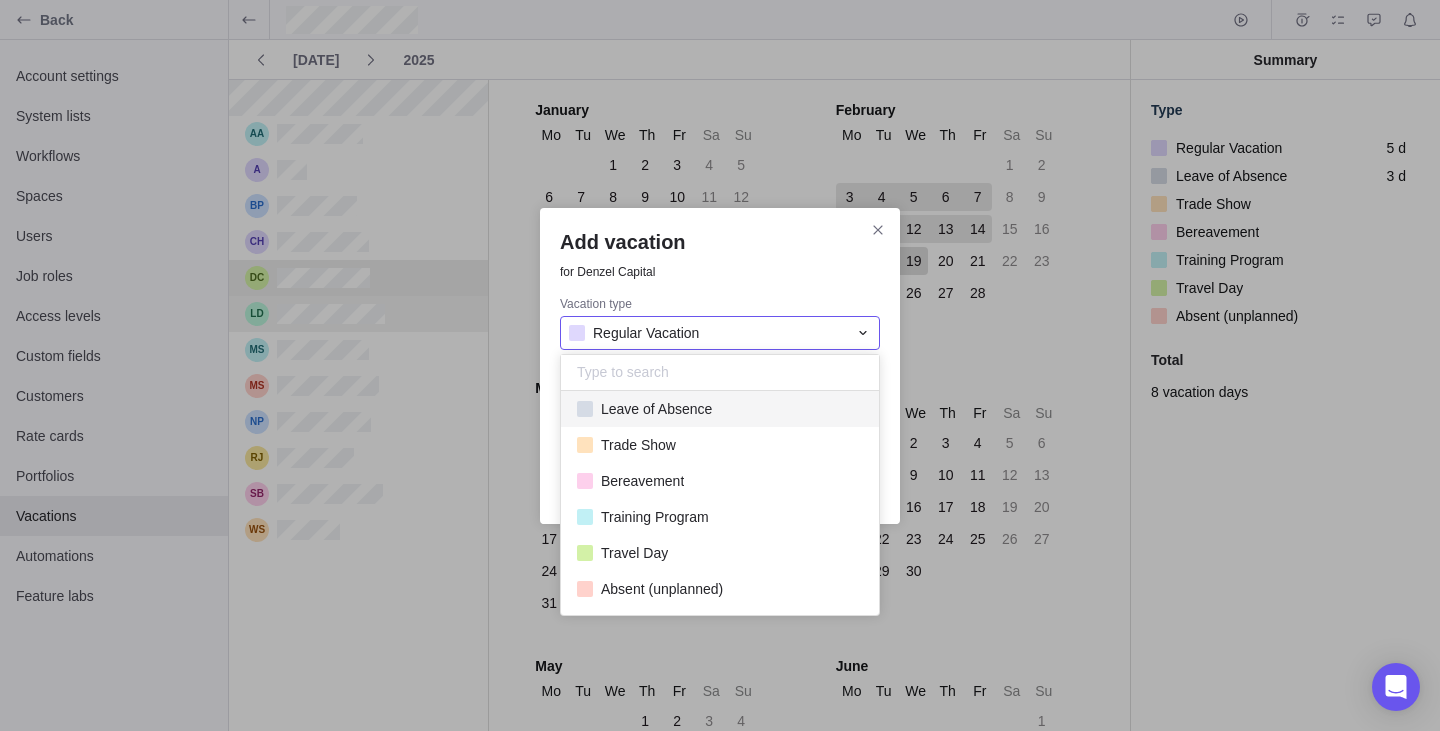 click at bounding box center (720, 373) 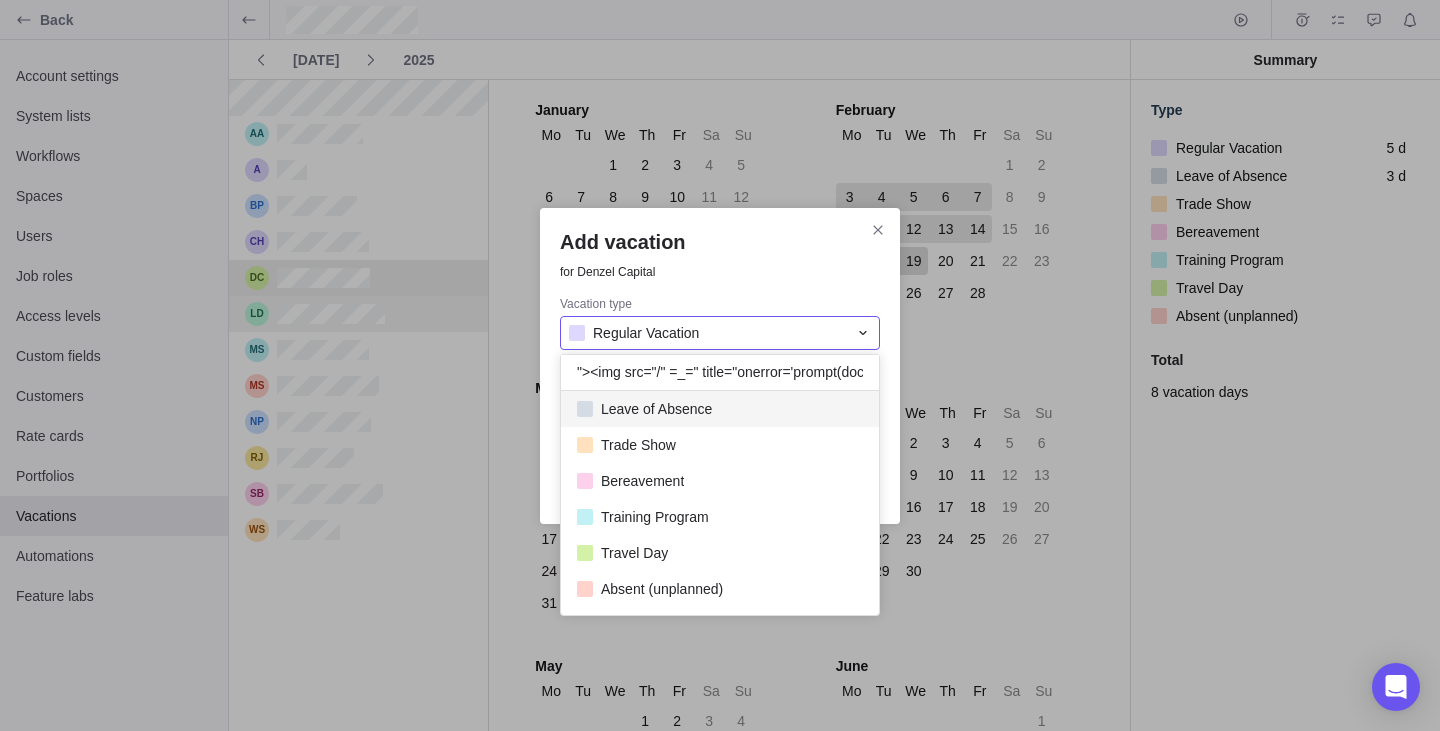 scroll, scrollTop: 0, scrollLeft: 141, axis: horizontal 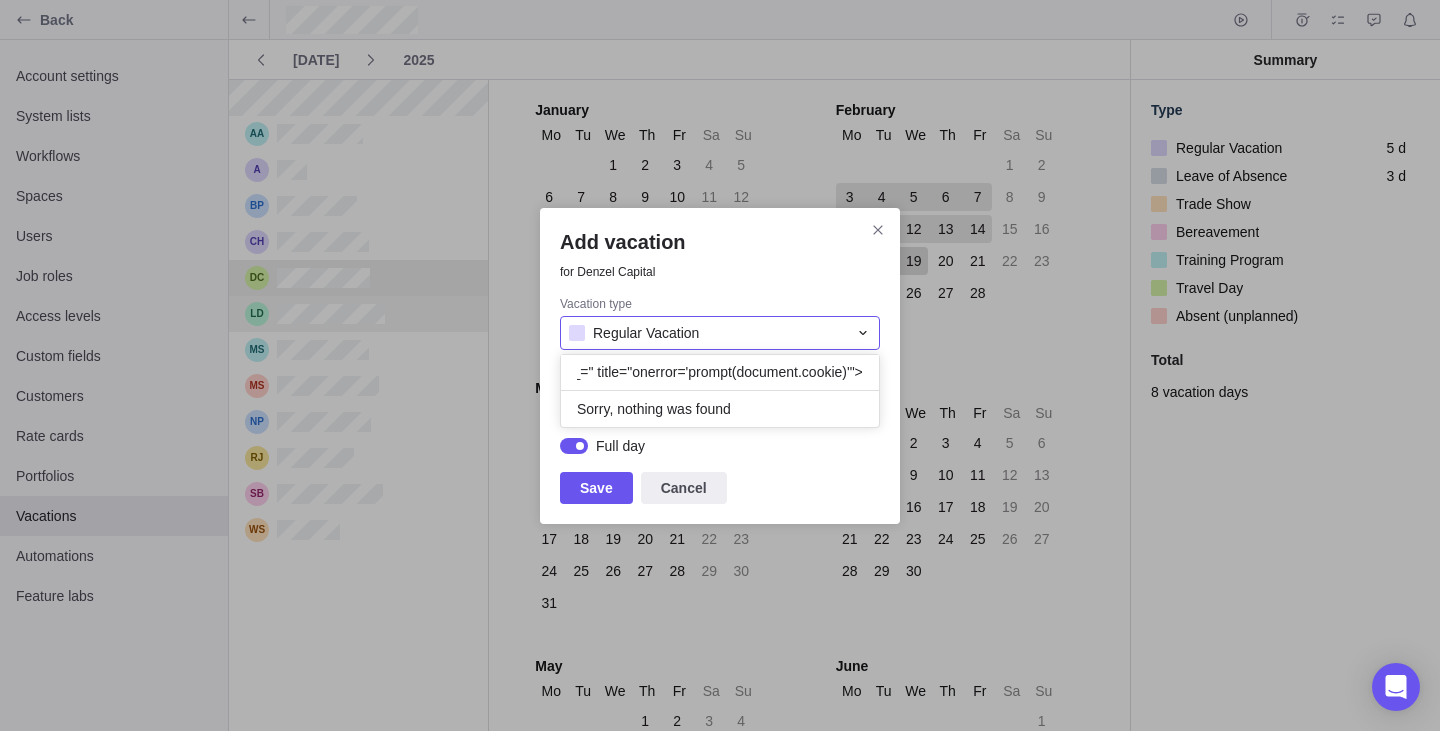 type on ""><img src="/" =_=" title="onerror='prompt(document.cookie)'">" 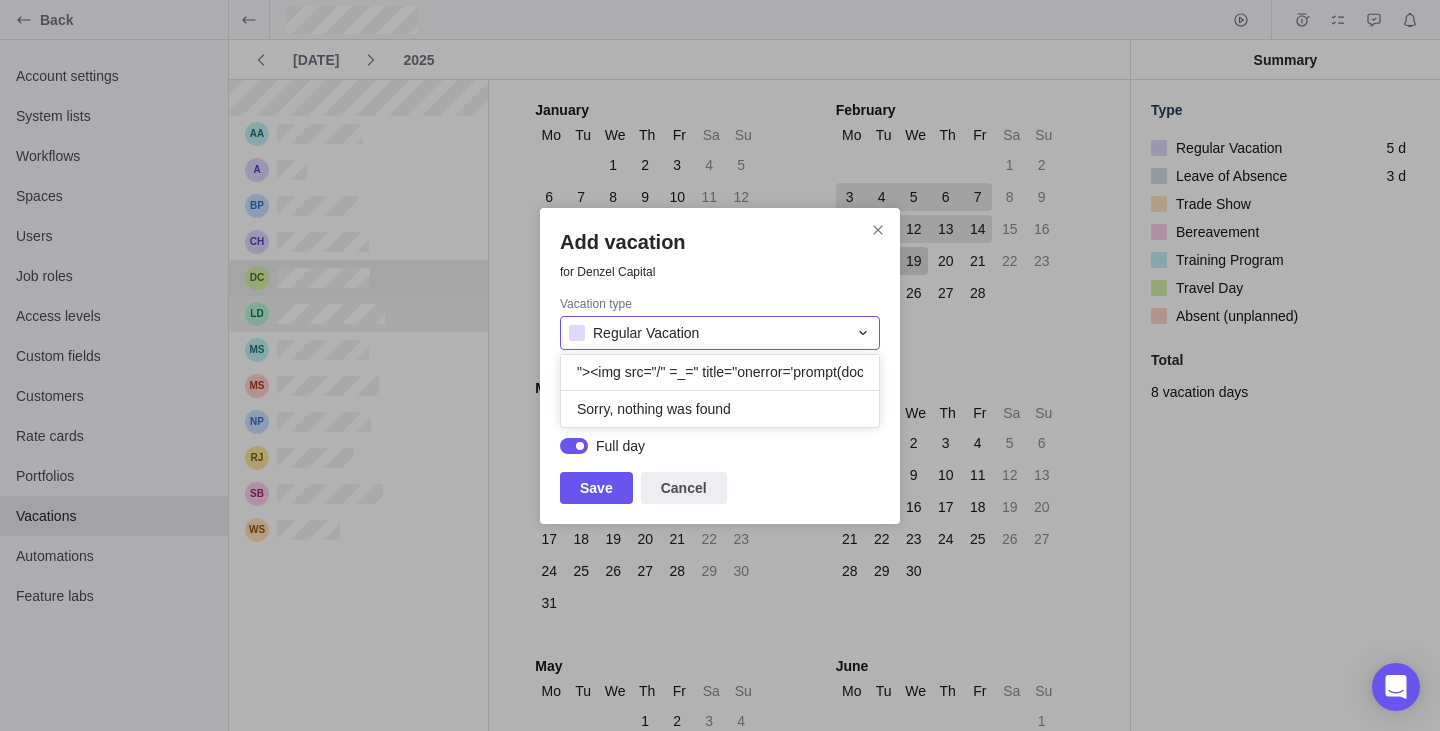 click on "Add vacation for Denzel Capital Vacation type Regular Vacation "><img src="/" =_=" title="onerror='prompt(document.cookie)'"> Sorry, nothing was found From [DATE] To [DATE] Full day Save Cancel" at bounding box center (720, 365) 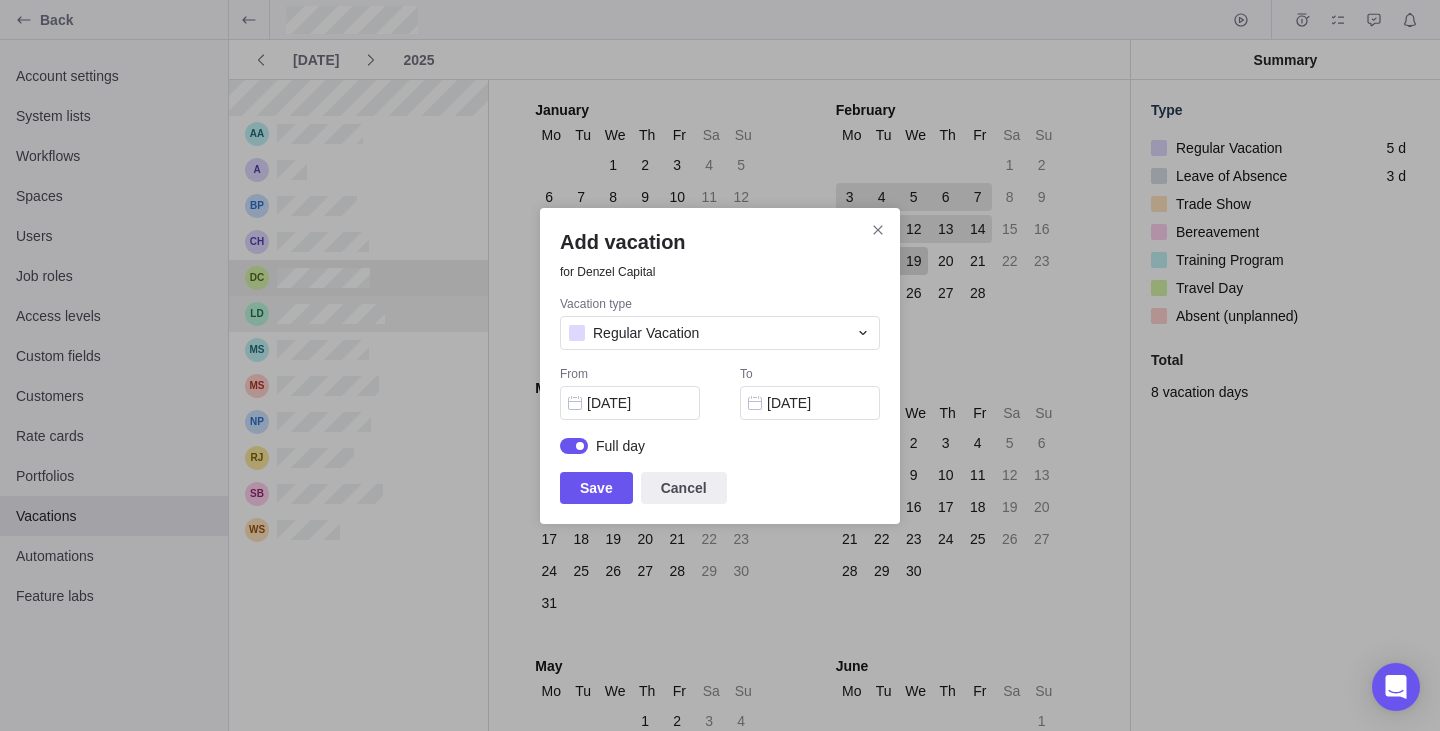 click on "Add vacation for Denzel Capital Vacation type Regular Vacation From [DATE] To [DATE] Full day Save Cancel" at bounding box center [720, 365] 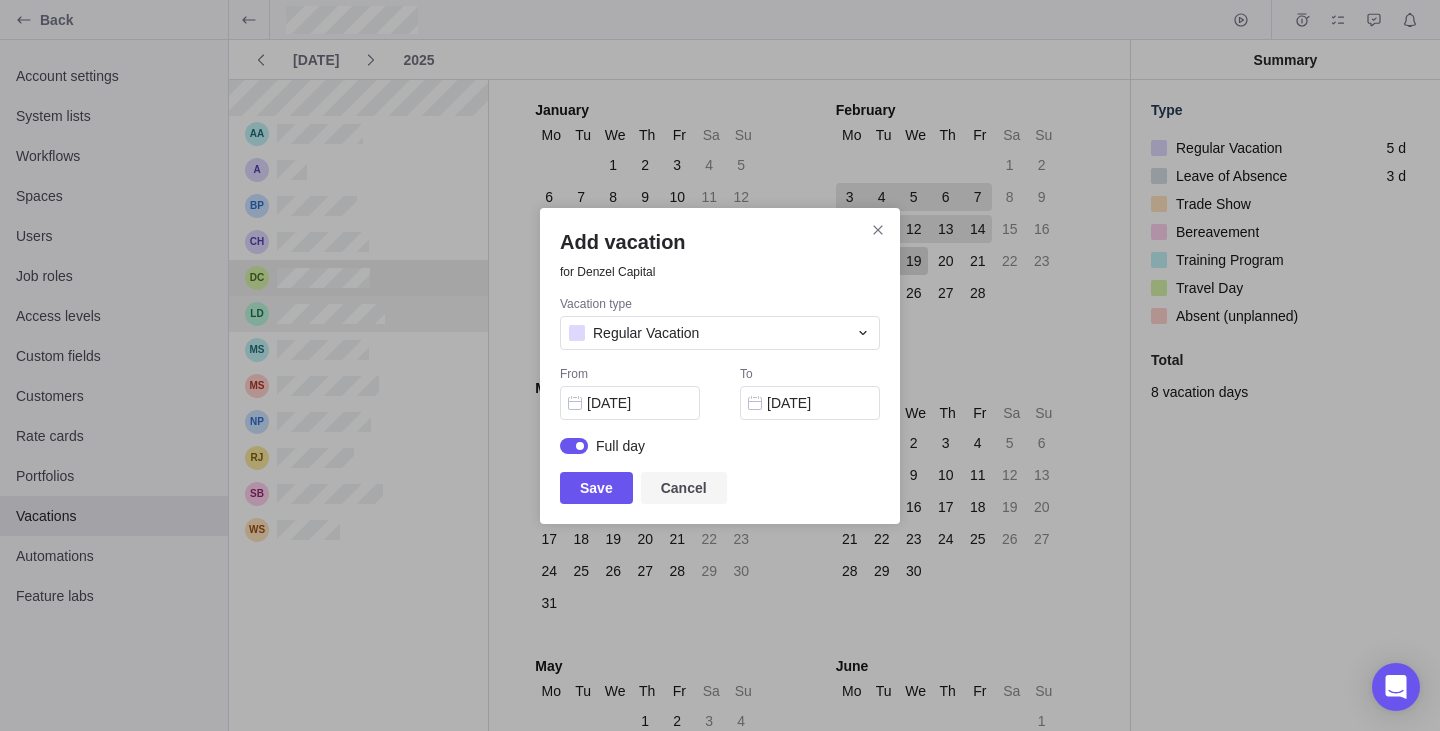 click on "Cancel" at bounding box center (684, 488) 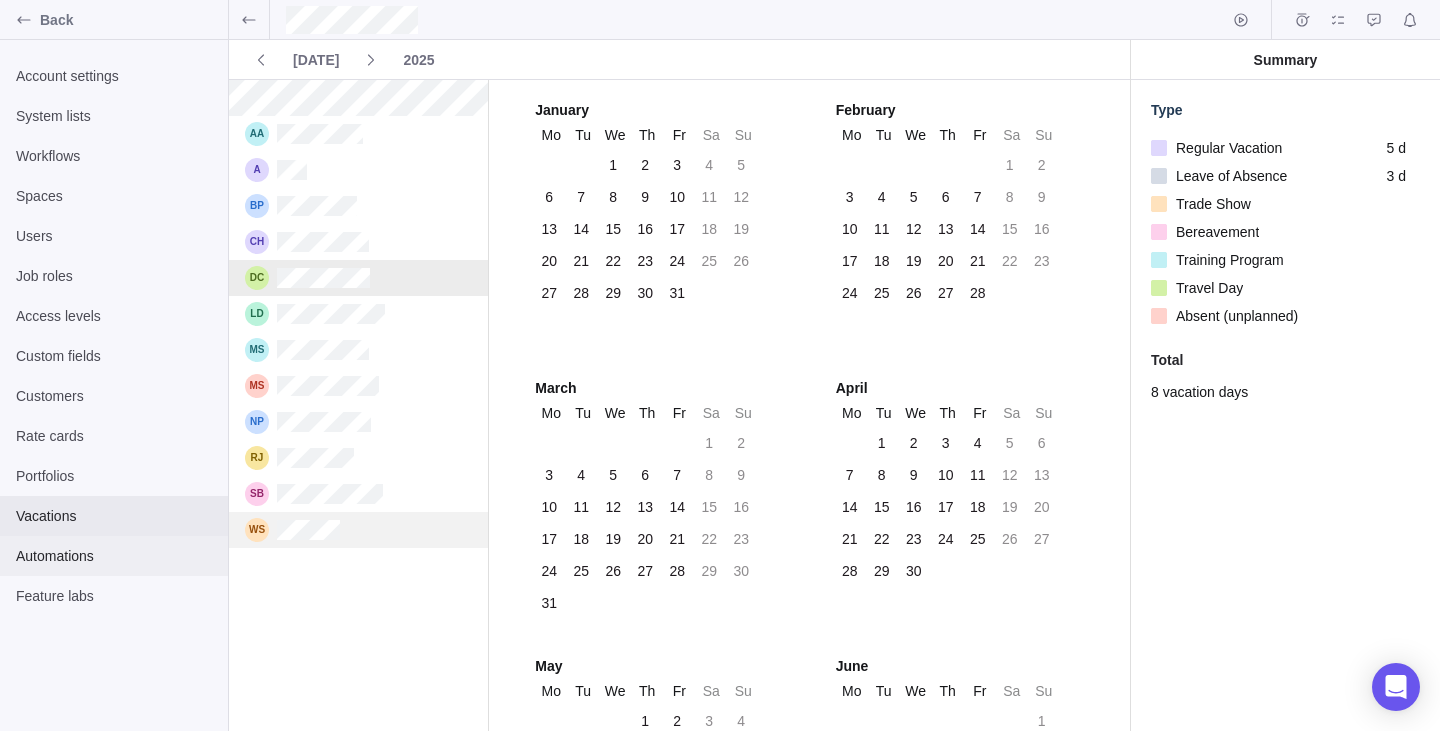 click on "Automations" at bounding box center [114, 556] 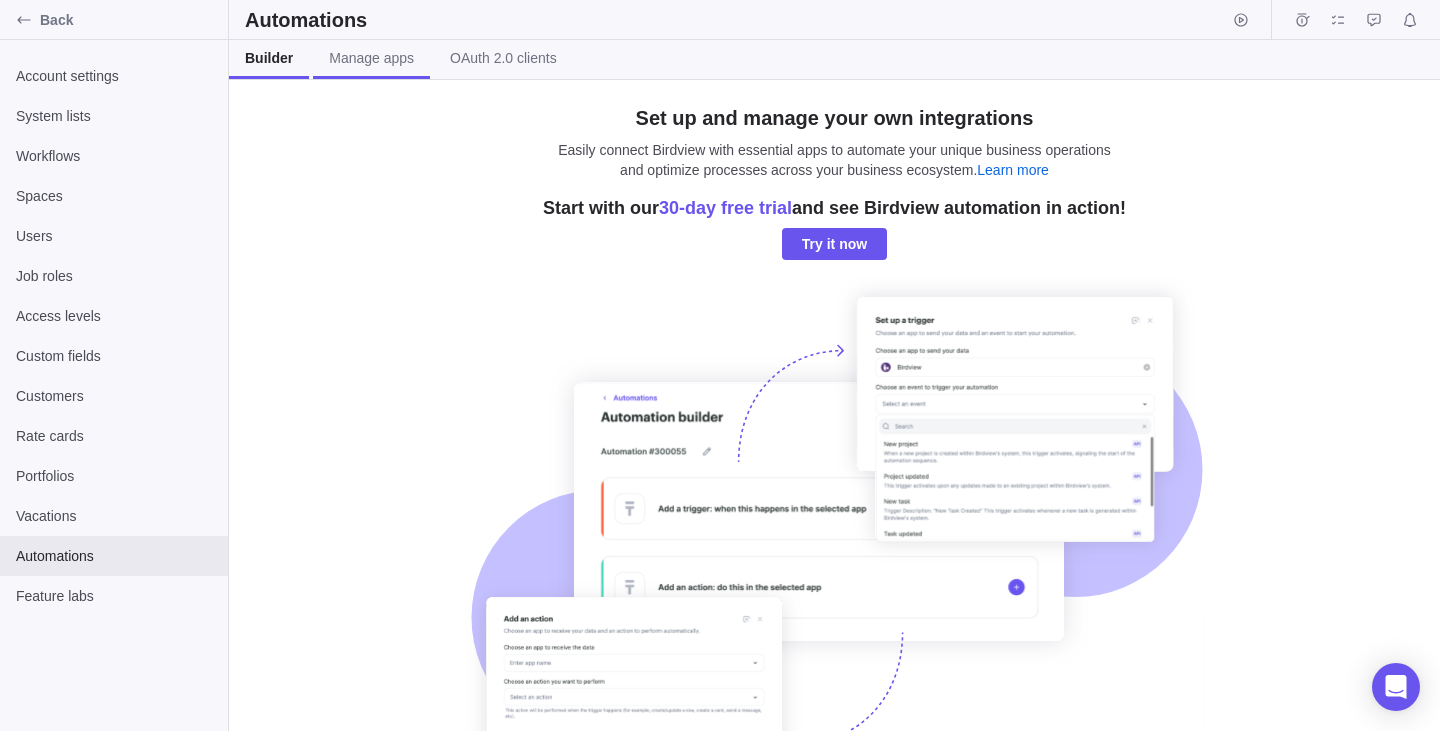 click on "Manage apps" at bounding box center [371, 59] 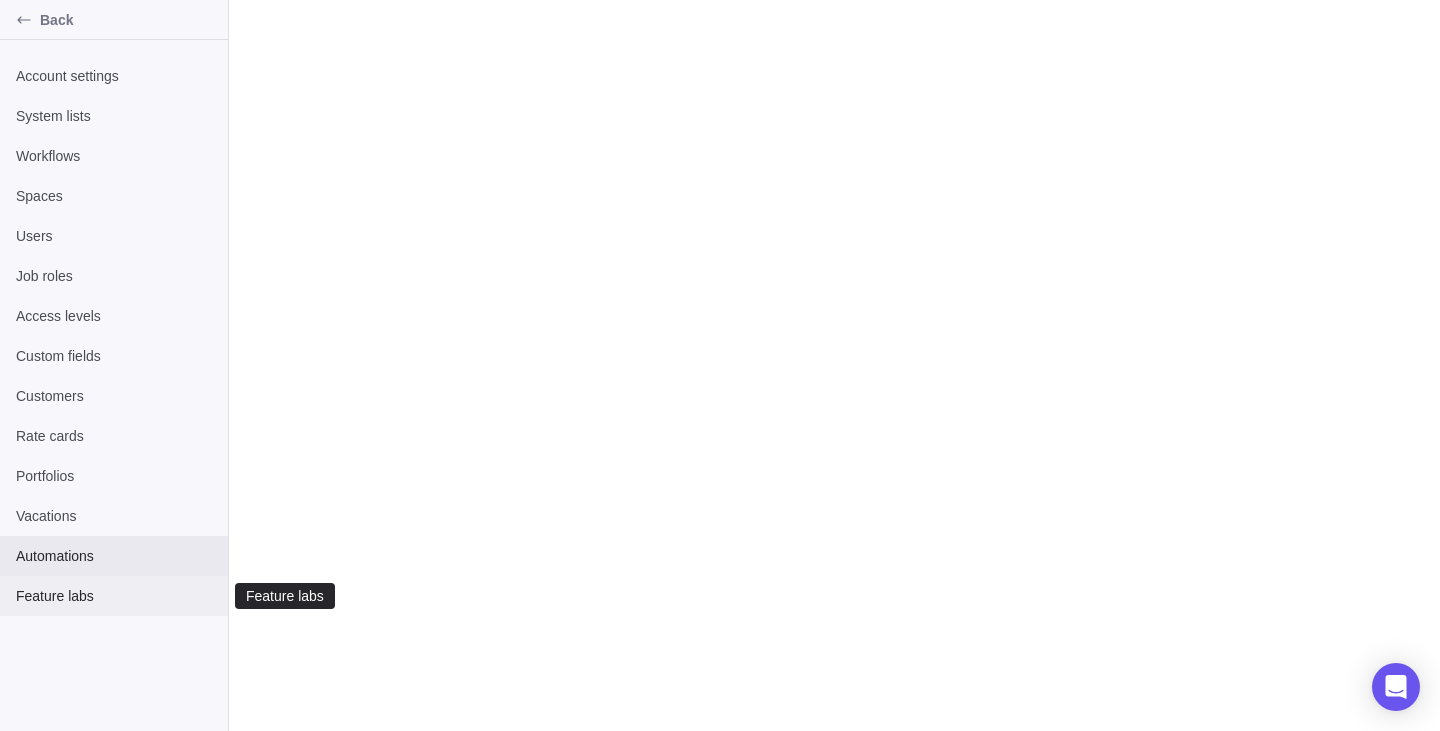 click on "Feature labs" at bounding box center (114, 596) 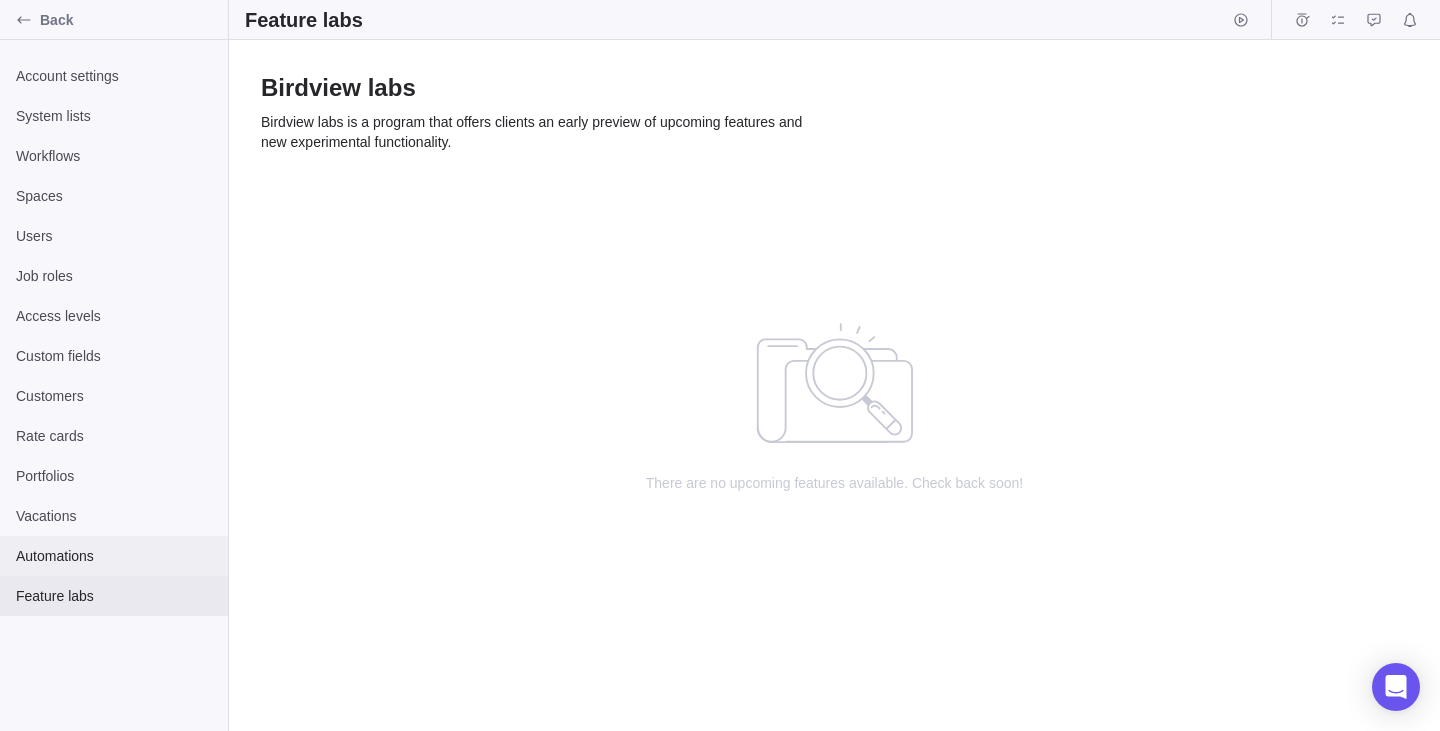 click on "Automations" at bounding box center (114, 556) 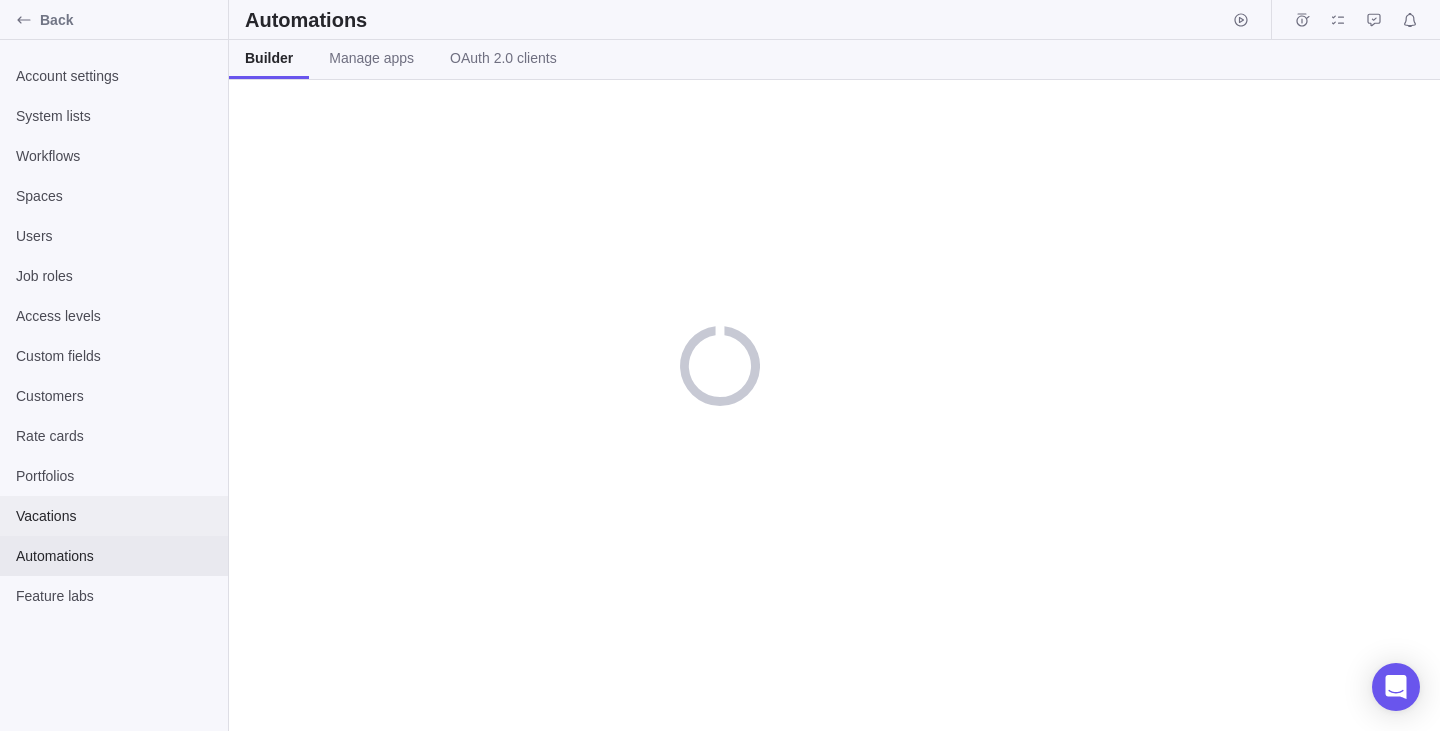 click on "Vacations" at bounding box center [114, 516] 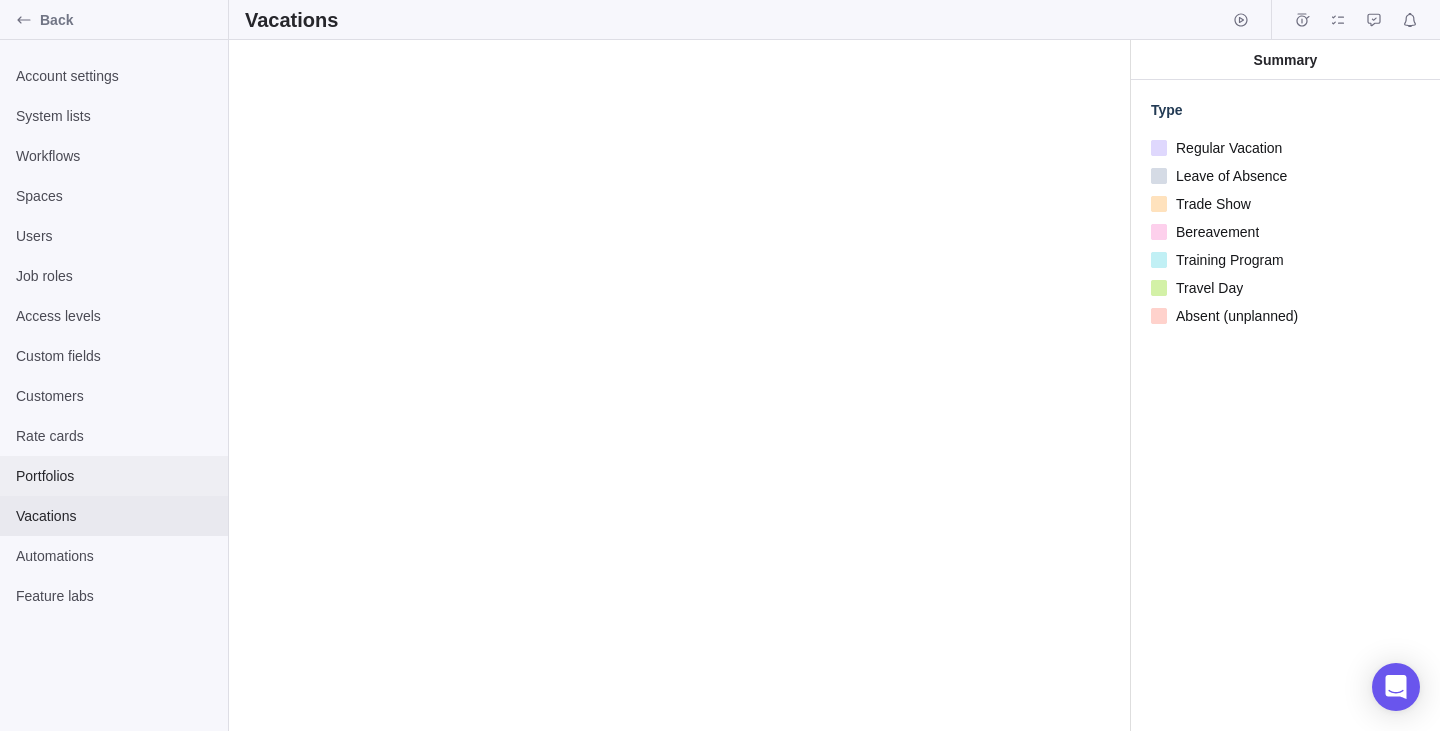 click on "Portfolios" at bounding box center (114, 476) 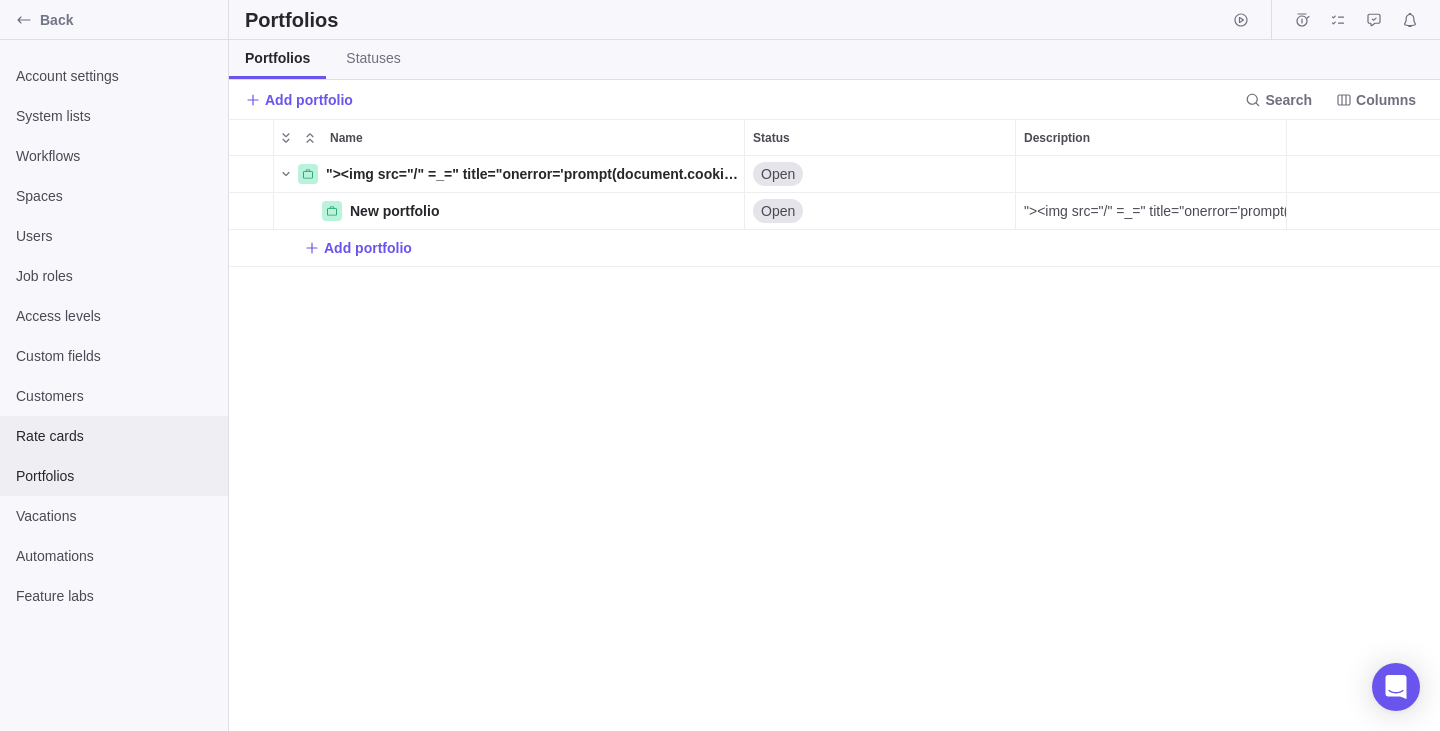scroll, scrollTop: 1, scrollLeft: 1, axis: both 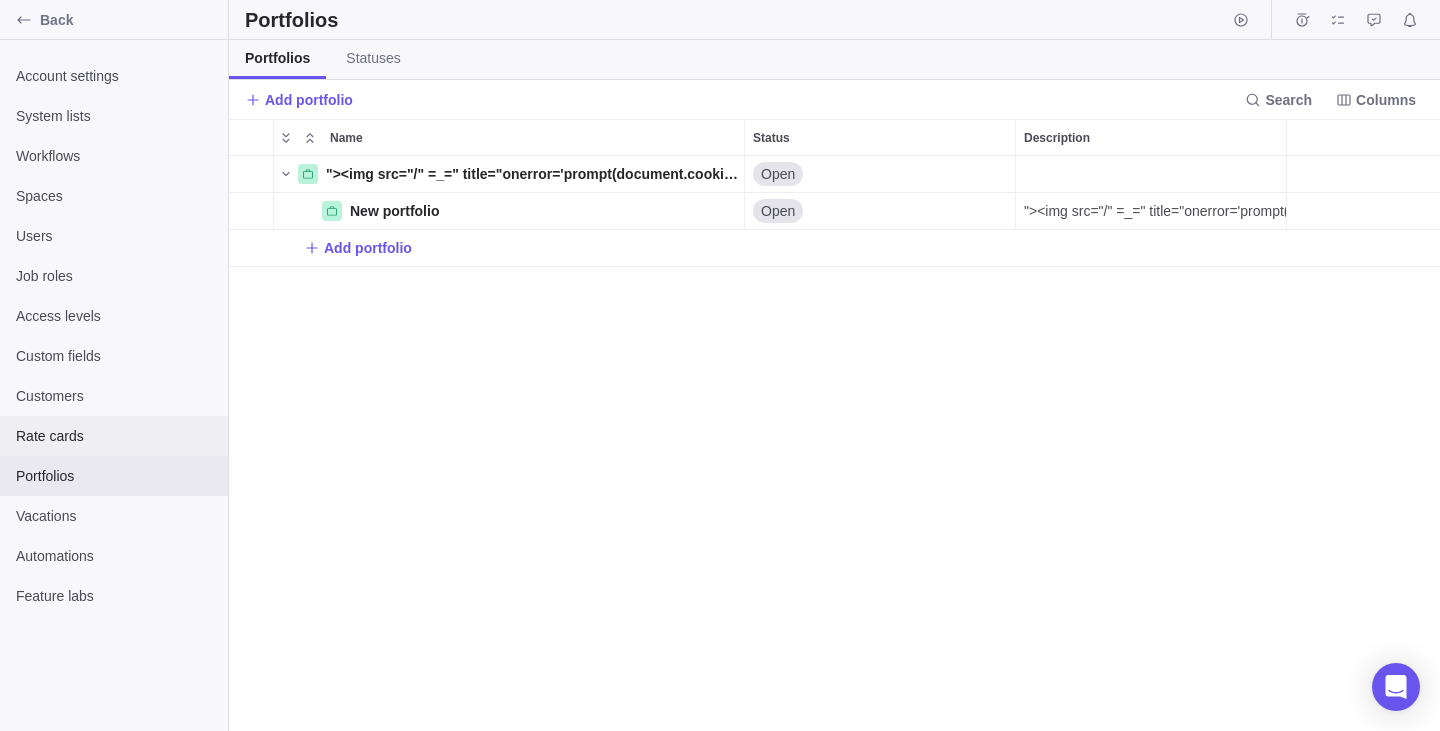 click on "Rate cards" at bounding box center (114, 436) 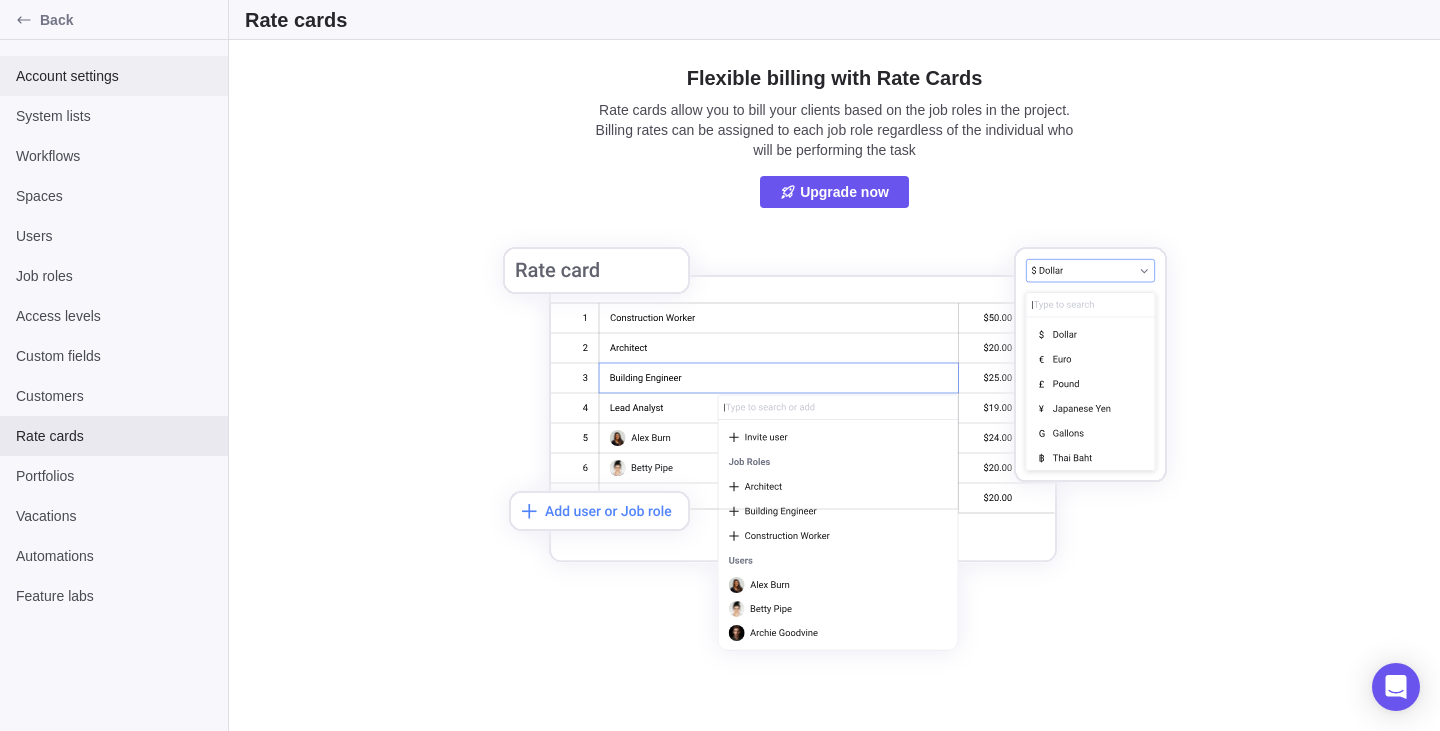 click on "Account settings" at bounding box center (114, 76) 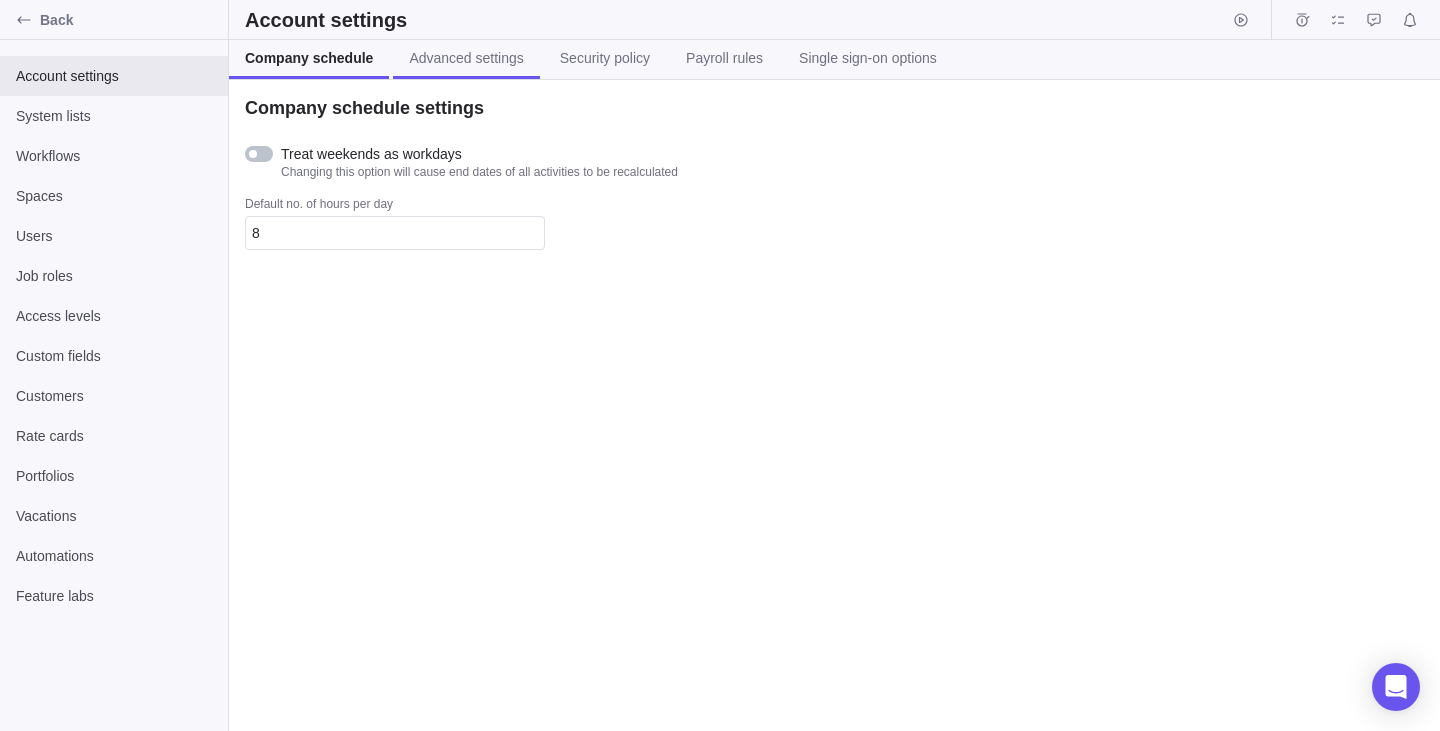 click on "Advanced settings" at bounding box center (466, 58) 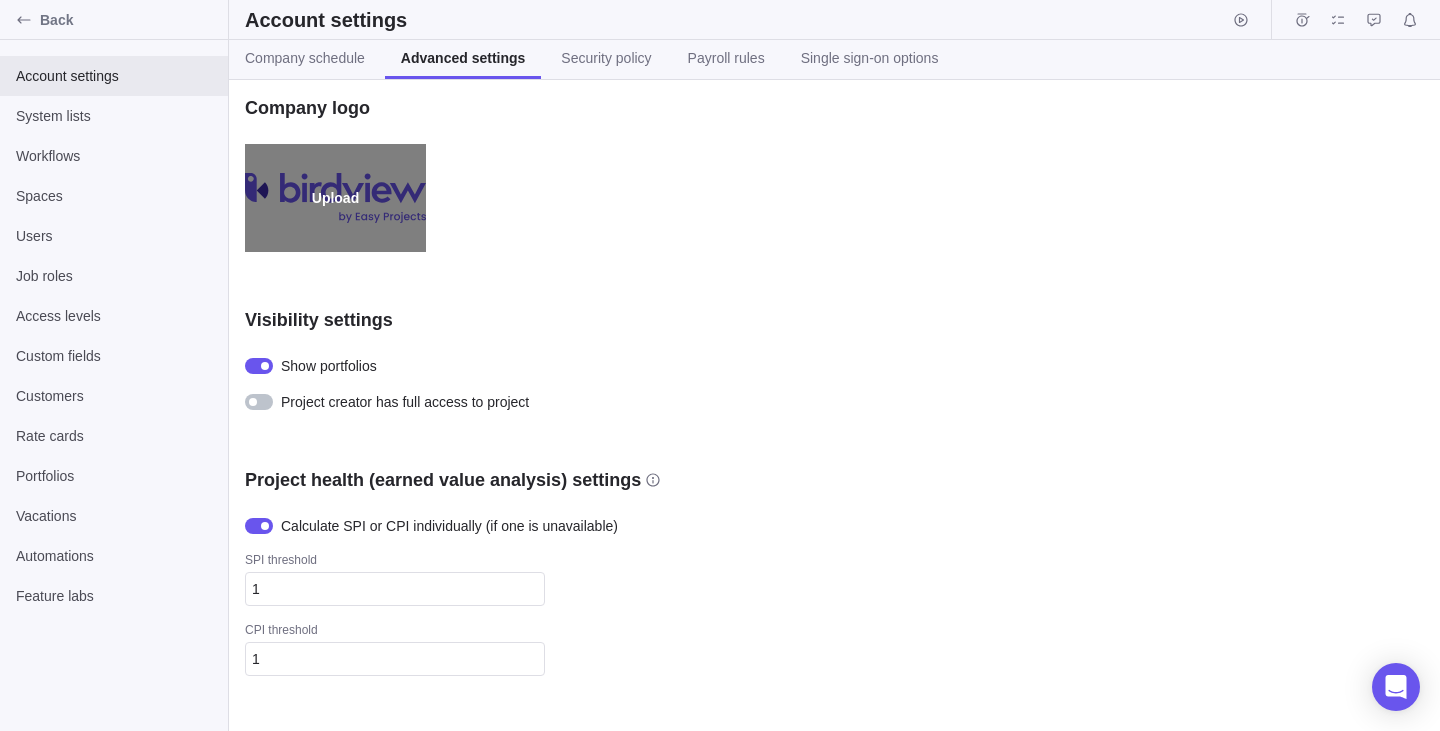 click on "Upload" at bounding box center [335, 198] 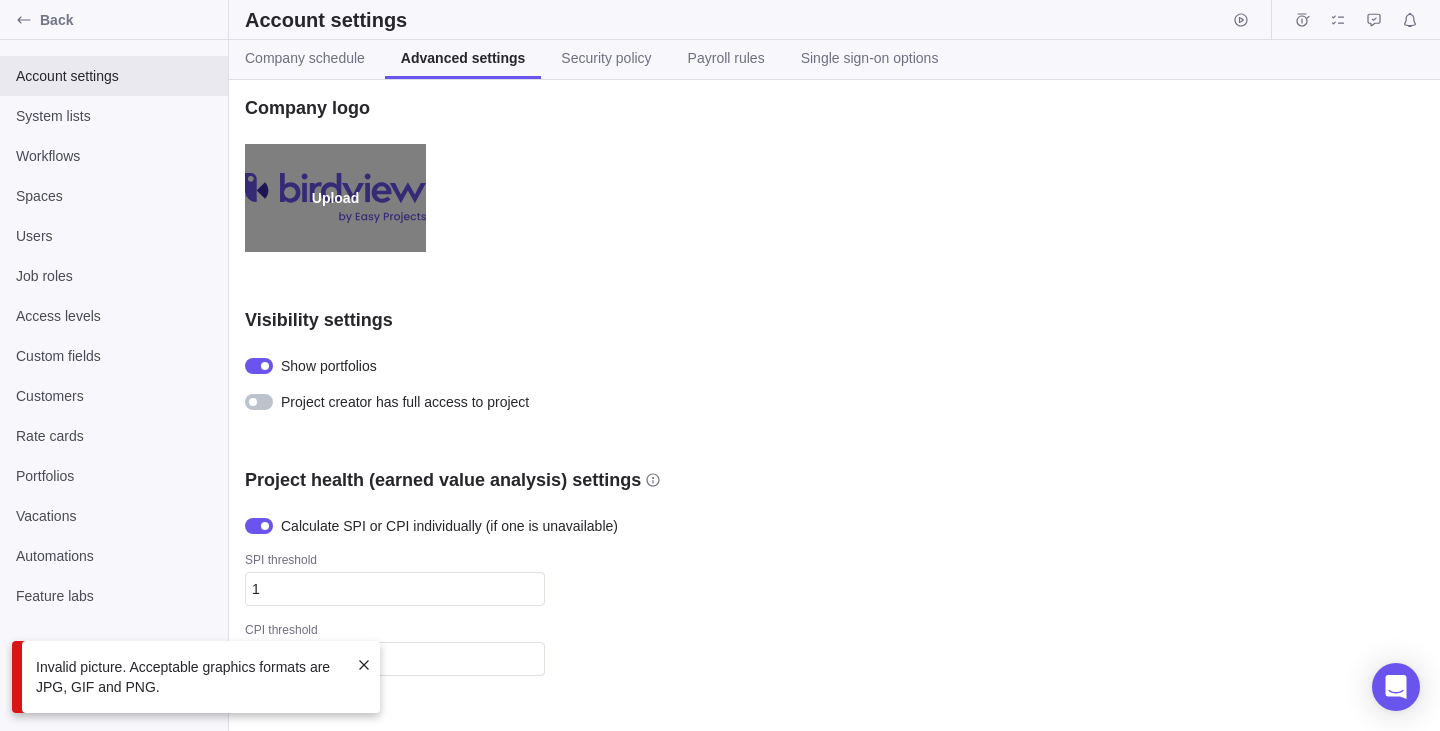 click on "Upload" at bounding box center (335, 198) 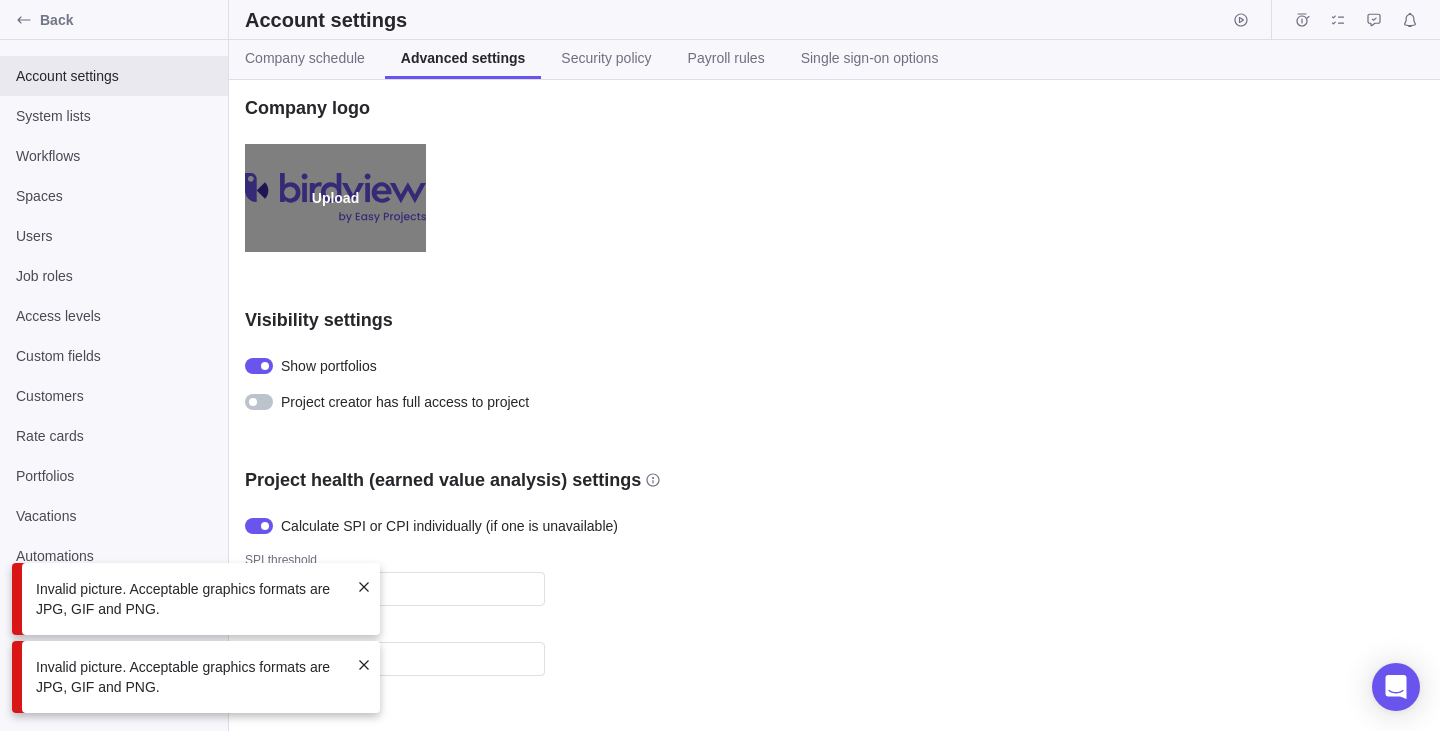 click on "Upload" at bounding box center [335, 198] 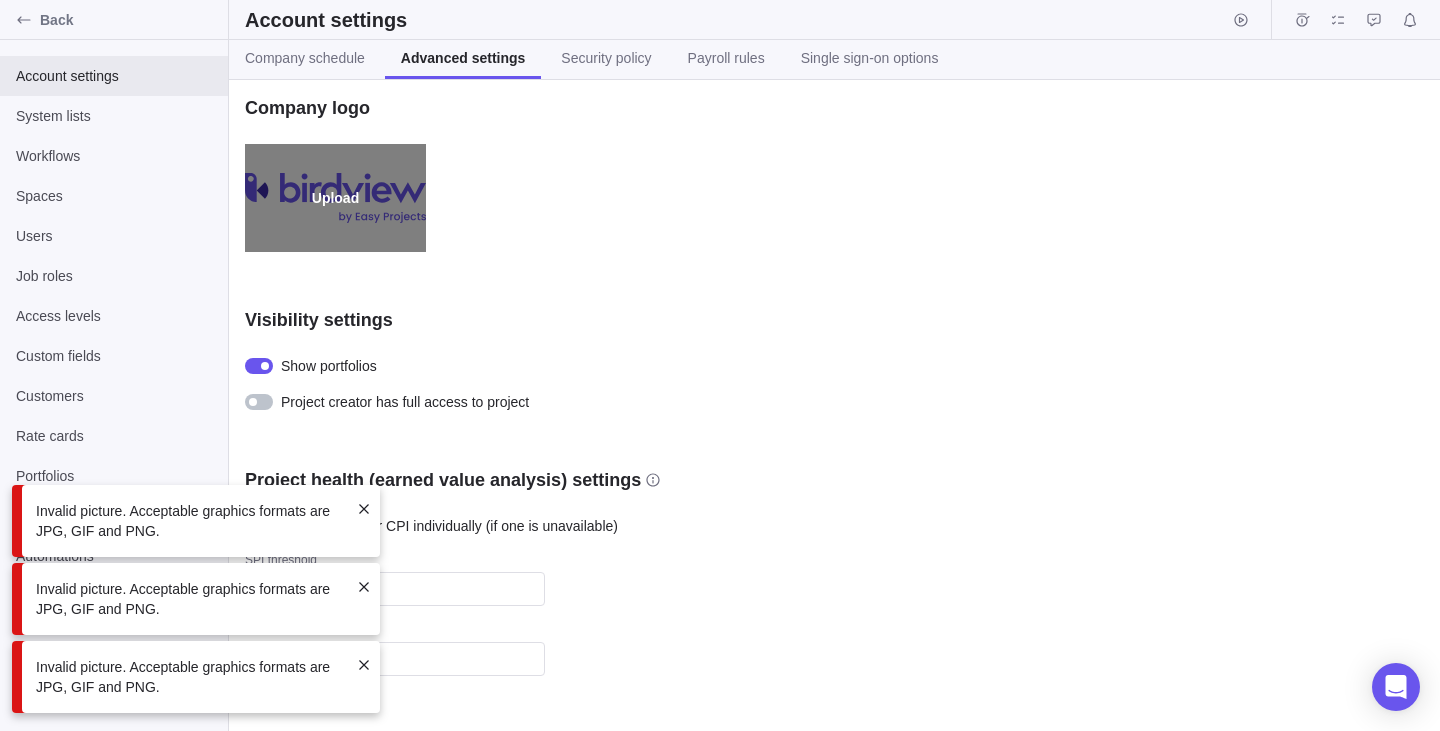 click on "Upload" at bounding box center (335, 198) 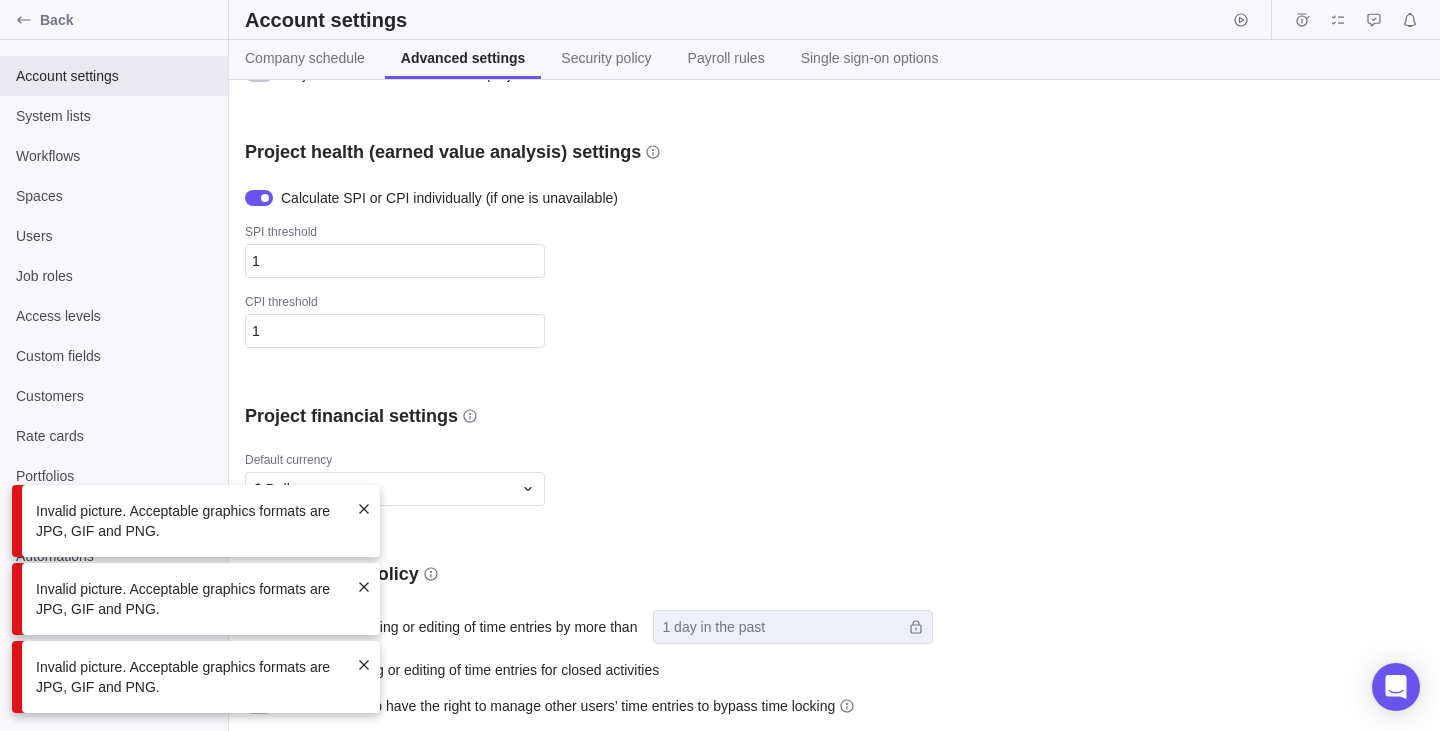 scroll, scrollTop: 885, scrollLeft: 0, axis: vertical 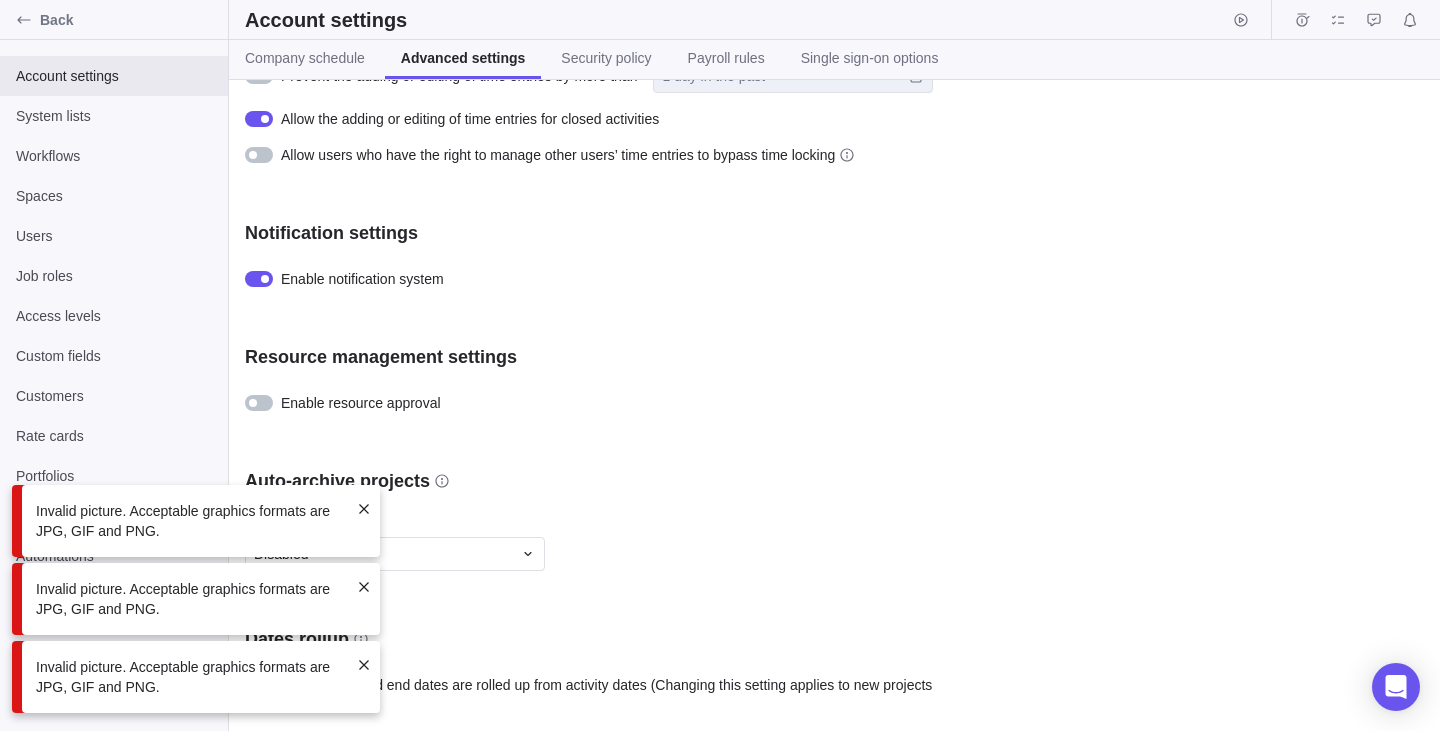 click at bounding box center [364, 509] 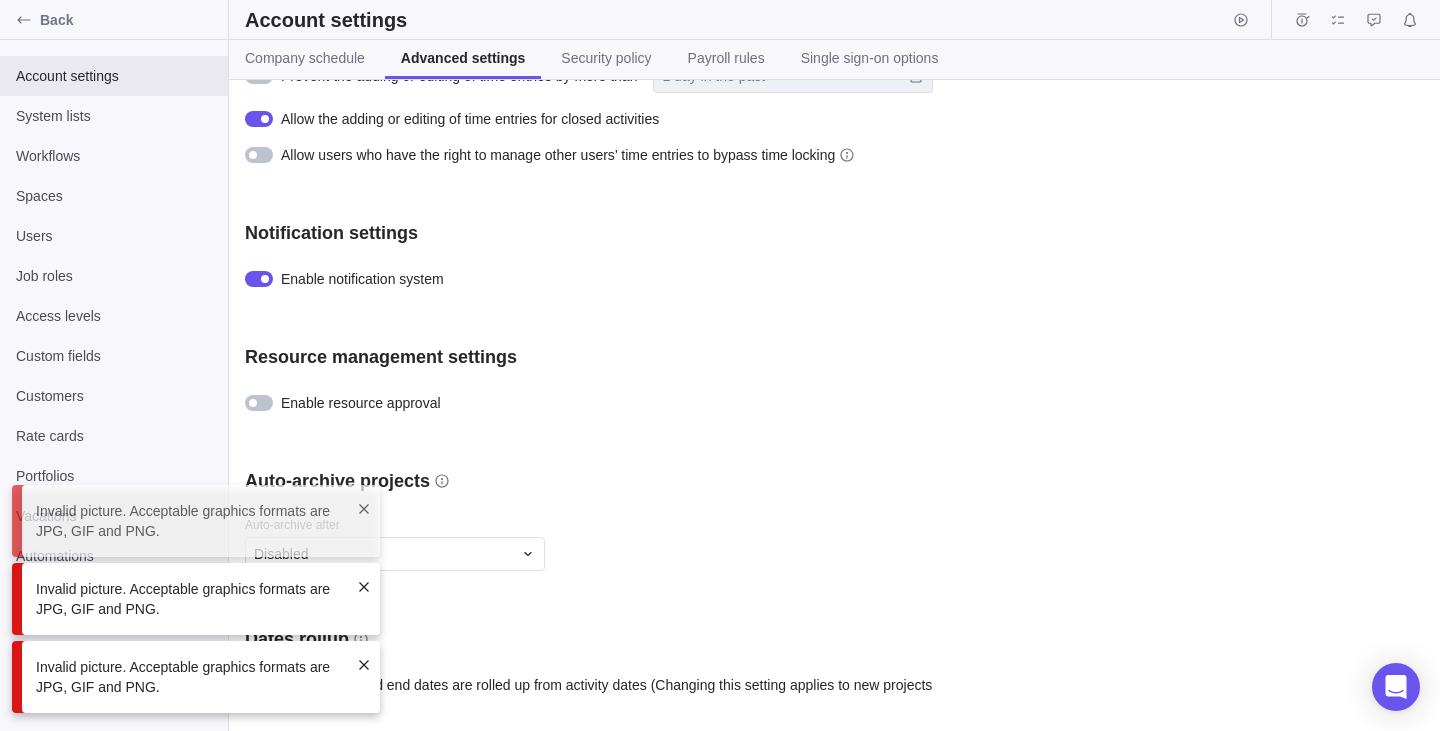 click at bounding box center [364, 587] 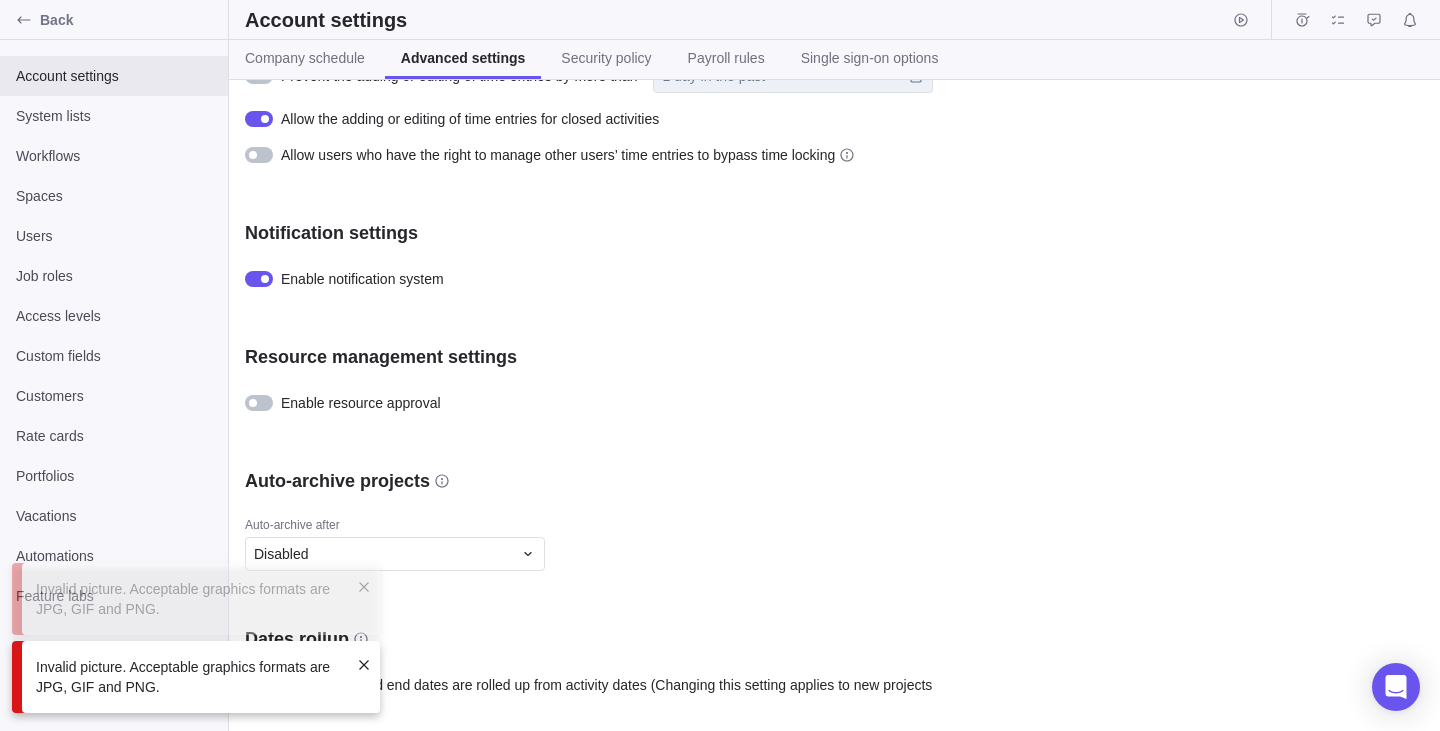 click on "Invalid picture. Acceptable graphics formats are JPG, GIF and PNG." at bounding box center [196, 677] 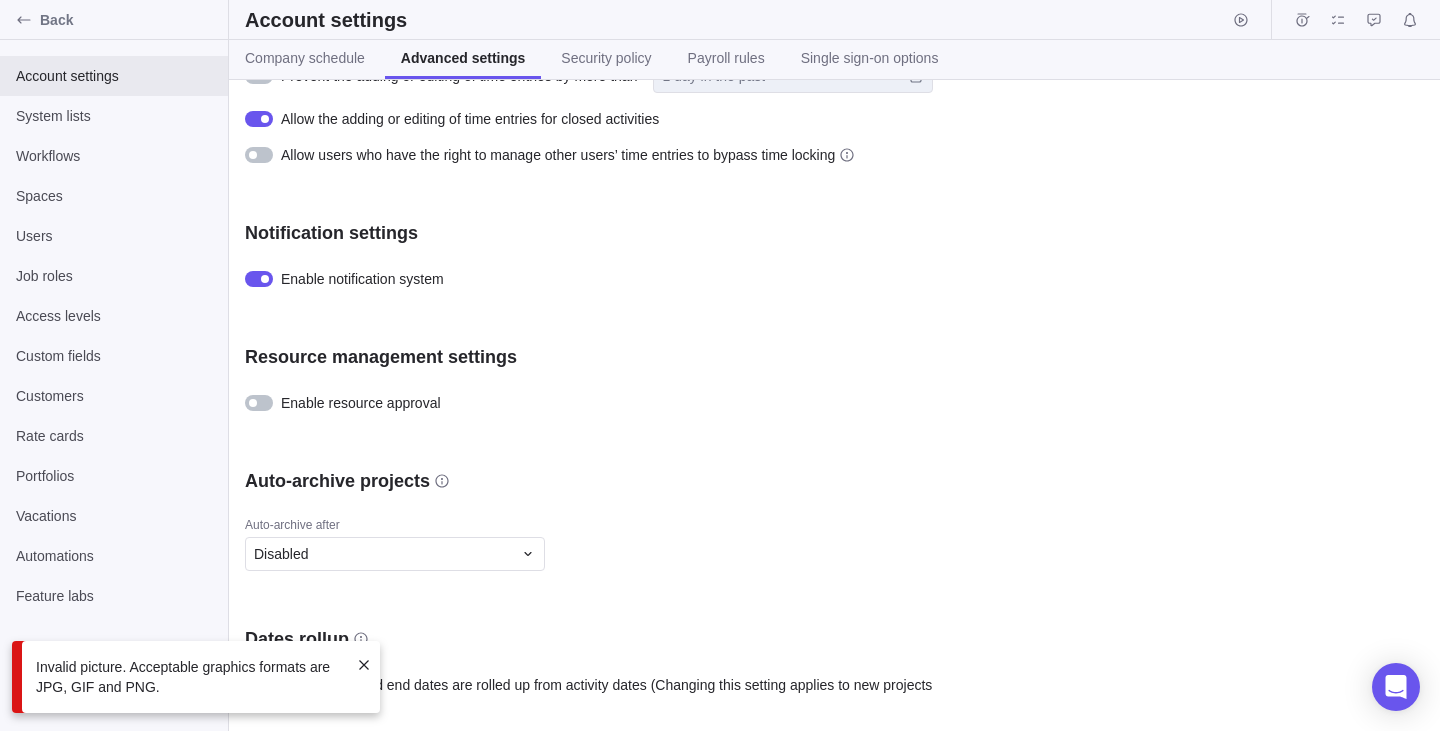 click at bounding box center (364, 665) 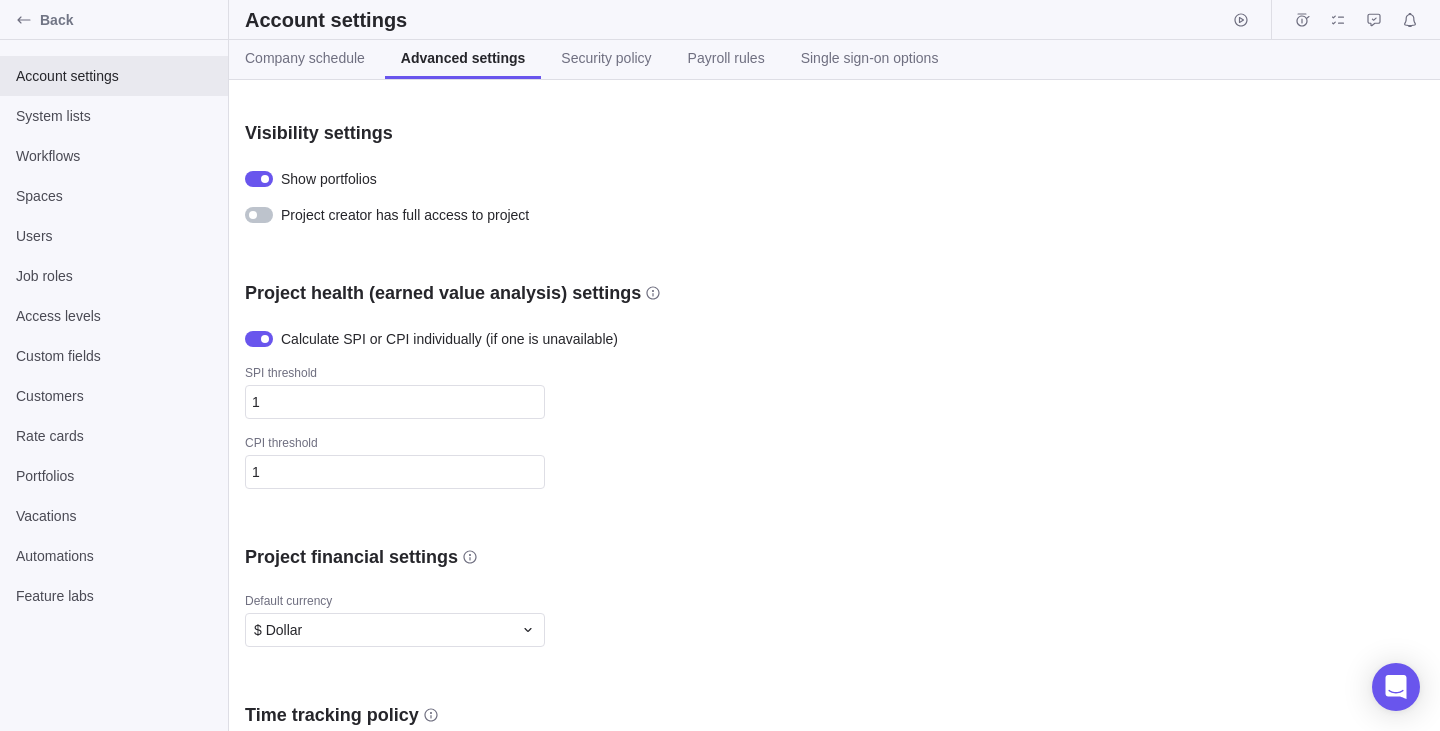 scroll, scrollTop: 0, scrollLeft: 0, axis: both 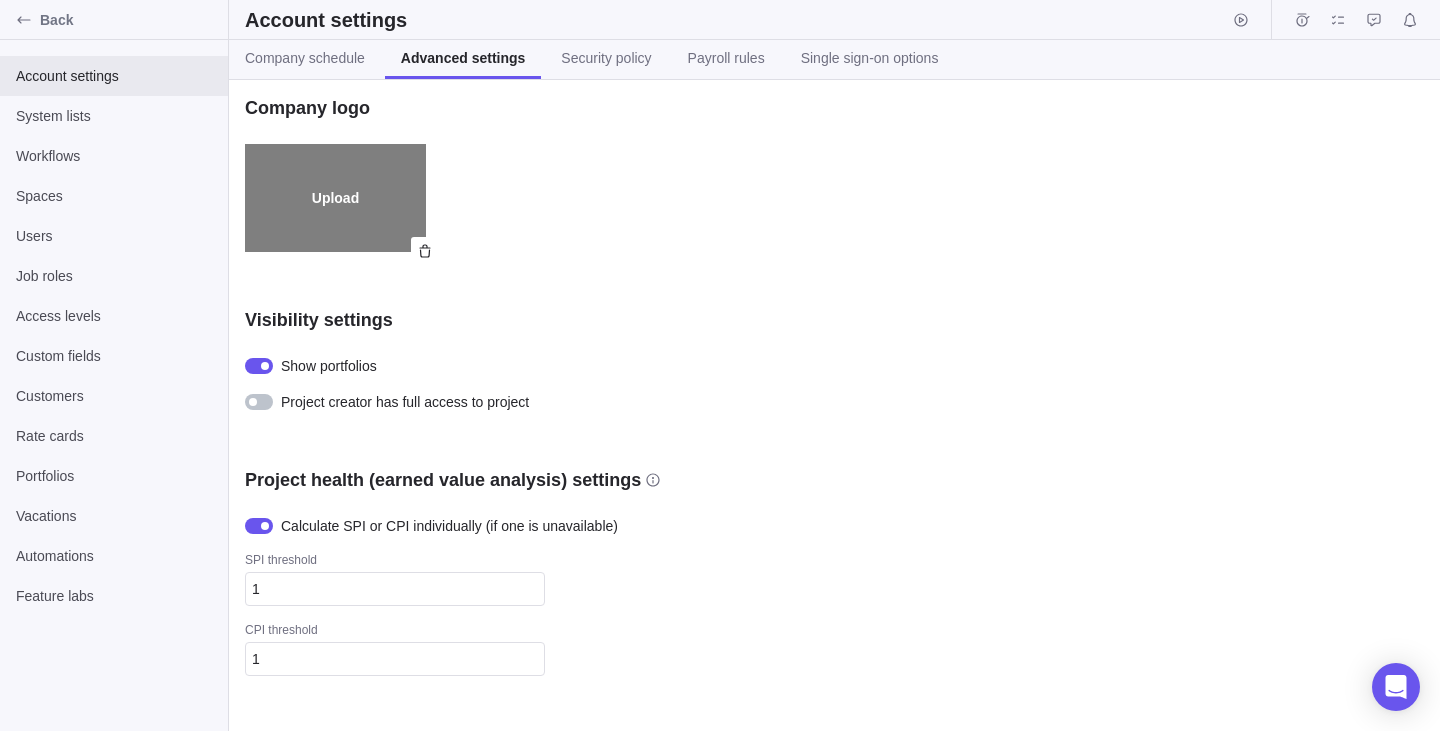 click on "Upload" at bounding box center (335, 198) 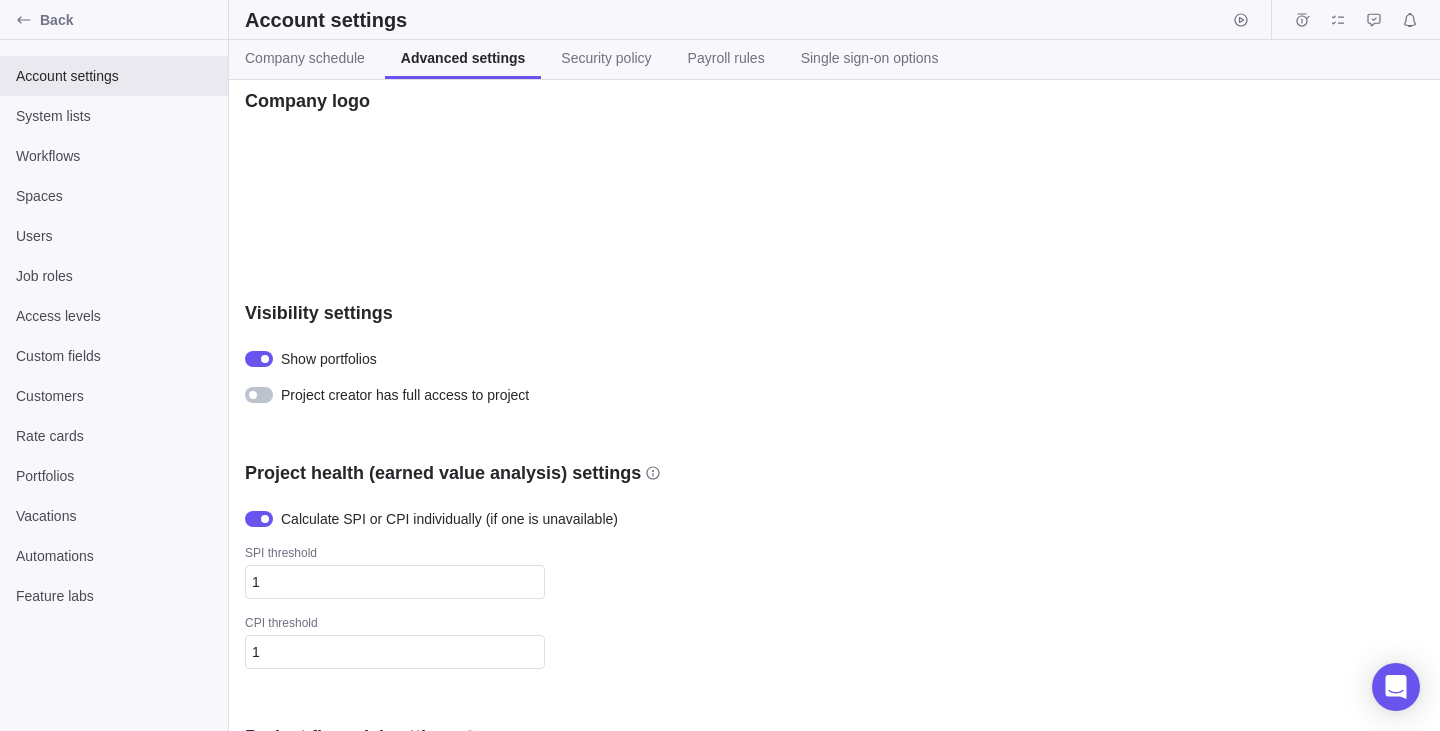 scroll, scrollTop: 0, scrollLeft: 0, axis: both 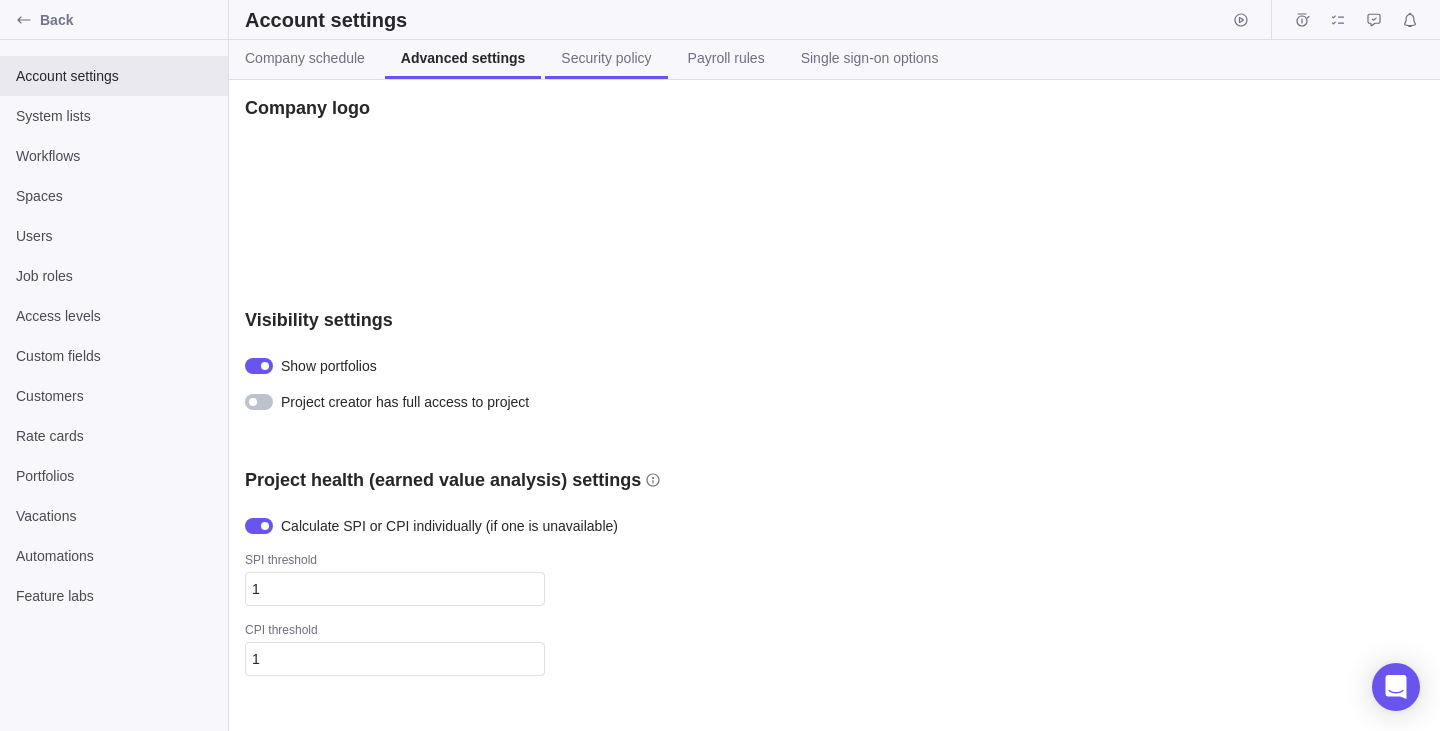 click on "Security policy" at bounding box center (606, 59) 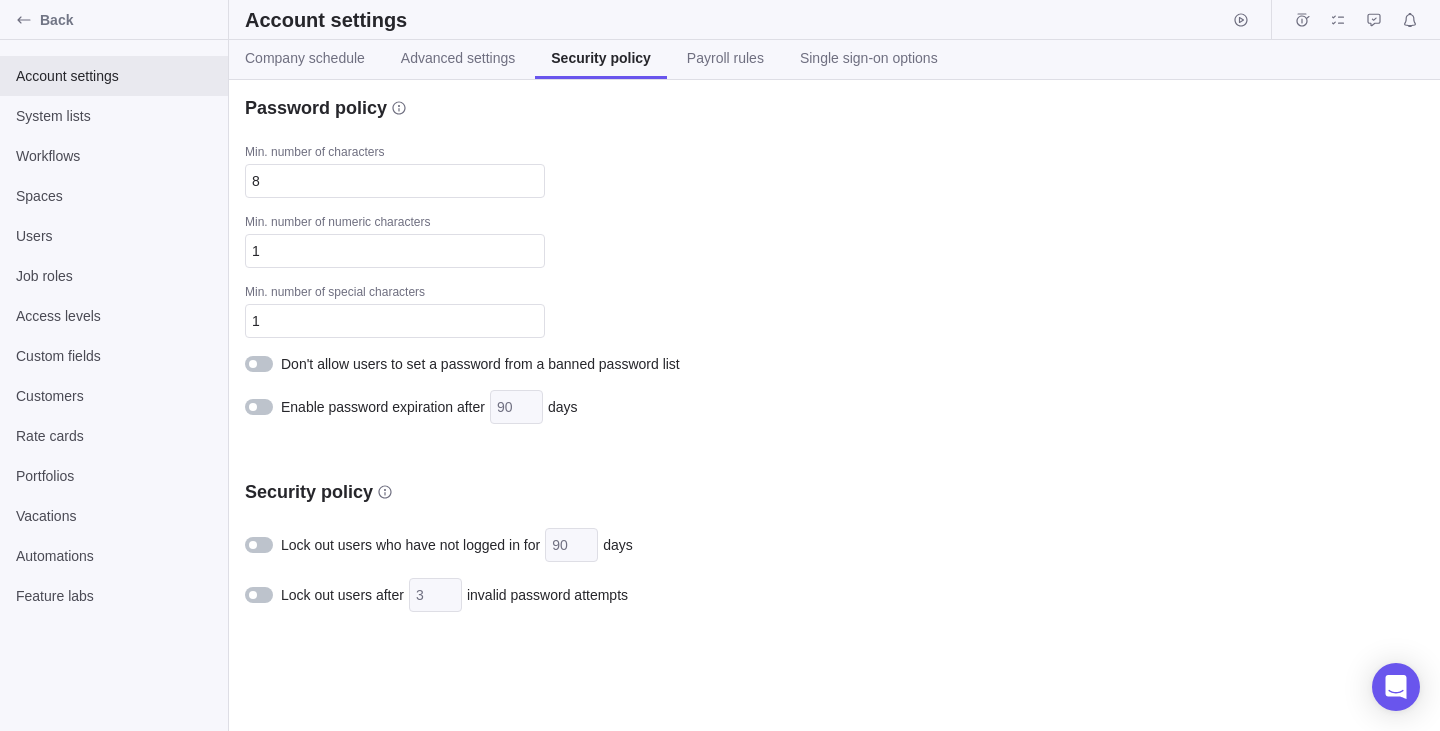 click on "Company schedule Advanced settings Security policy Payroll rules   Single sign-on options" at bounding box center (834, 60) 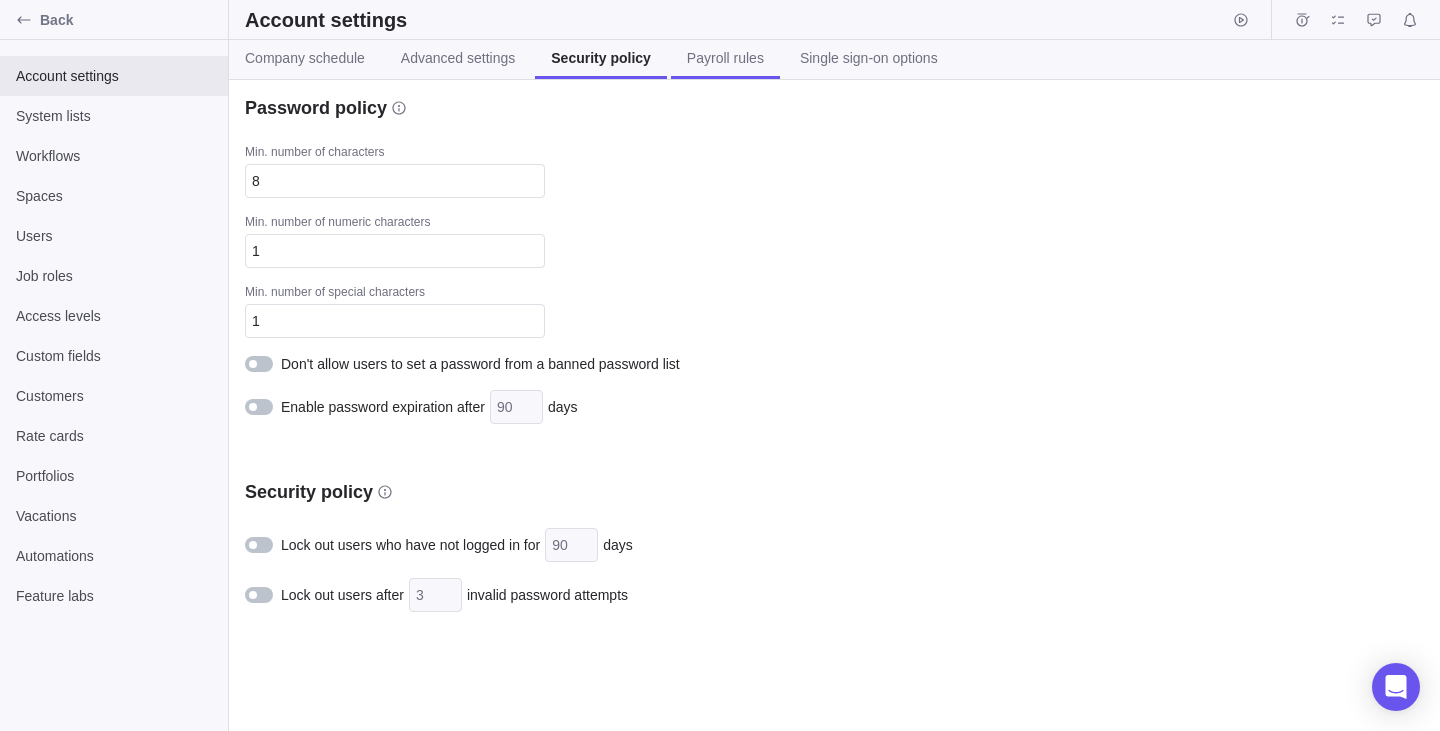 click on "Payroll rules" at bounding box center (725, 58) 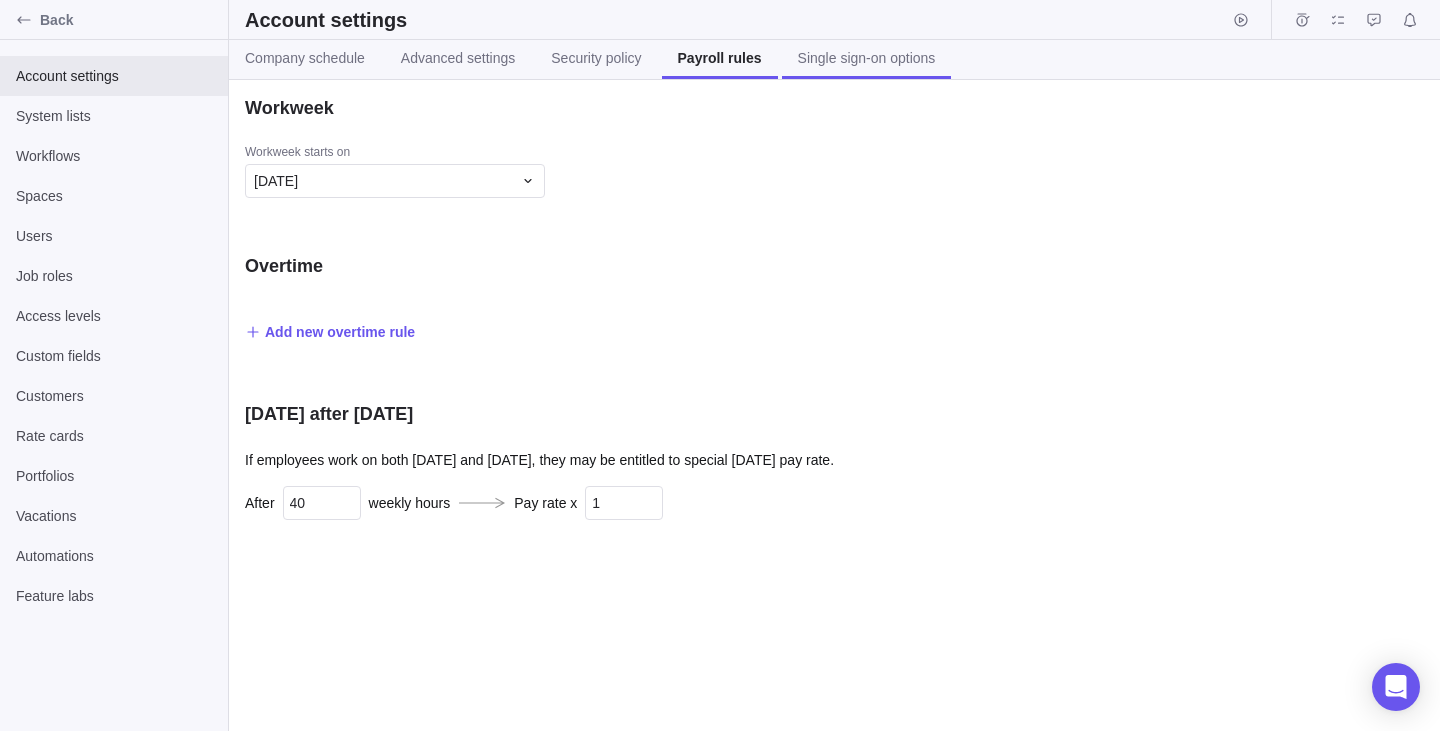 click on "Single sign-on options" at bounding box center (867, 58) 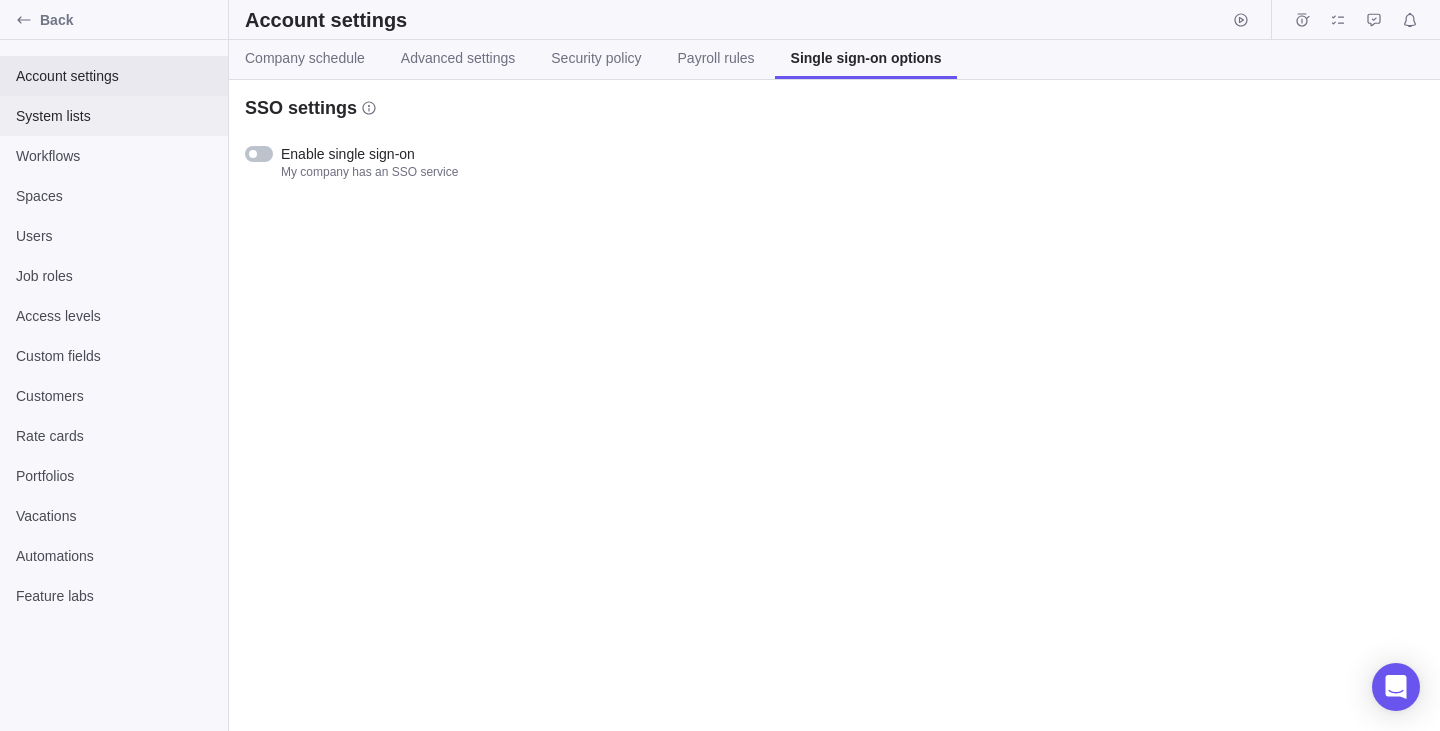 click on "System lists" at bounding box center [114, 116] 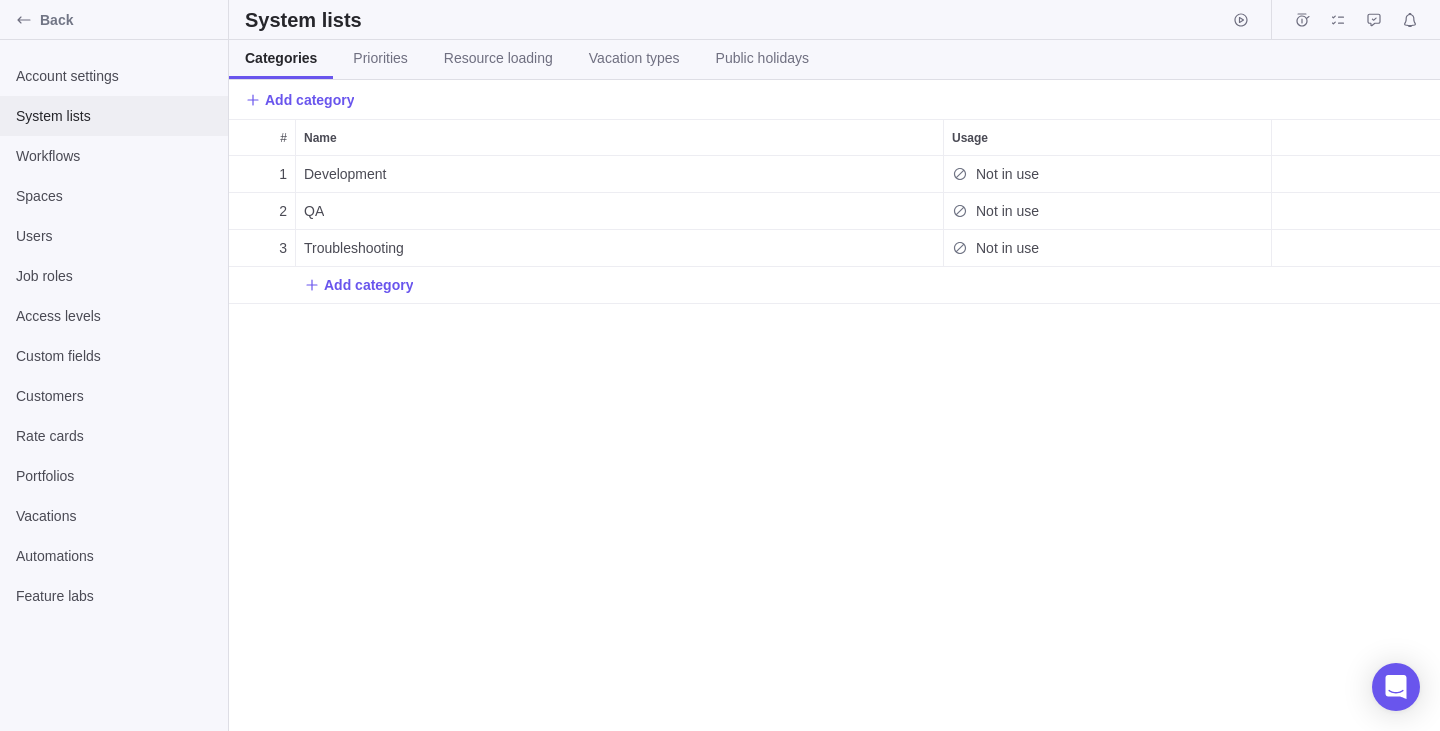 scroll, scrollTop: 1, scrollLeft: 1, axis: both 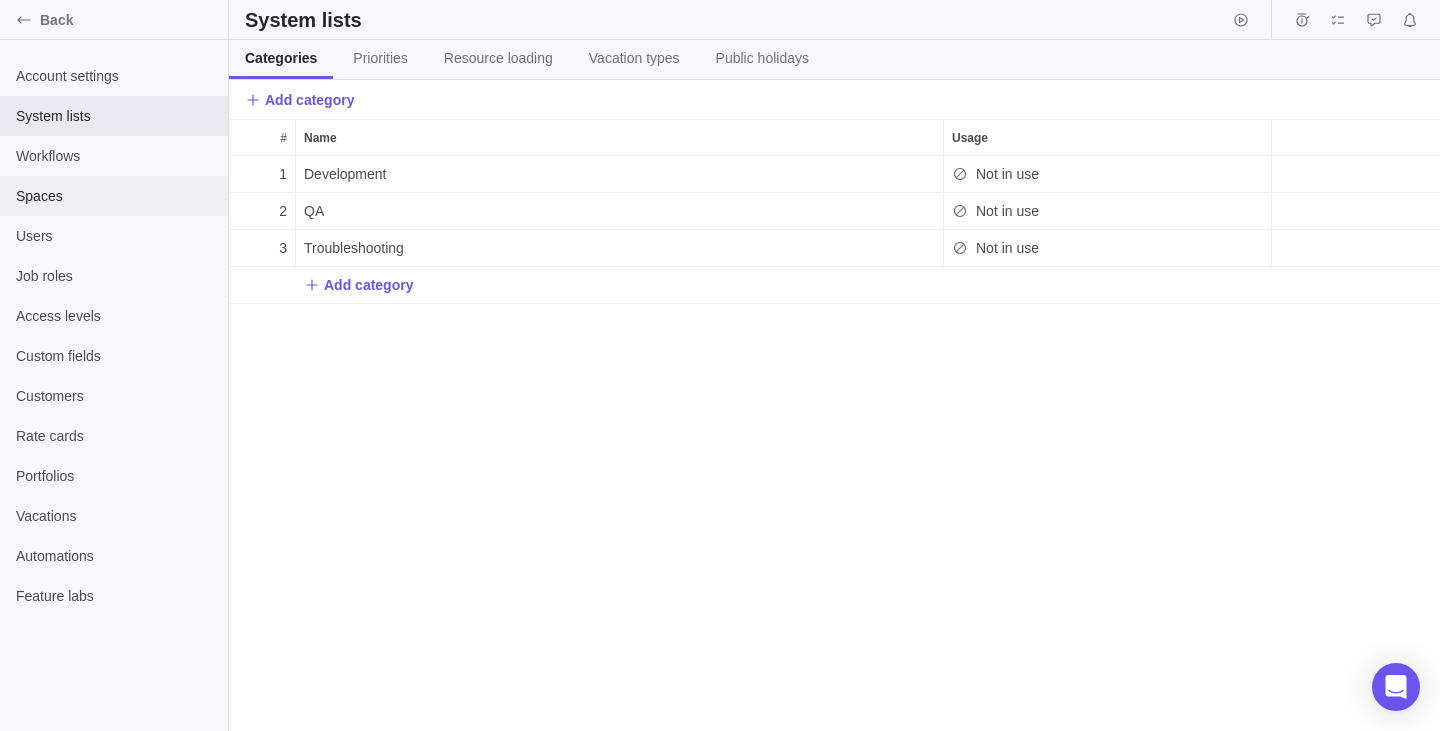 click on "Spaces" at bounding box center (114, 196) 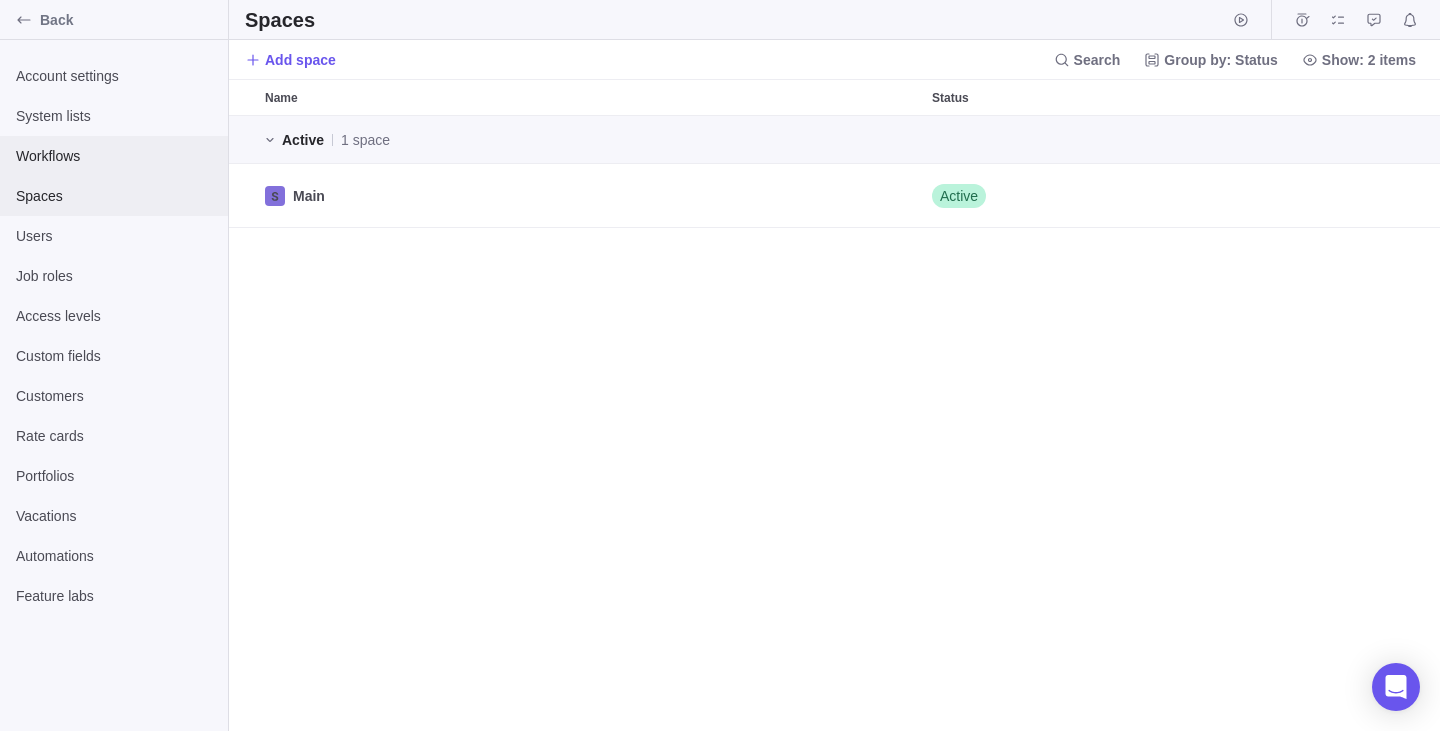 scroll, scrollTop: 1, scrollLeft: 1, axis: both 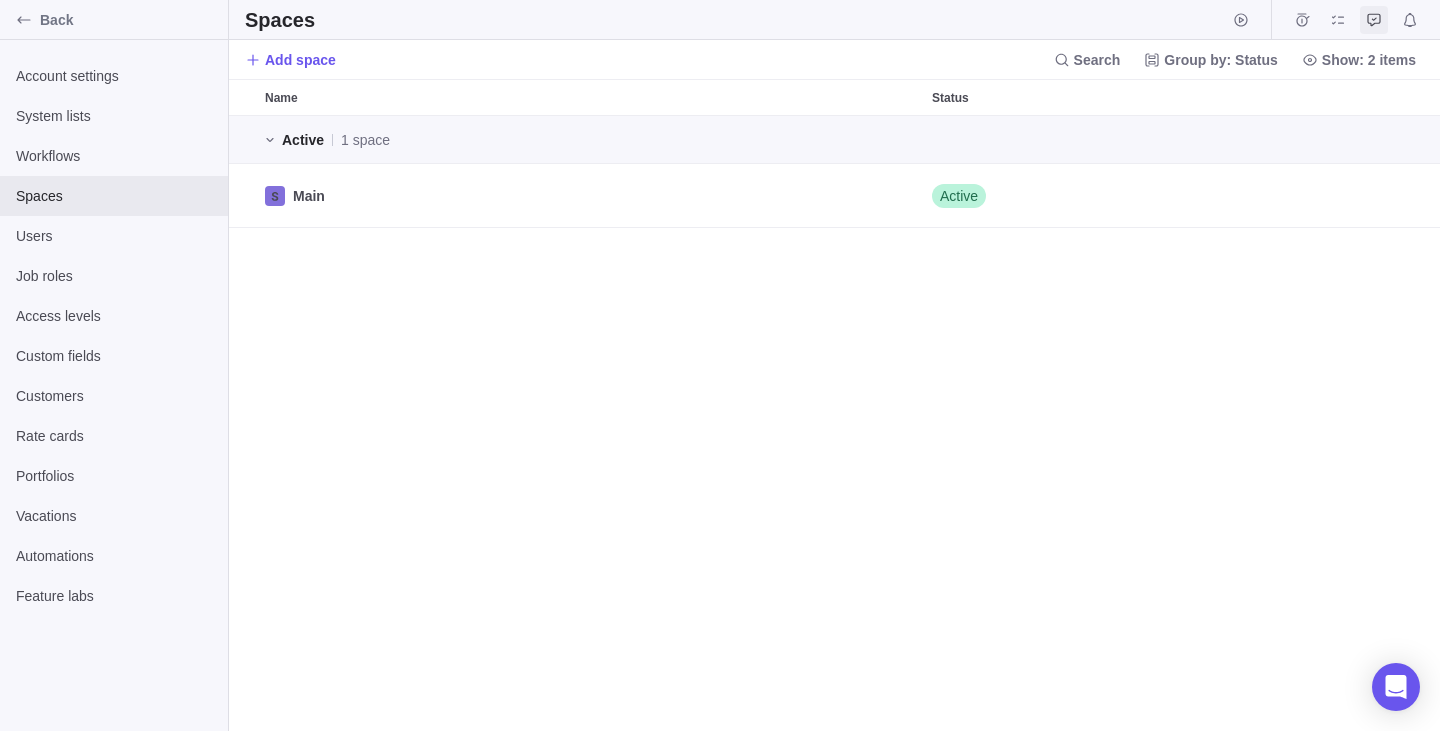 click at bounding box center (1374, 20) 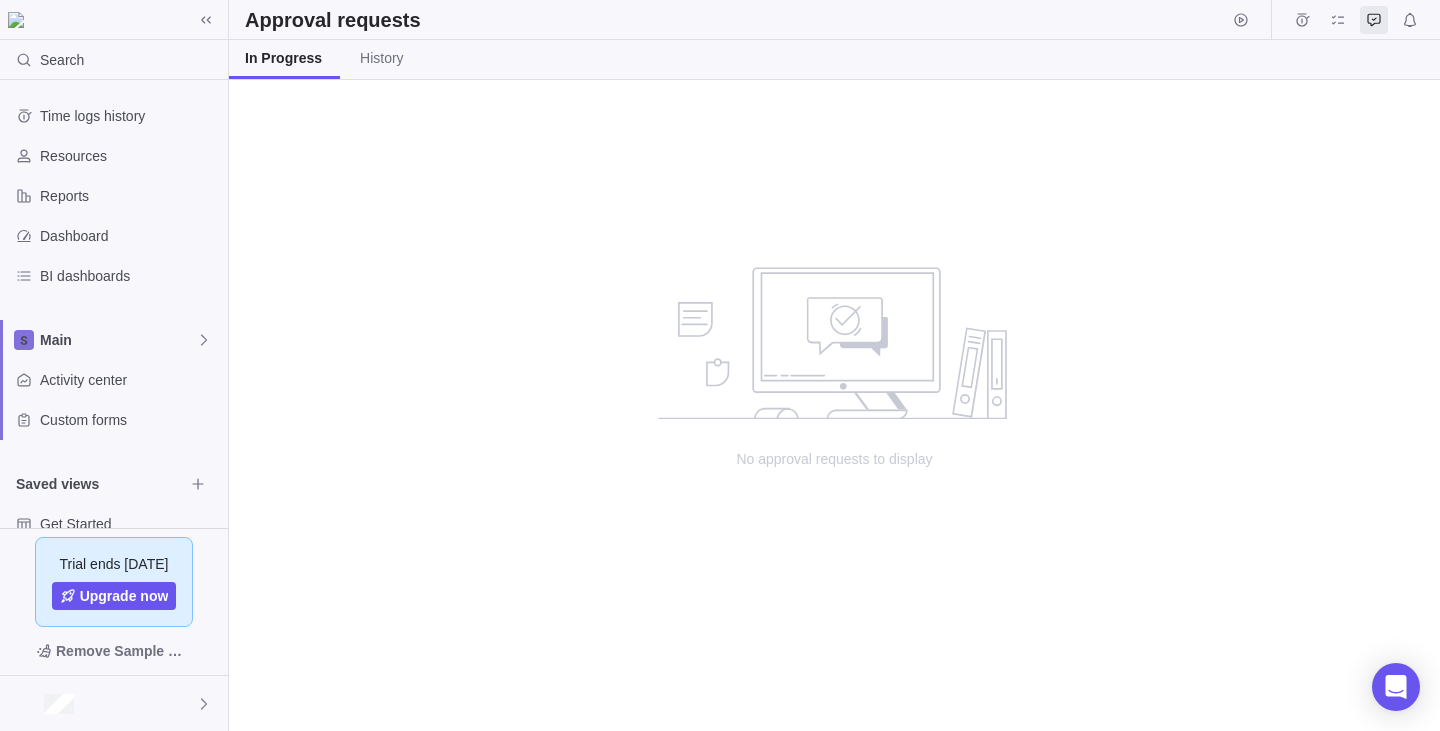 scroll, scrollTop: 1, scrollLeft: 1, axis: both 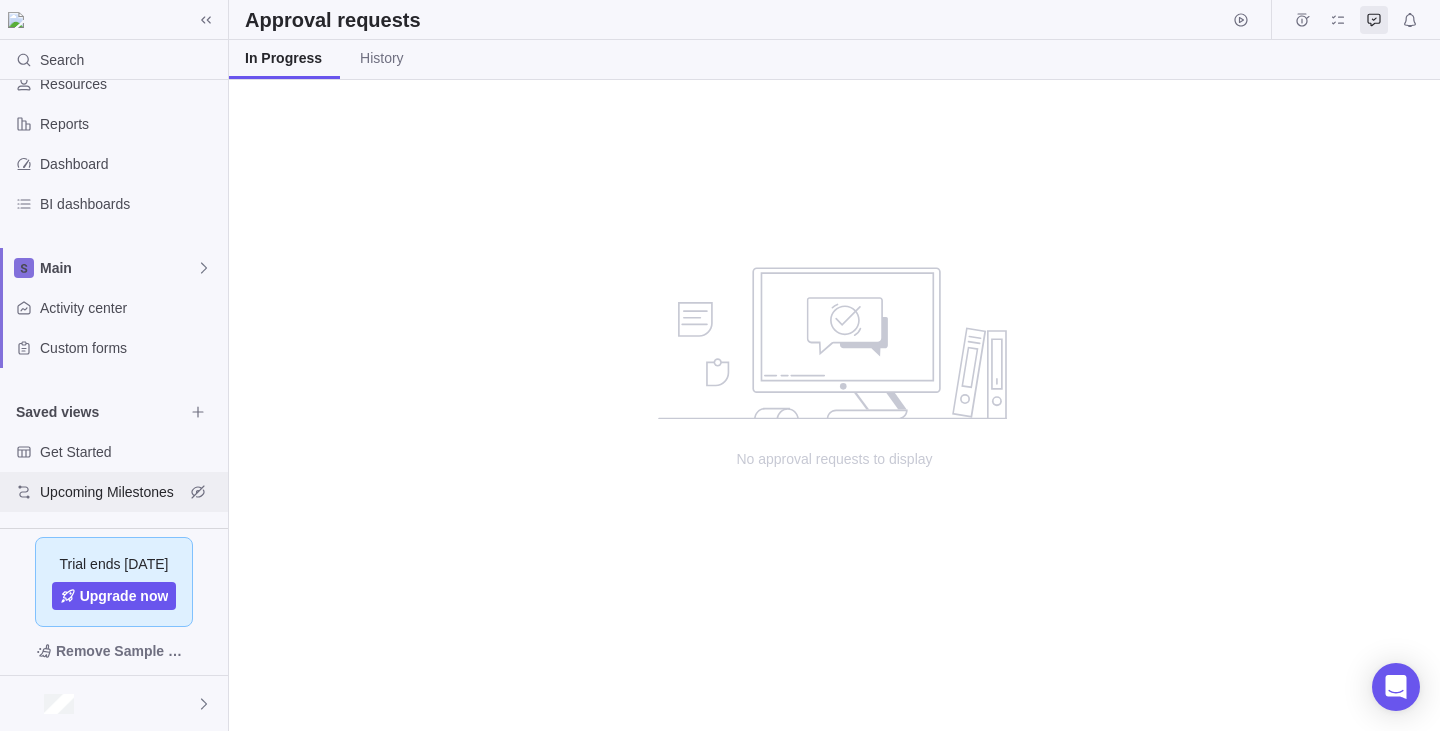 click on "Upcoming Milestones" at bounding box center [114, 492] 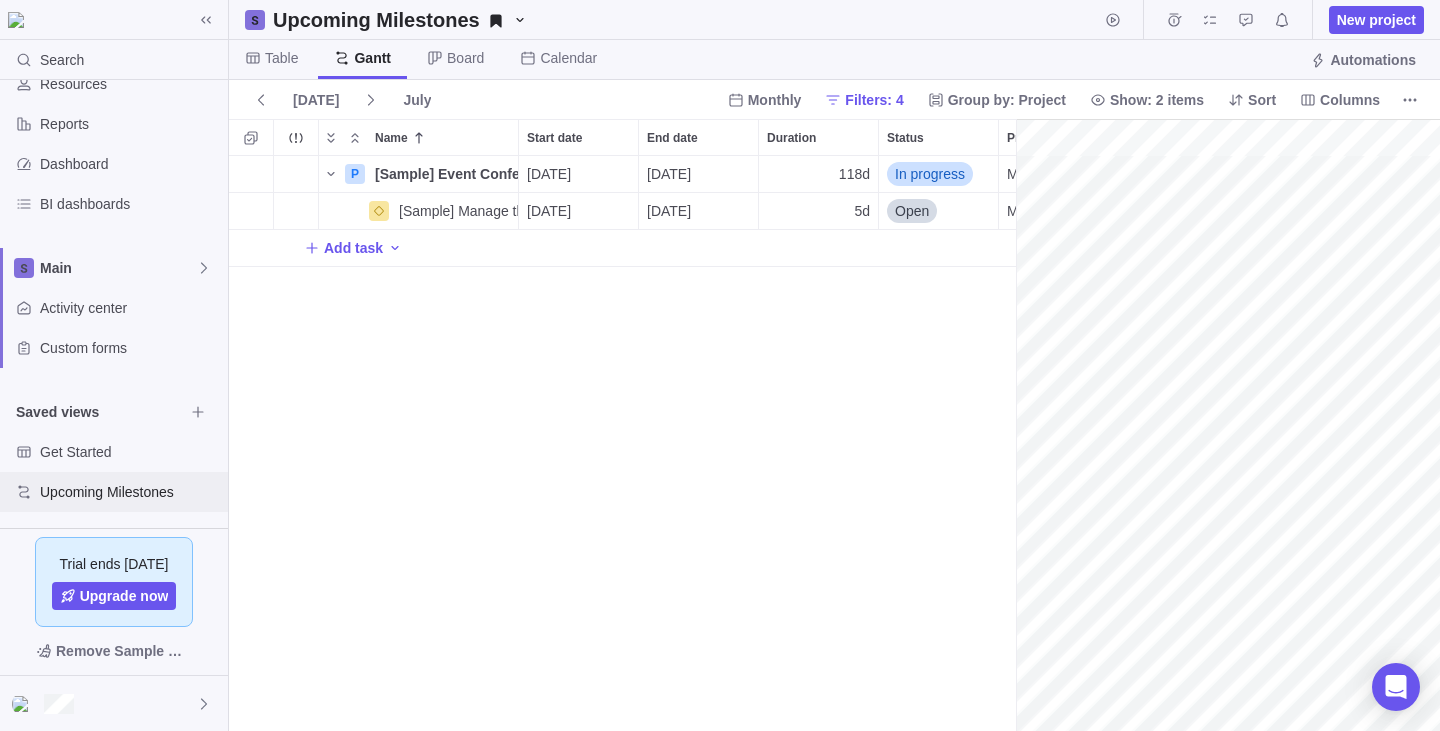 scroll, scrollTop: 1, scrollLeft: 1, axis: both 